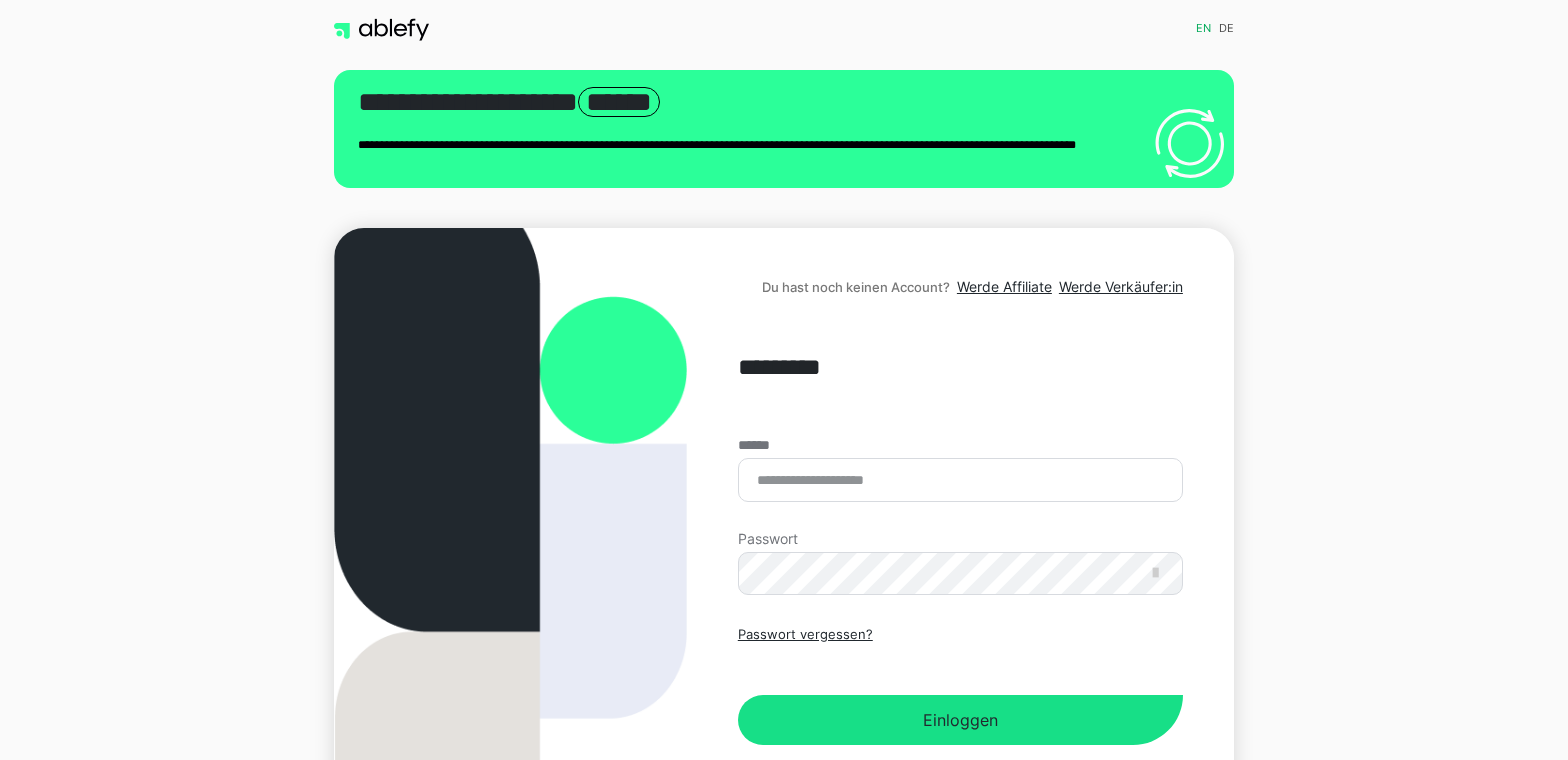 scroll, scrollTop: 0, scrollLeft: 0, axis: both 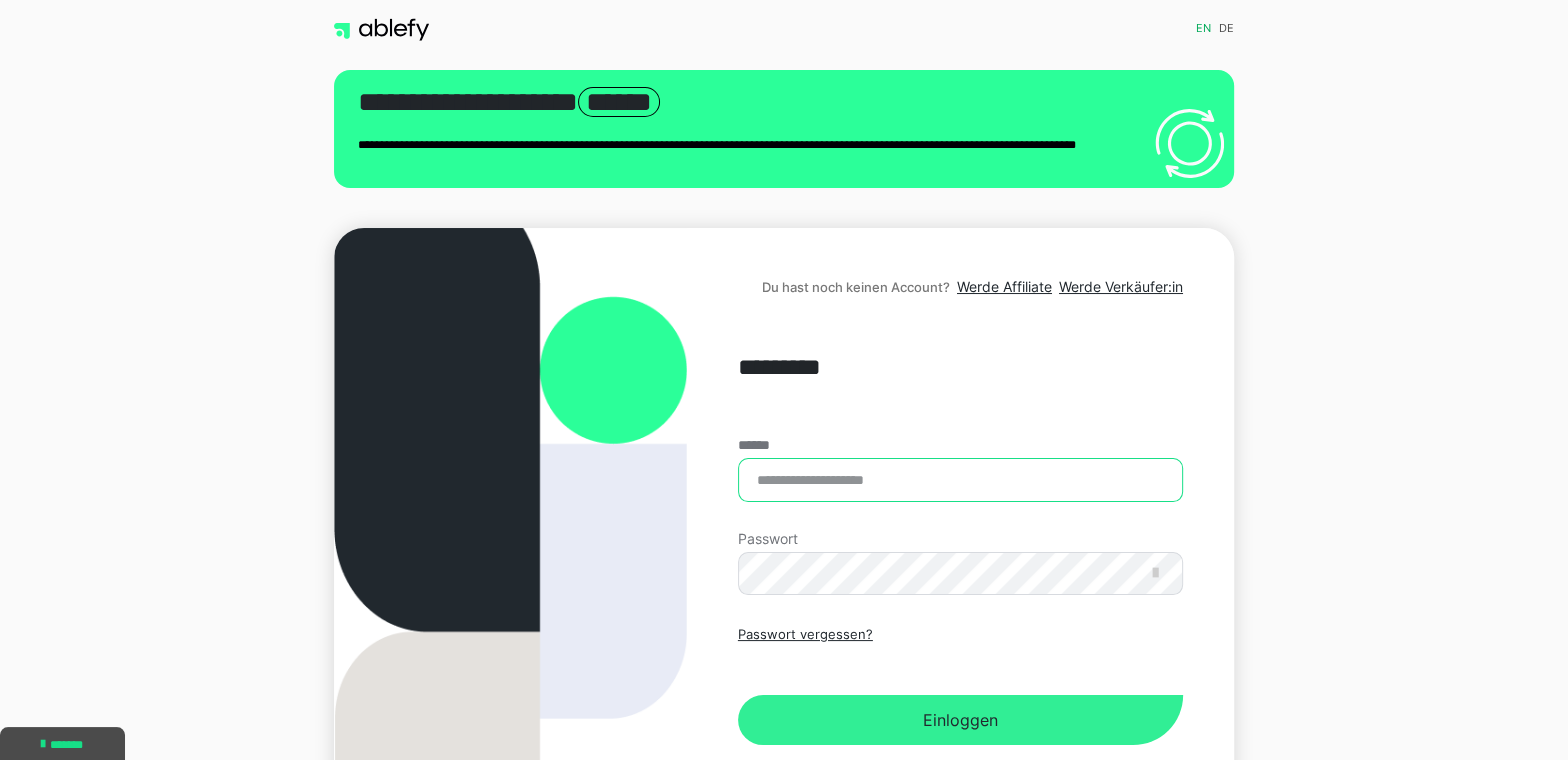 type on "**********" 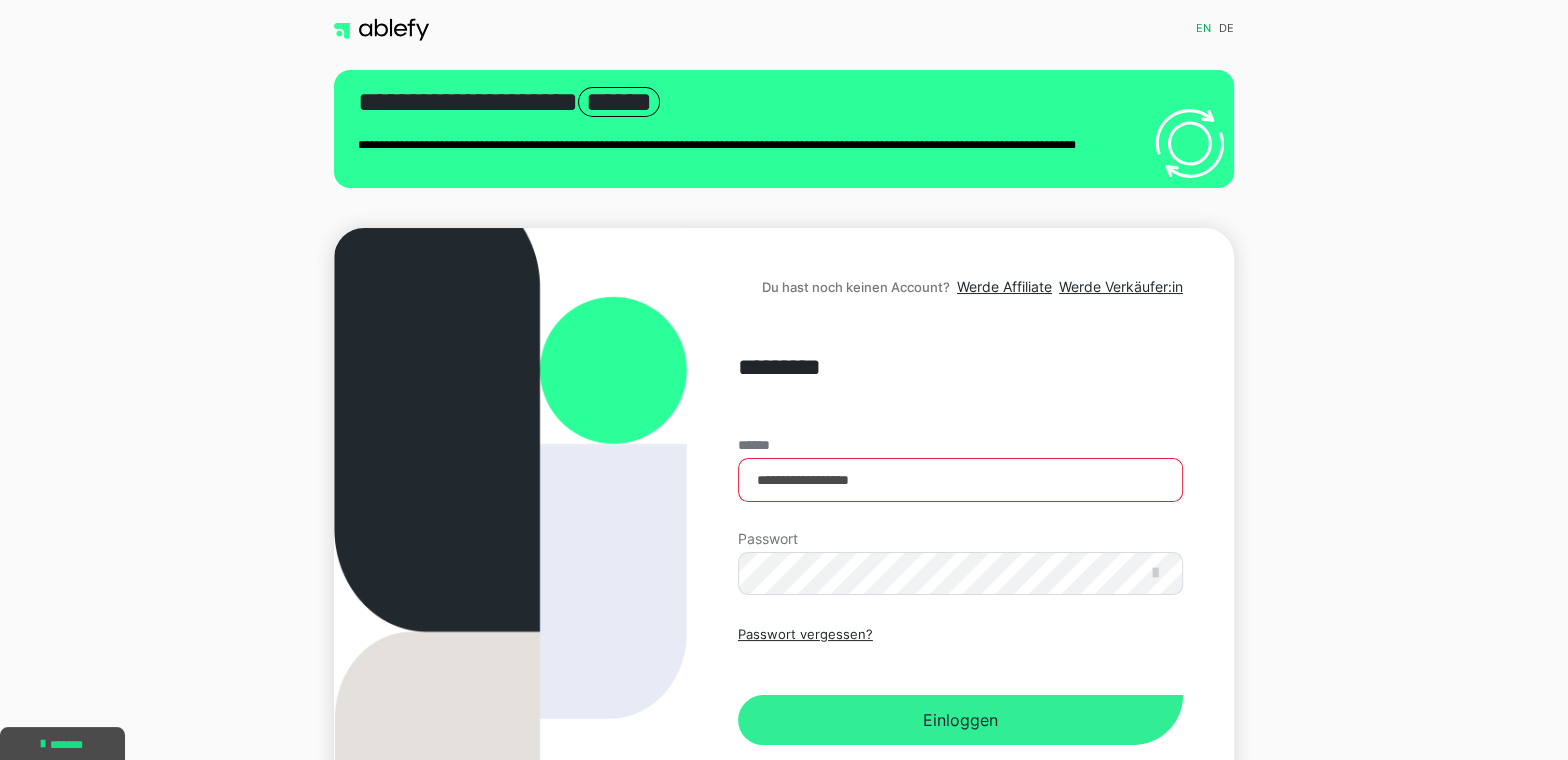 click on "Einloggen" at bounding box center [960, 720] 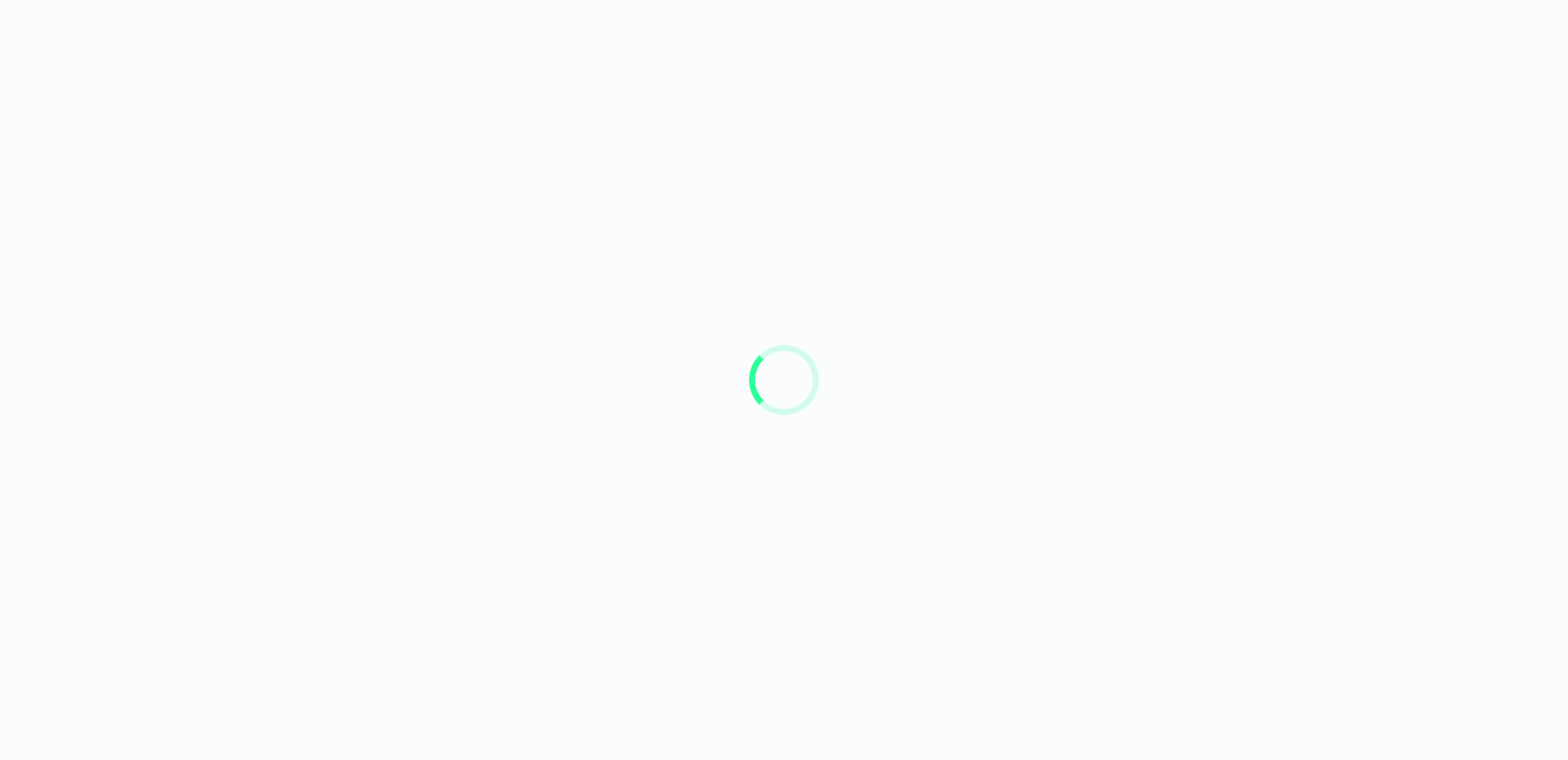 scroll, scrollTop: 0, scrollLeft: 0, axis: both 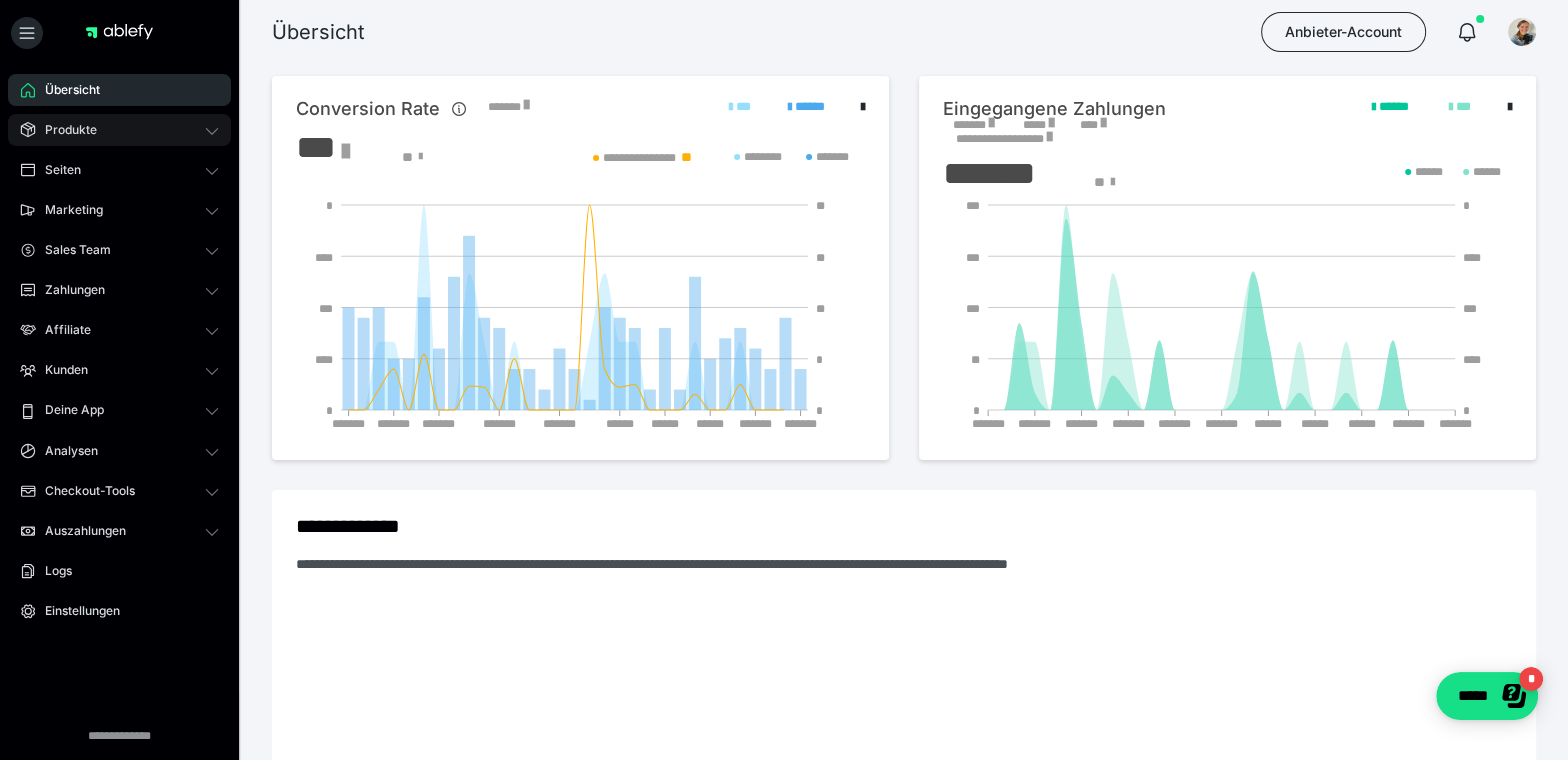 click on "Produkte" at bounding box center (119, 130) 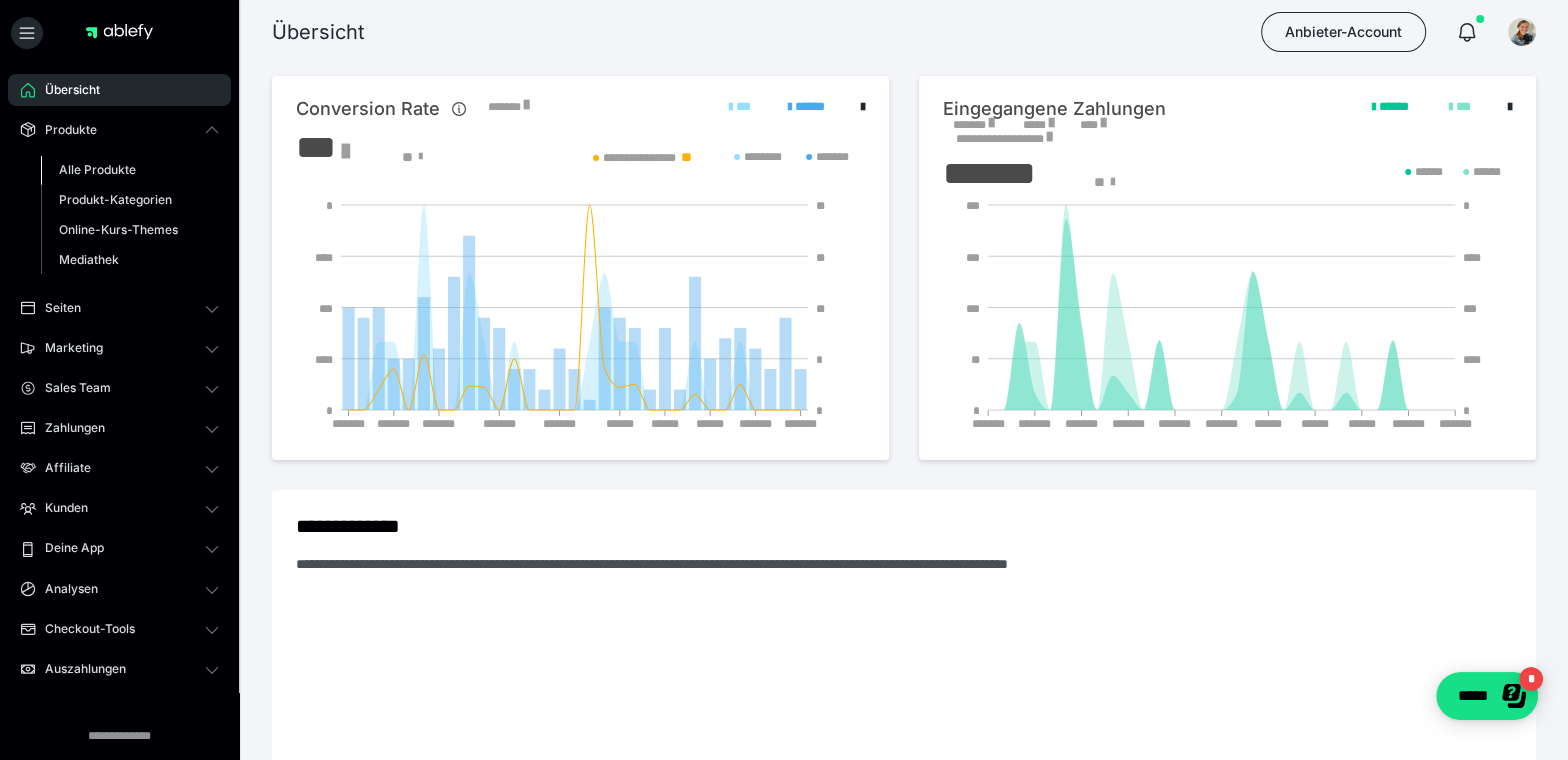 click on "Alle Produkte" at bounding box center [97, 169] 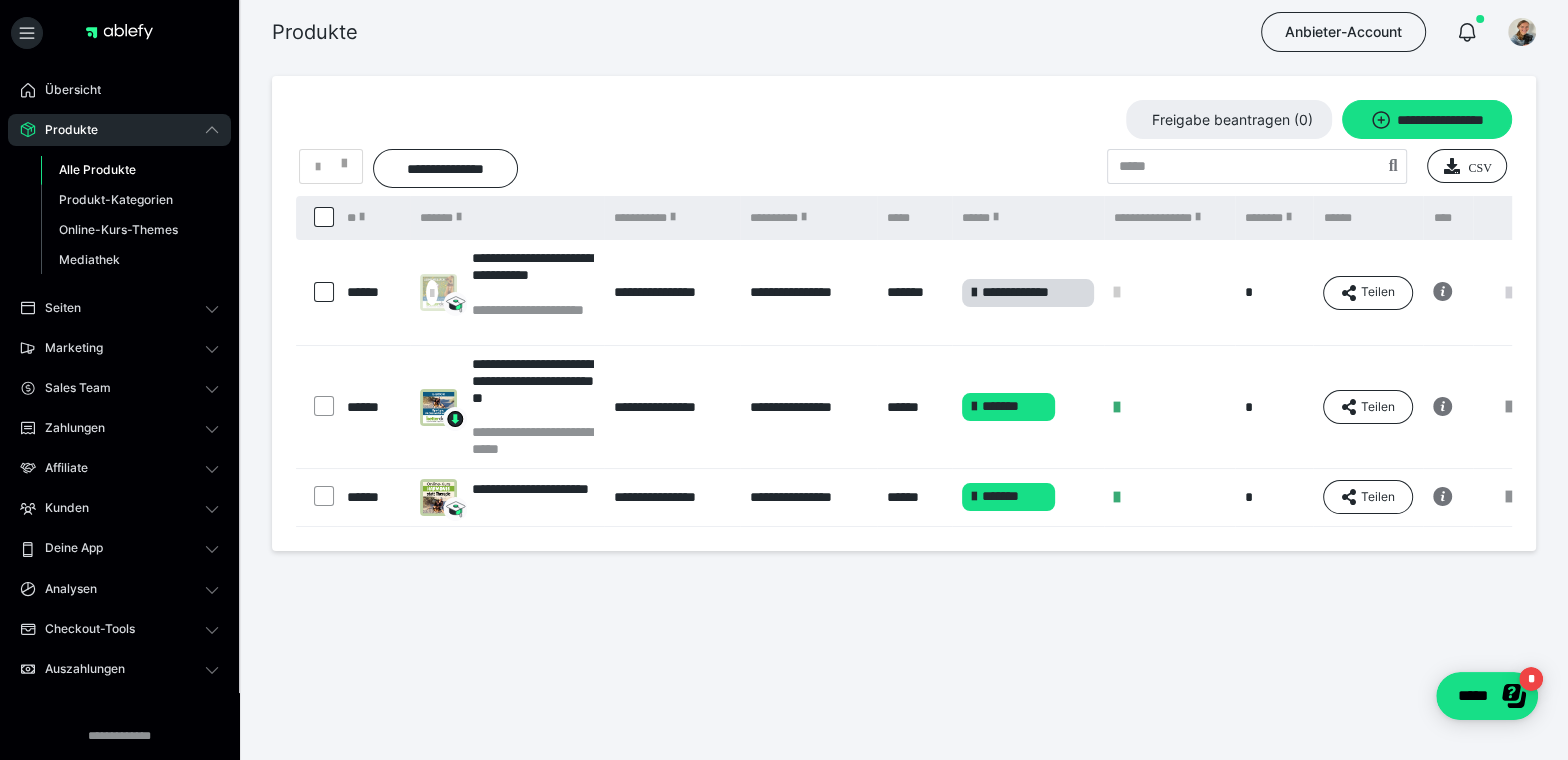 click at bounding box center (1509, 293) 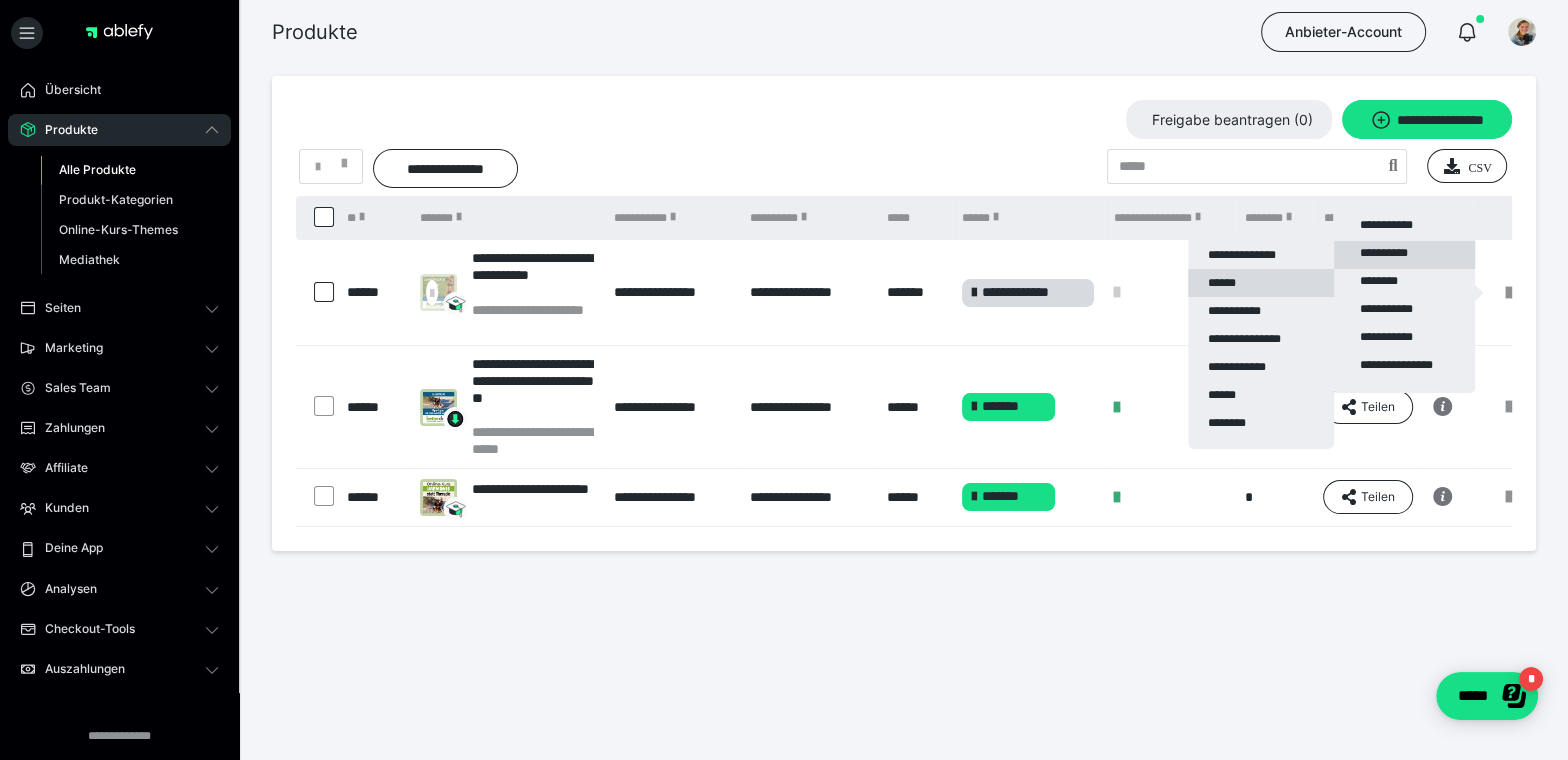 click on "******" at bounding box center [1261, 283] 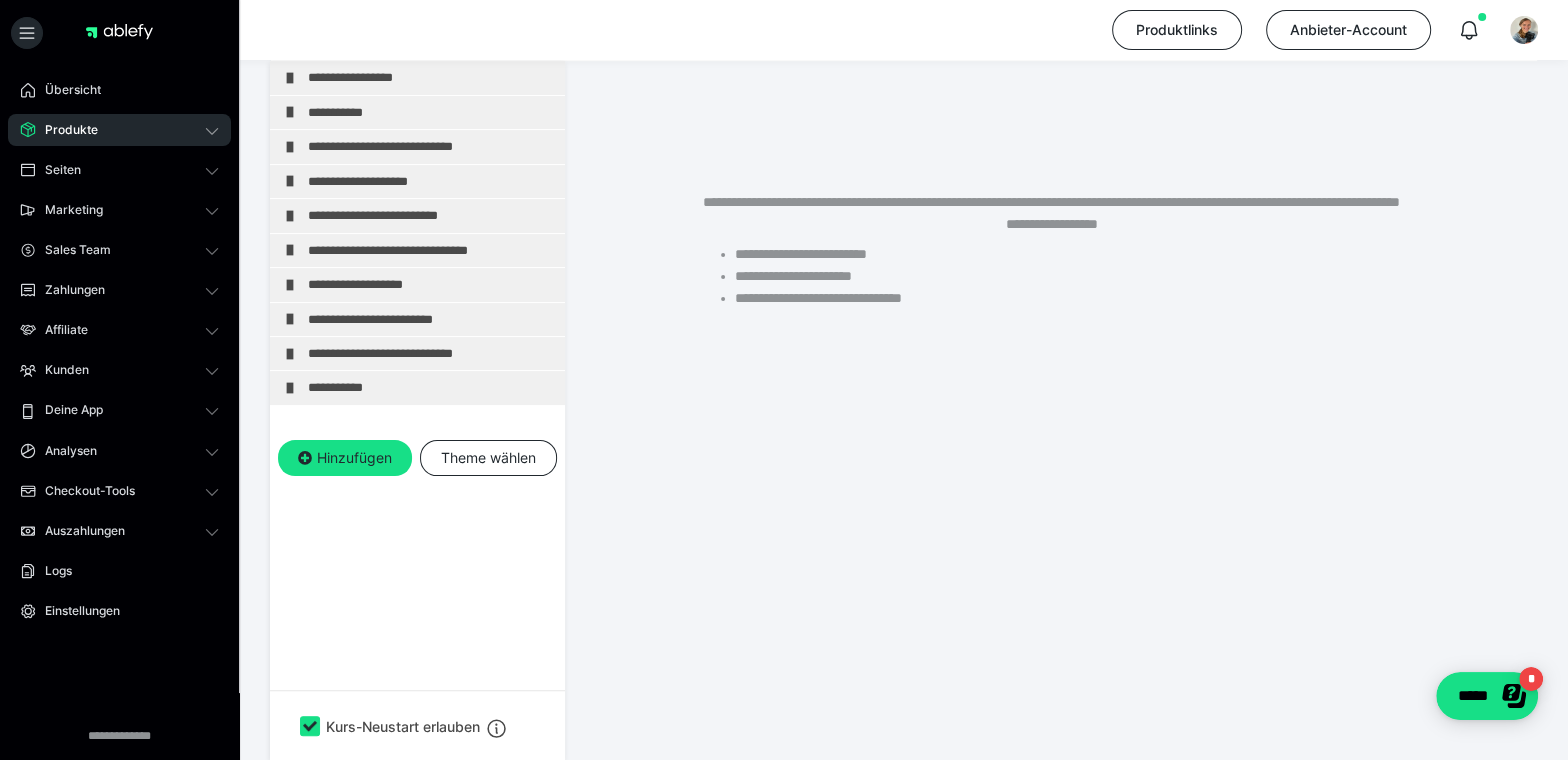 scroll, scrollTop: 344, scrollLeft: 0, axis: vertical 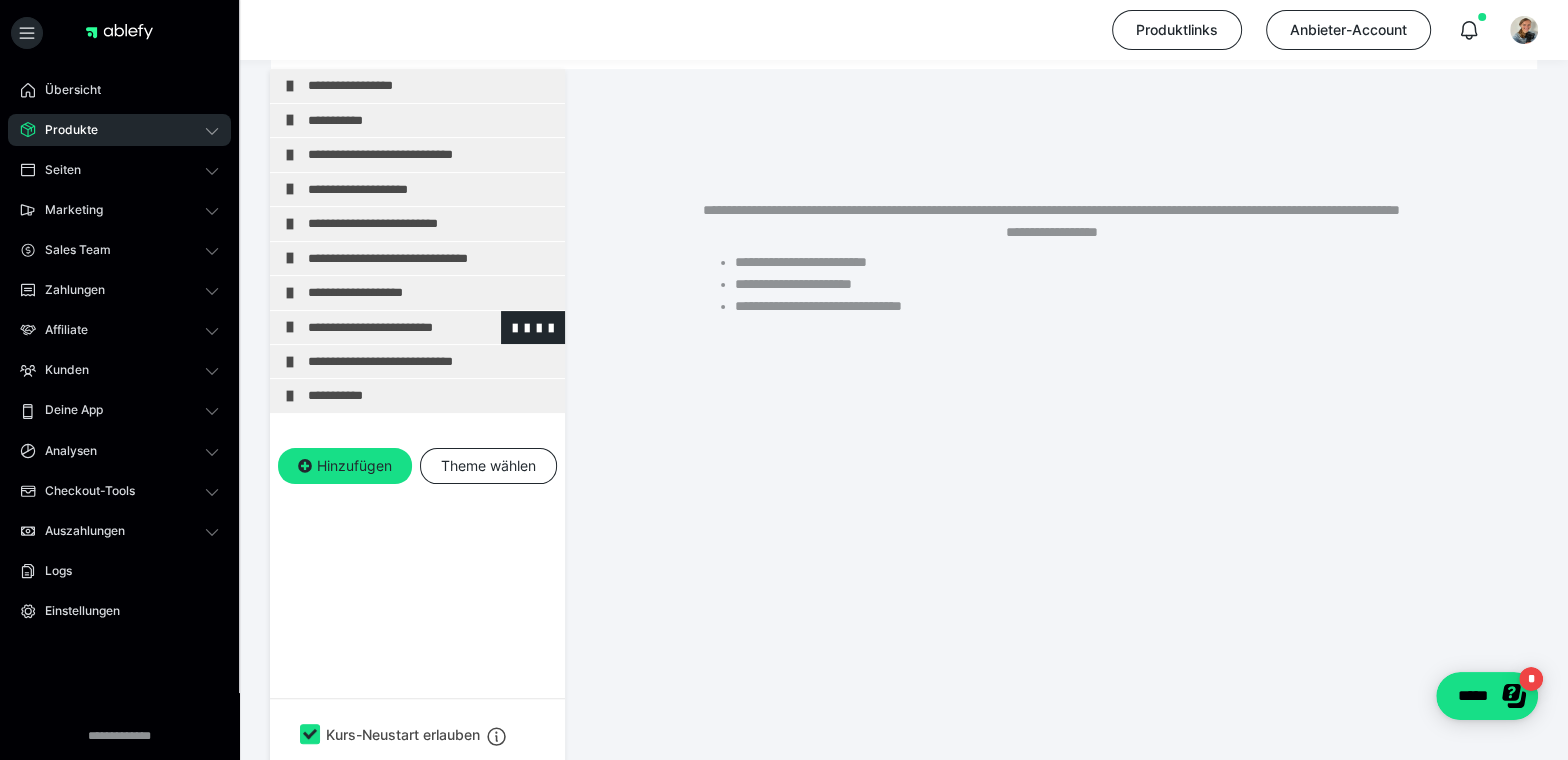 click at bounding box center (290, 327) 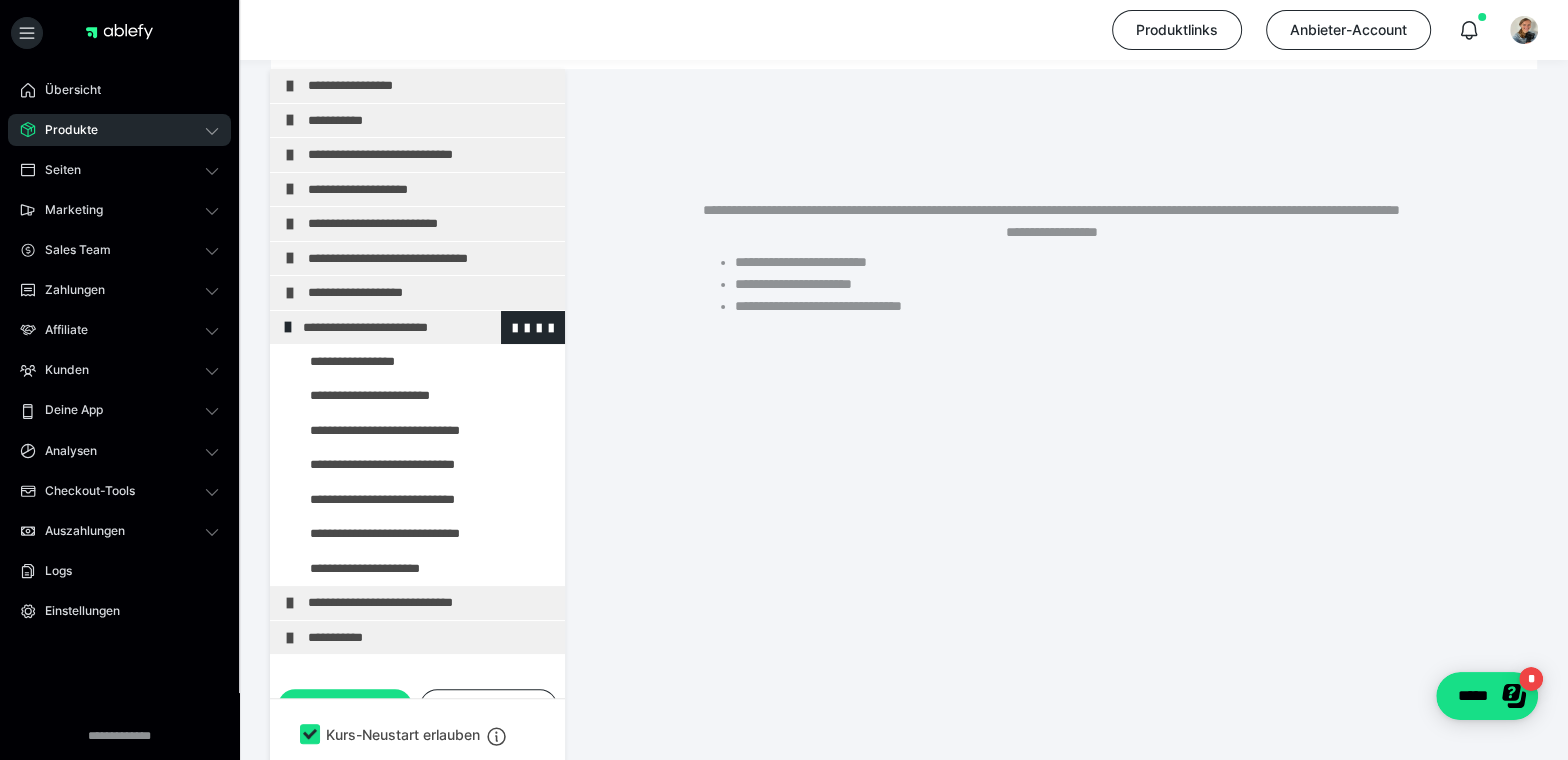 click on "**********" at bounding box center (426, 327) 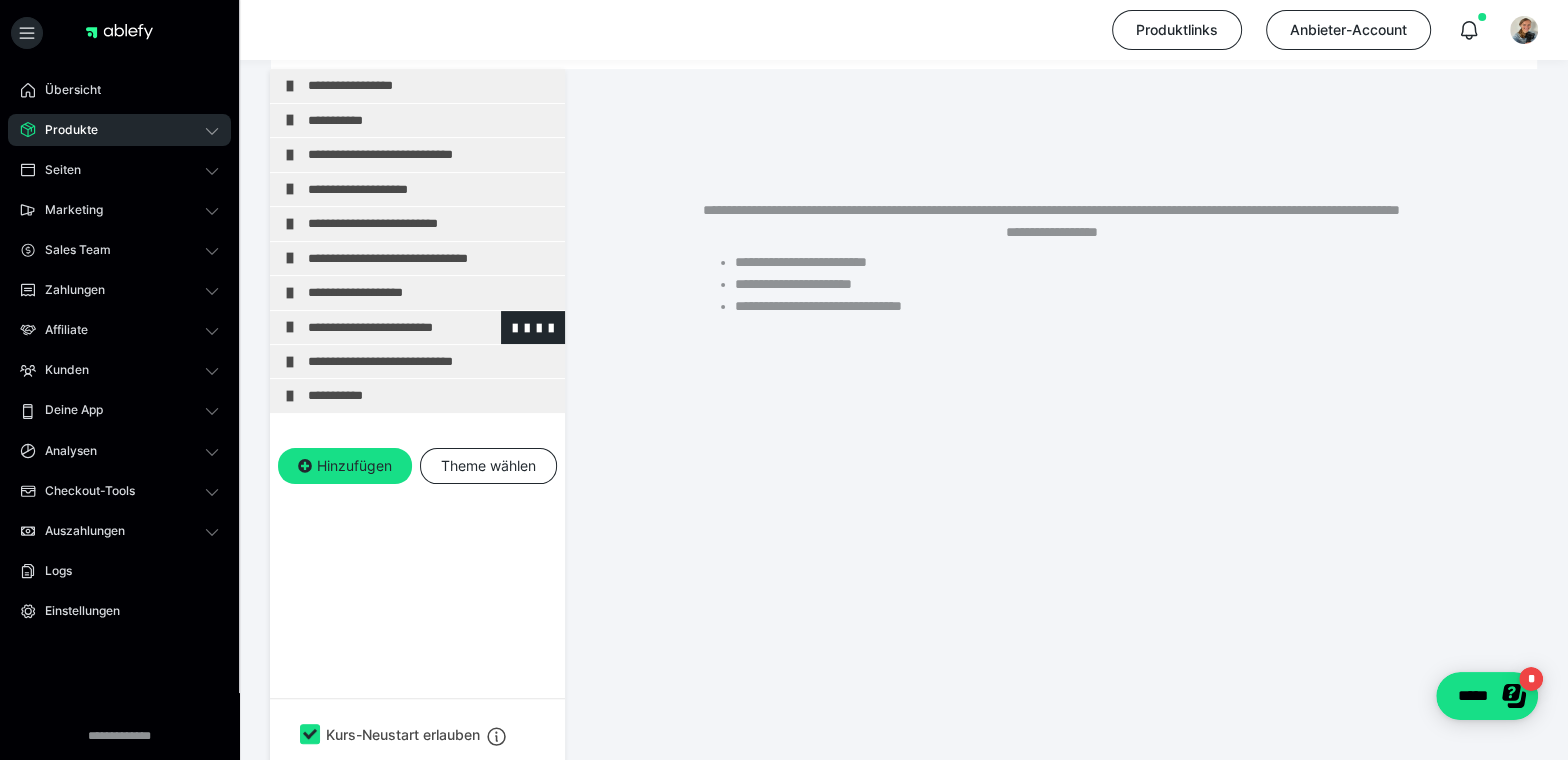 click at bounding box center (290, 327) 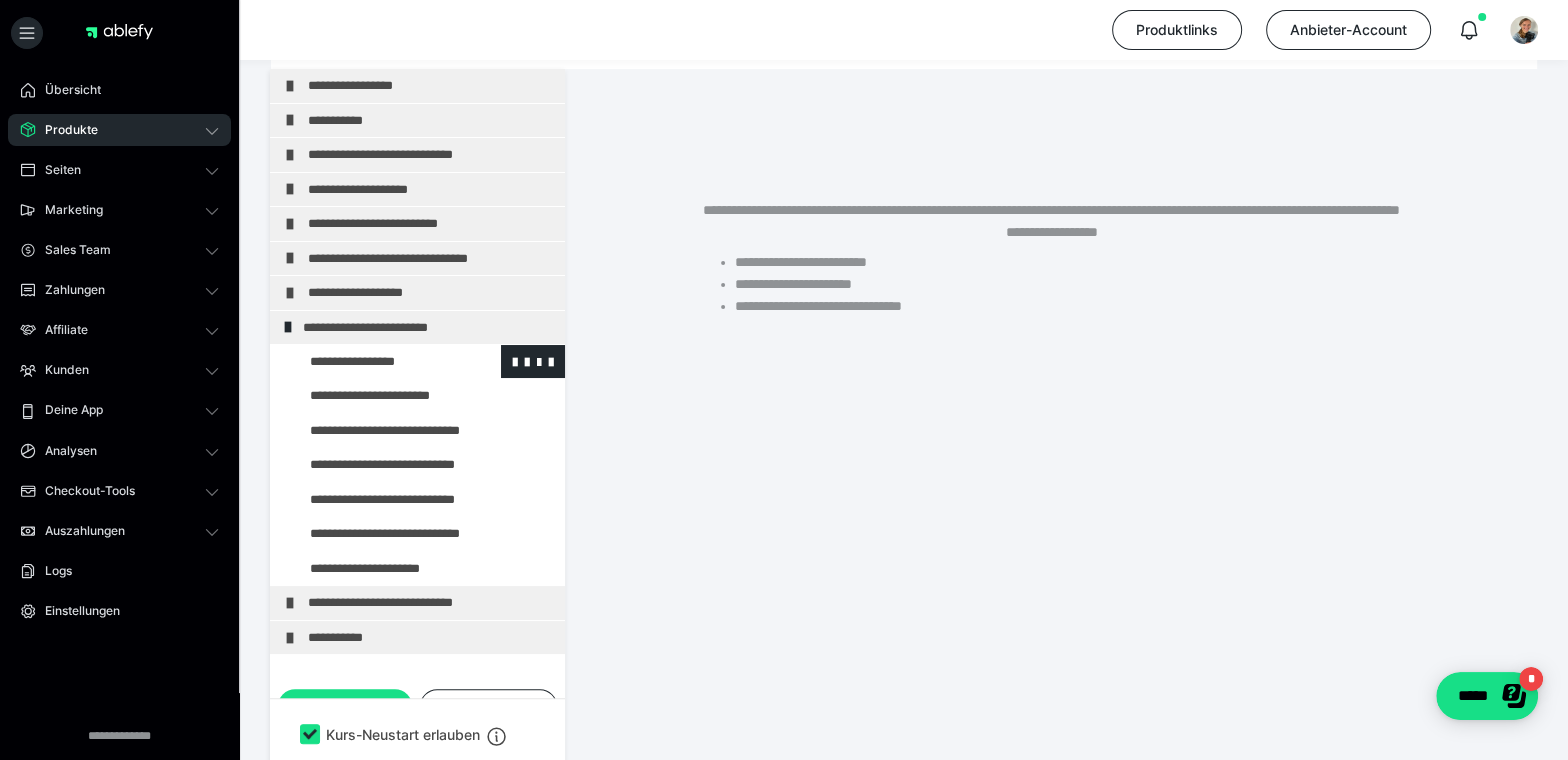 drag, startPoint x: 347, startPoint y: 360, endPoint x: 352, endPoint y: 369, distance: 10.29563 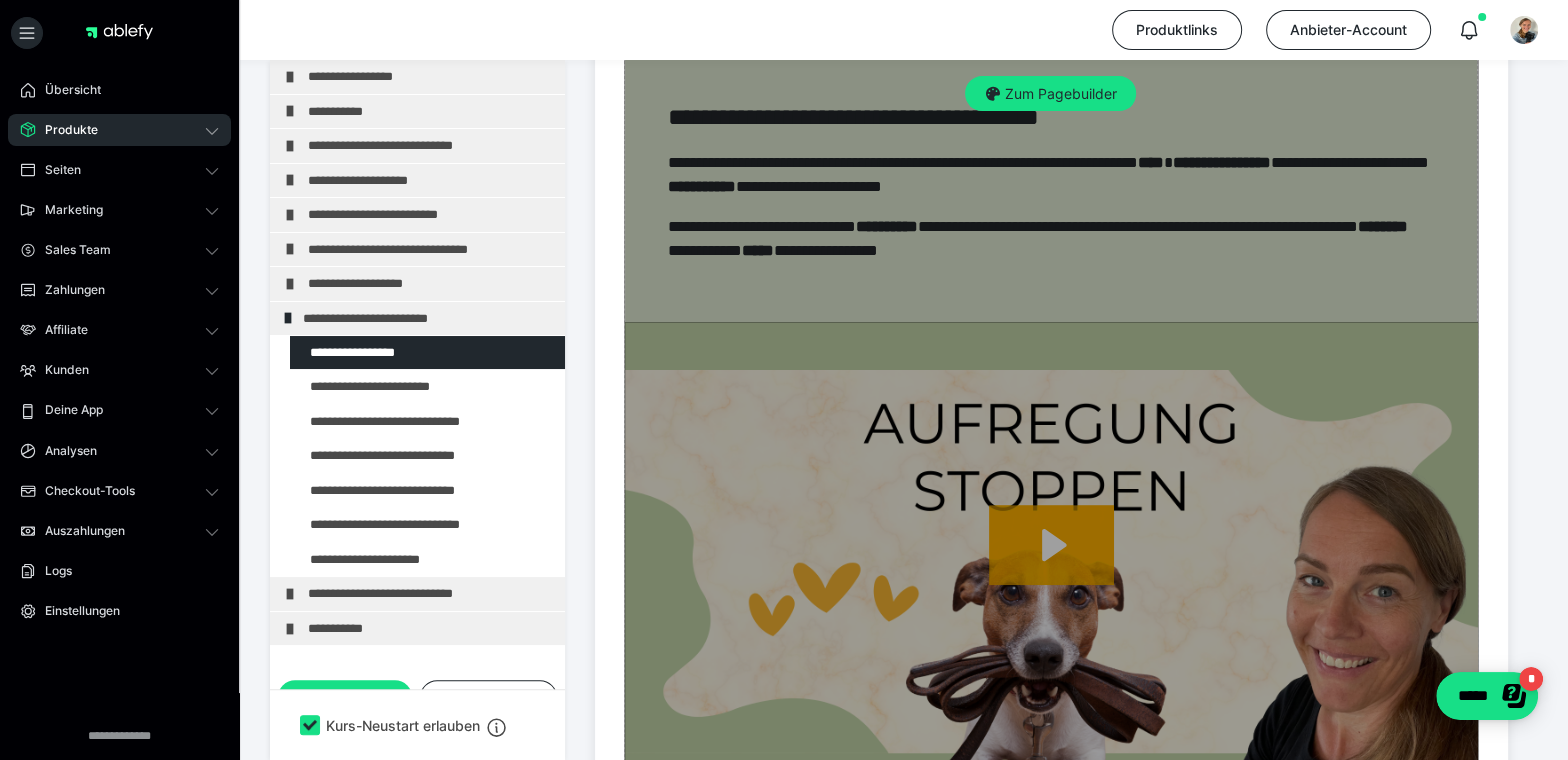 scroll, scrollTop: 641, scrollLeft: 0, axis: vertical 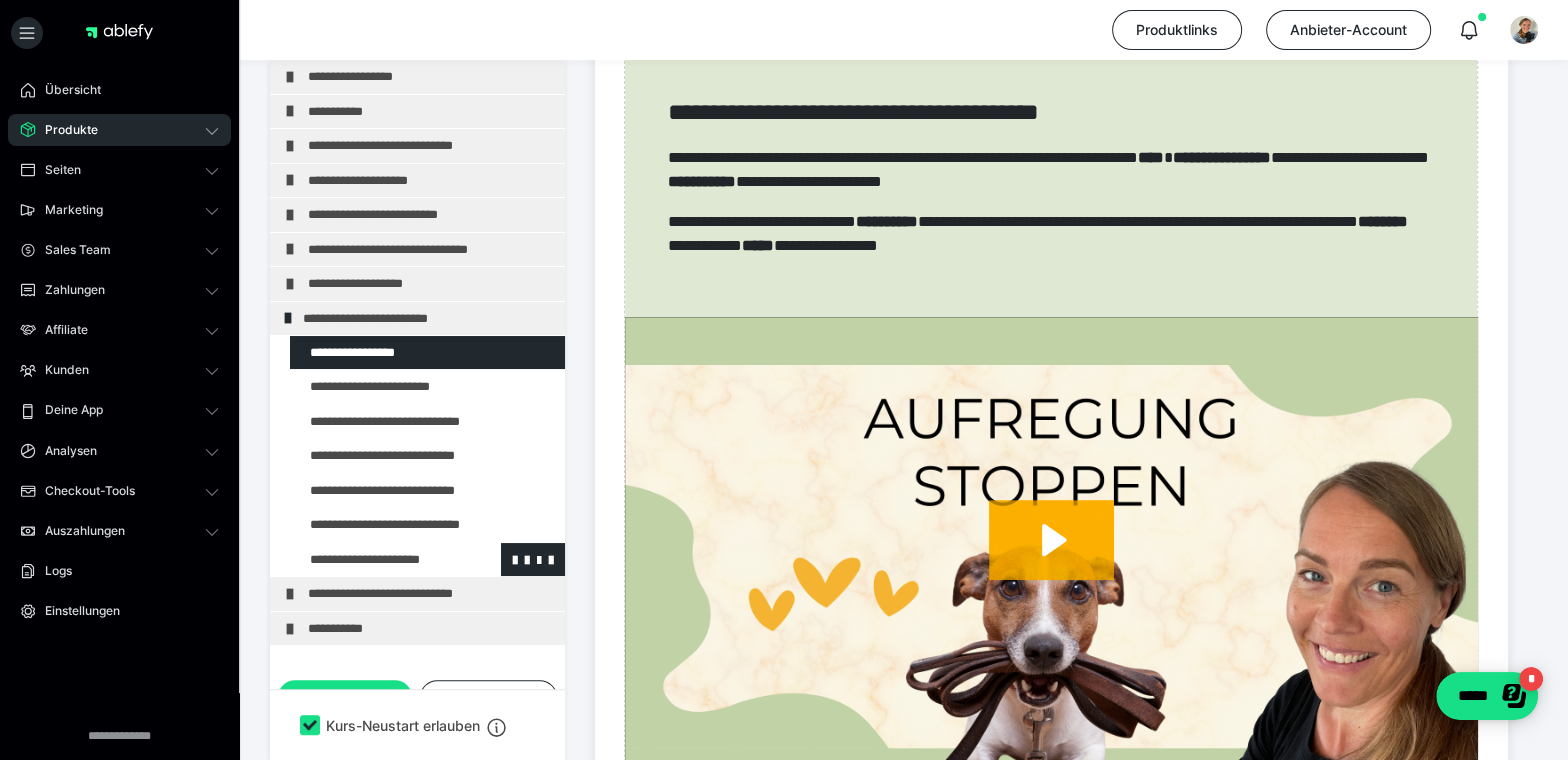 click at bounding box center [375, 559] 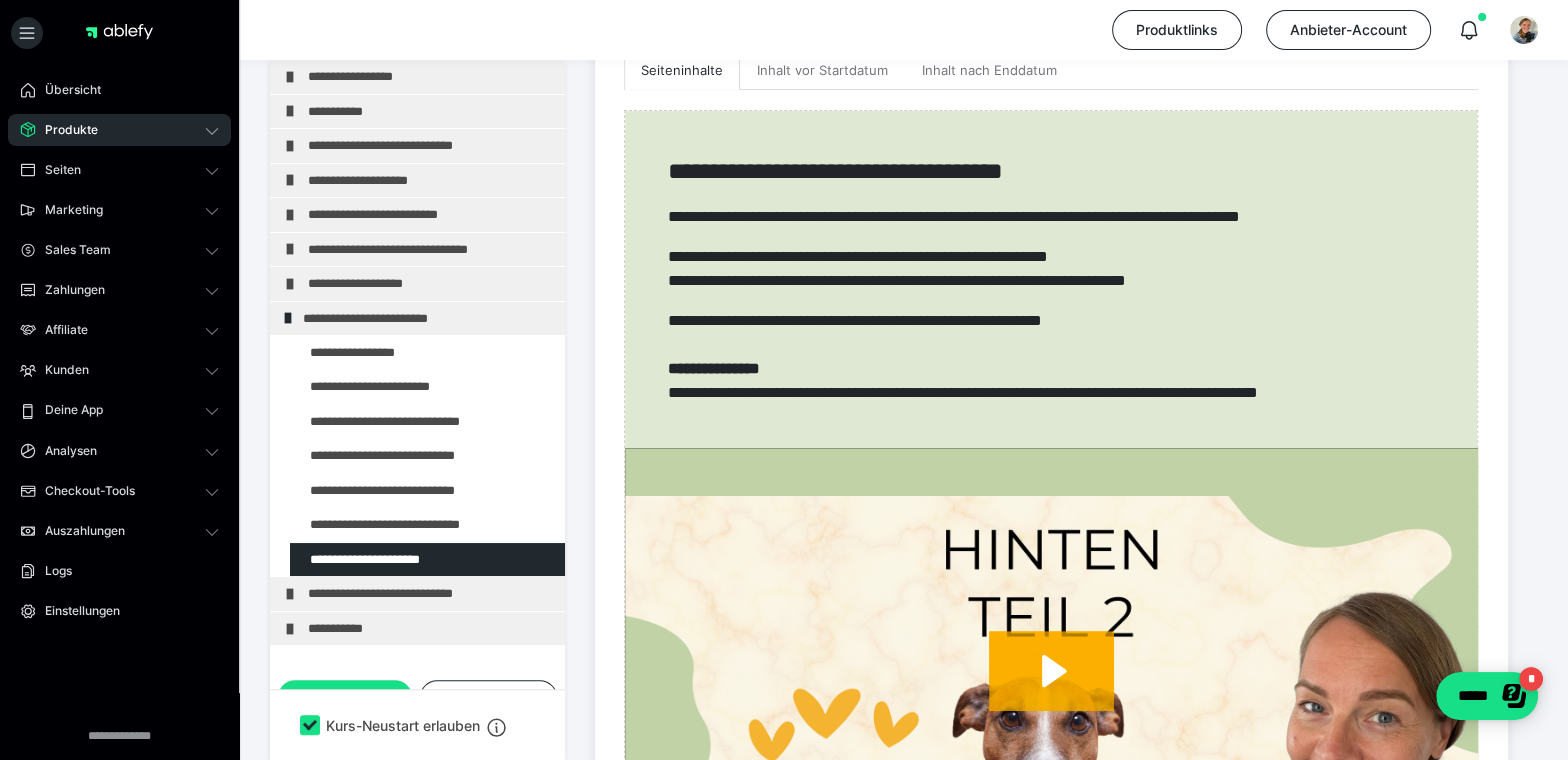 scroll, scrollTop: 576, scrollLeft: 0, axis: vertical 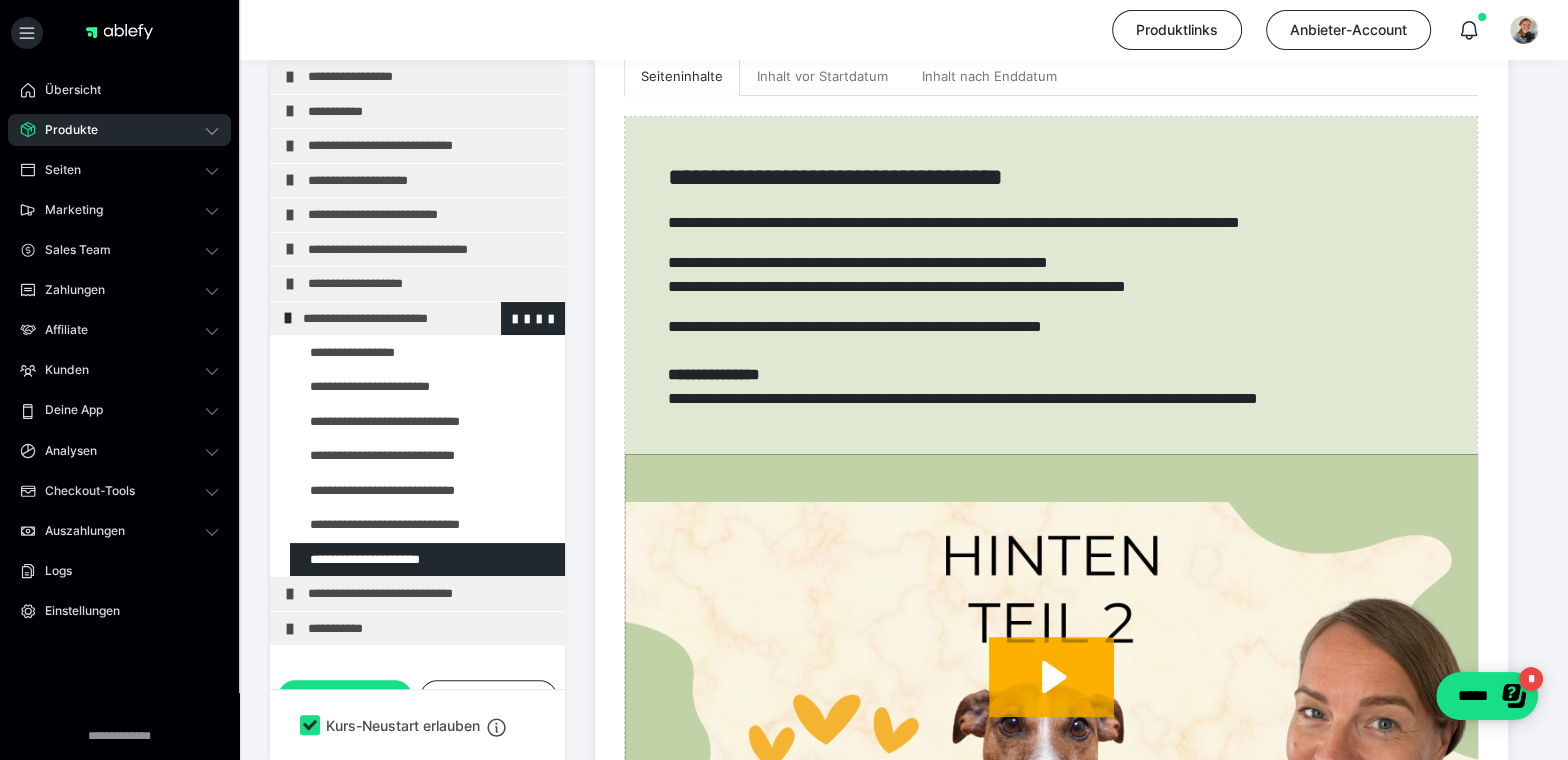 click at bounding box center (288, 318) 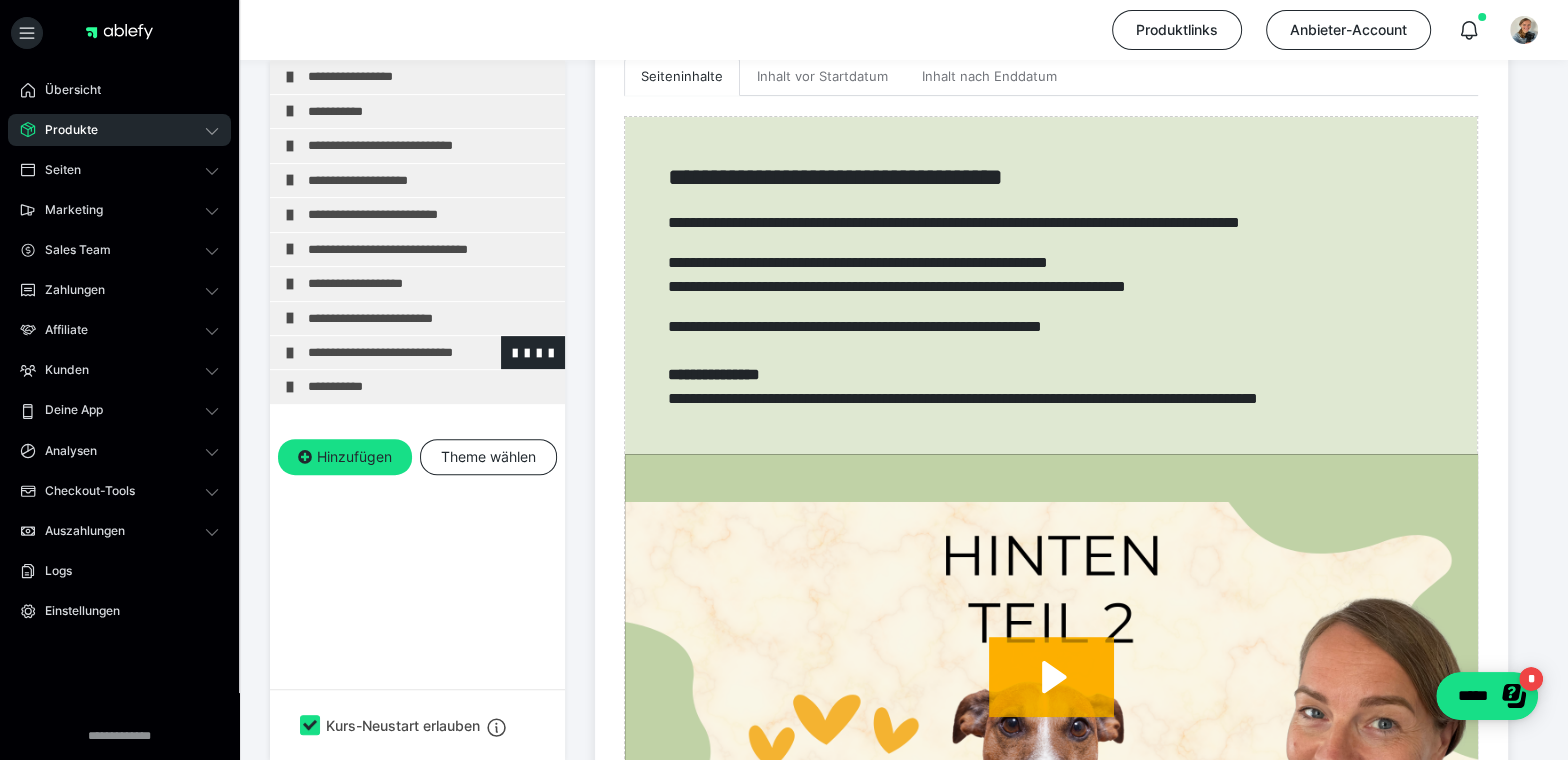 click at bounding box center (290, 353) 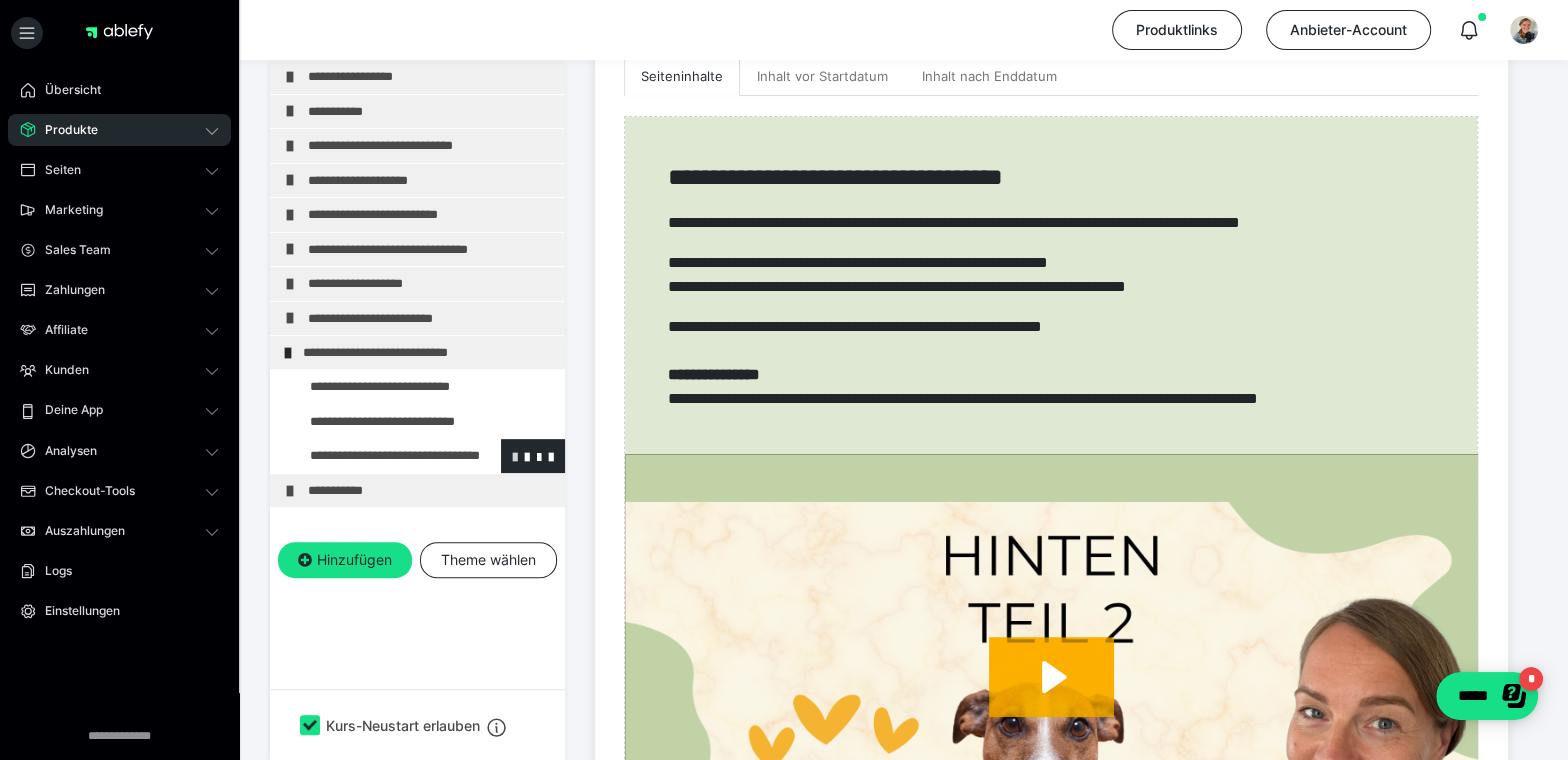 click at bounding box center (515, 456) 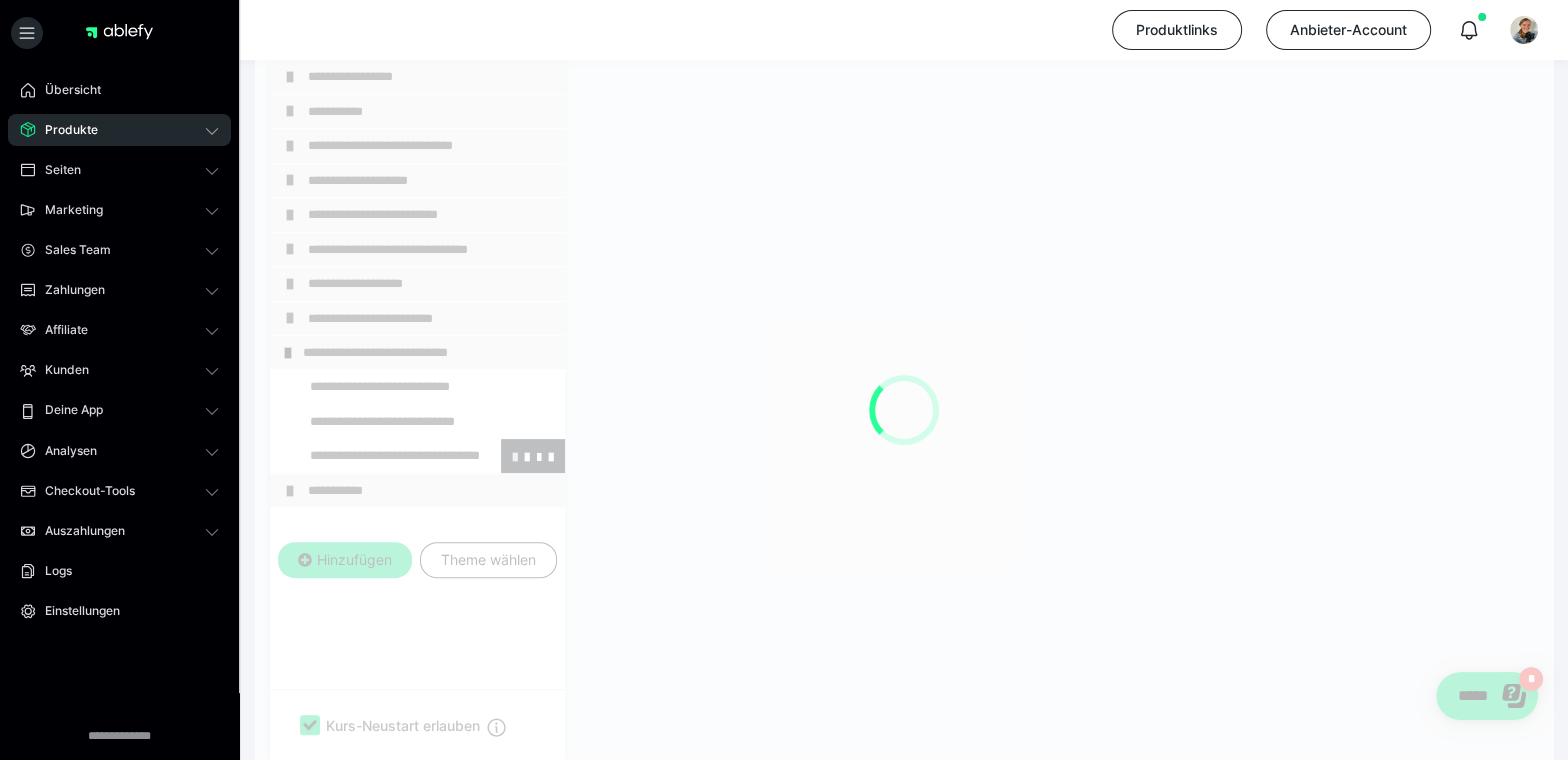 scroll, scrollTop: 352, scrollLeft: 0, axis: vertical 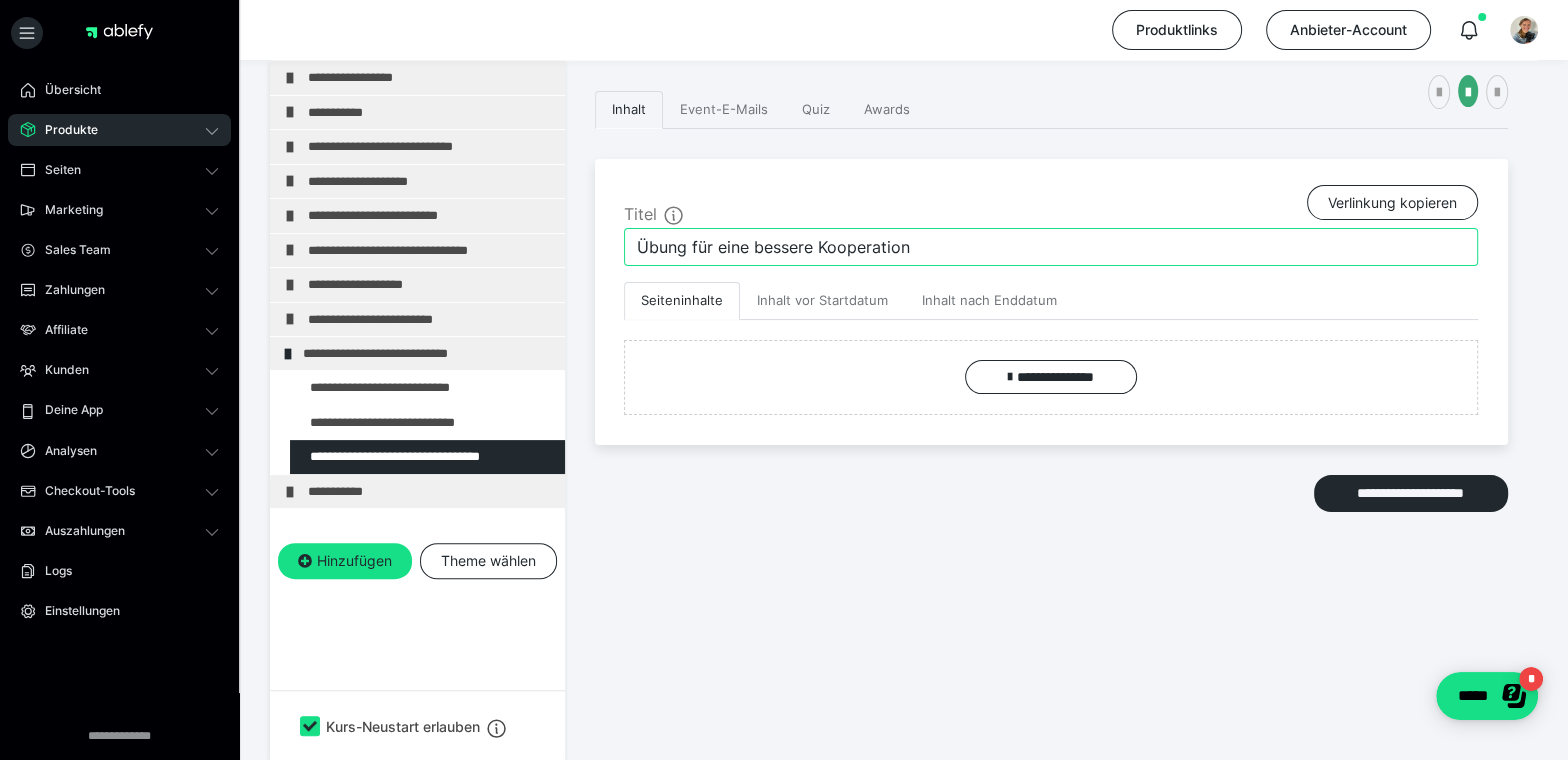 click on "Übung für eine bessere Kooperation" at bounding box center (1051, 247) 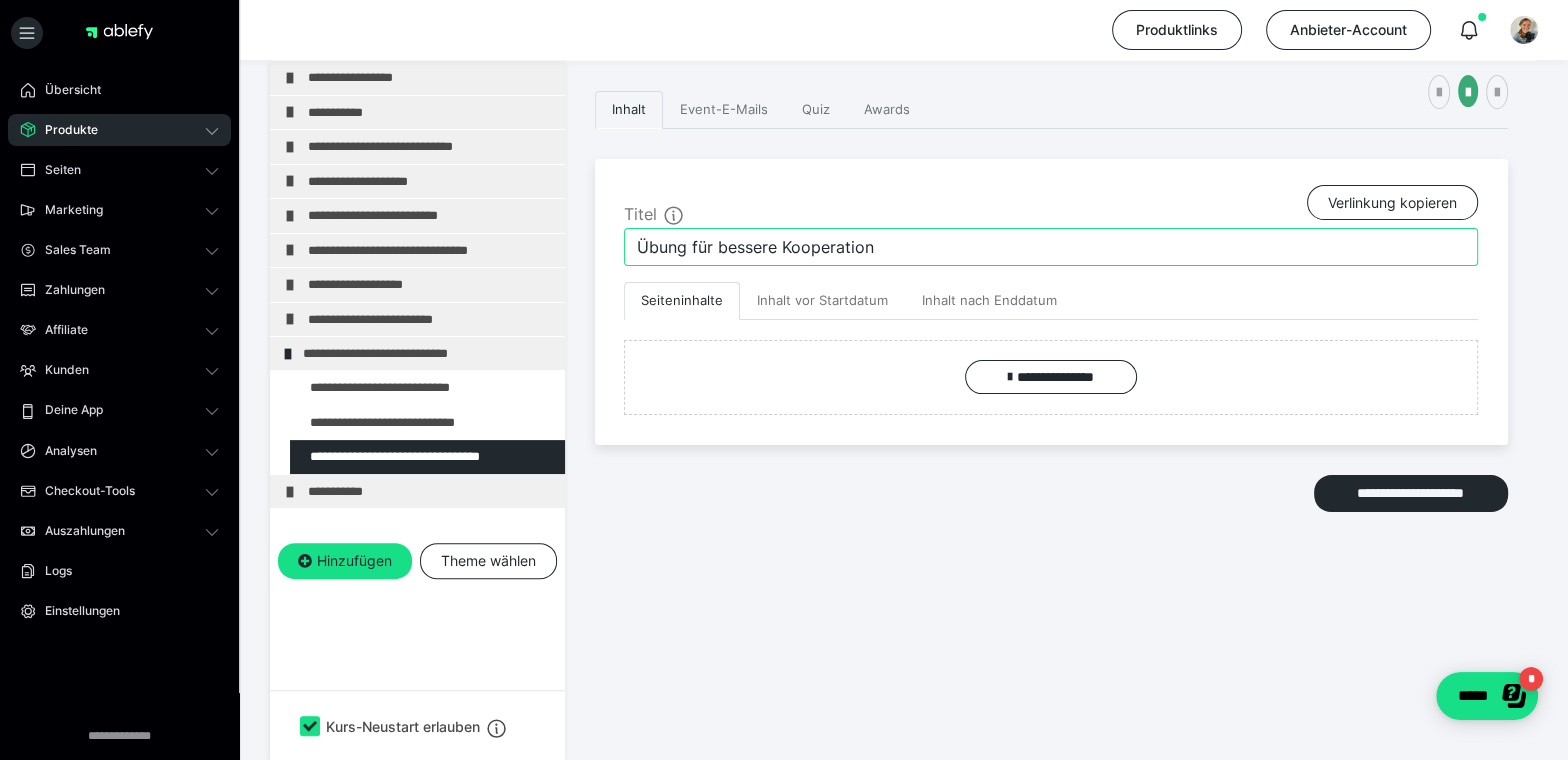 drag, startPoint x: 874, startPoint y: 247, endPoint x: 873, endPoint y: 263, distance: 16.03122 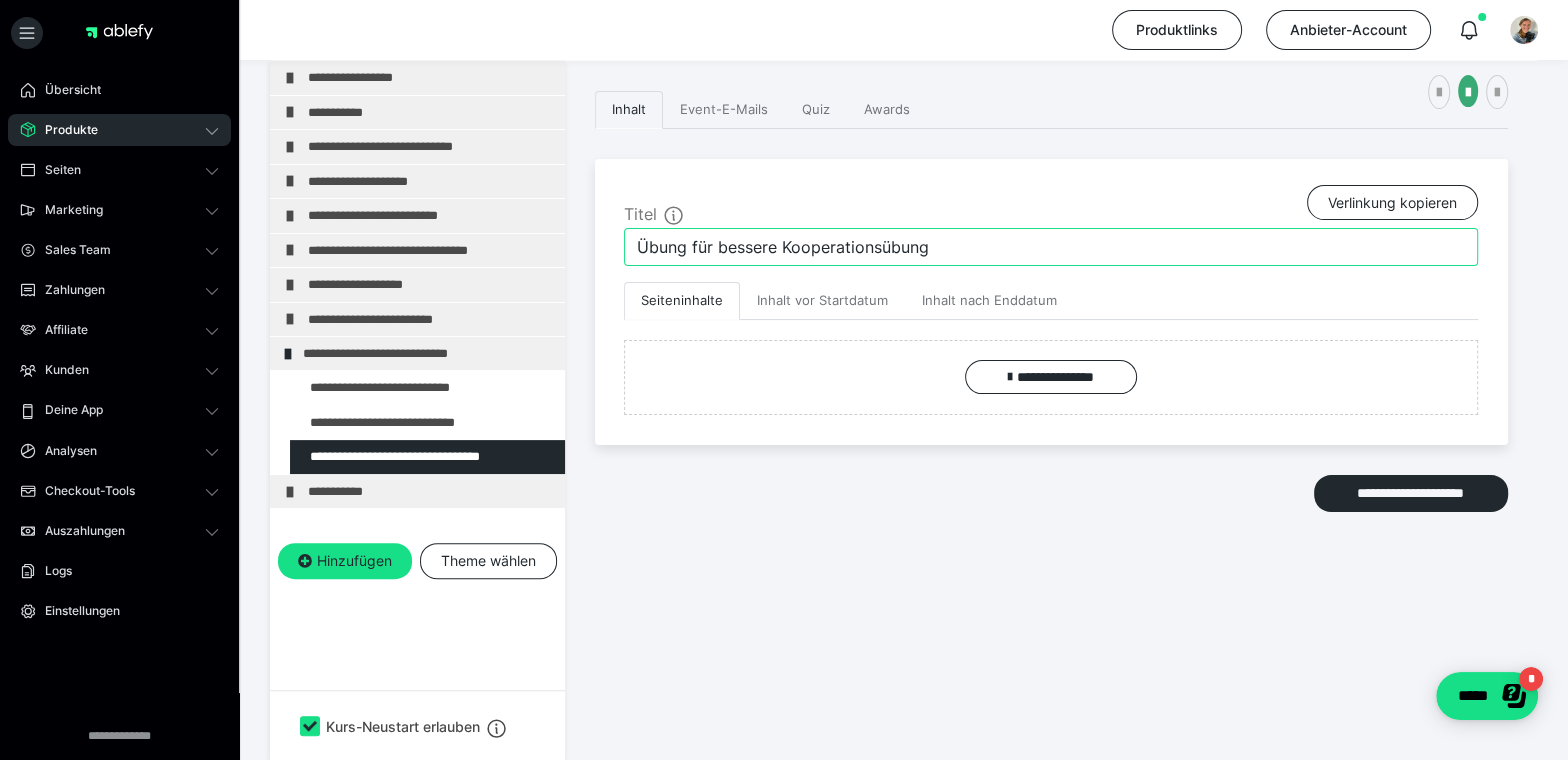 drag, startPoint x: 774, startPoint y: 240, endPoint x: 636, endPoint y: 241, distance: 138.00362 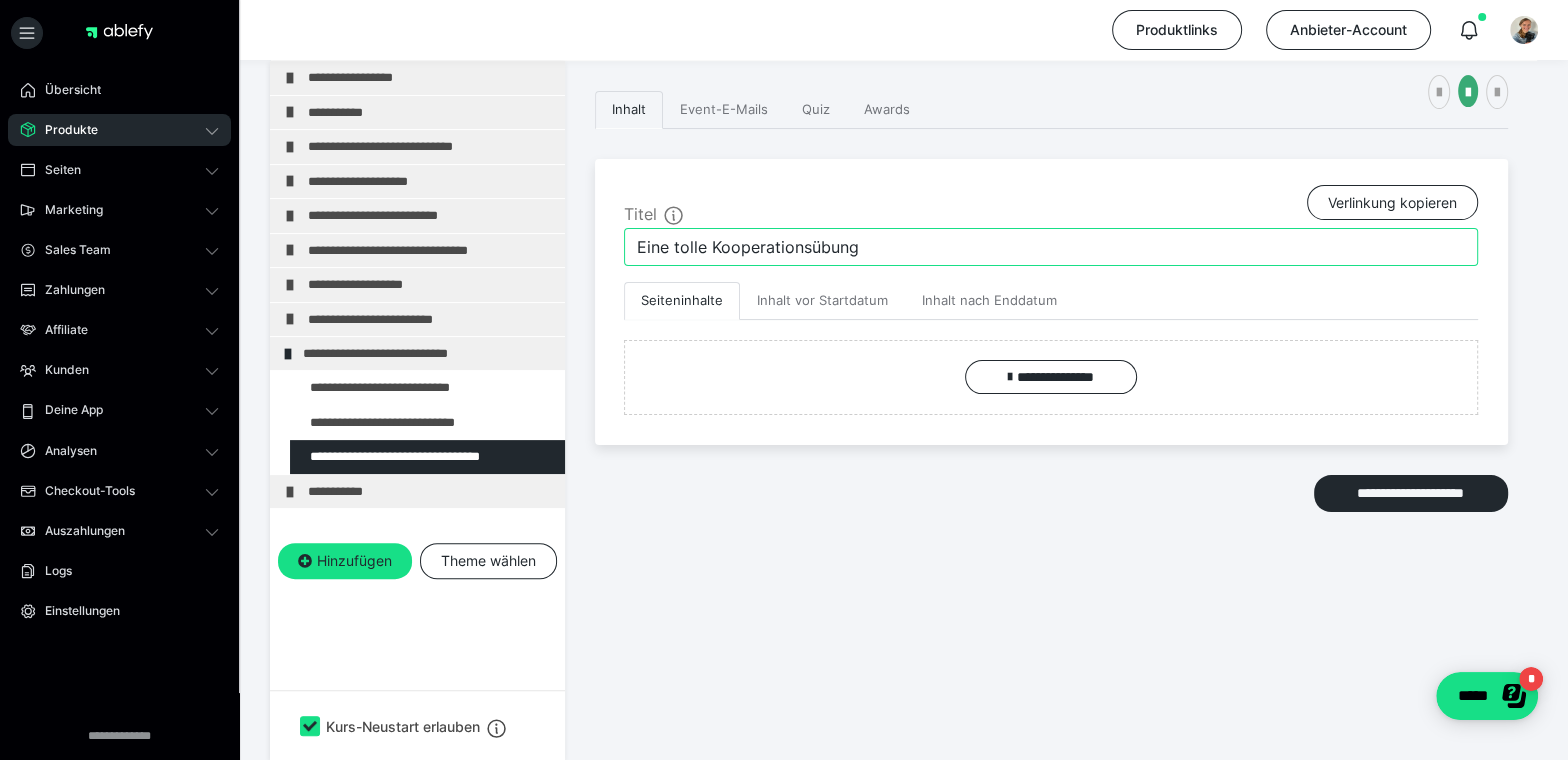 click on "Eine tolle Kooperationsübung" at bounding box center [1051, 247] 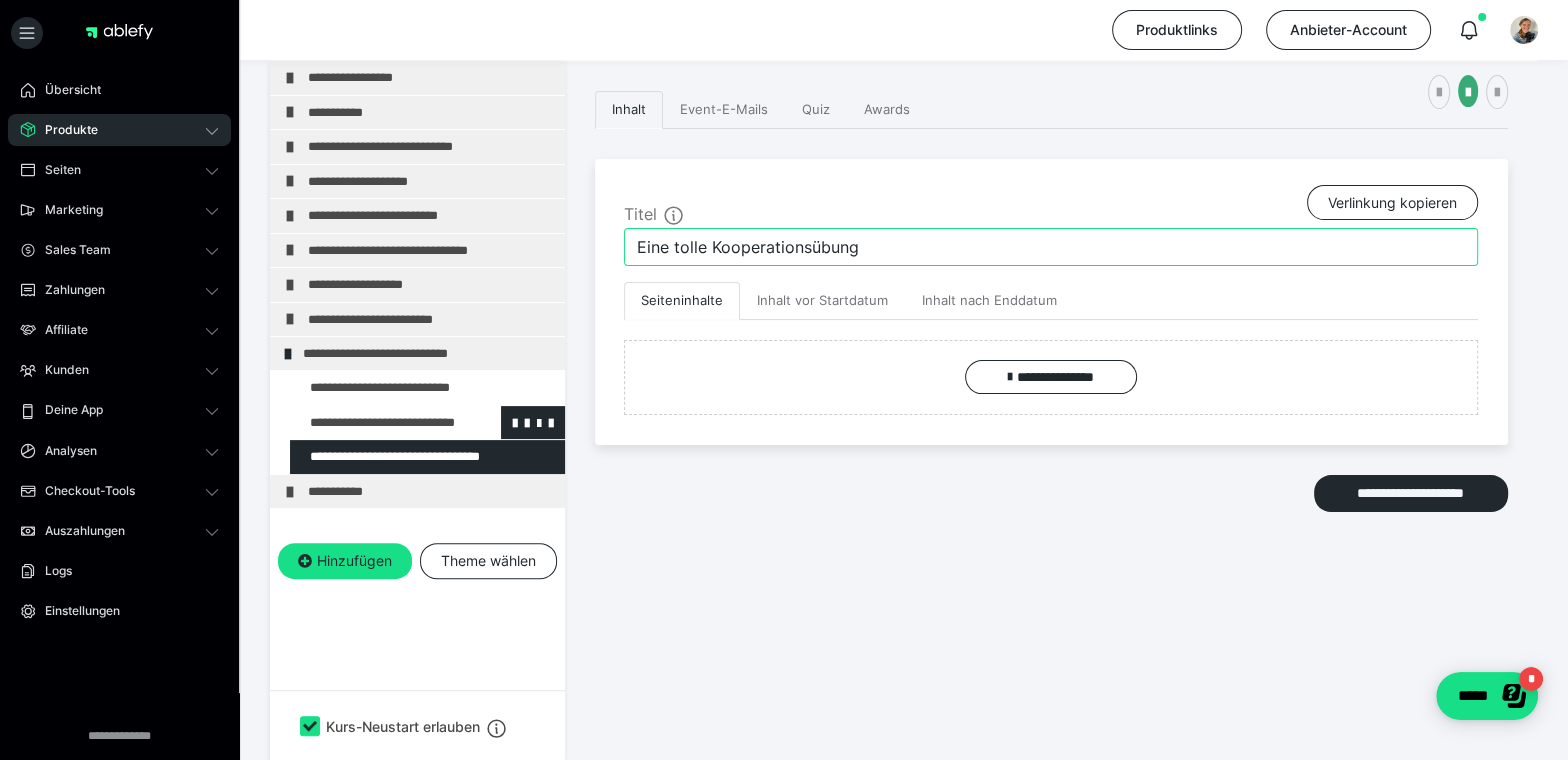 type on "Eine tolle Kooperationsübung" 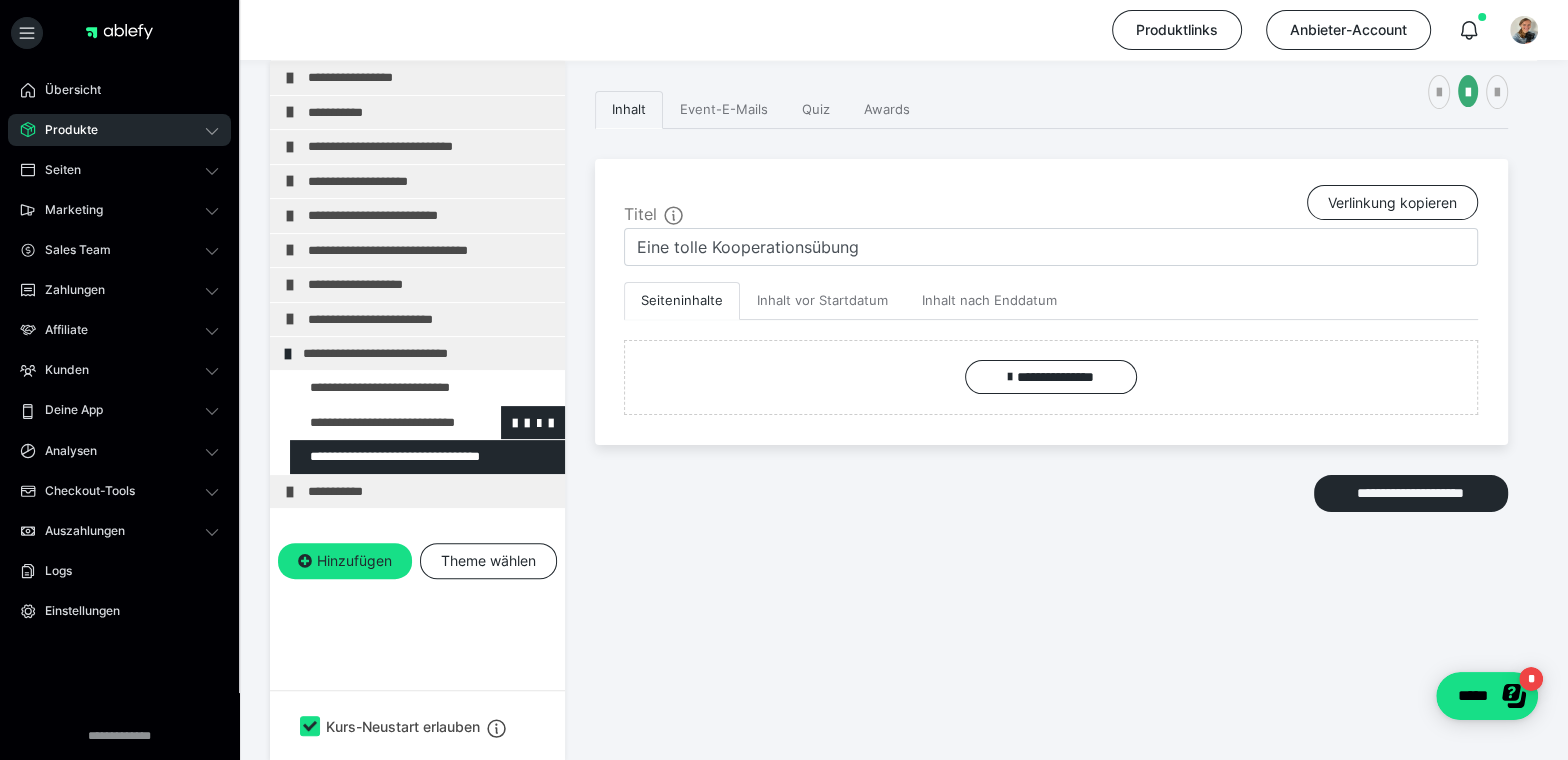 click at bounding box center [375, 422] 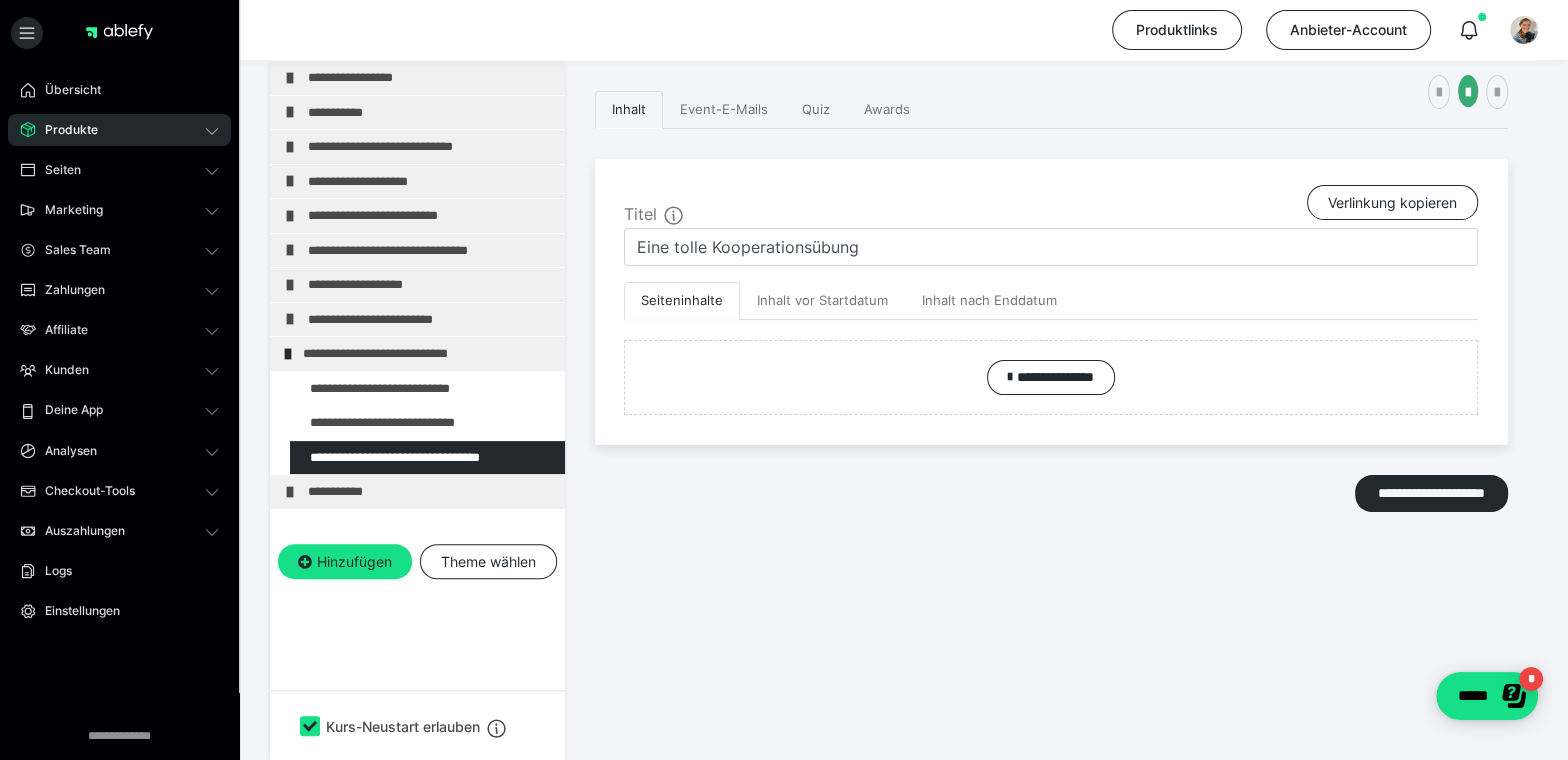 type on "Zweiter Spaziergang mit Mausi" 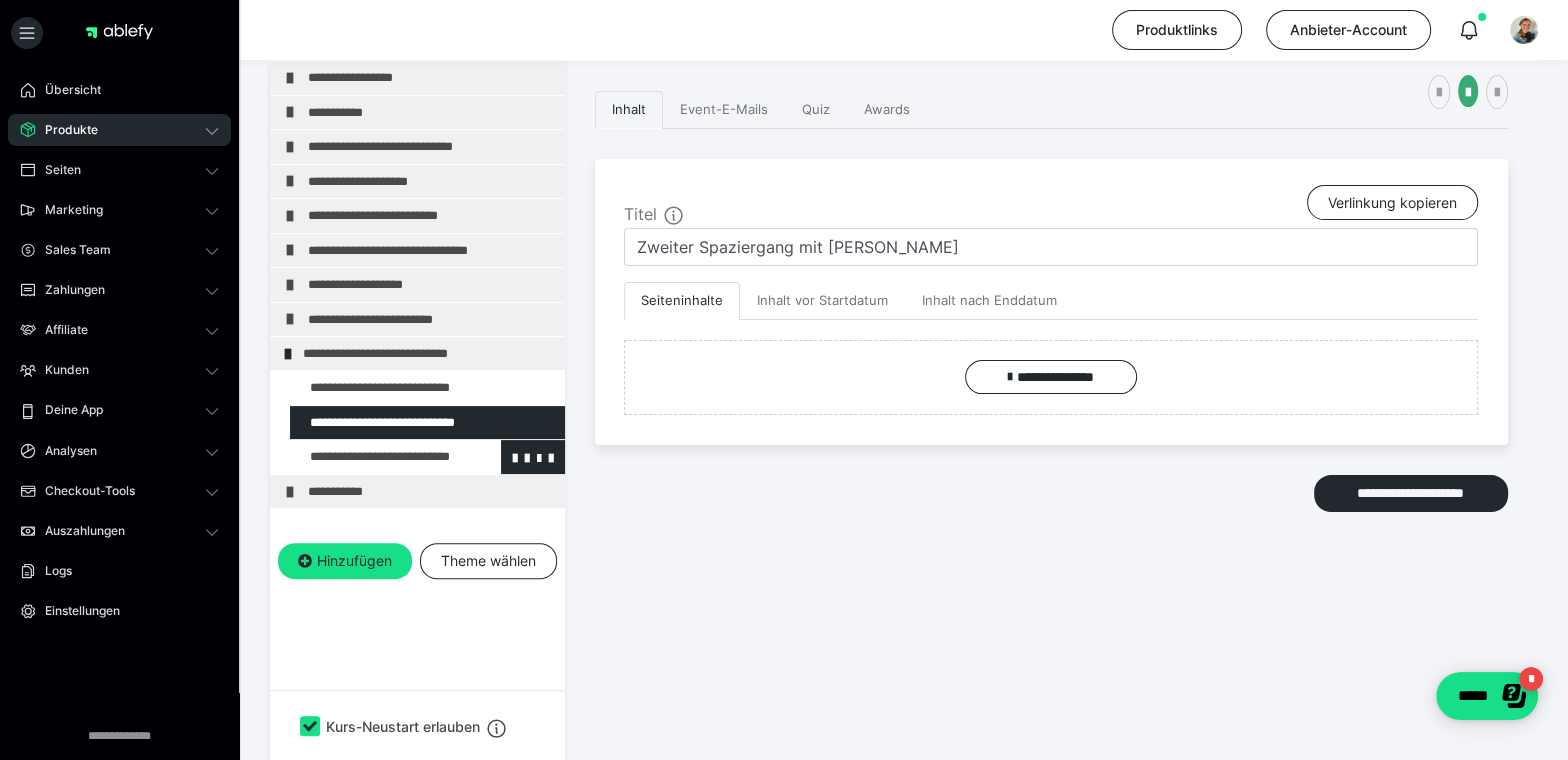 click at bounding box center [375, 456] 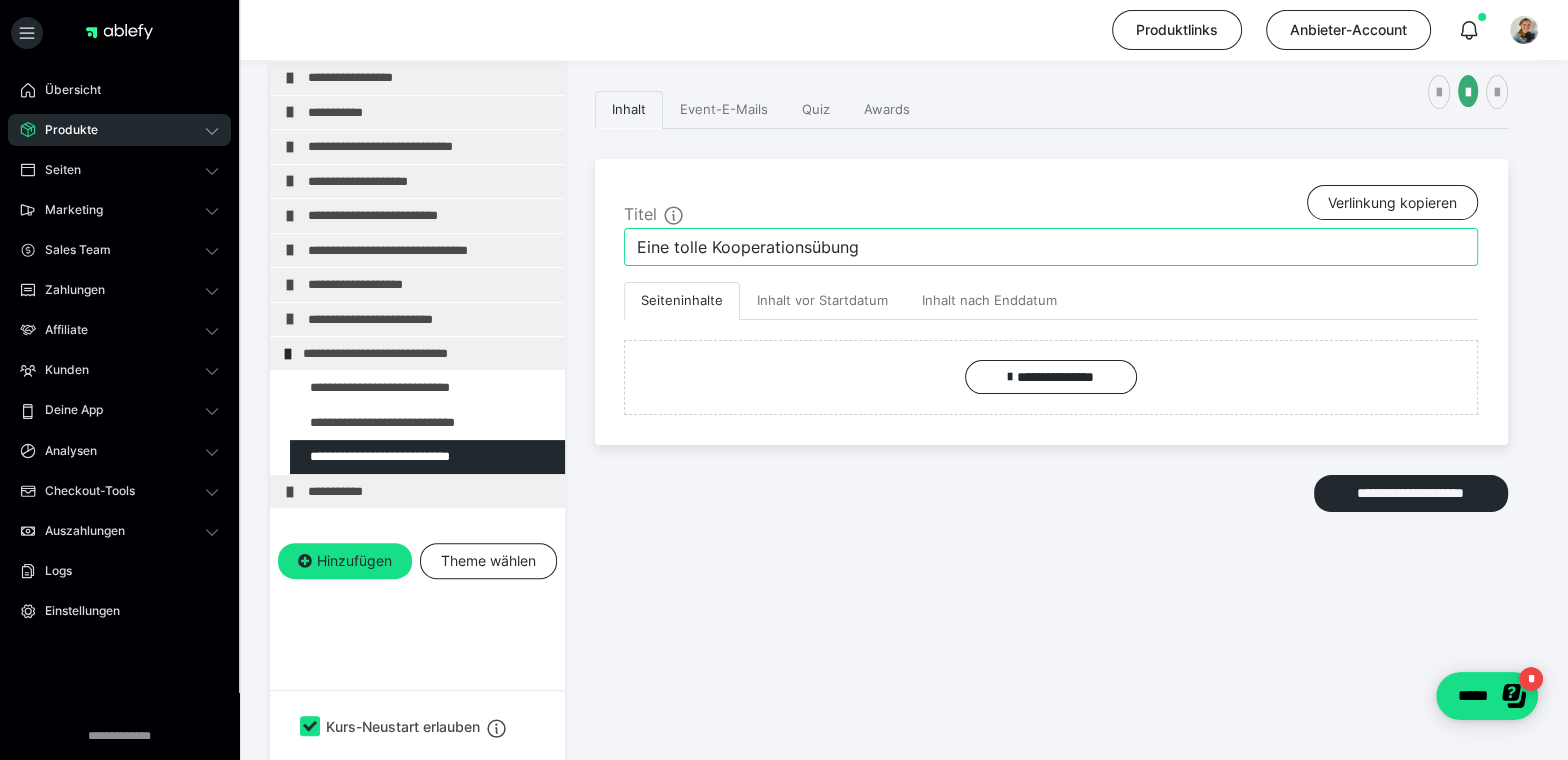 click on "Eine tolle Kooperationsübung" at bounding box center (1051, 247) 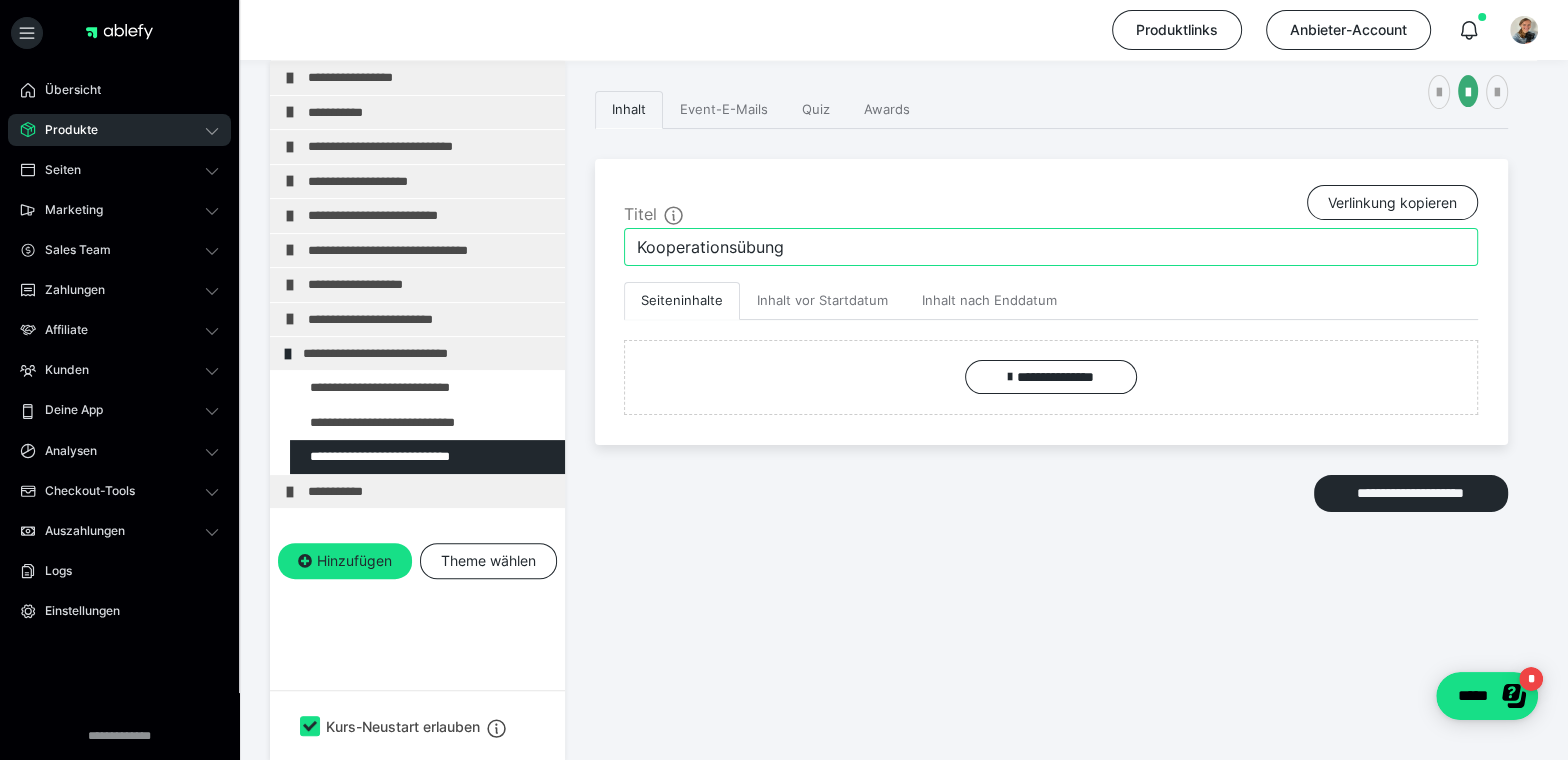 click on "Kooperationsübung" at bounding box center (1051, 247) 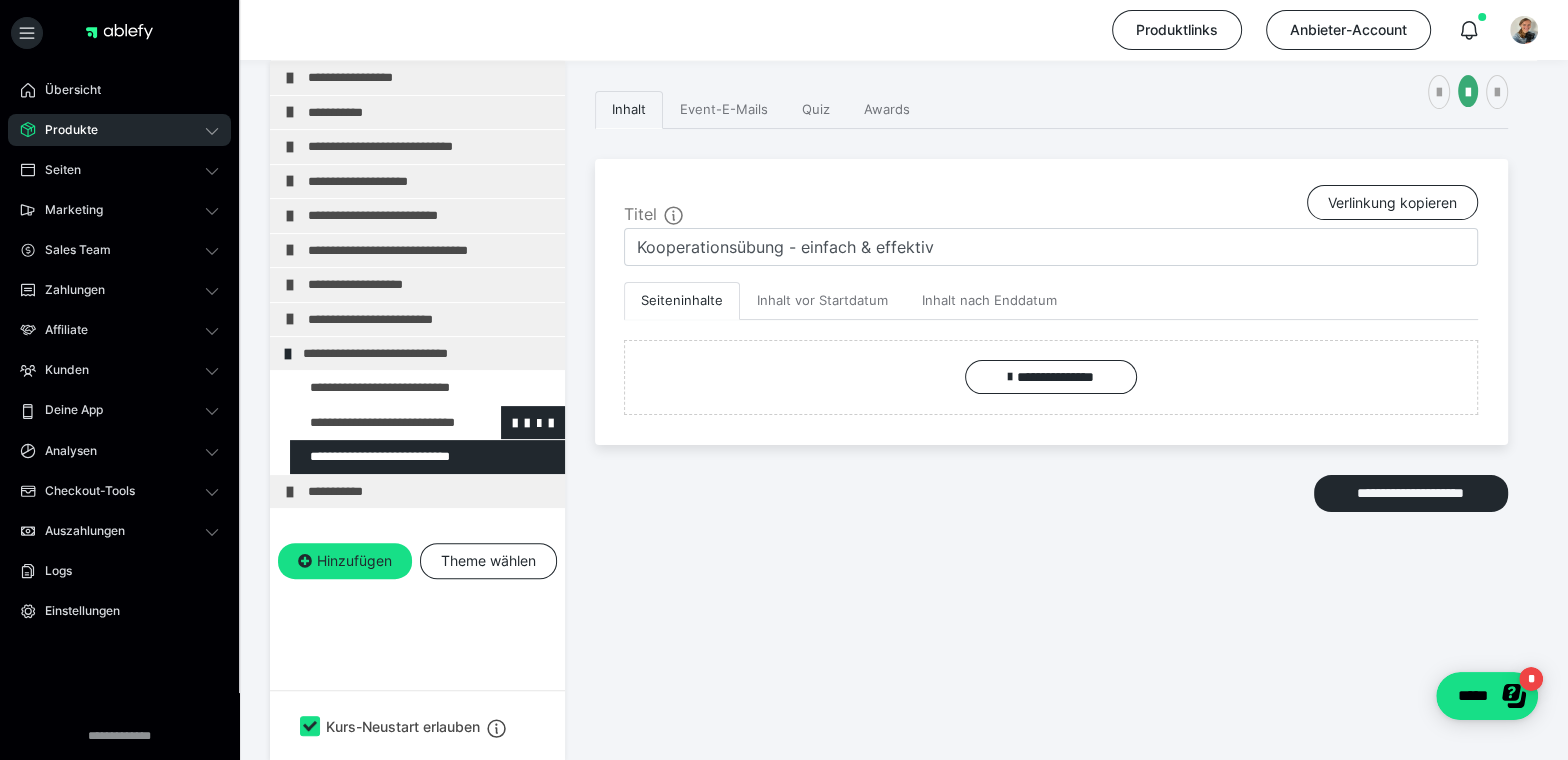 click at bounding box center [375, 422] 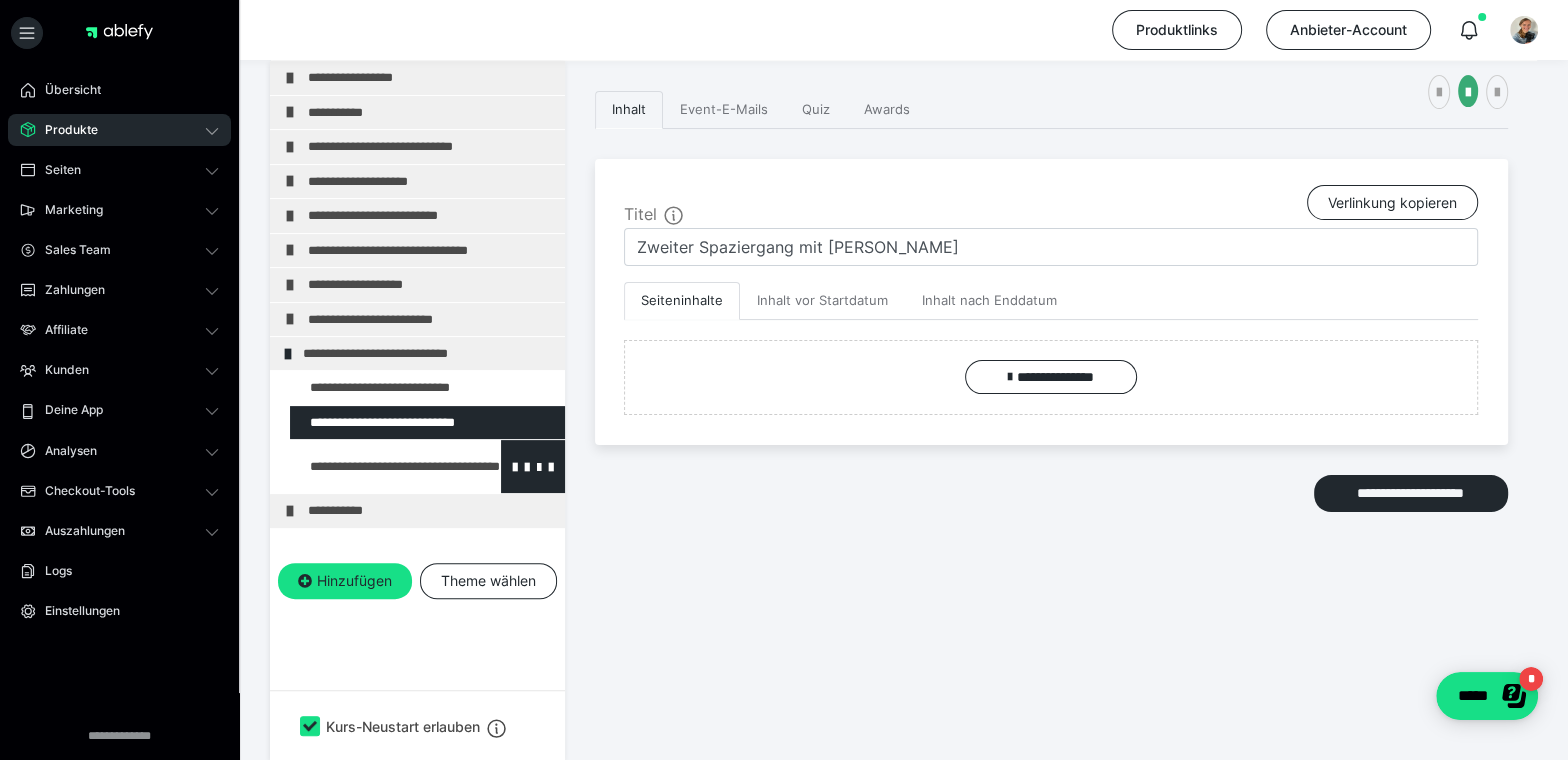 click at bounding box center (375, 466) 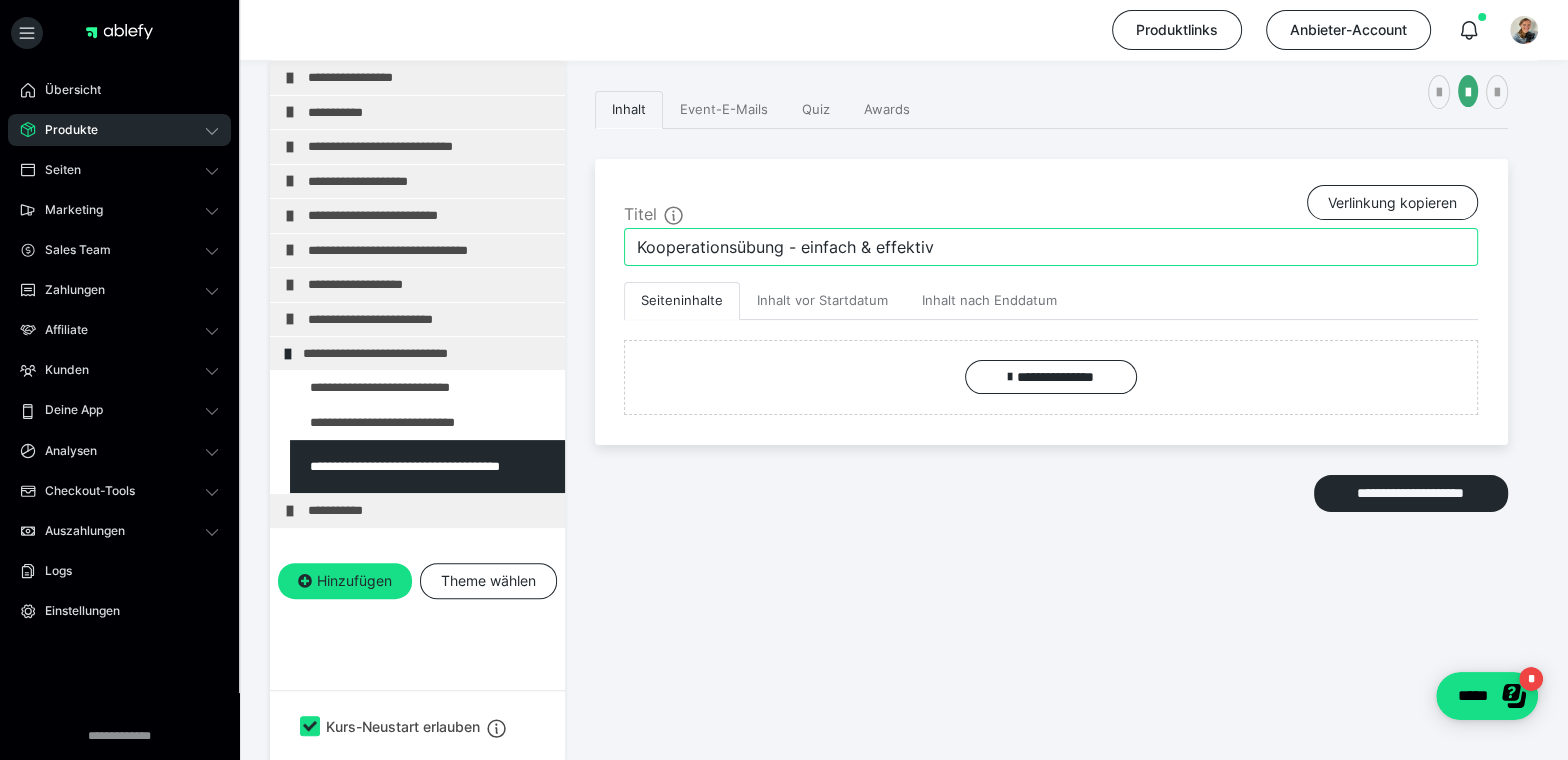 click on "Kooperationsübung - einfach & effektiv" at bounding box center (1051, 247) 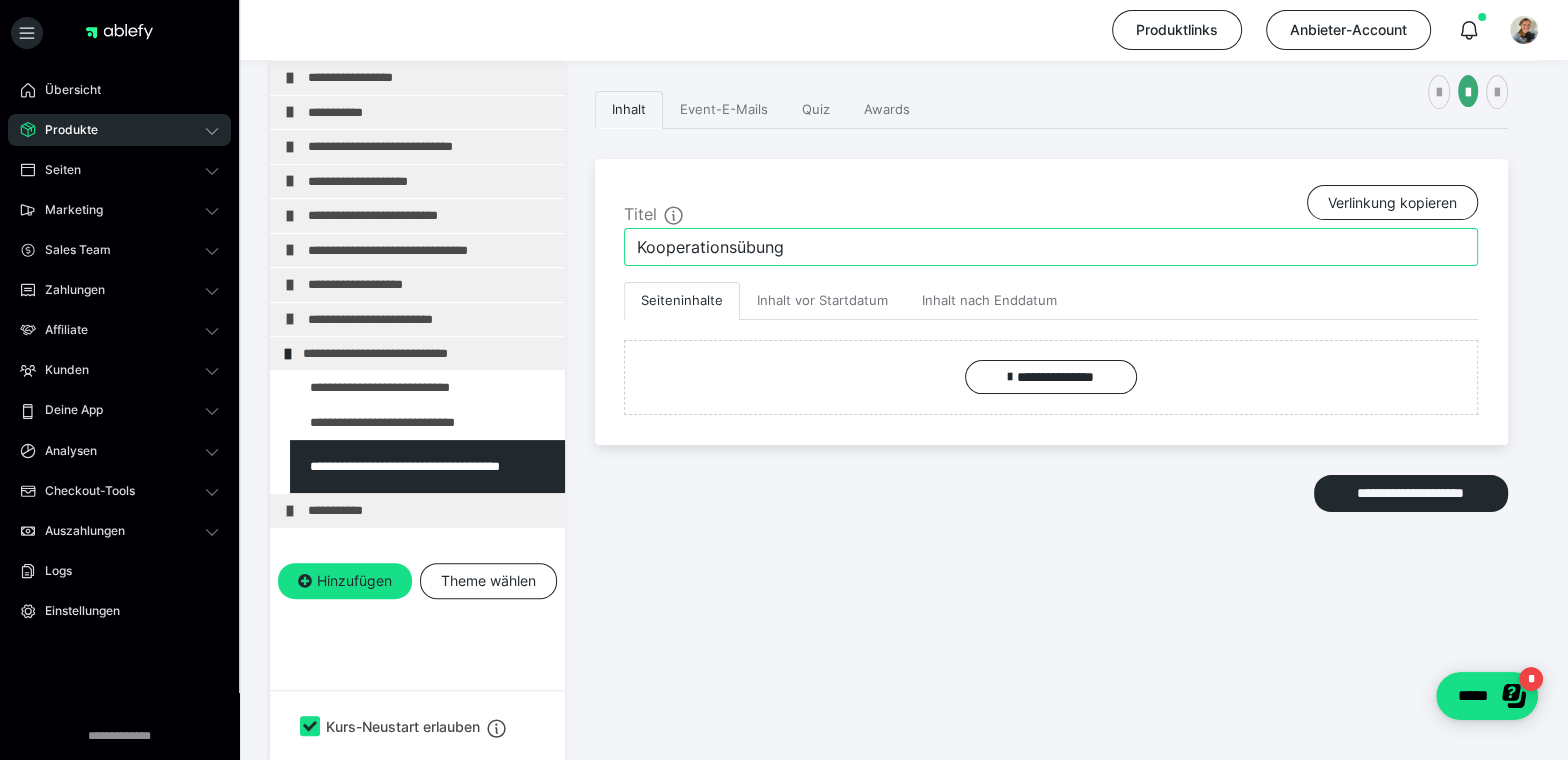 drag, startPoint x: 783, startPoint y: 242, endPoint x: 639, endPoint y: 249, distance: 144.17004 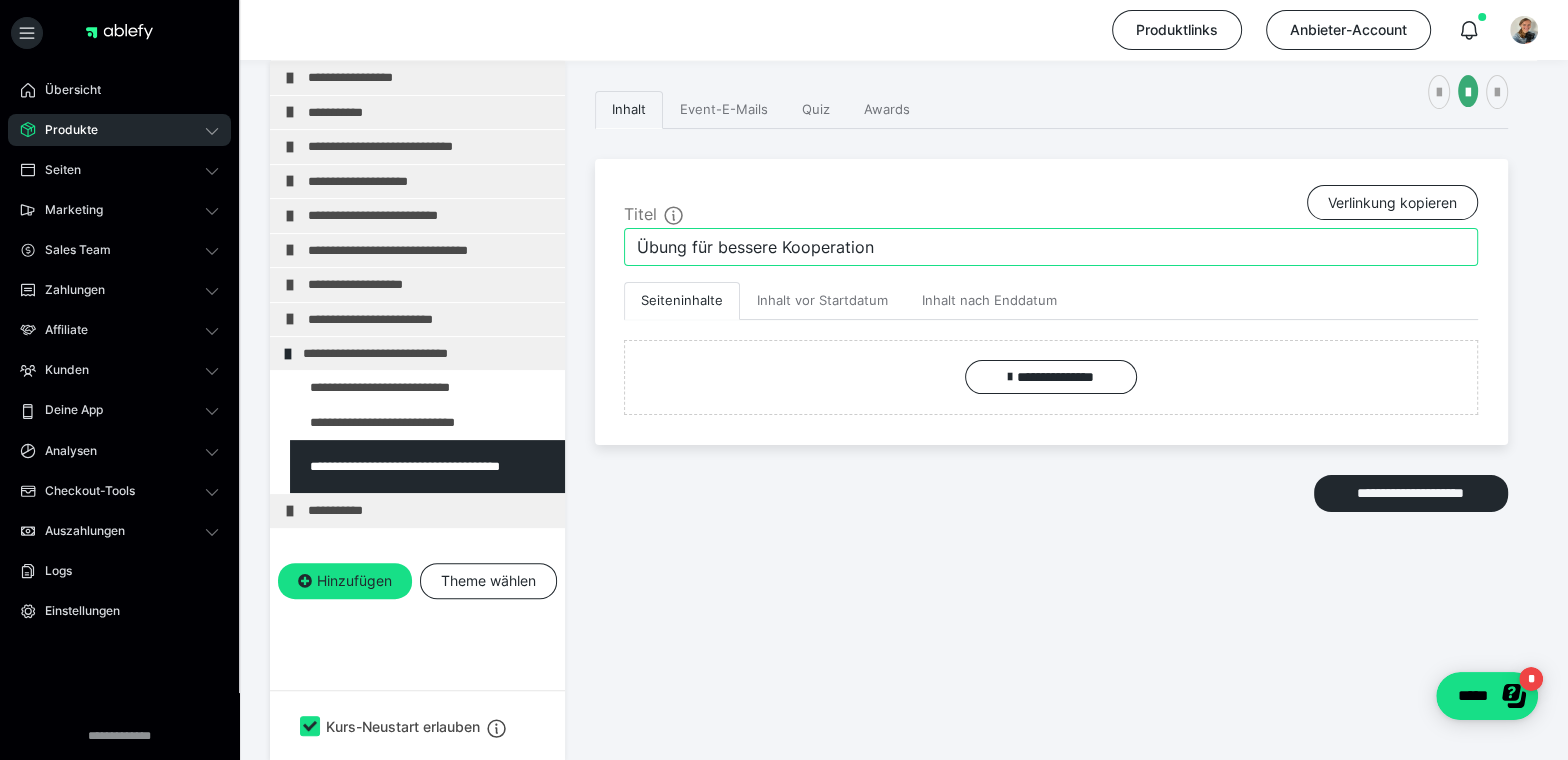 click on "Übung für bessere Kooperation" at bounding box center (1051, 247) 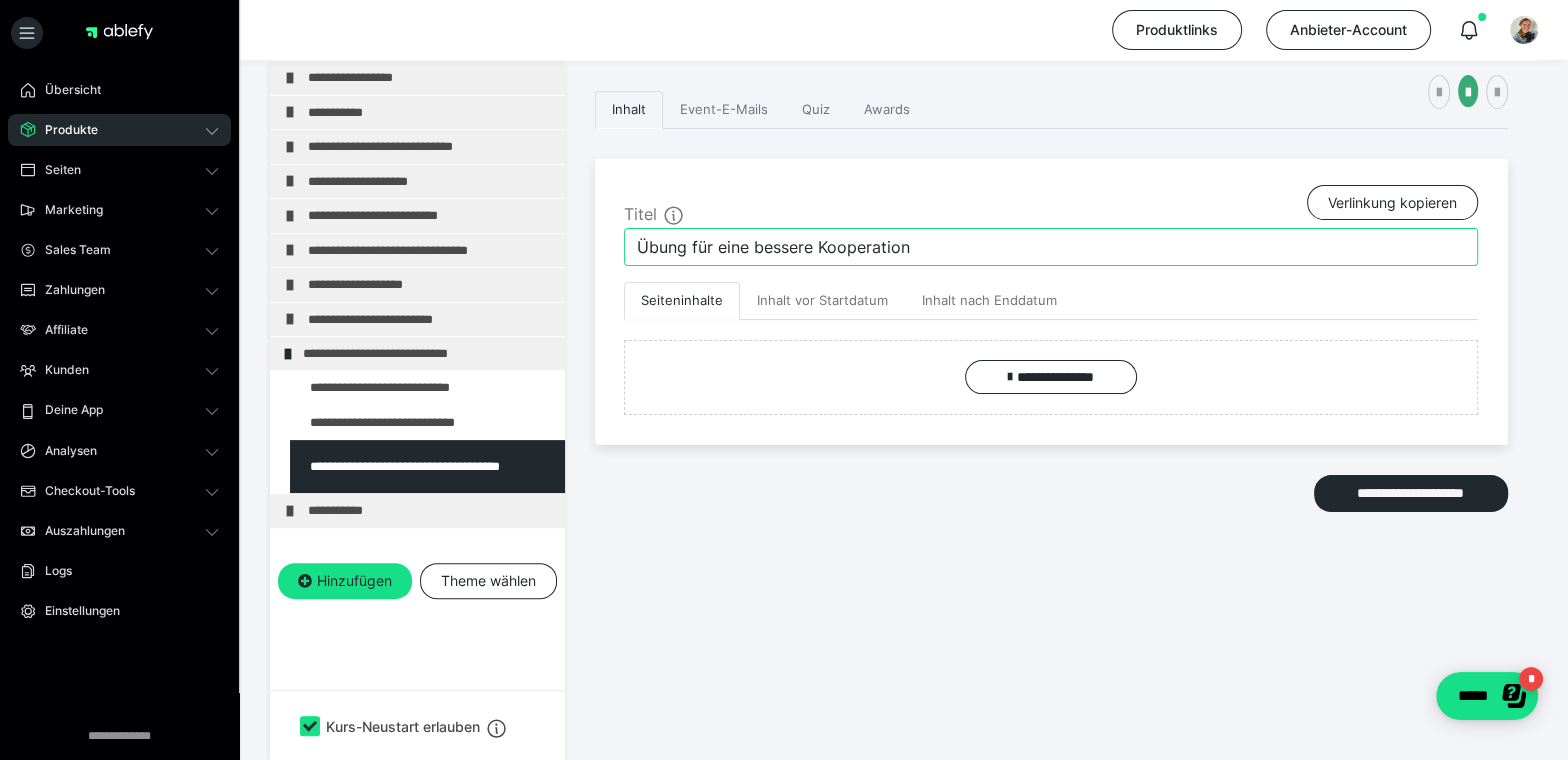 click on "Übung für eine bessere Kooperation" at bounding box center [1051, 247] 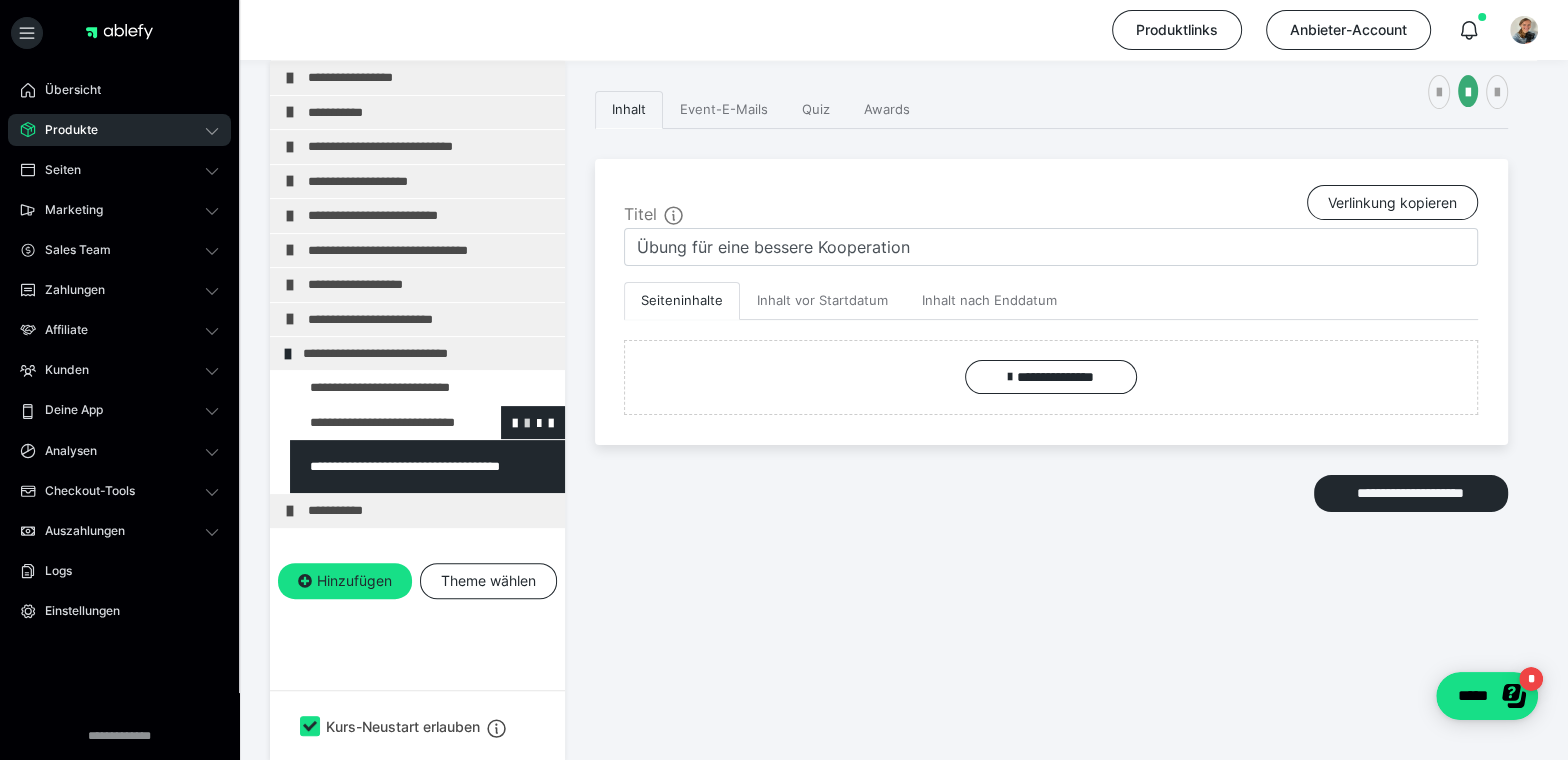 click at bounding box center (527, 422) 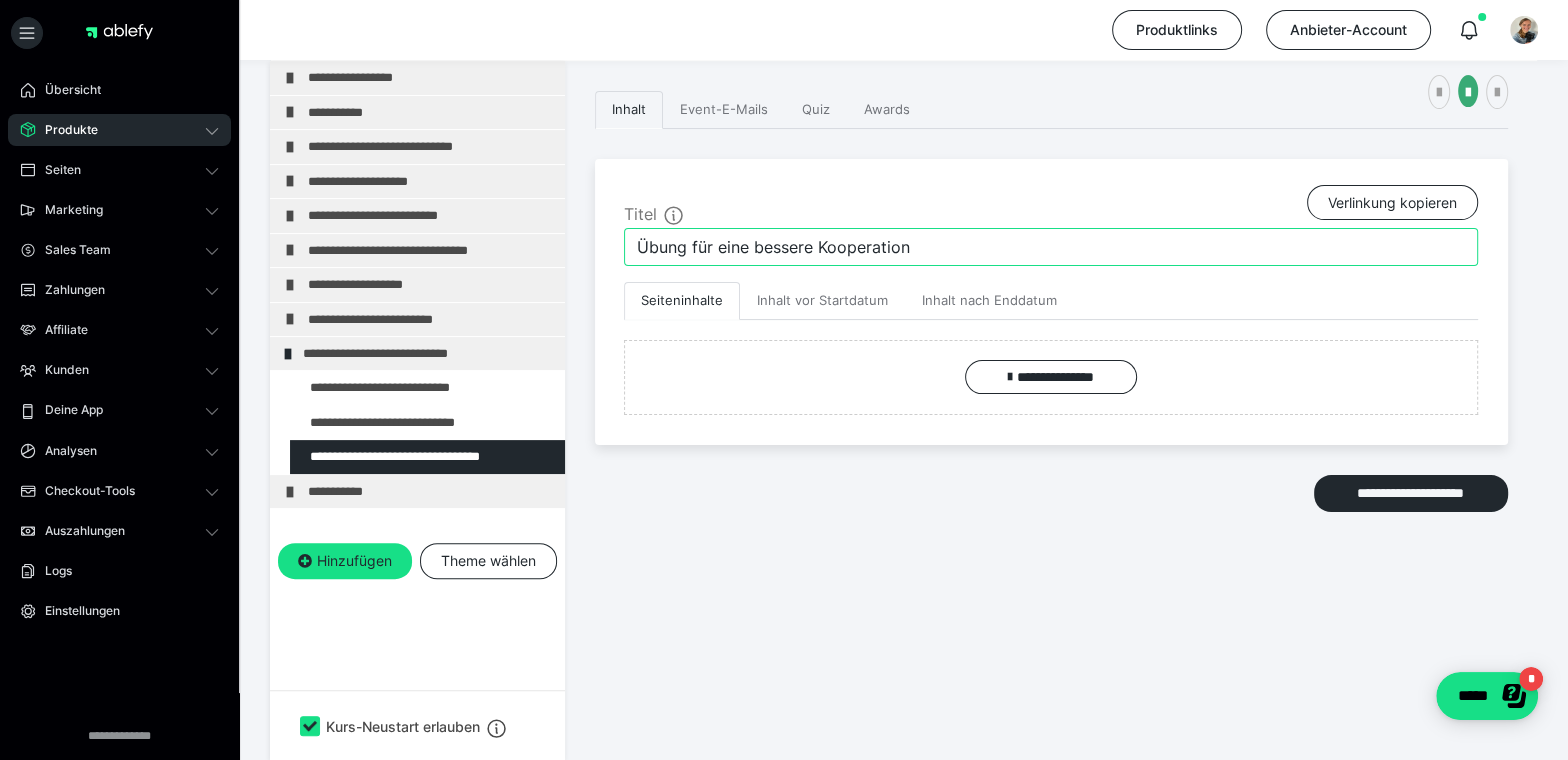 click on "Übung für eine bessere Kooperation" at bounding box center [1051, 247] 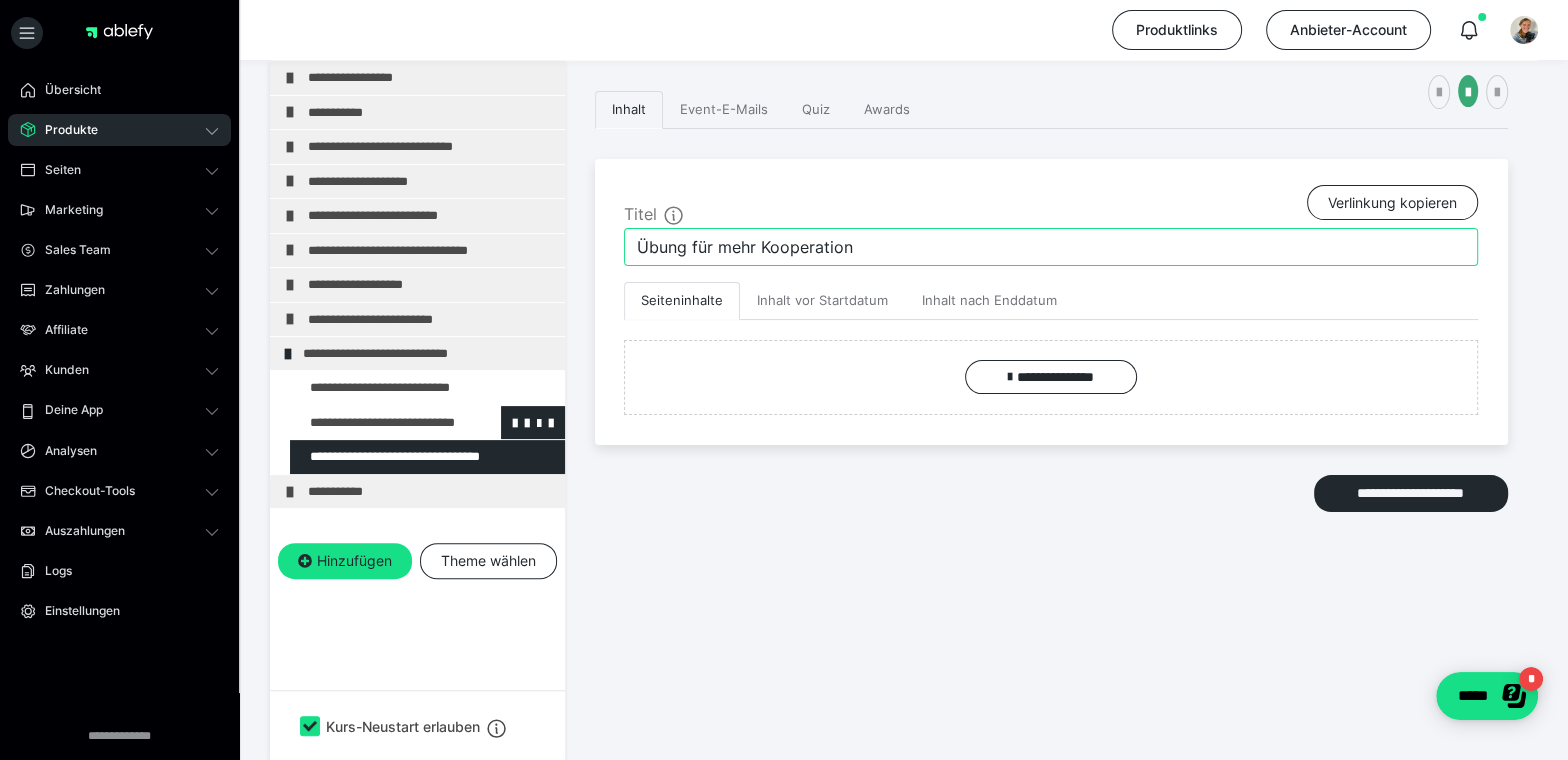 type on "Übung für mehr Kooperation" 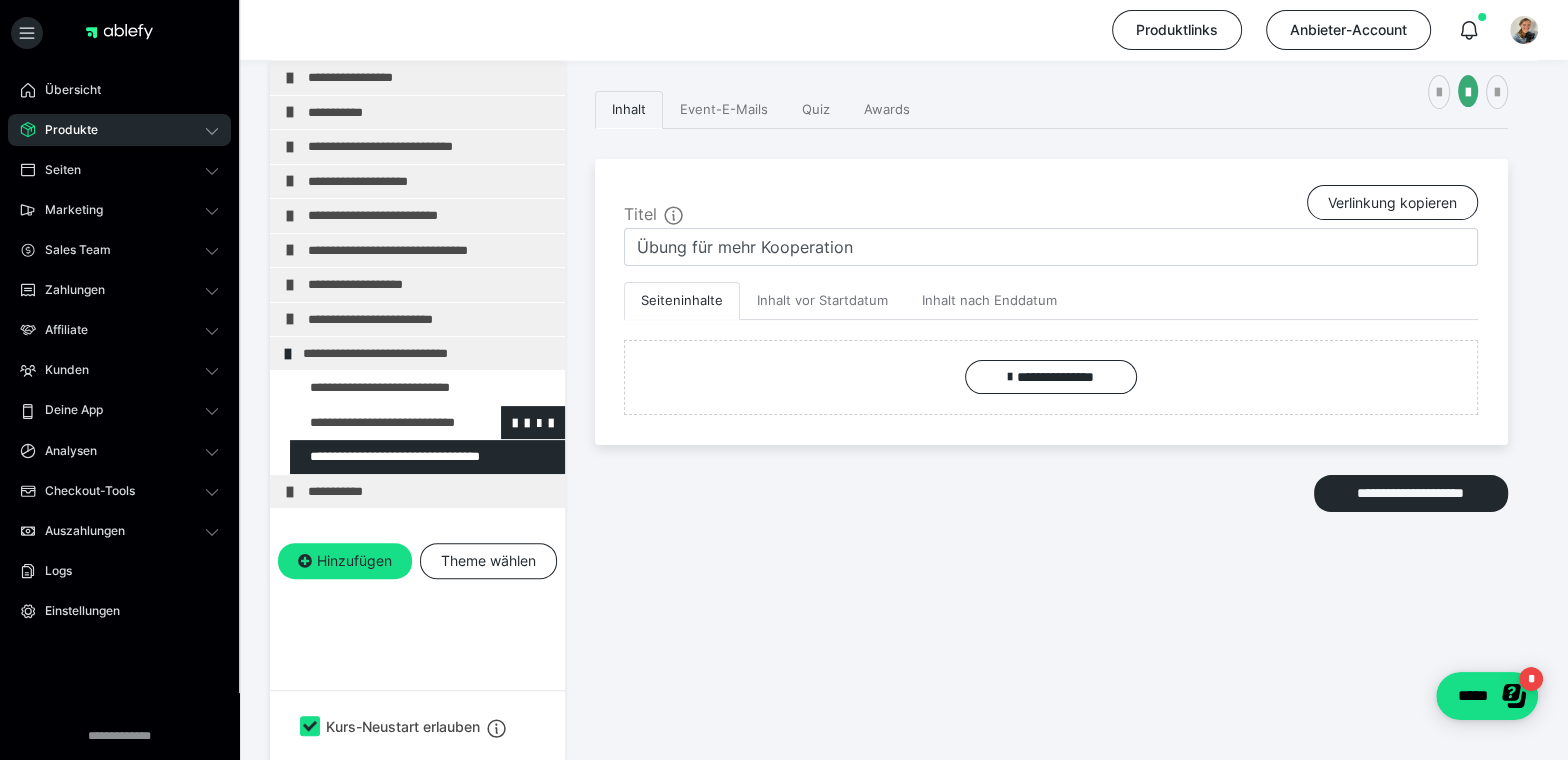 click at bounding box center [375, 422] 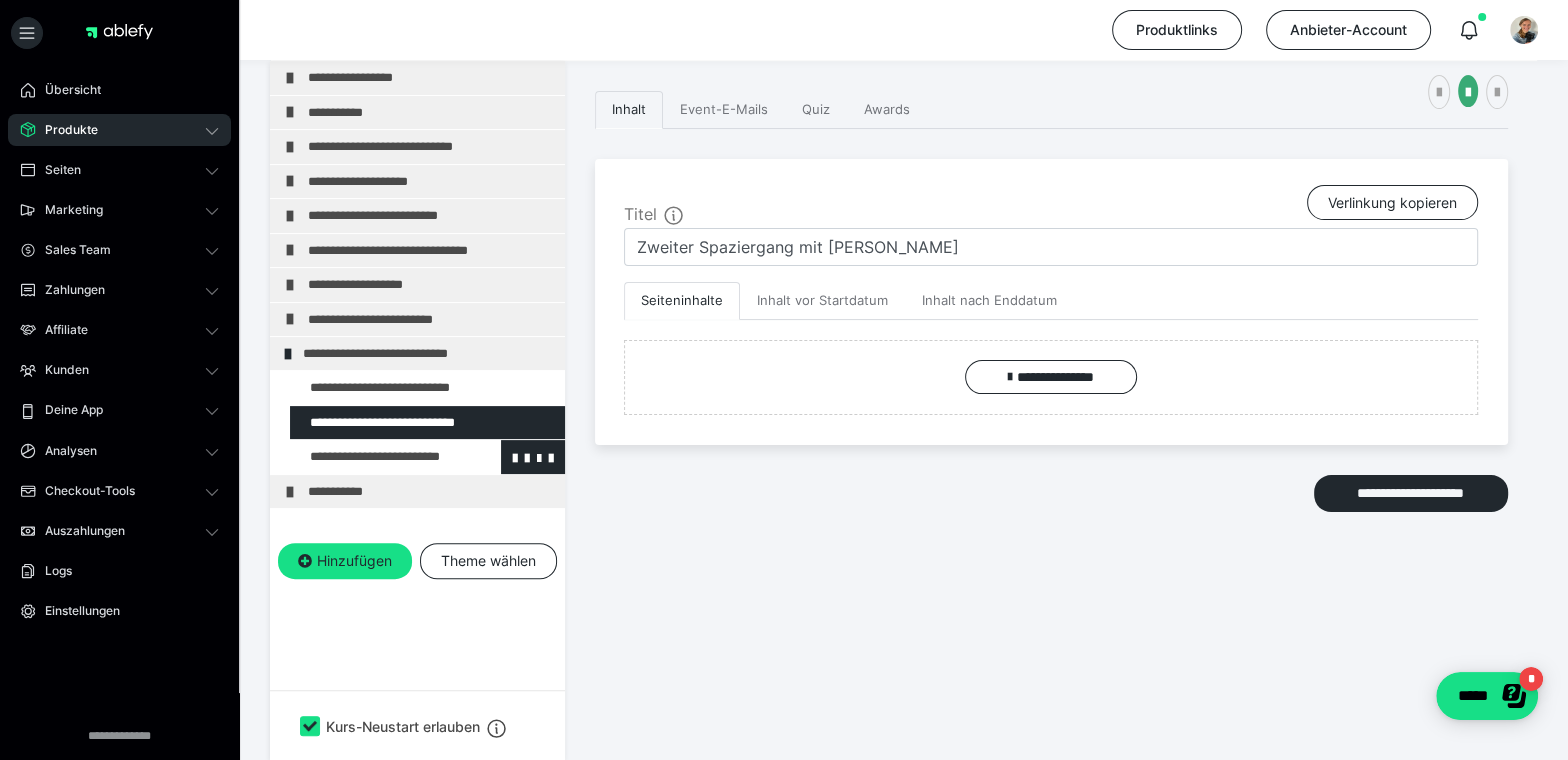 click at bounding box center (375, 456) 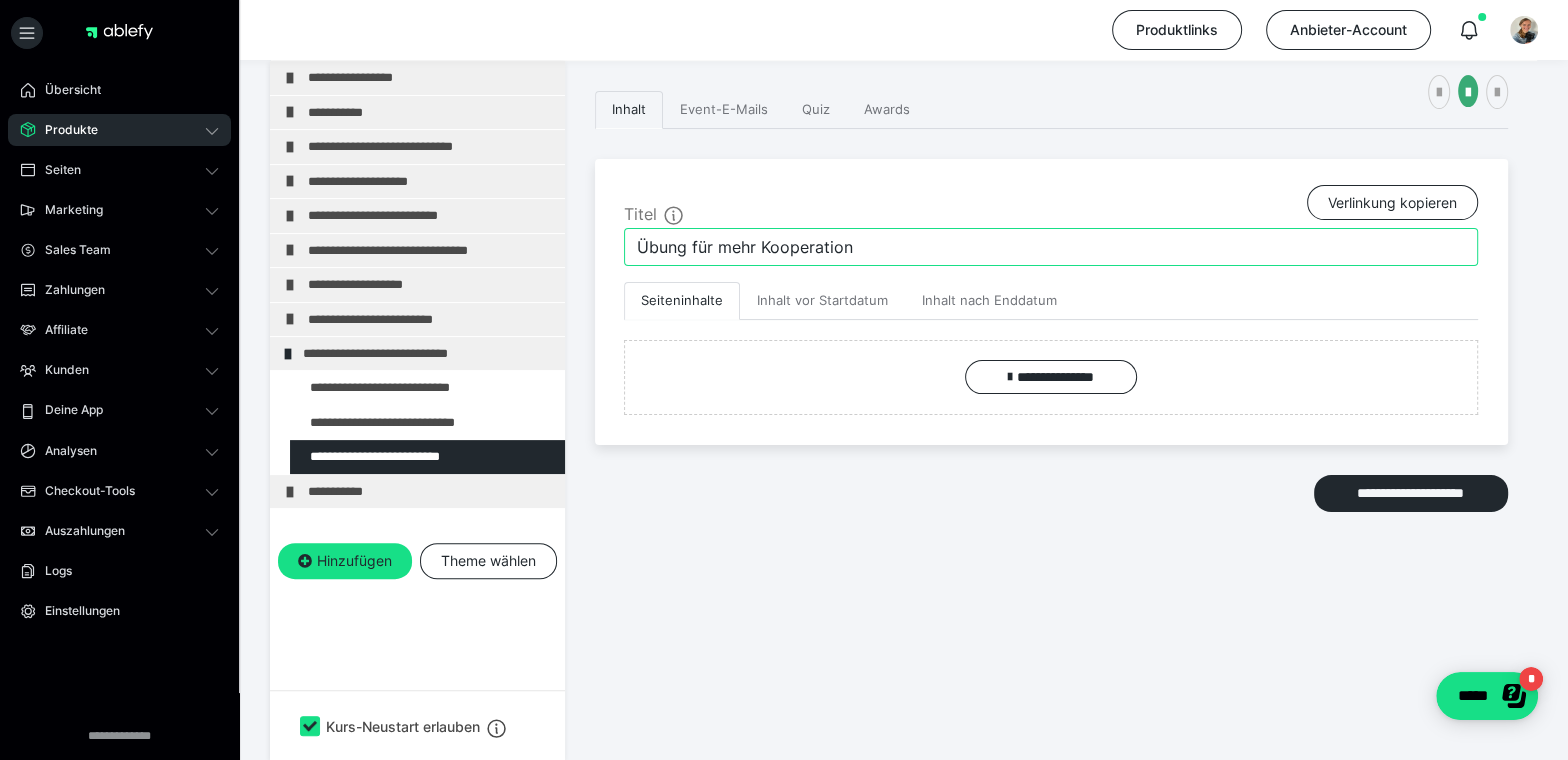 click on "Übung für mehr Kooperation" at bounding box center [1051, 247] 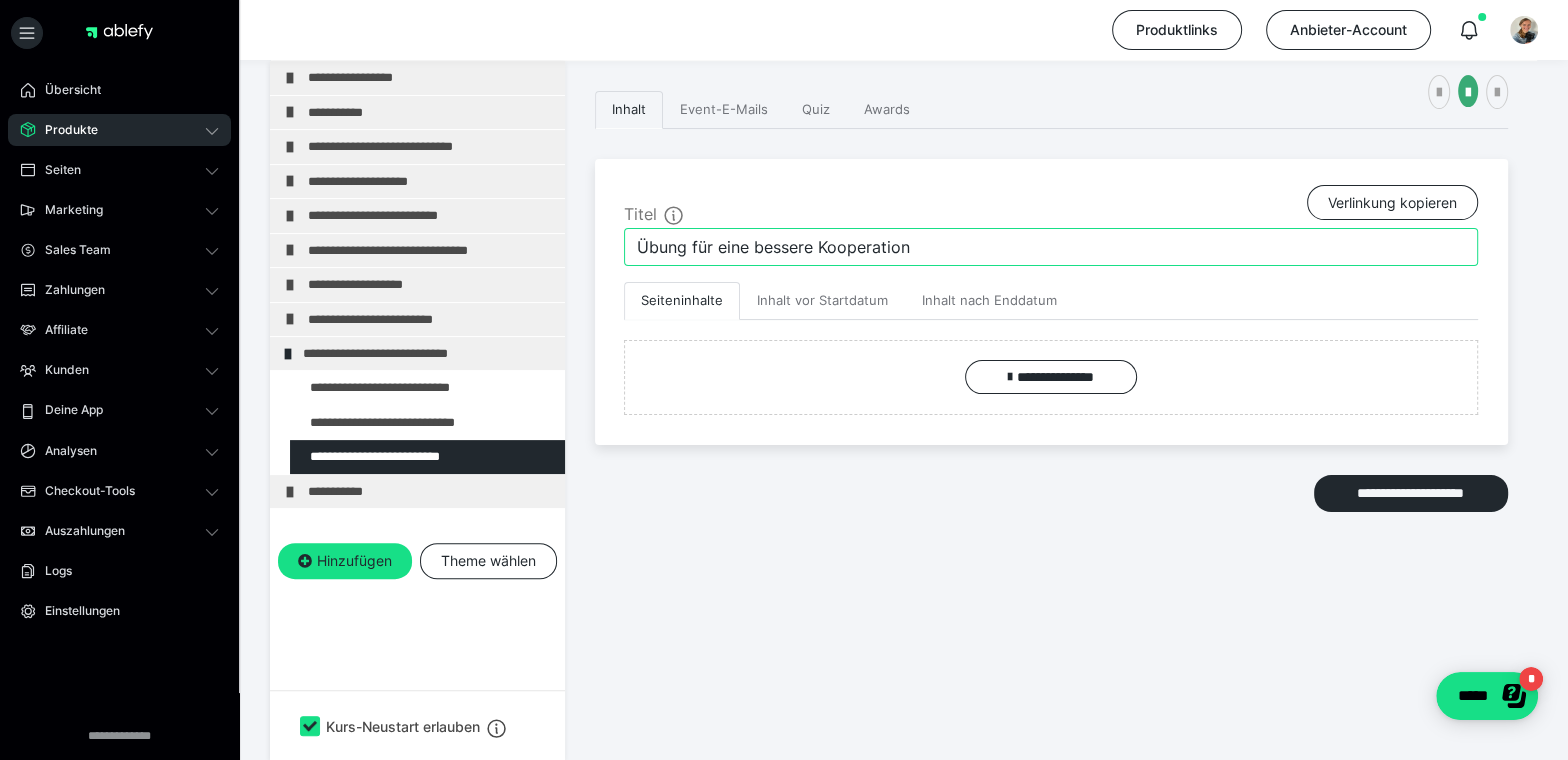 click on "Übung für eine bessere Kooperation" at bounding box center [1051, 247] 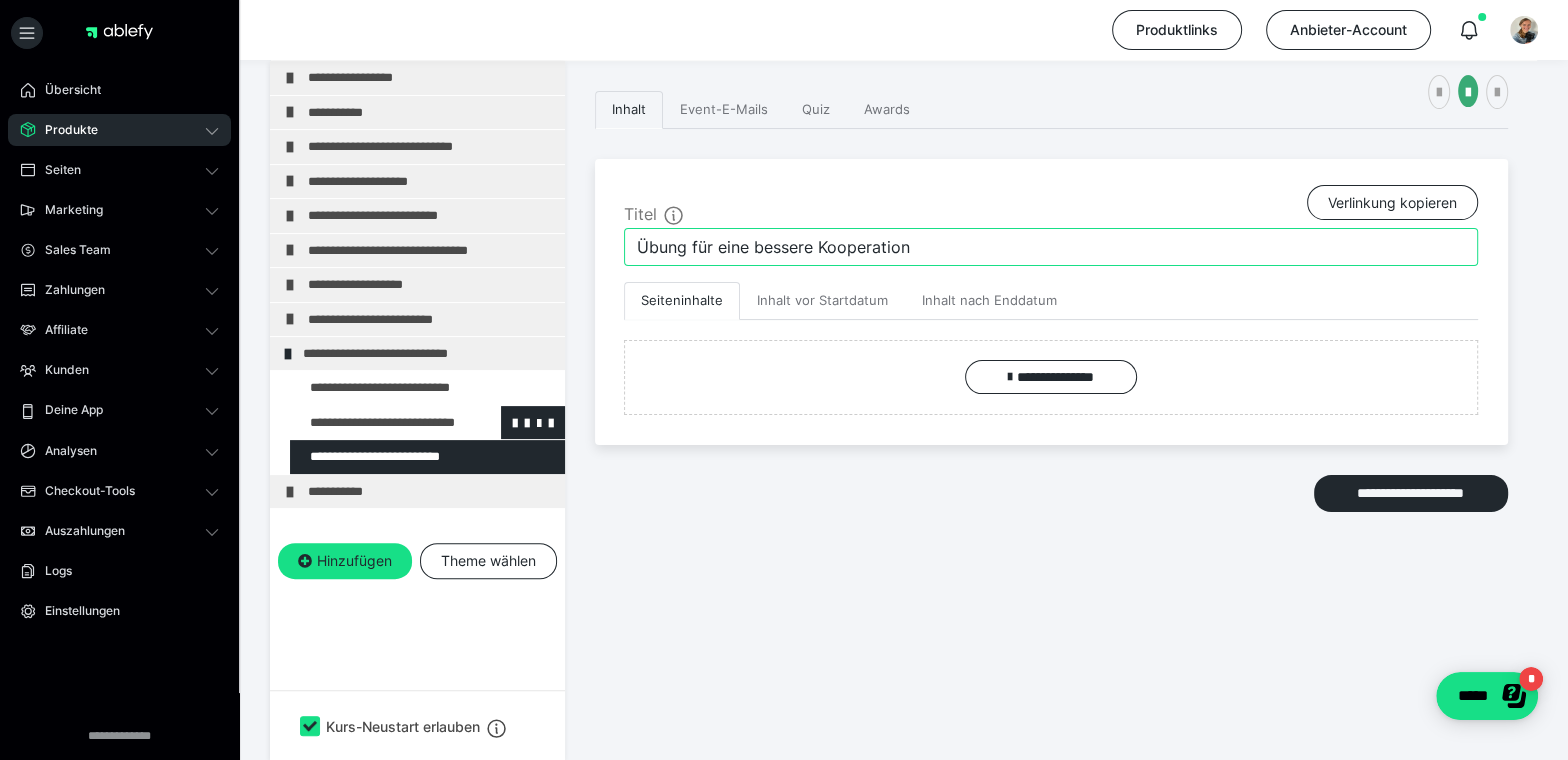 type on "Übung für eine bessere Kooperation" 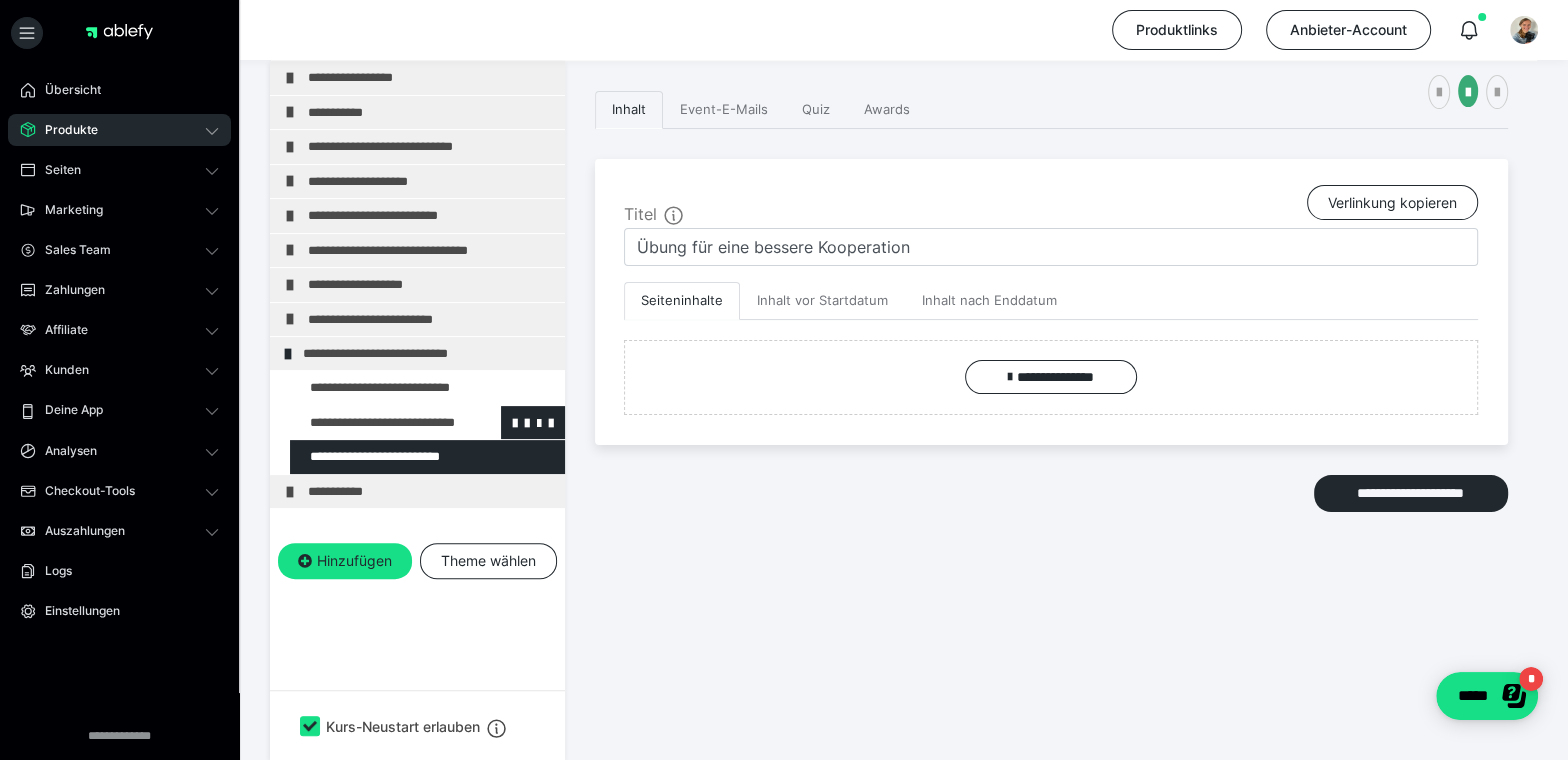 click at bounding box center (375, 422) 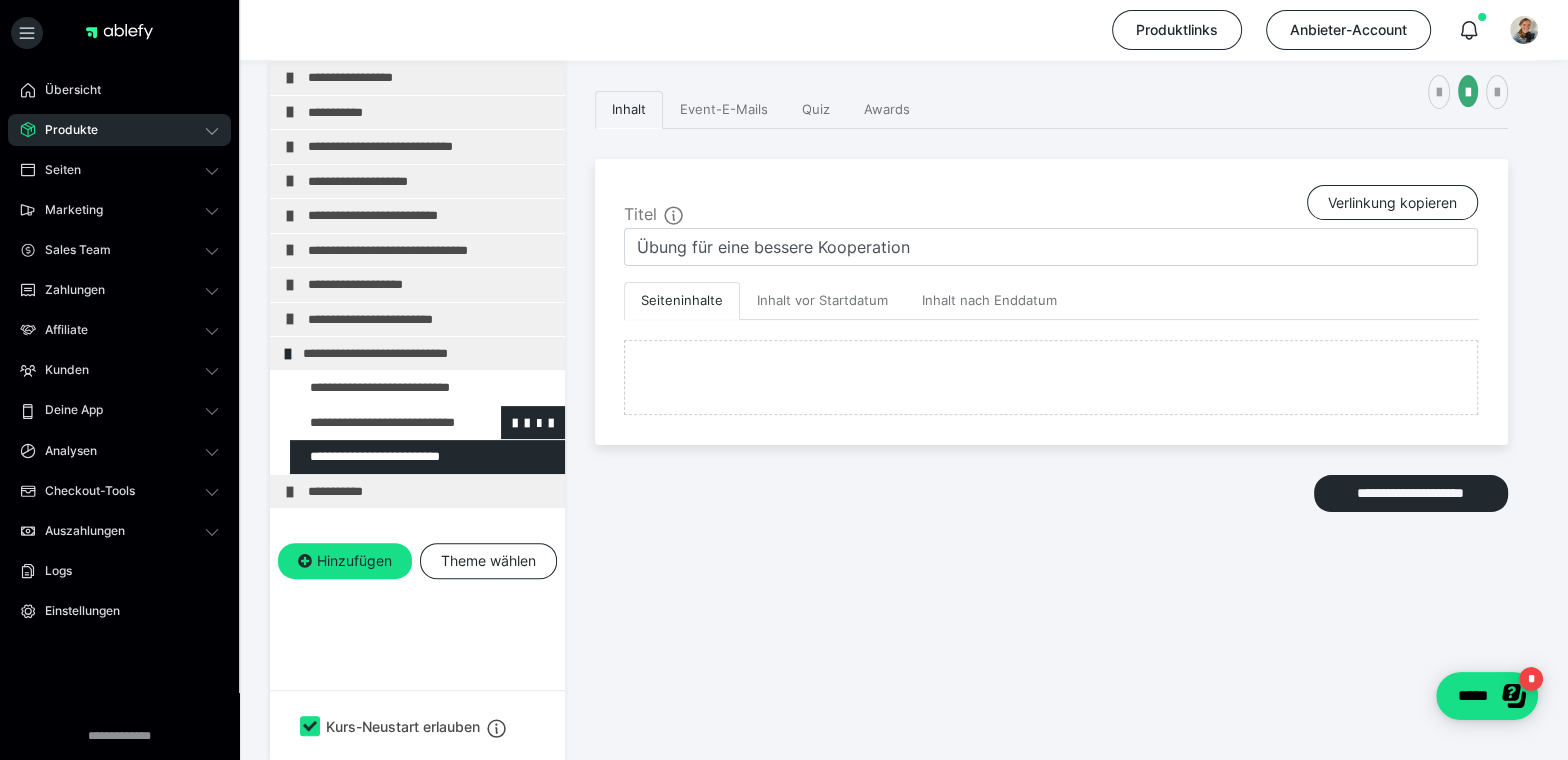 type on "Zweiter Spaziergang mit Mausi" 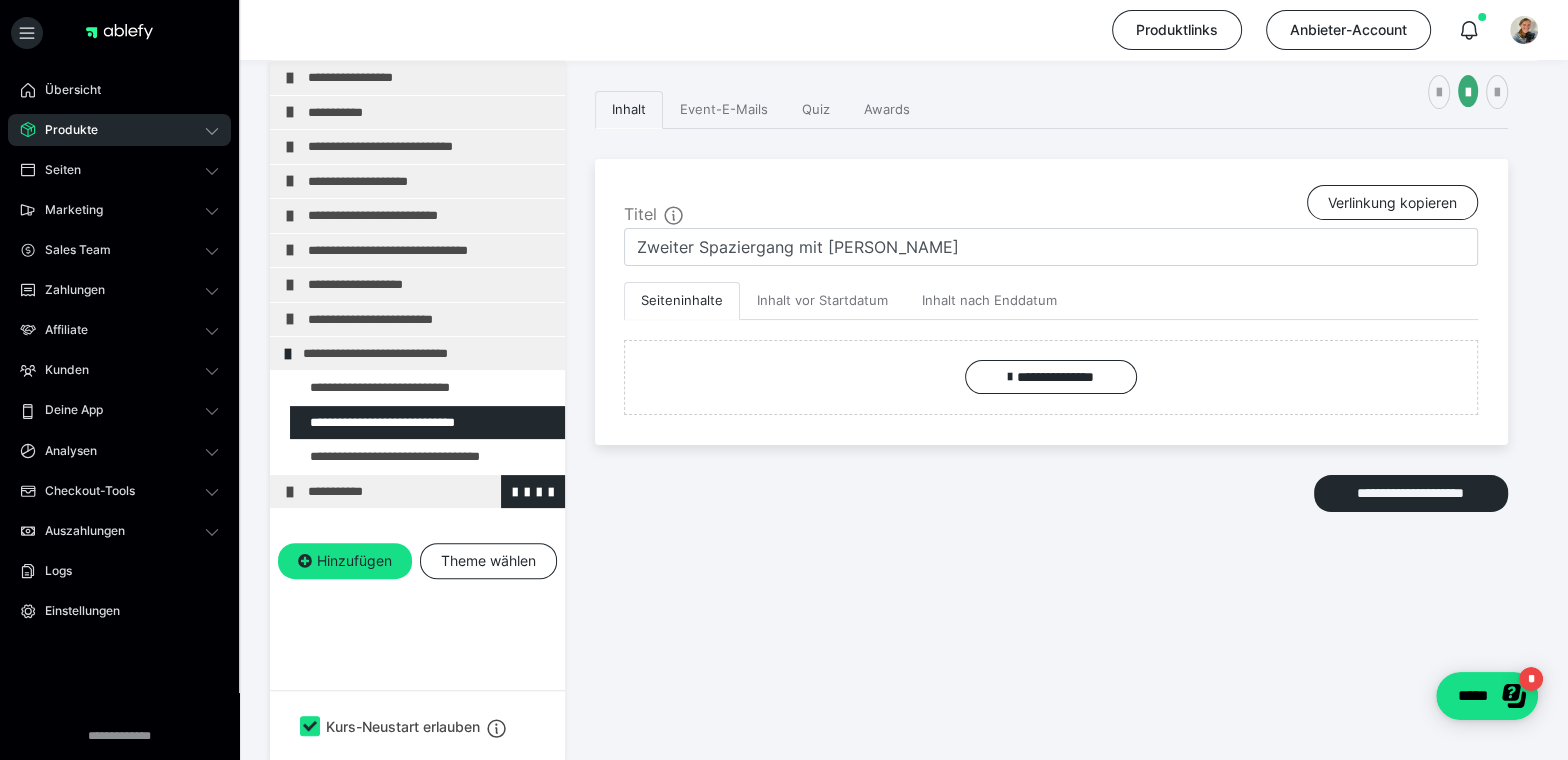 click on "**********" at bounding box center [417, 491] 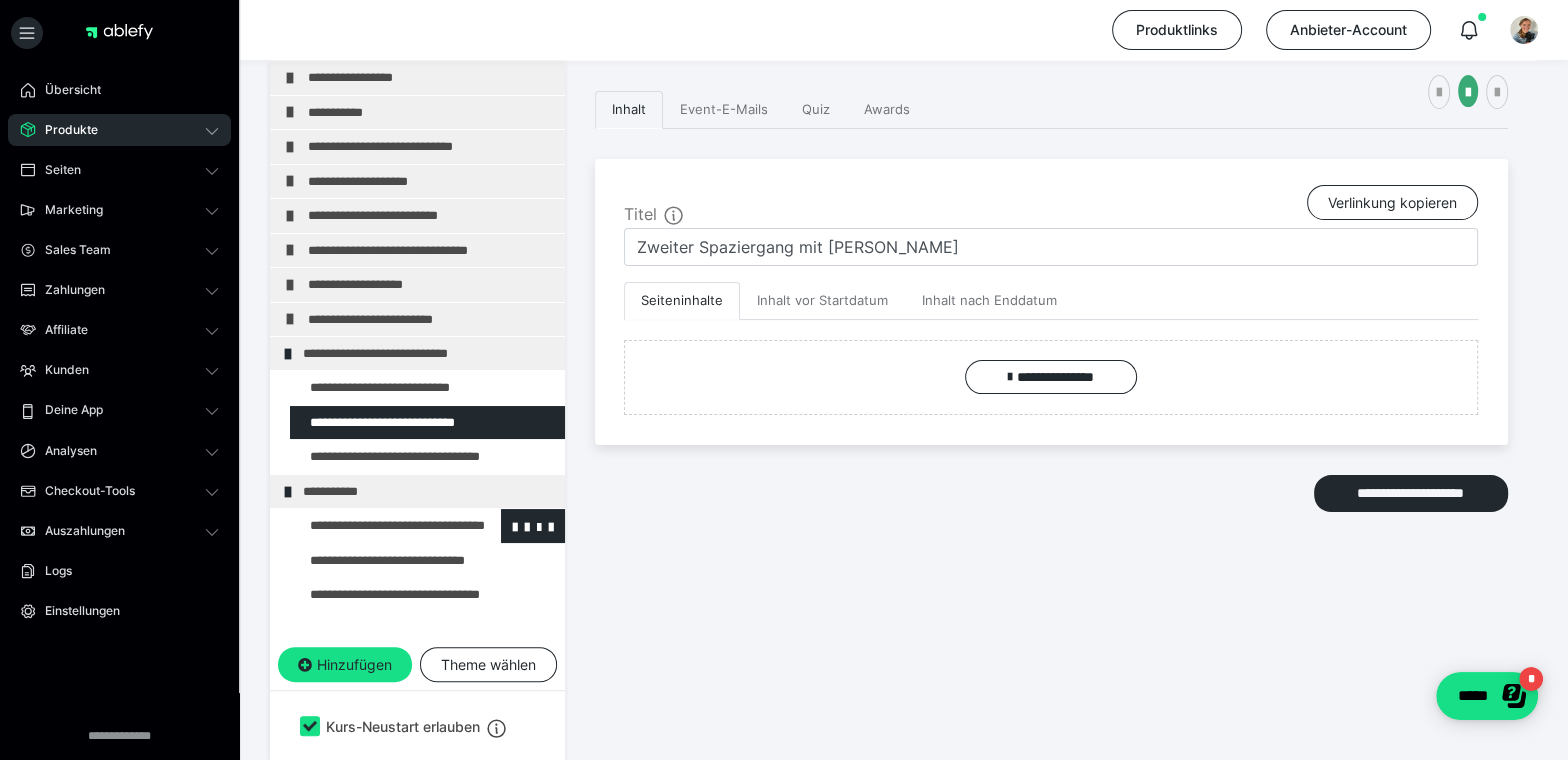 click at bounding box center [375, 525] 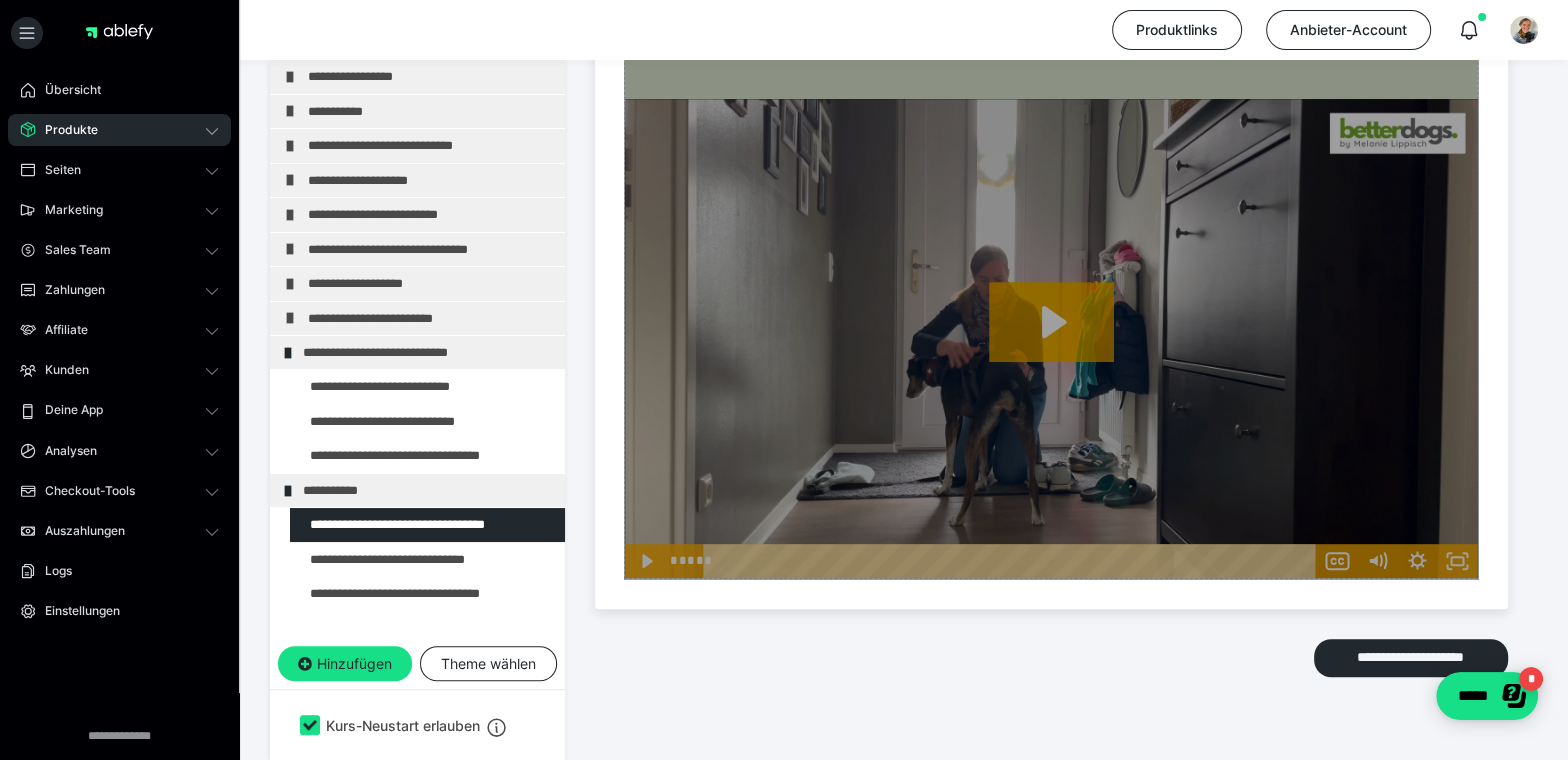 scroll, scrollTop: 797, scrollLeft: 0, axis: vertical 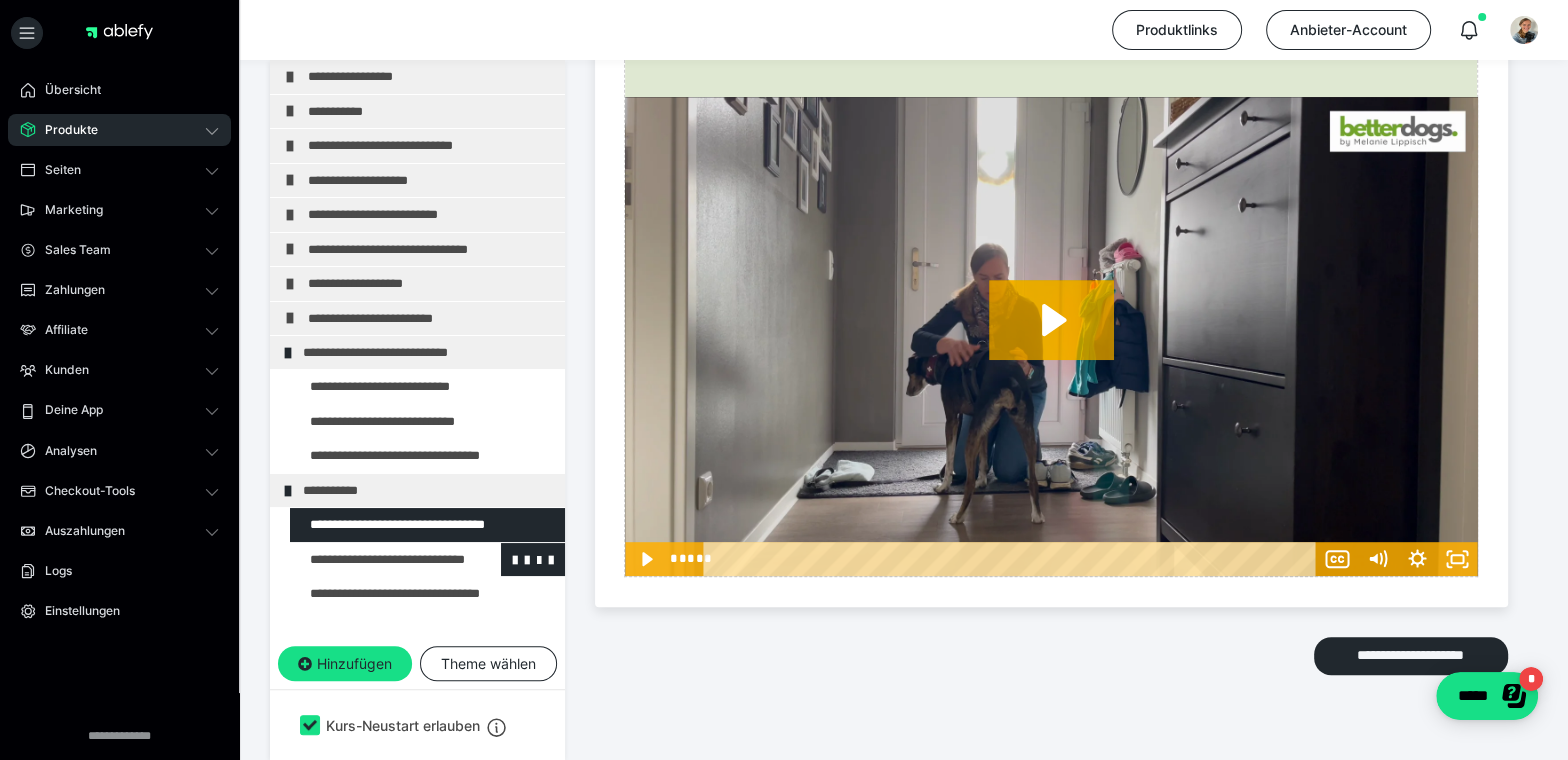 click at bounding box center (375, 559) 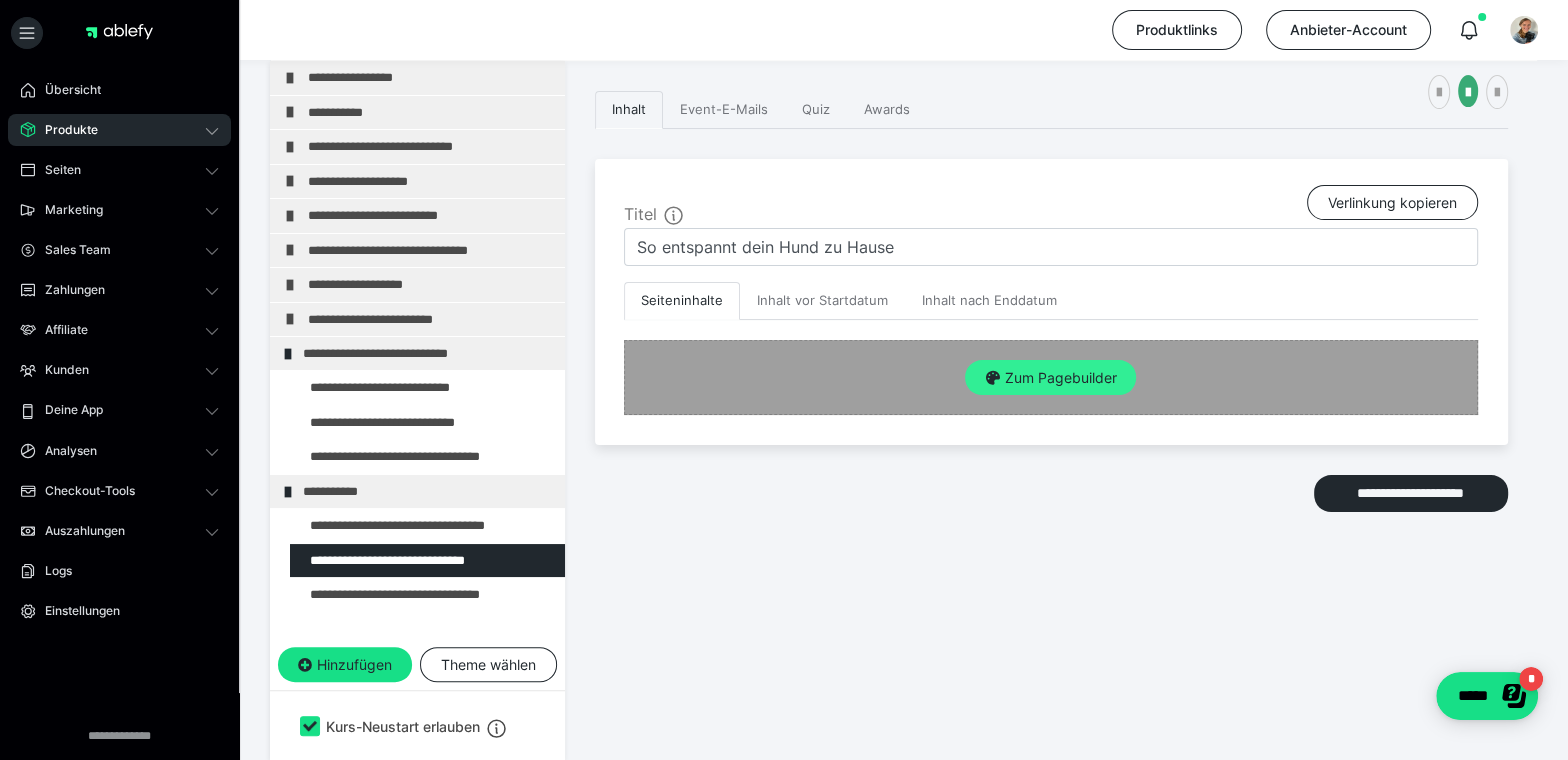 click on "Zum Pagebuilder" at bounding box center (1050, 378) 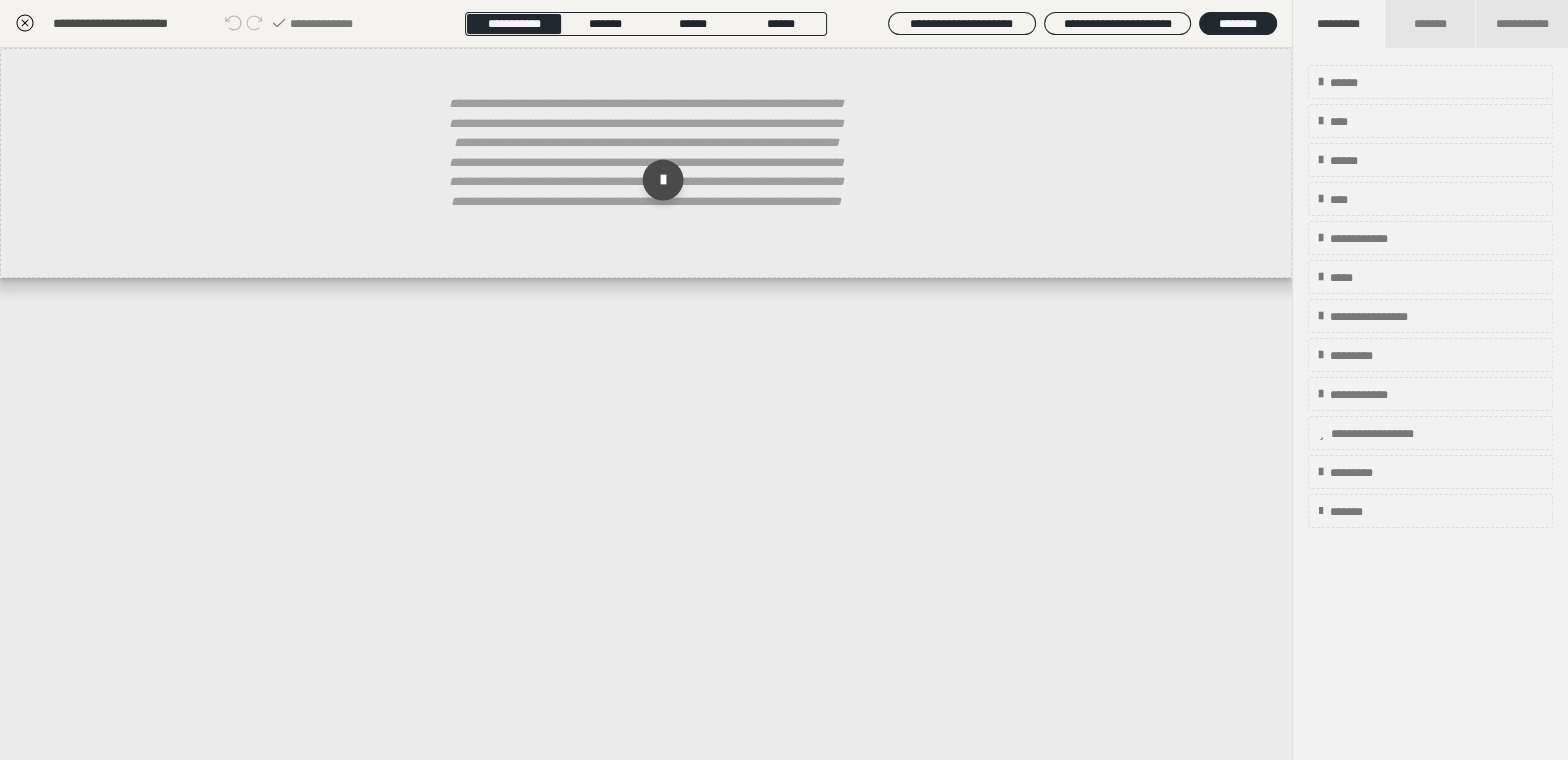 click at bounding box center [663, 180] 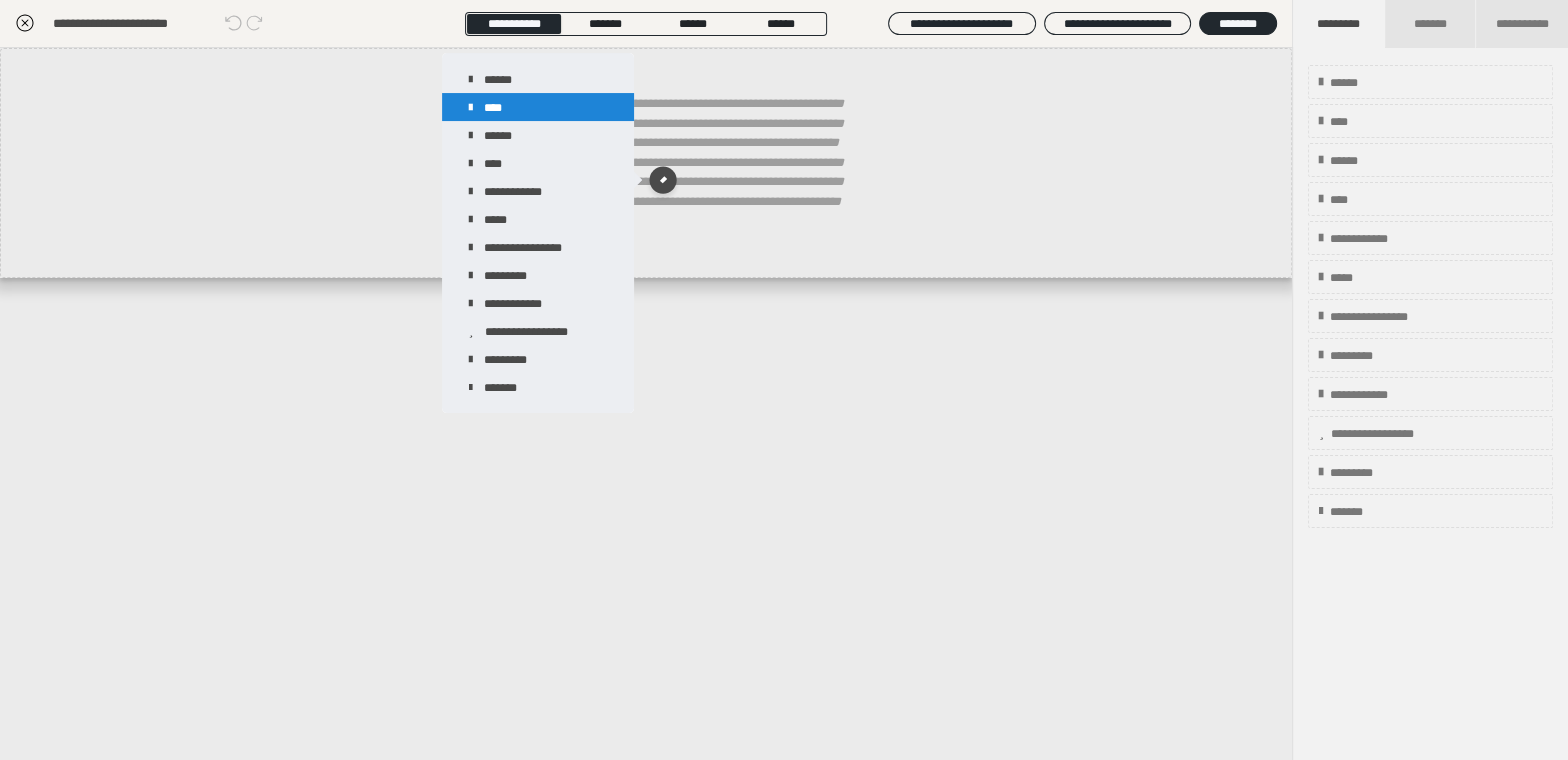 click on "****" at bounding box center [538, 107] 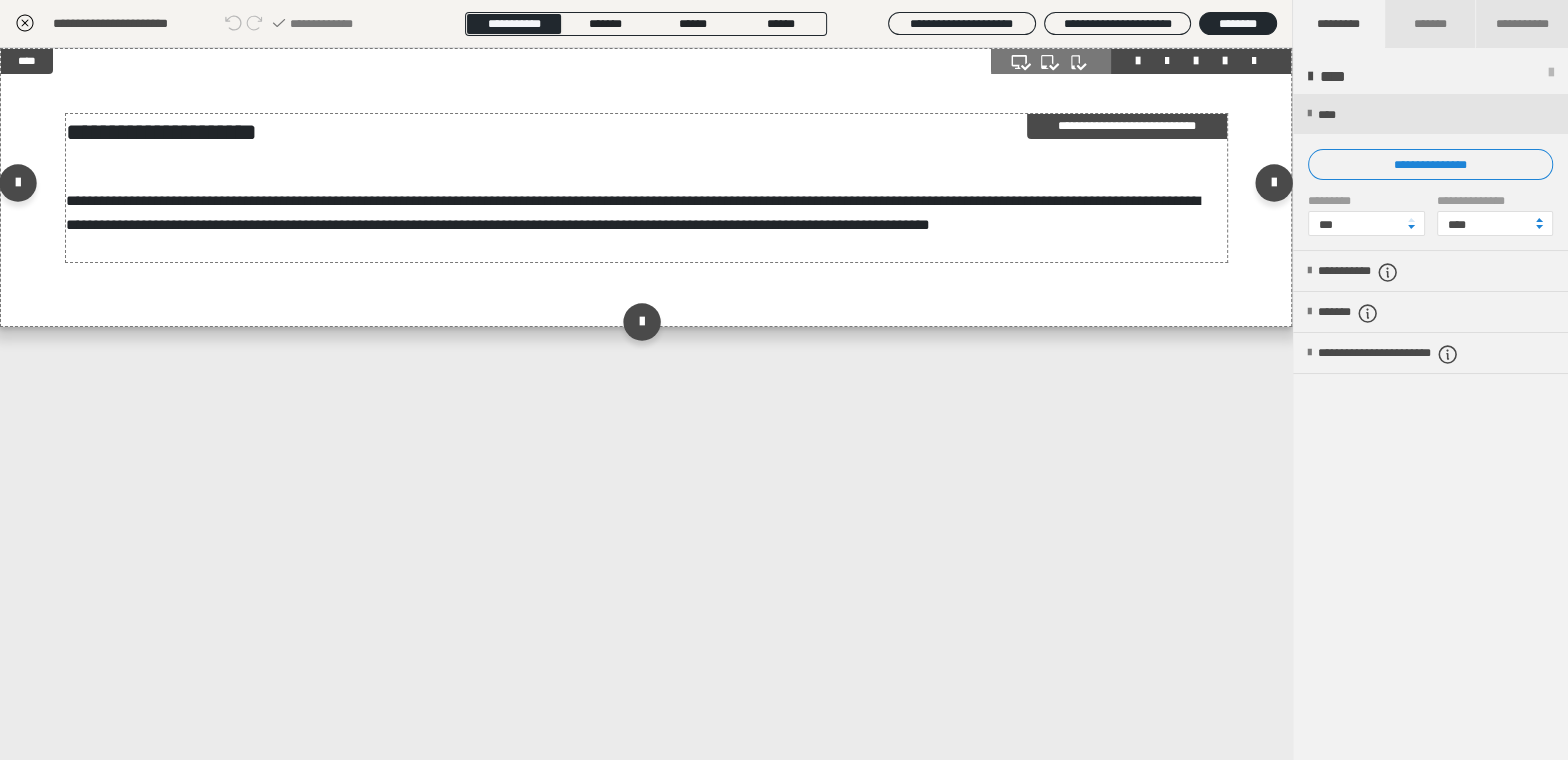 click on "**********" at bounding box center [647, 188] 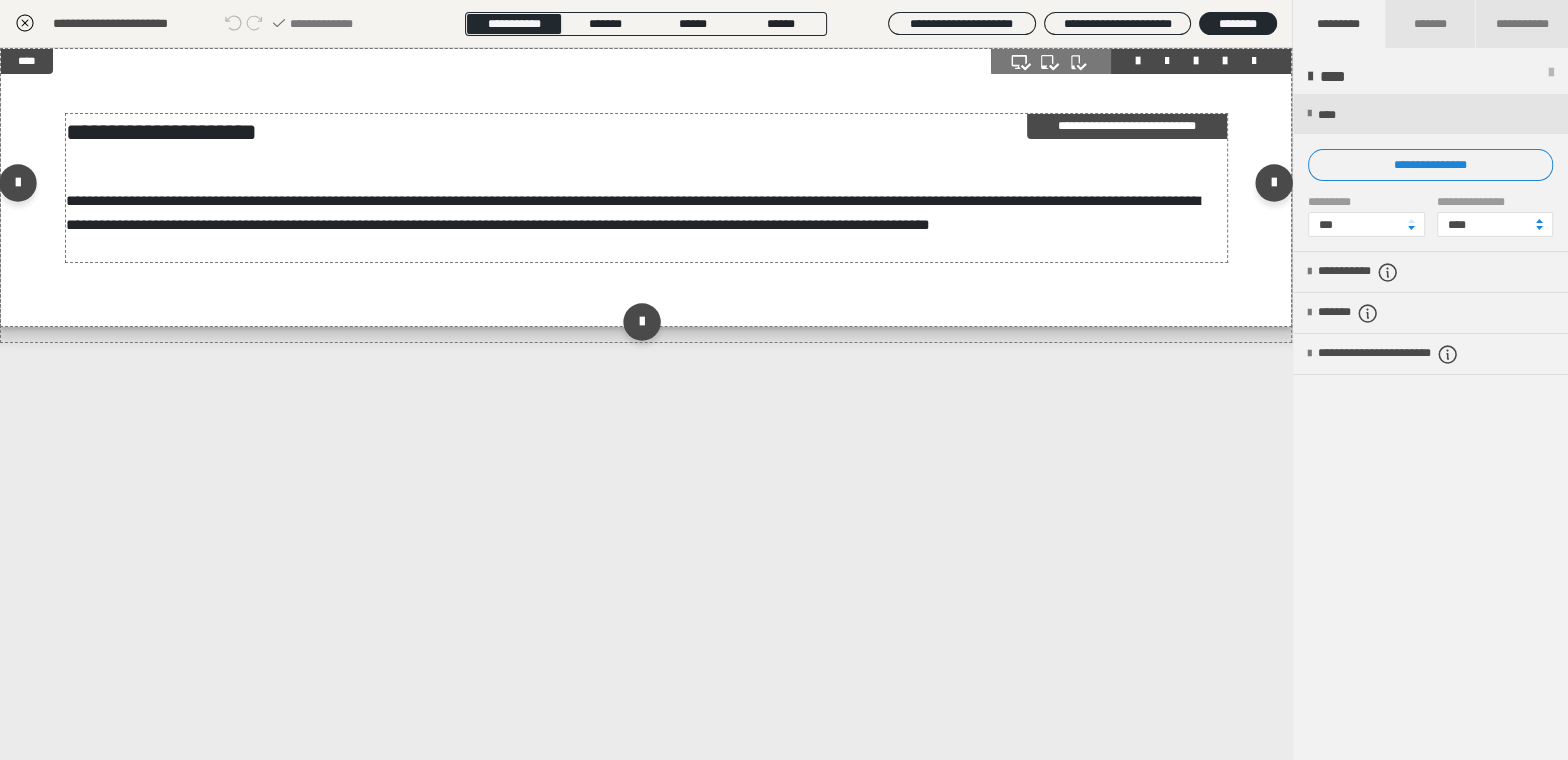 click on "**********" at bounding box center (647, 188) 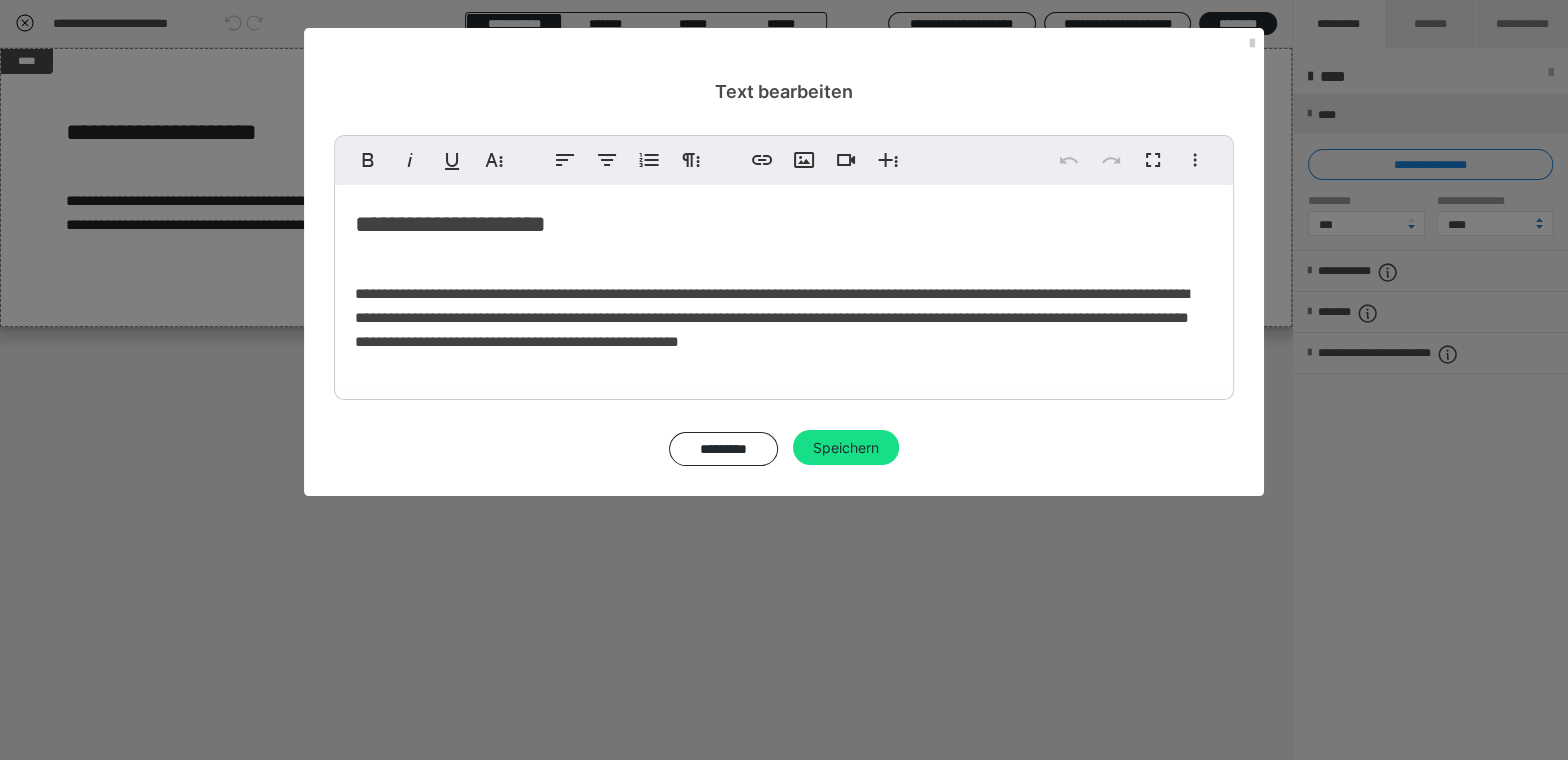 click on "**********" at bounding box center (784, 224) 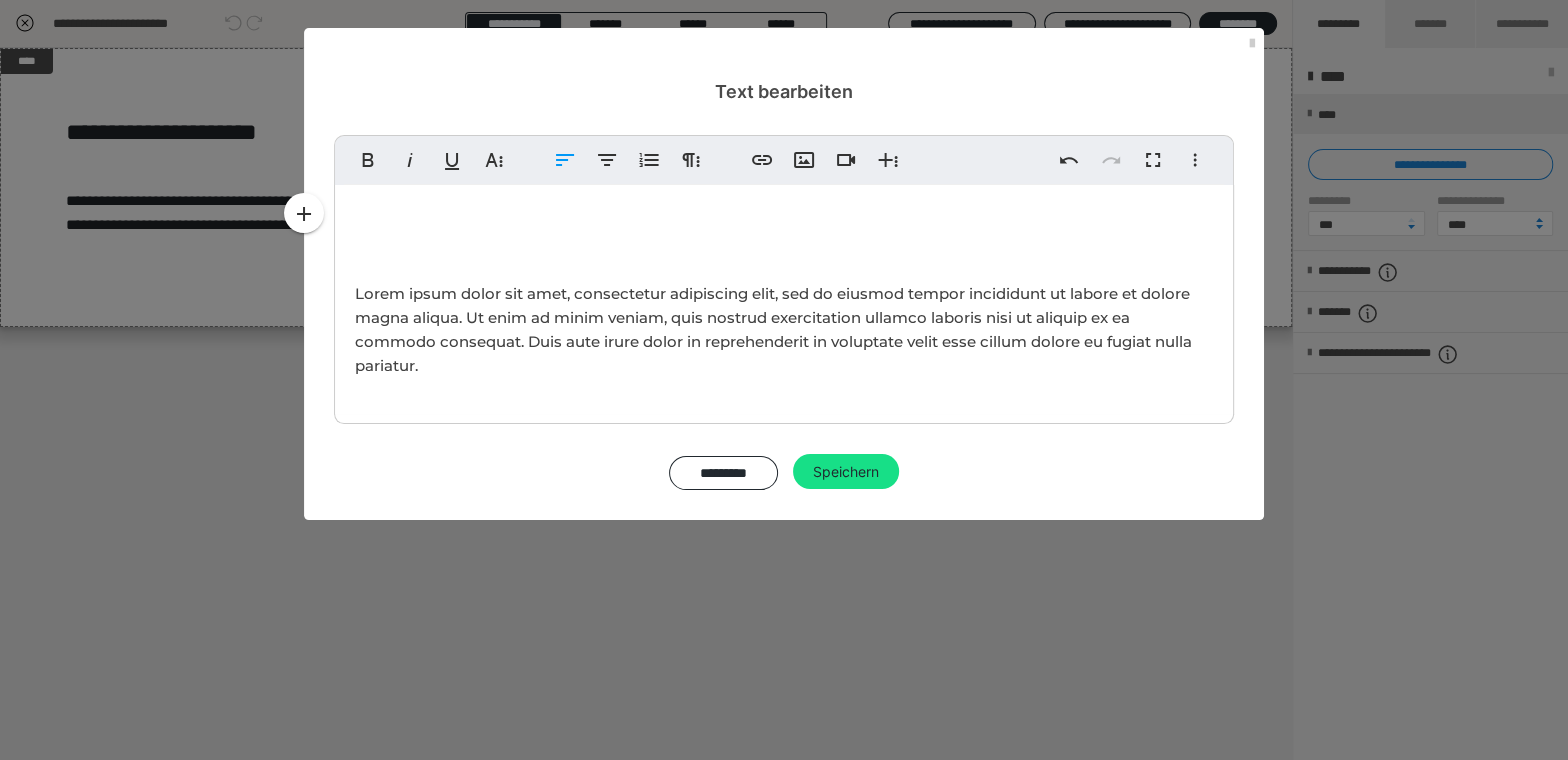 type 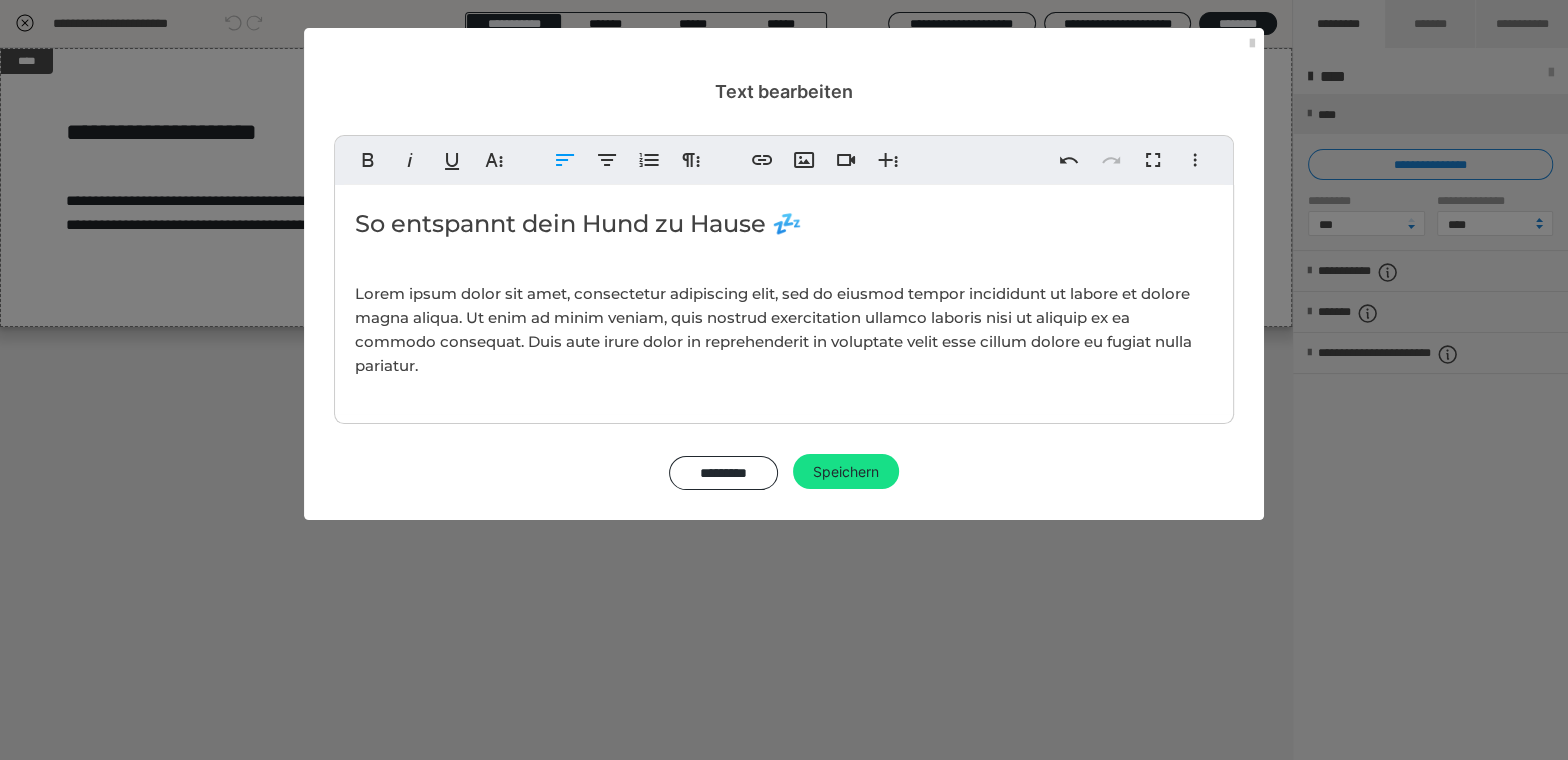 click on "Lorem ipsum dolor sit amet, consectetur adipiscing elit, sed do eiusmod tempor incididunt ut labore et dolore magna aliqua. Ut enim ad minim veniam, quis nostrud exercitation ullamco laboris nisi ut aliquip ex ea commodo consequat. Duis aute irure dolor in reprehenderit in voluptate velit esse cillum dolore eu fugiat nulla pariatur." at bounding box center (784, 330) 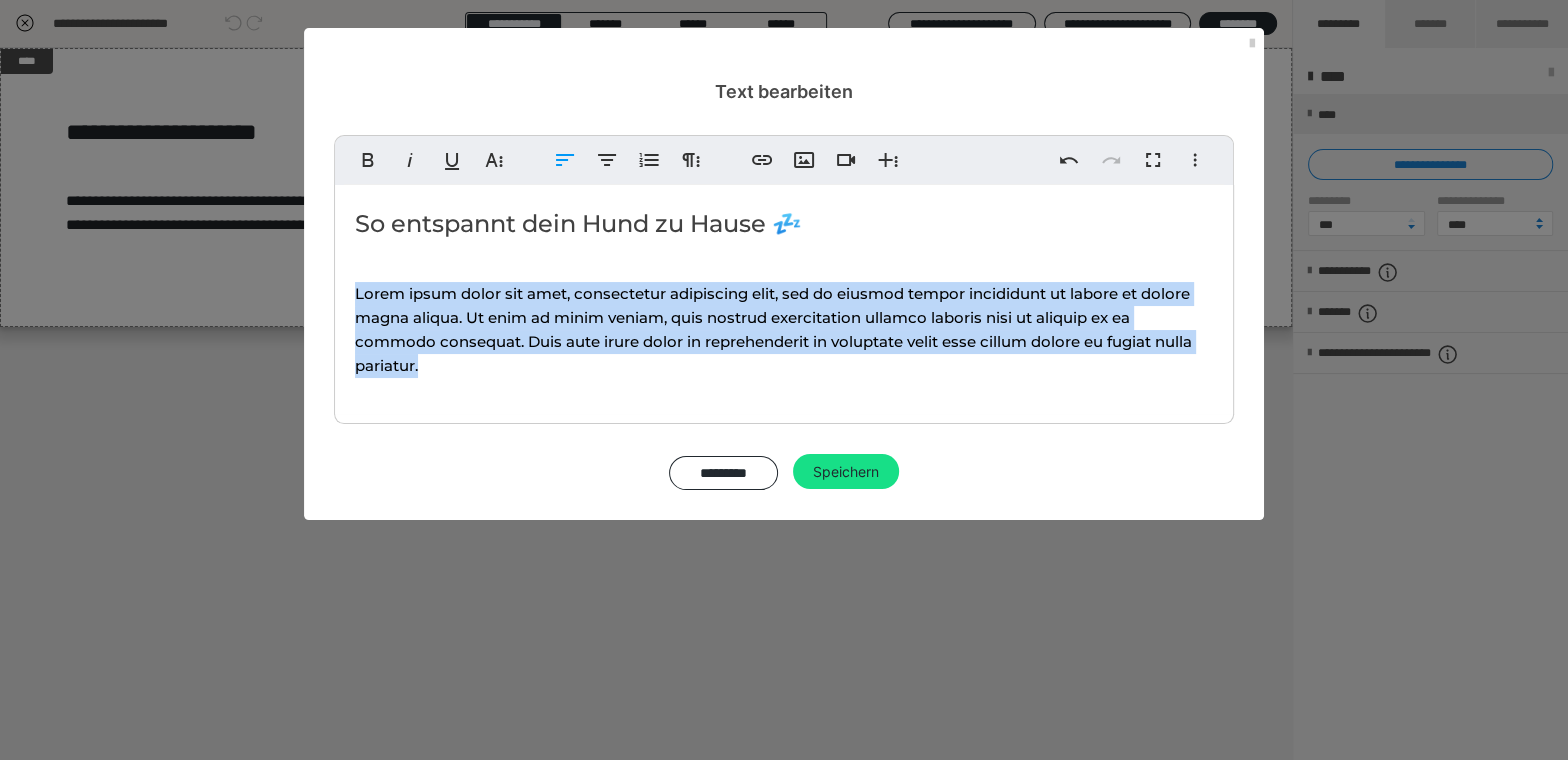 drag, startPoint x: 424, startPoint y: 367, endPoint x: 348, endPoint y: 297, distance: 103.32473 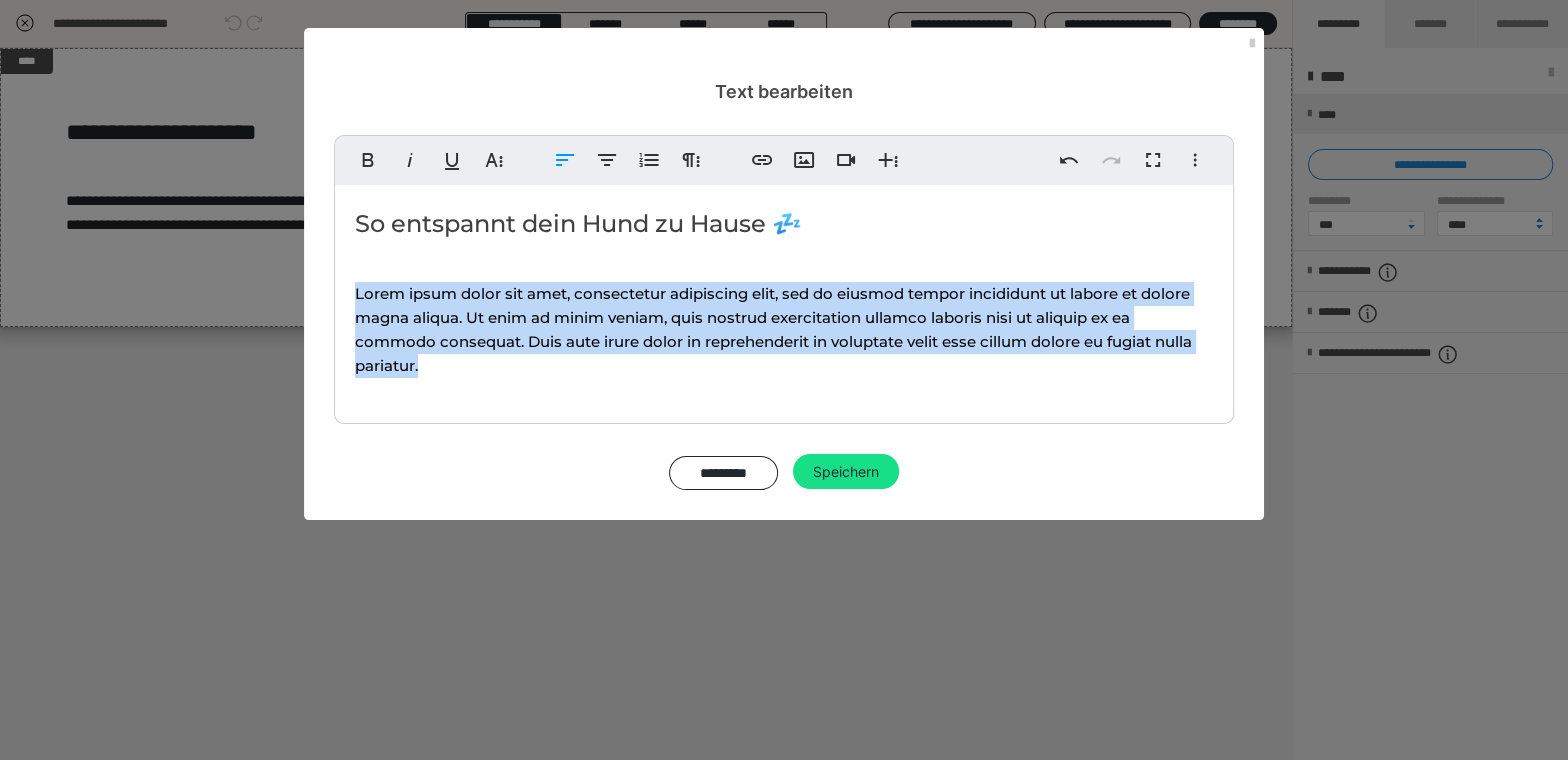 click on "​So entspannt dein Hund zu Hause 💤  Lorem ipsum dolor sit amet, consectetur adipiscing elit, sed do eiusmod tempor incididunt ut labore et dolore magna aliqua. Ut enim ad minim veniam, quis nostrud exercitation ullamco laboris nisi ut aliquip ex ea commodo consequat. Duis aute irure dolor in reprehenderit in voluptate velit esse cillum dolore eu fugiat nulla pariatur." at bounding box center [784, 299] 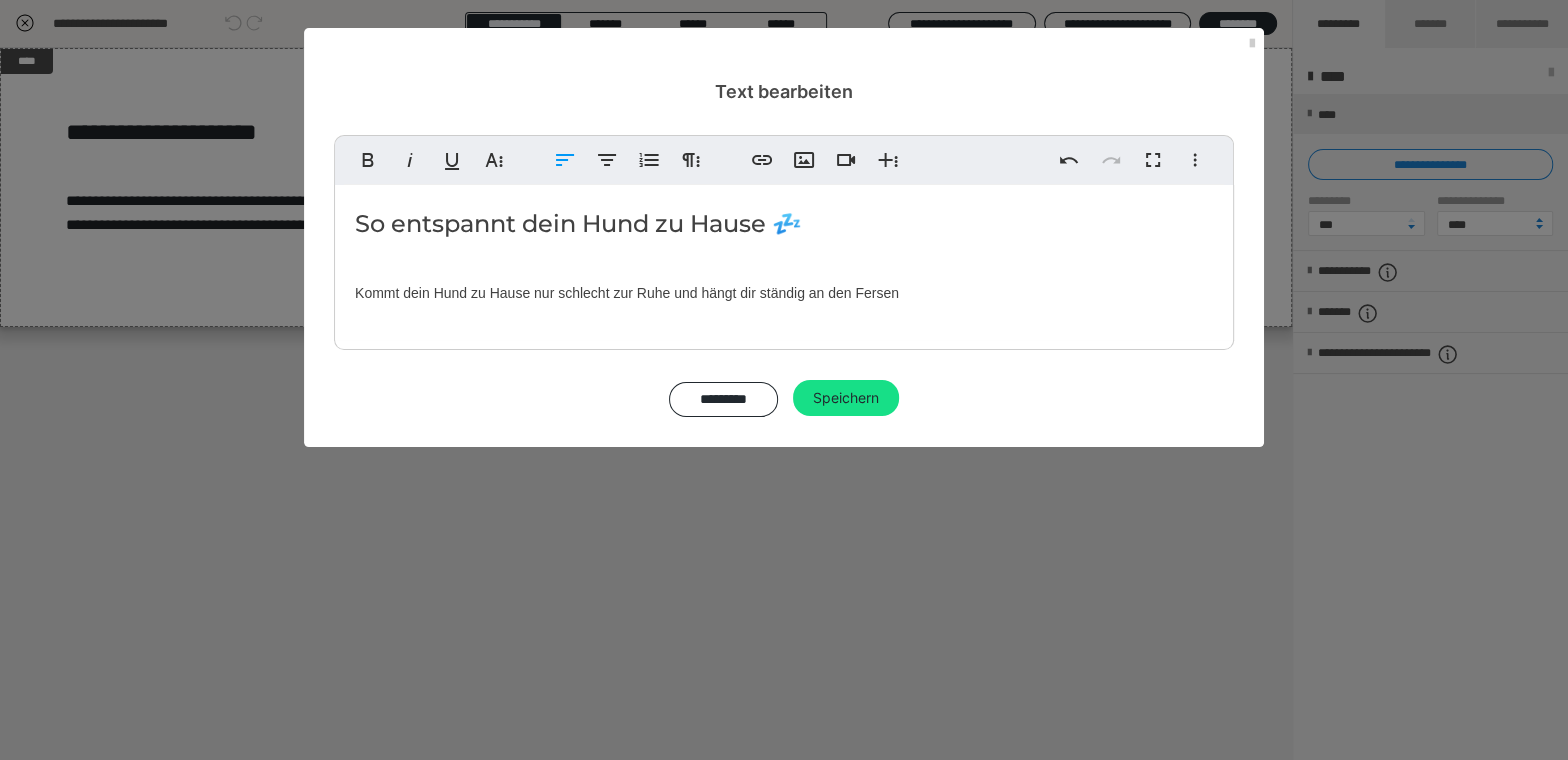 click on "Kommt dein Hund zu Hause nur schlecht zur Ruhe und hängt dir ständig an den Fersen" at bounding box center (784, 293) 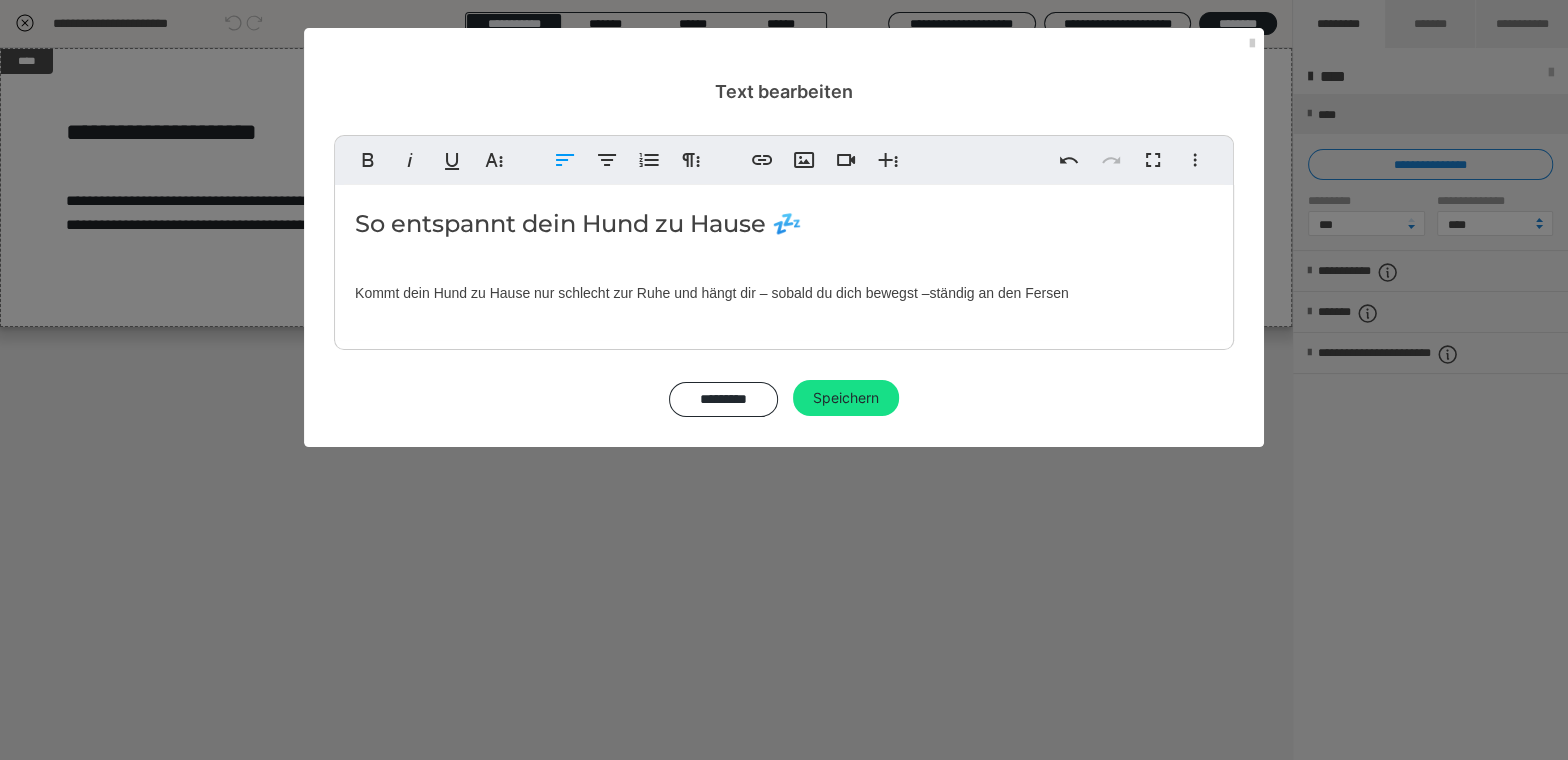 click on "Kommt dein Hund zu Hause nur schlecht zur Ruhe und hängt dir – sobald du dich bewegst –  ständig an den Fersen" at bounding box center [784, 293] 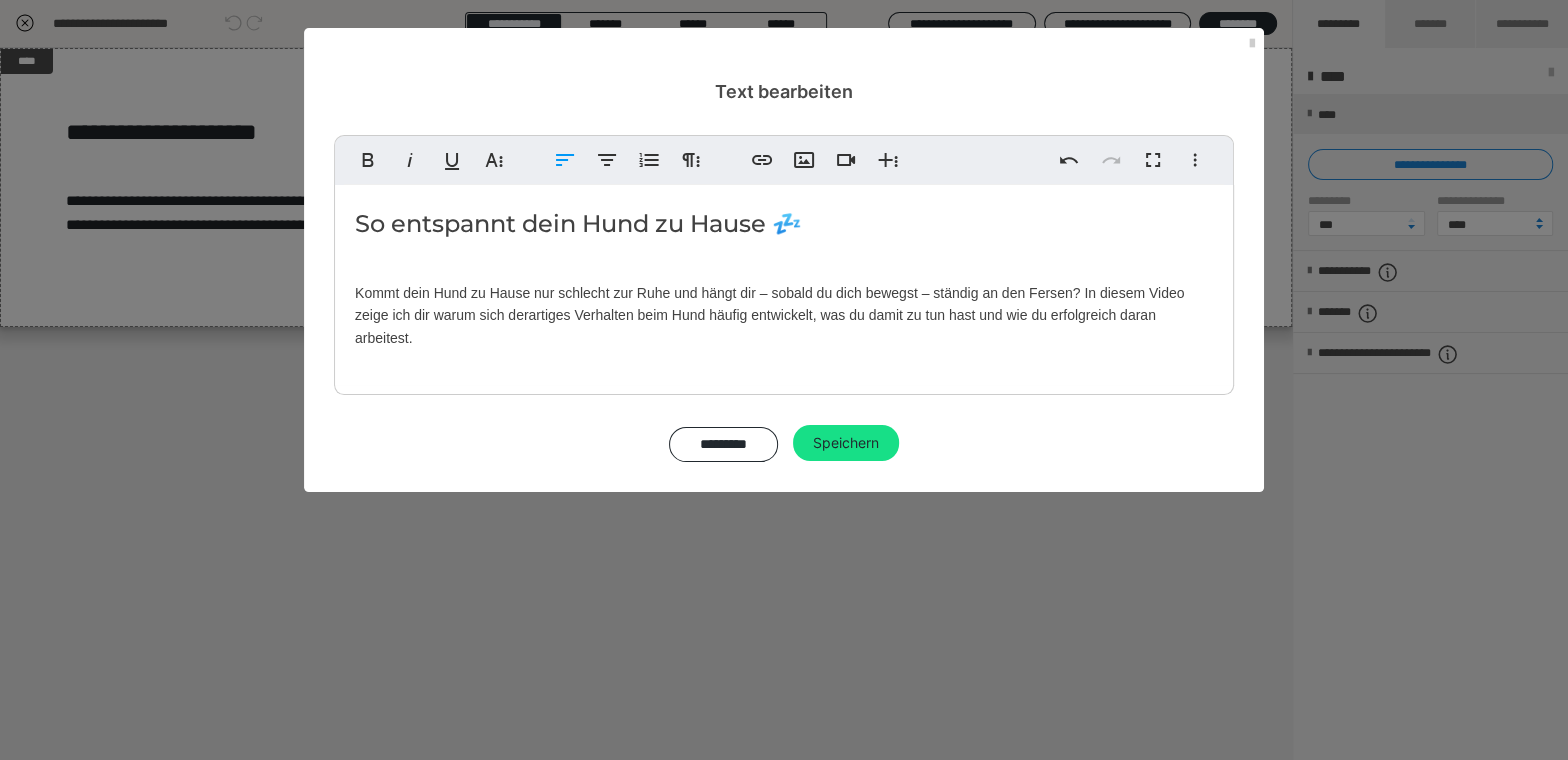 drag, startPoint x: 415, startPoint y: 338, endPoint x: 342, endPoint y: 289, distance: 87.92042 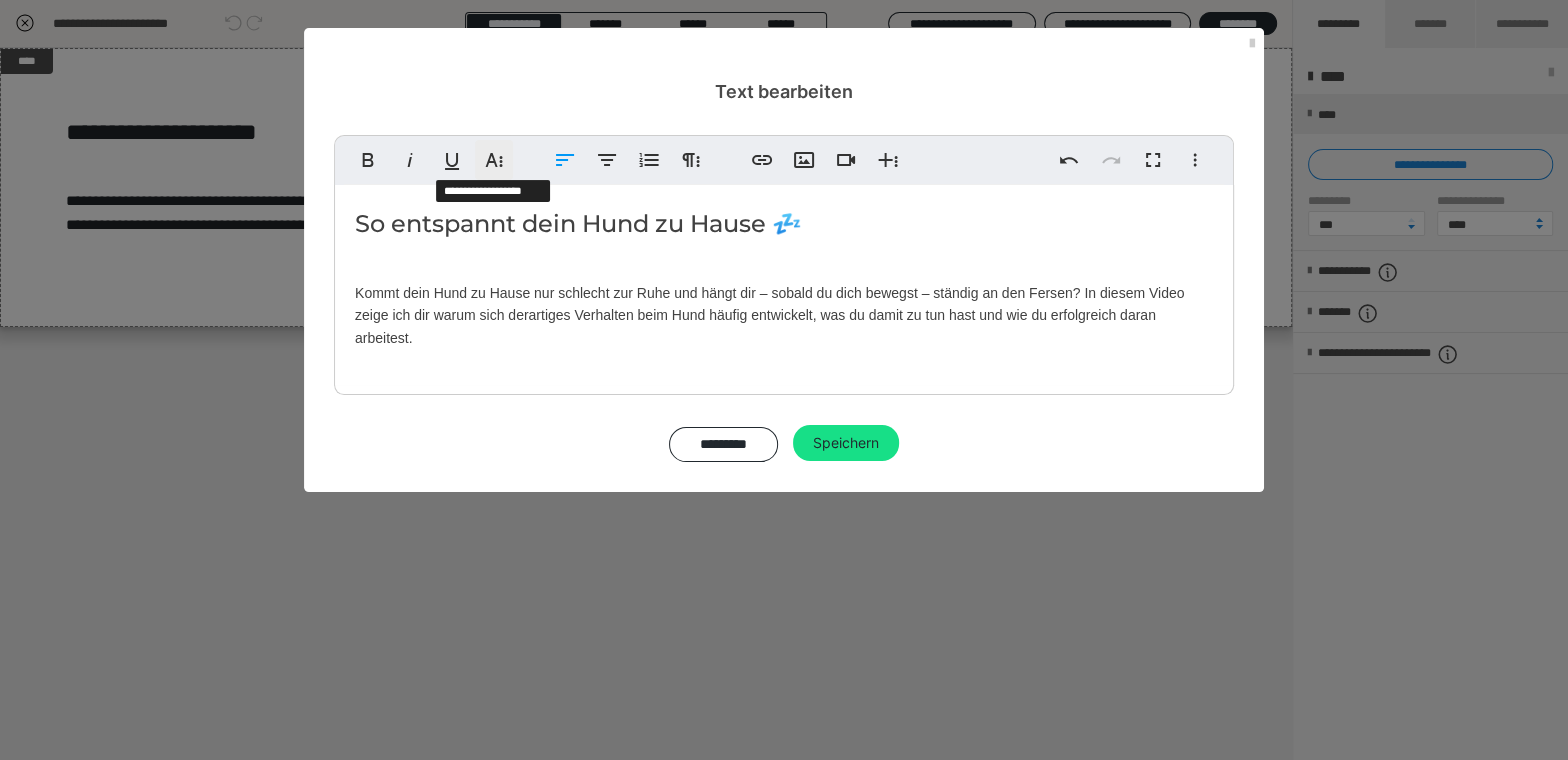 click 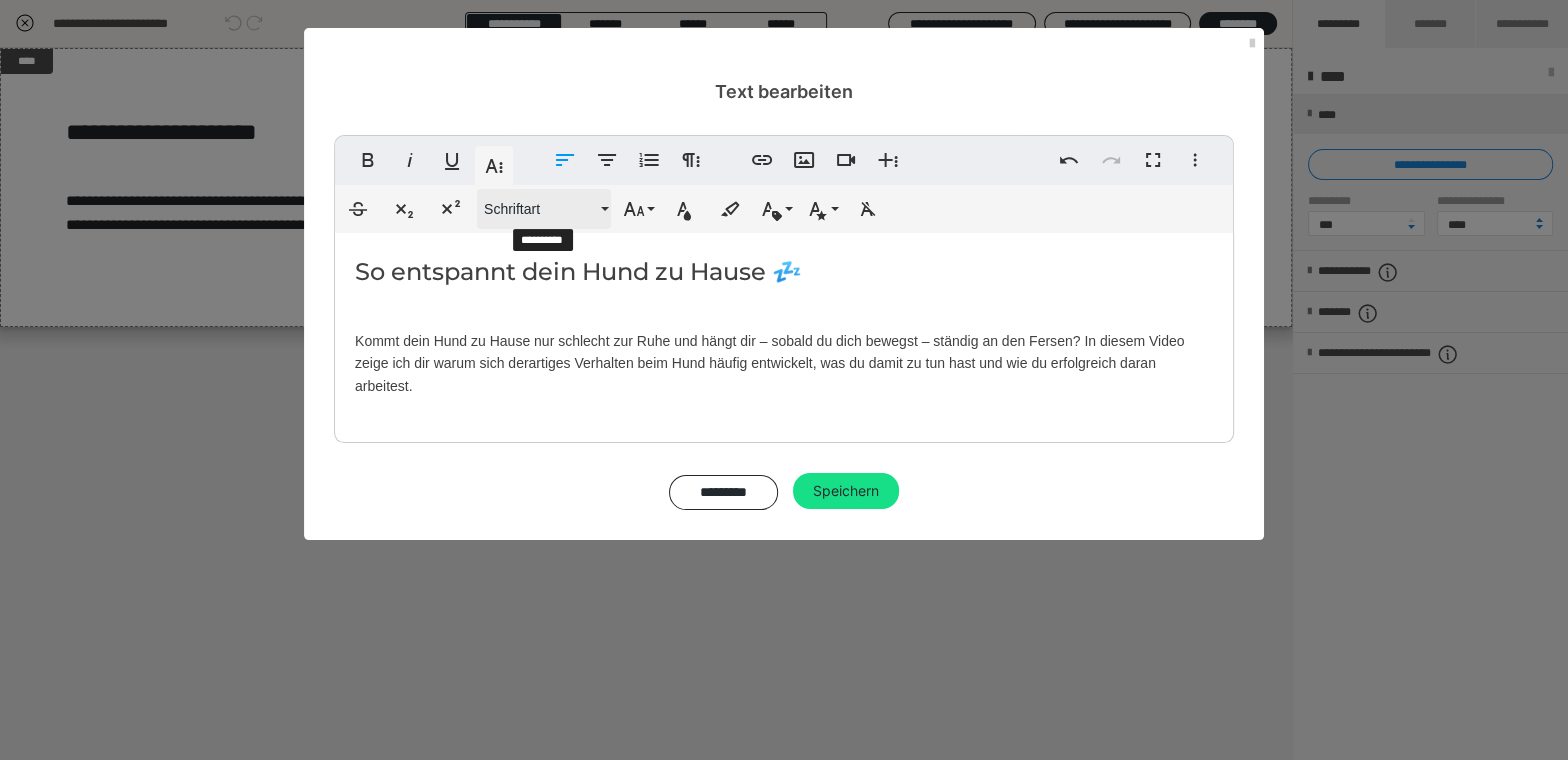 click on "Schriftart" at bounding box center [540, 209] 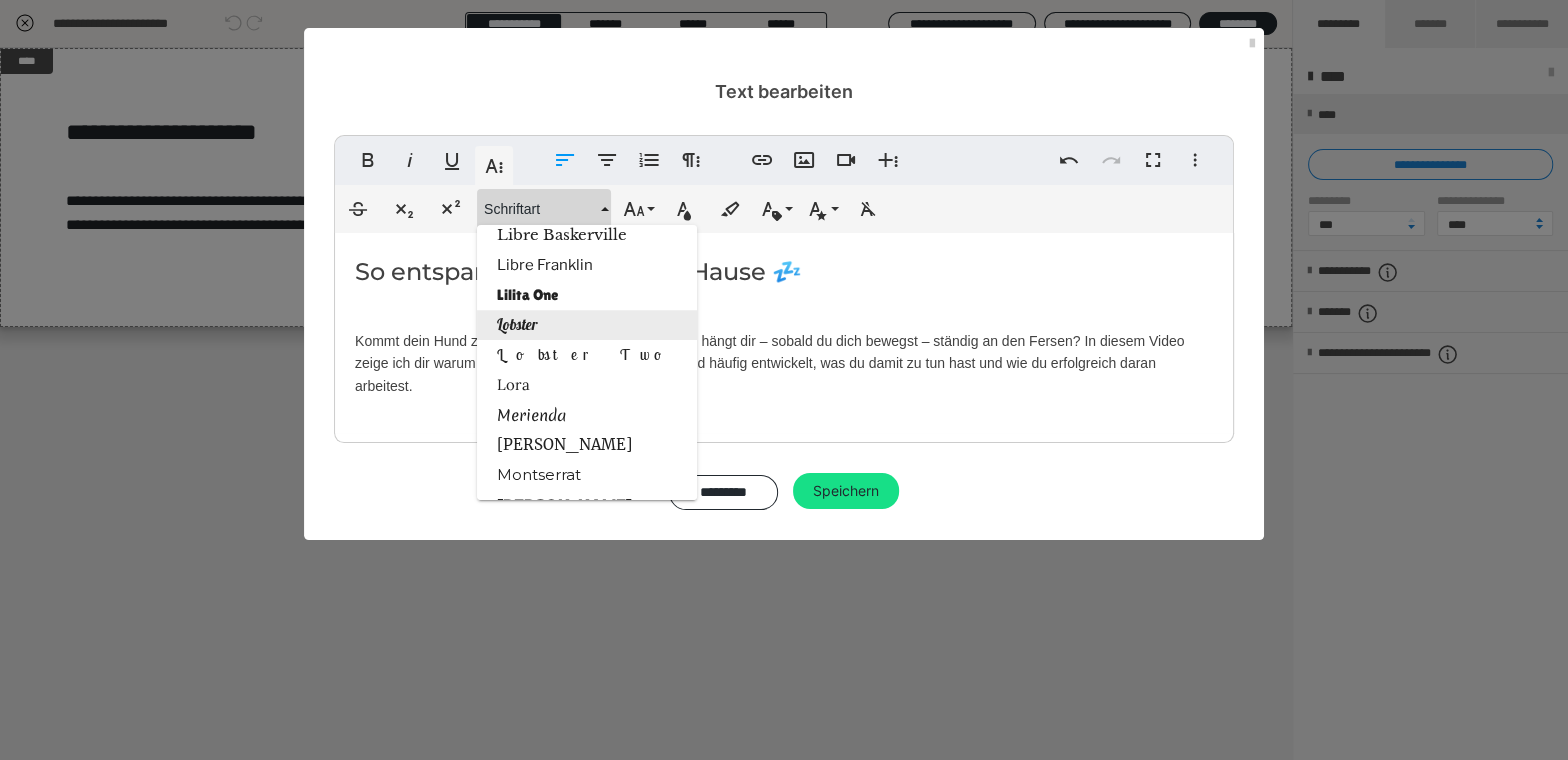 scroll, scrollTop: 1686, scrollLeft: 0, axis: vertical 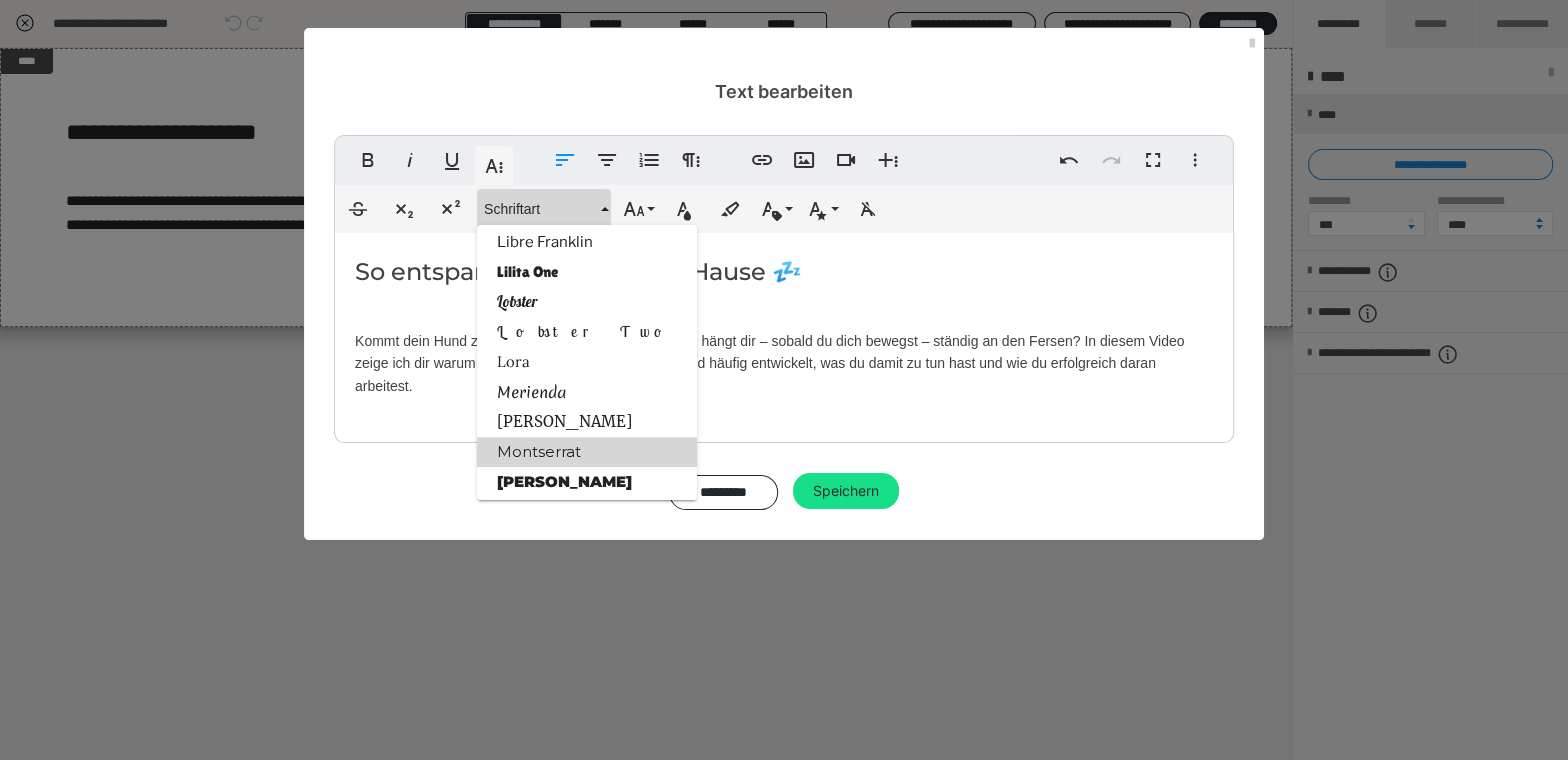 click on "Montserrat" at bounding box center (587, 452) 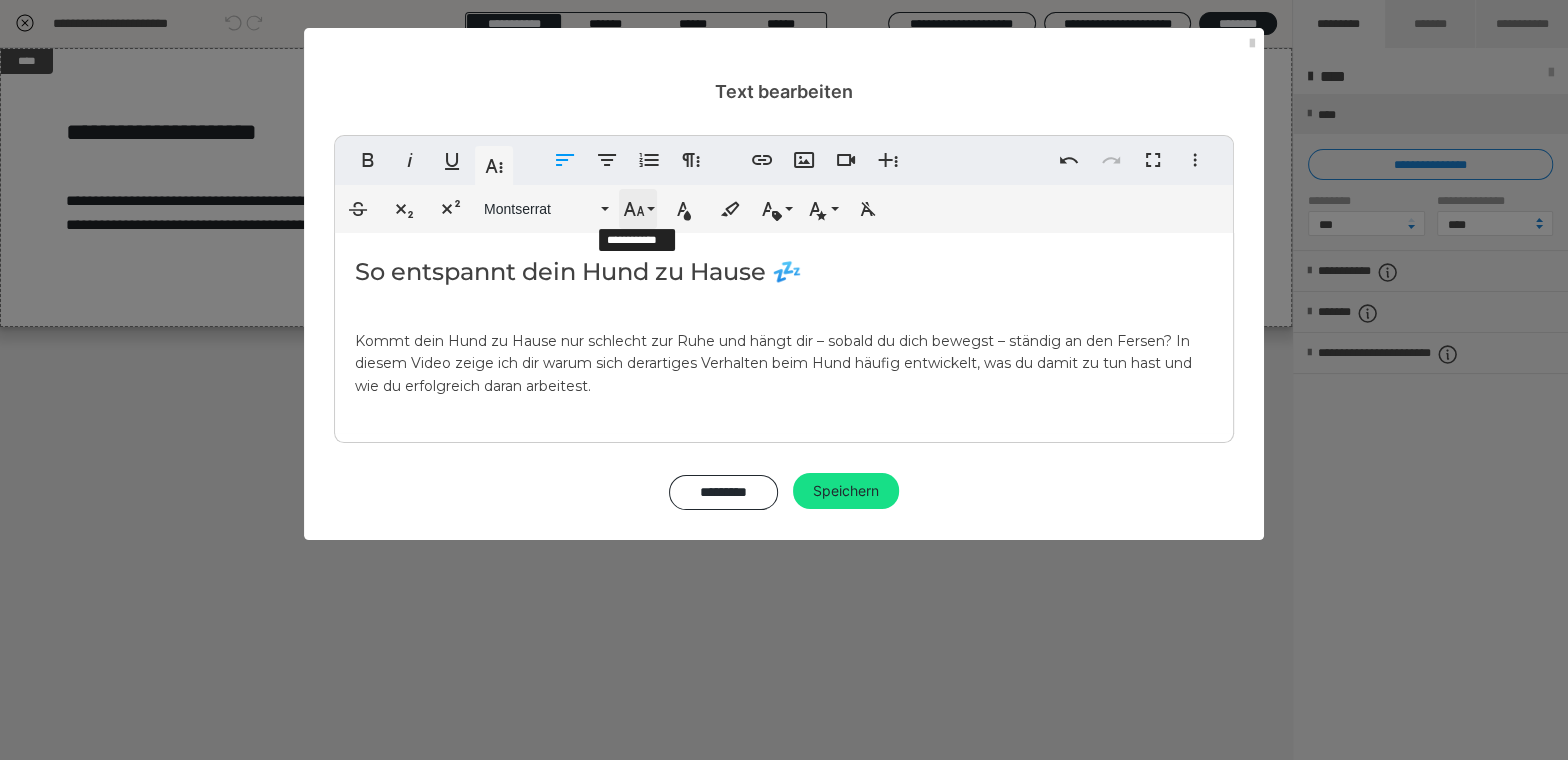 click on "Schriftgröße" at bounding box center (638, 209) 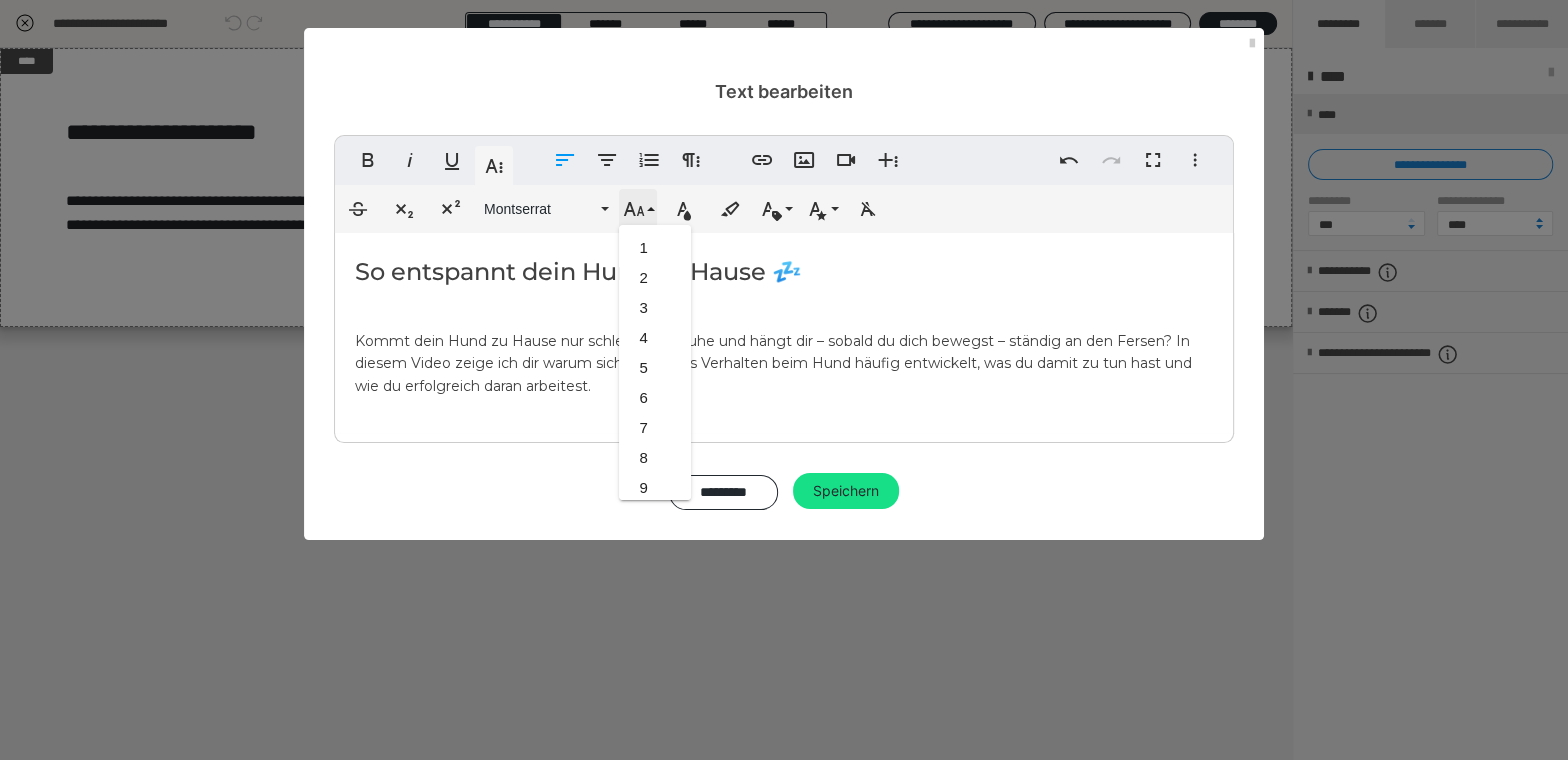 scroll, scrollTop: 412, scrollLeft: 0, axis: vertical 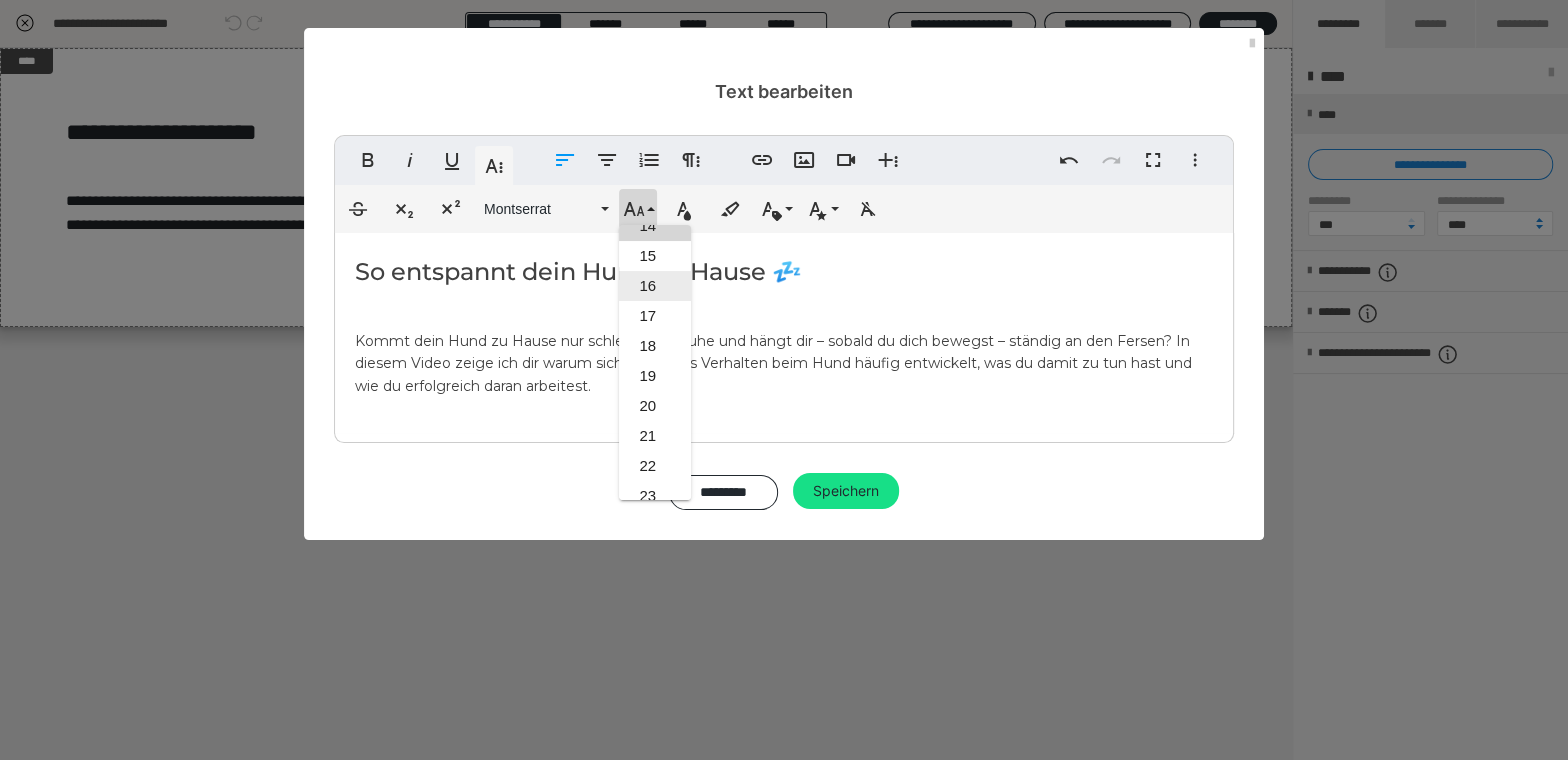 click on "16" at bounding box center (655, 286) 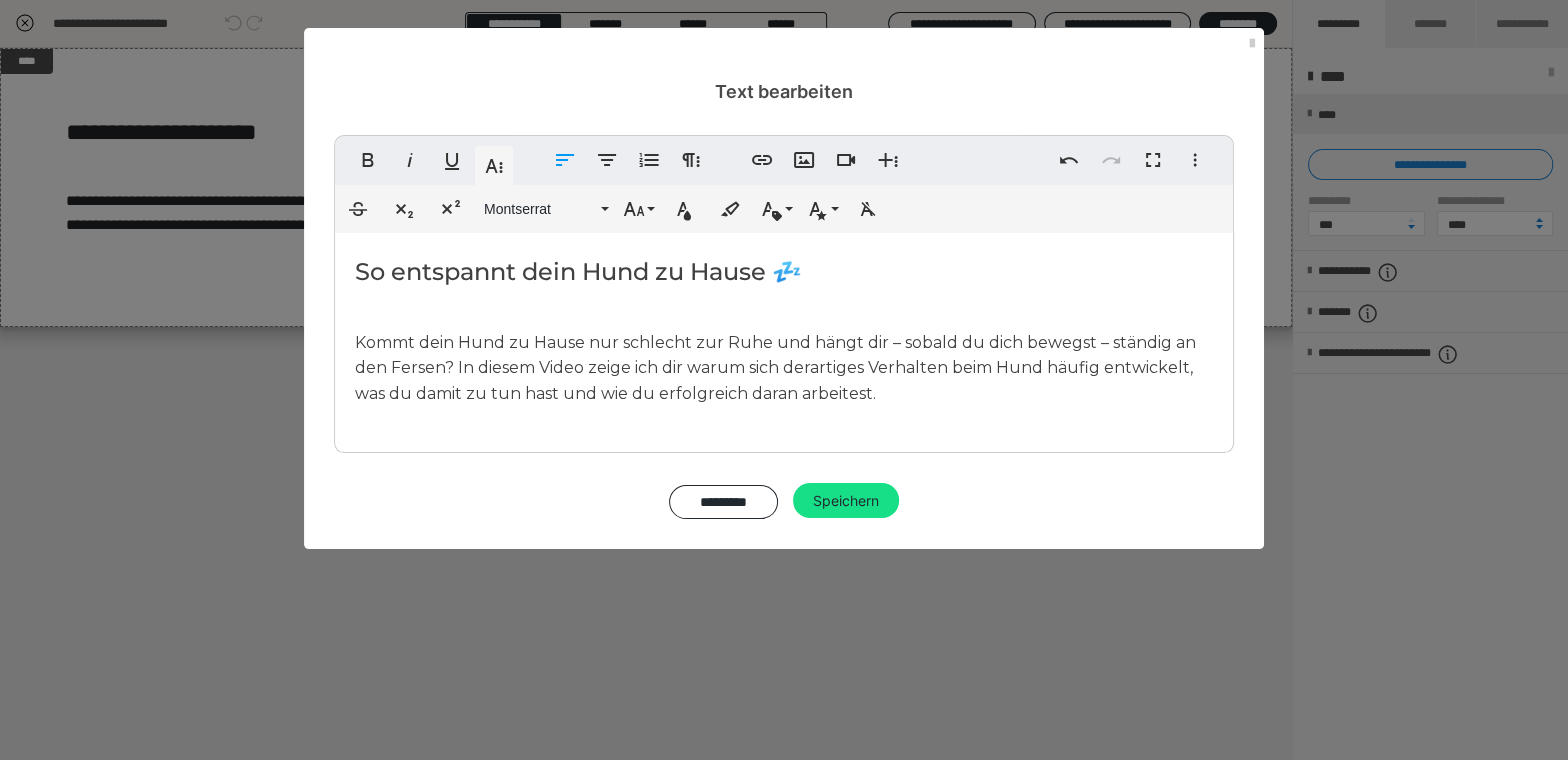 click on "​So entspannt dein Hund zu Hause 💤  Kommt dein Hund zu Hause nur schlecht zur Ruhe und hängt dir – sobald du dich bewegst – ständig an den Fersen? In diesem Video zeige ich dir warum sich derartiges Verhalten beim Hund häufig entwickelt, was du damit zu tun hast und wie du erfolgreich daran arbeitest." at bounding box center [784, 338] 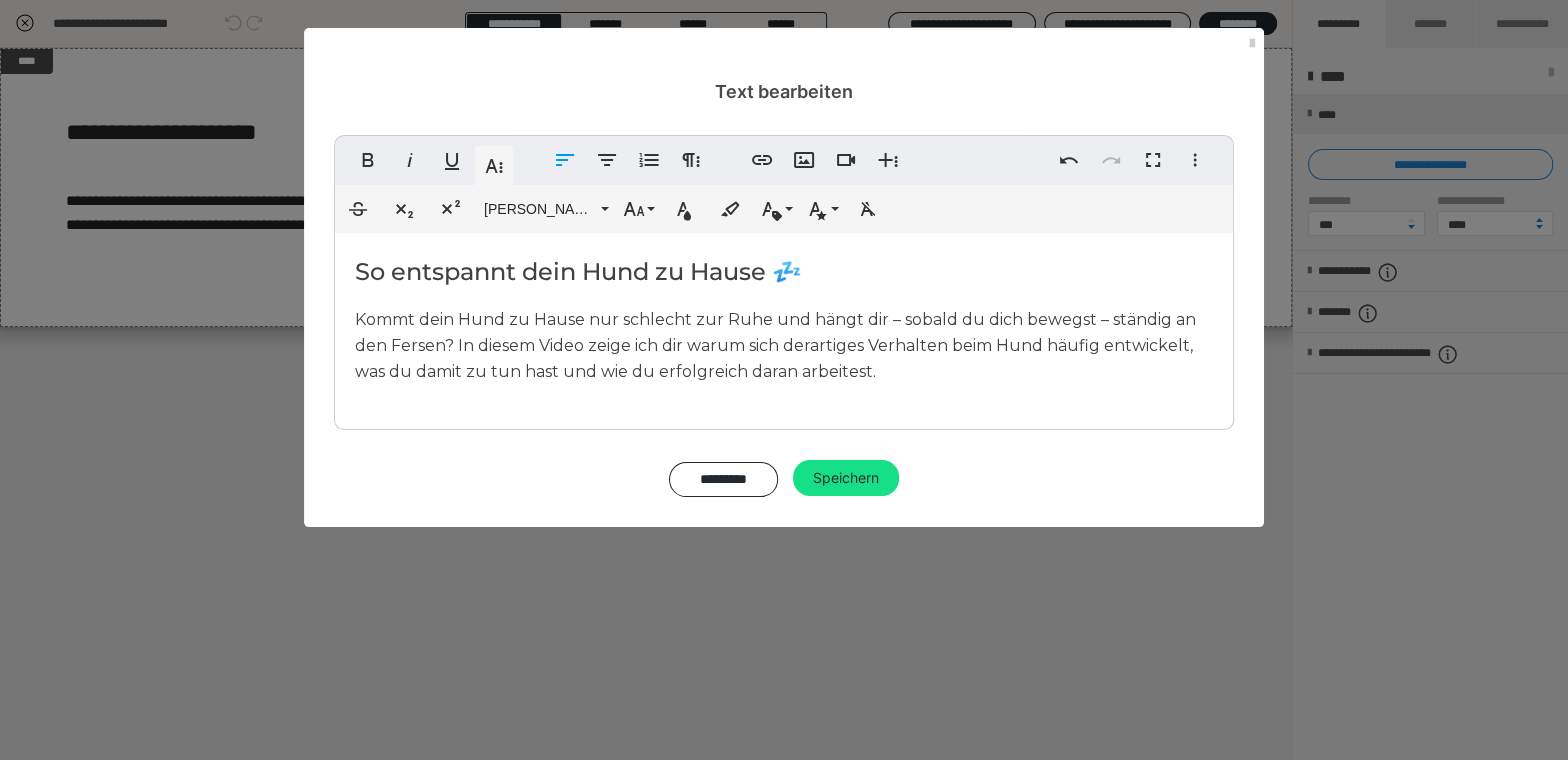 click on "So entspannt dein Hund zu Hause 💤" at bounding box center (784, 272) 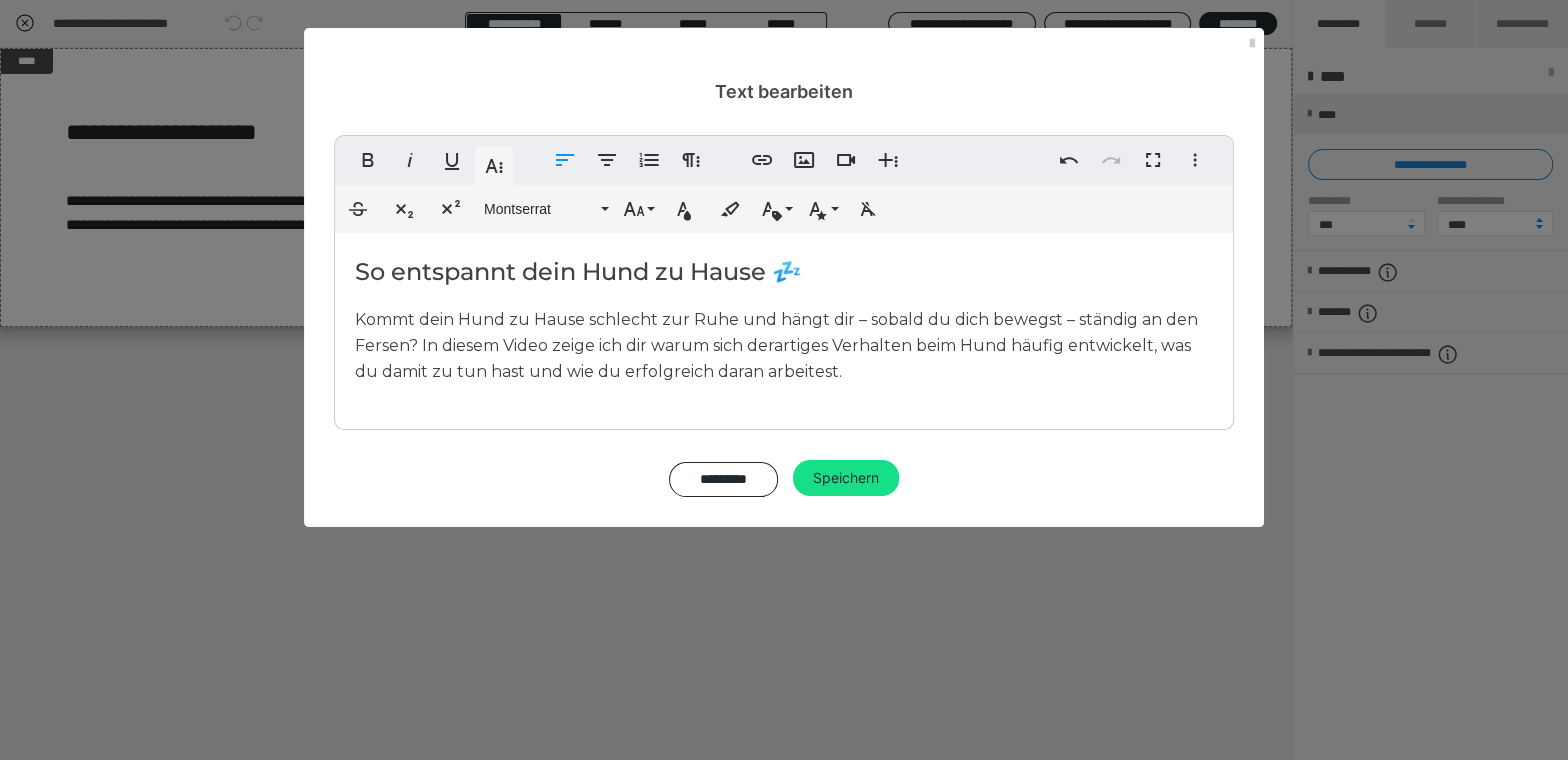 click on "Kommt dein Hund zu Hause schlecht zur Ruhe und hängt dir – sobald du dich bewegst – ständig an den Fersen? In diesem Video zeige ich dir warum sich derartiges Verhalten beim Hund häufig entwickelt, was du damit zu tun hast und wie du erfolgreich daran arbeitest." at bounding box center (776, 345) 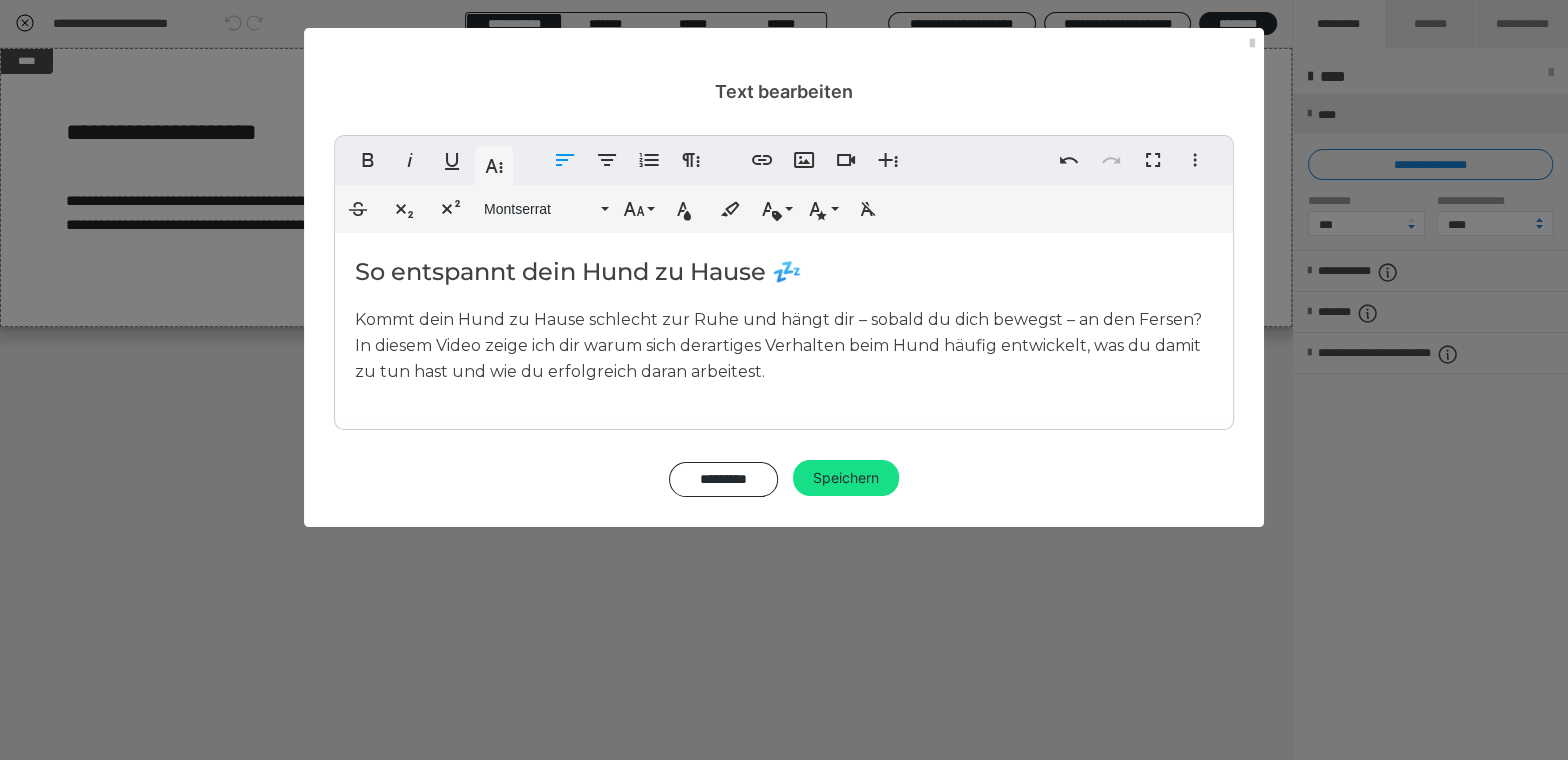 drag, startPoint x: 1196, startPoint y: 318, endPoint x: 1199, endPoint y: 345, distance: 27.166155 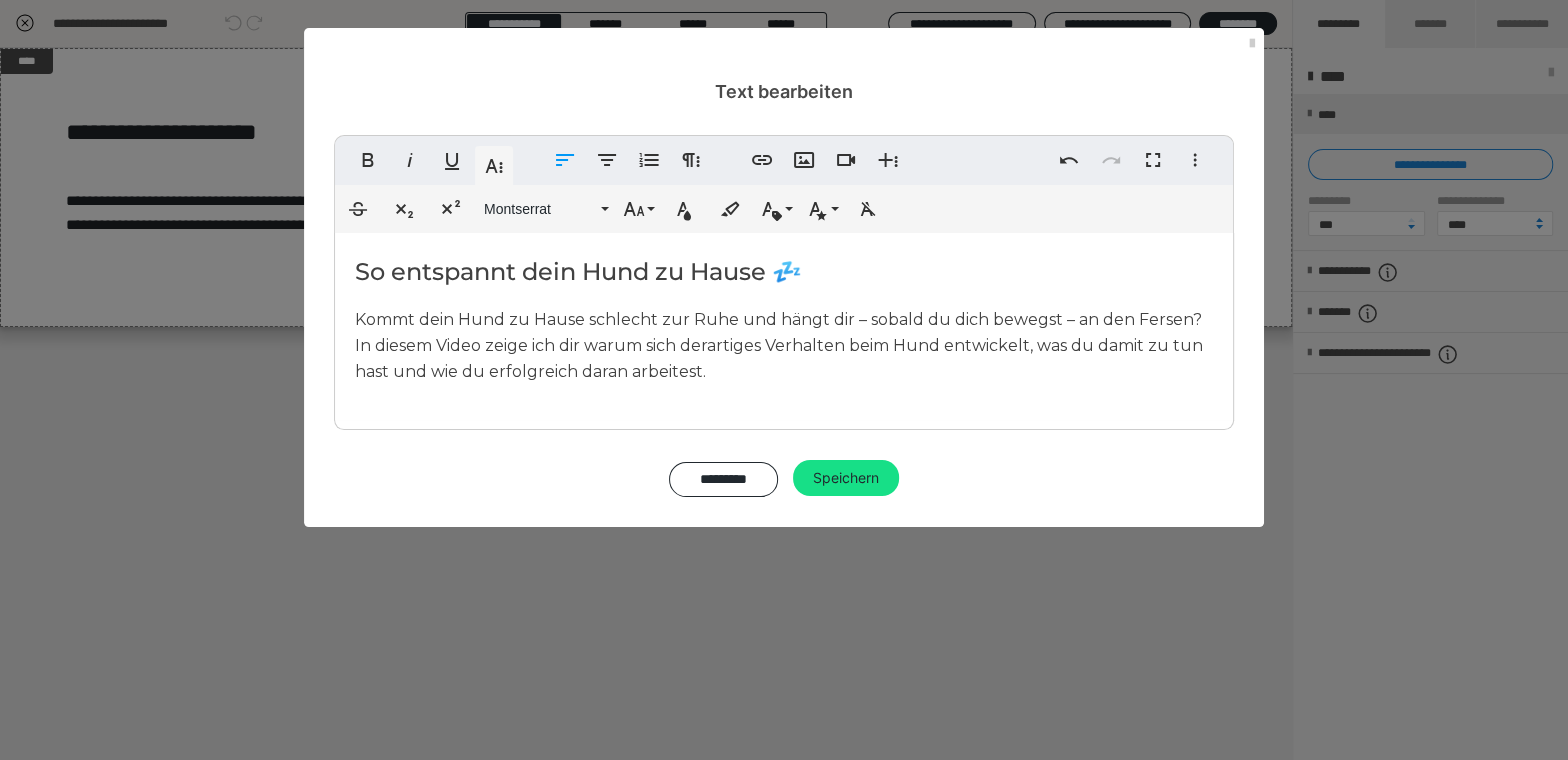 click on "Kommt dein Hund zu Hause schlecht zur Ruhe und hängt dir – sobald du dich bewegst – an den Fersen? In diesem Video zeige ich dir warum sich derartiges Verhalten beim Hund entwickelt, was du damit zu tun hast und wie du erfolgreich daran arbeitest." at bounding box center [784, 345] 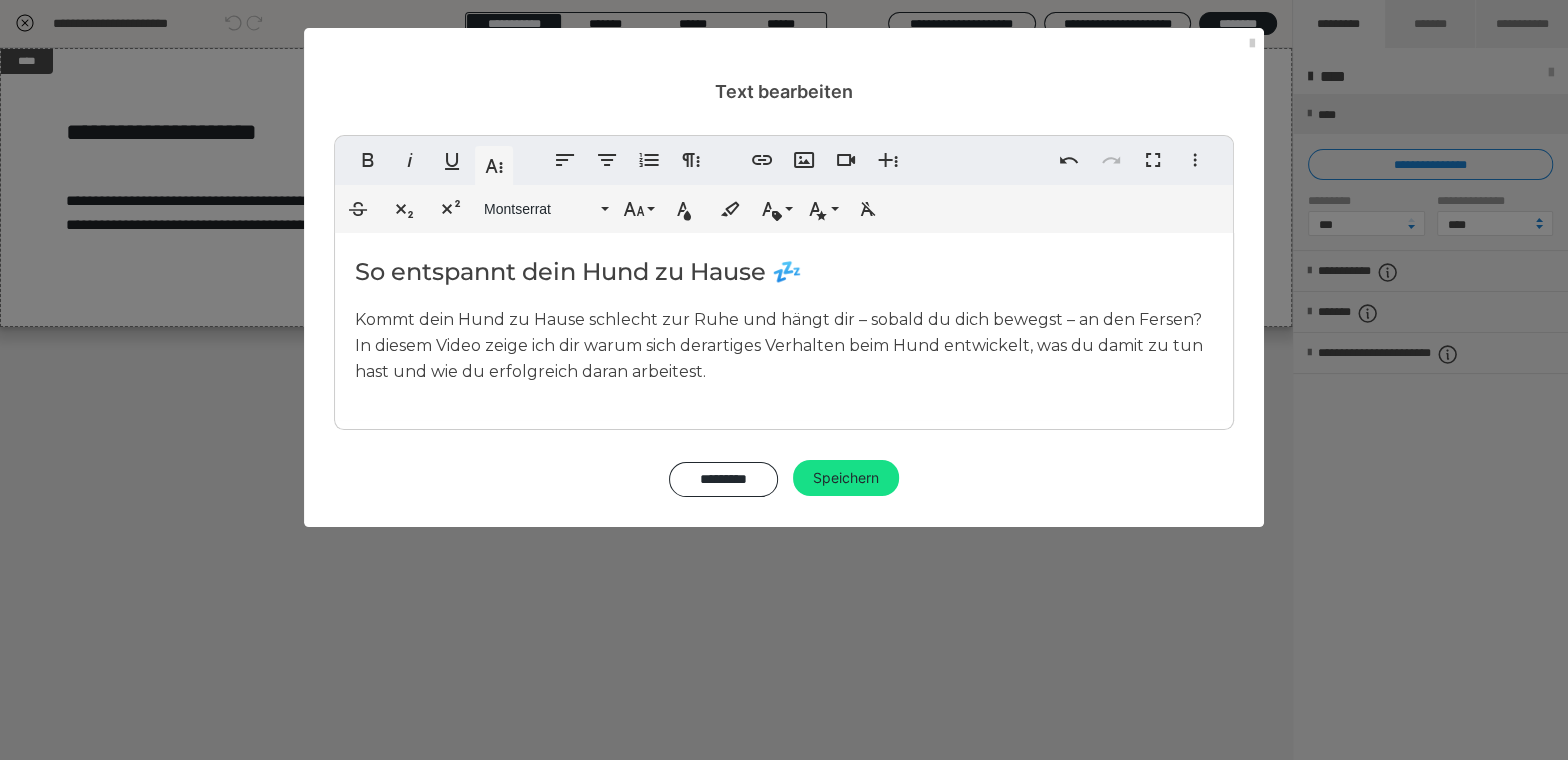 click on "Speichern" at bounding box center (846, 478) 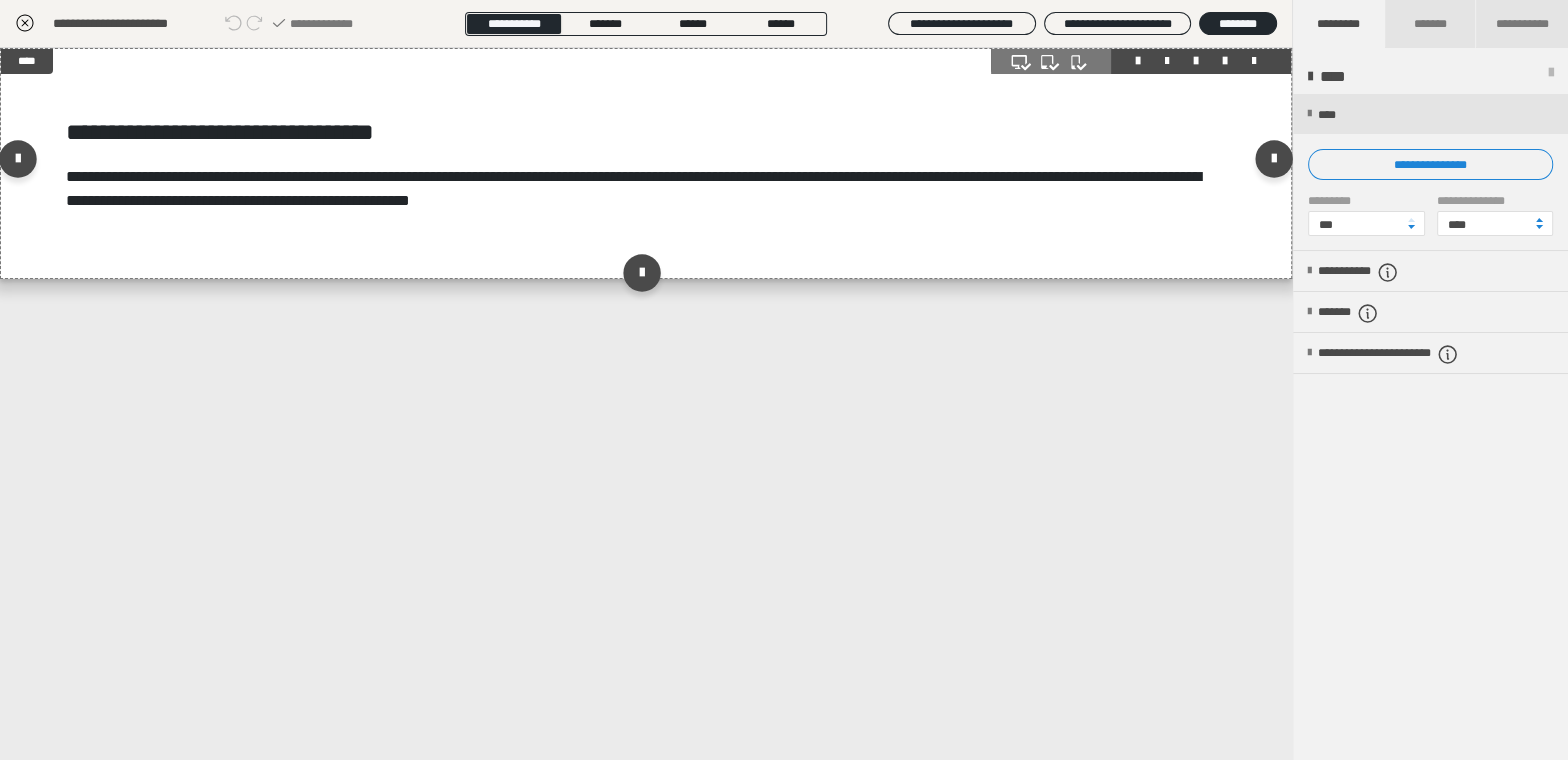 click on "**********" at bounding box center (646, 163) 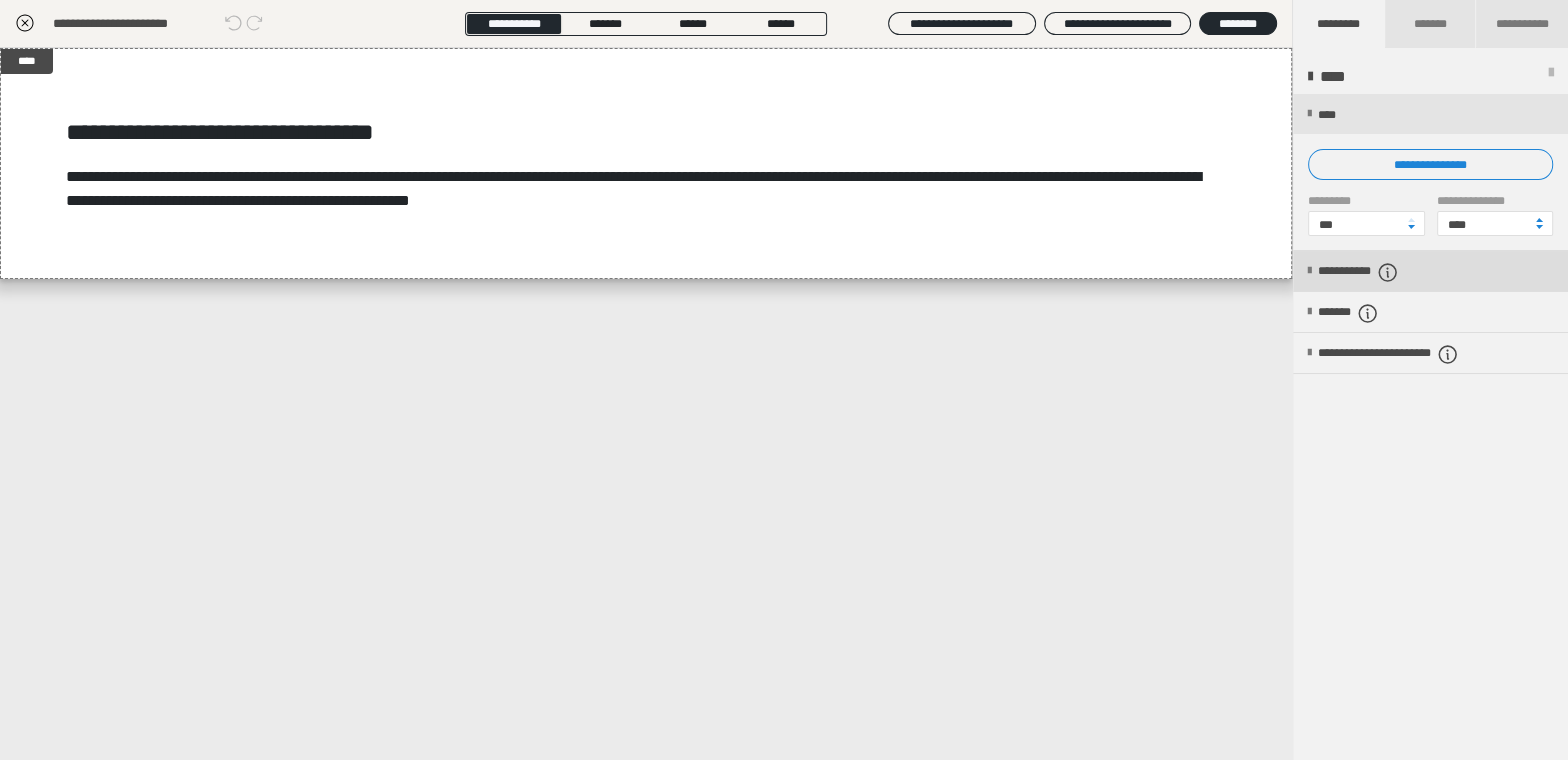 click on "**********" at bounding box center [1382, 272] 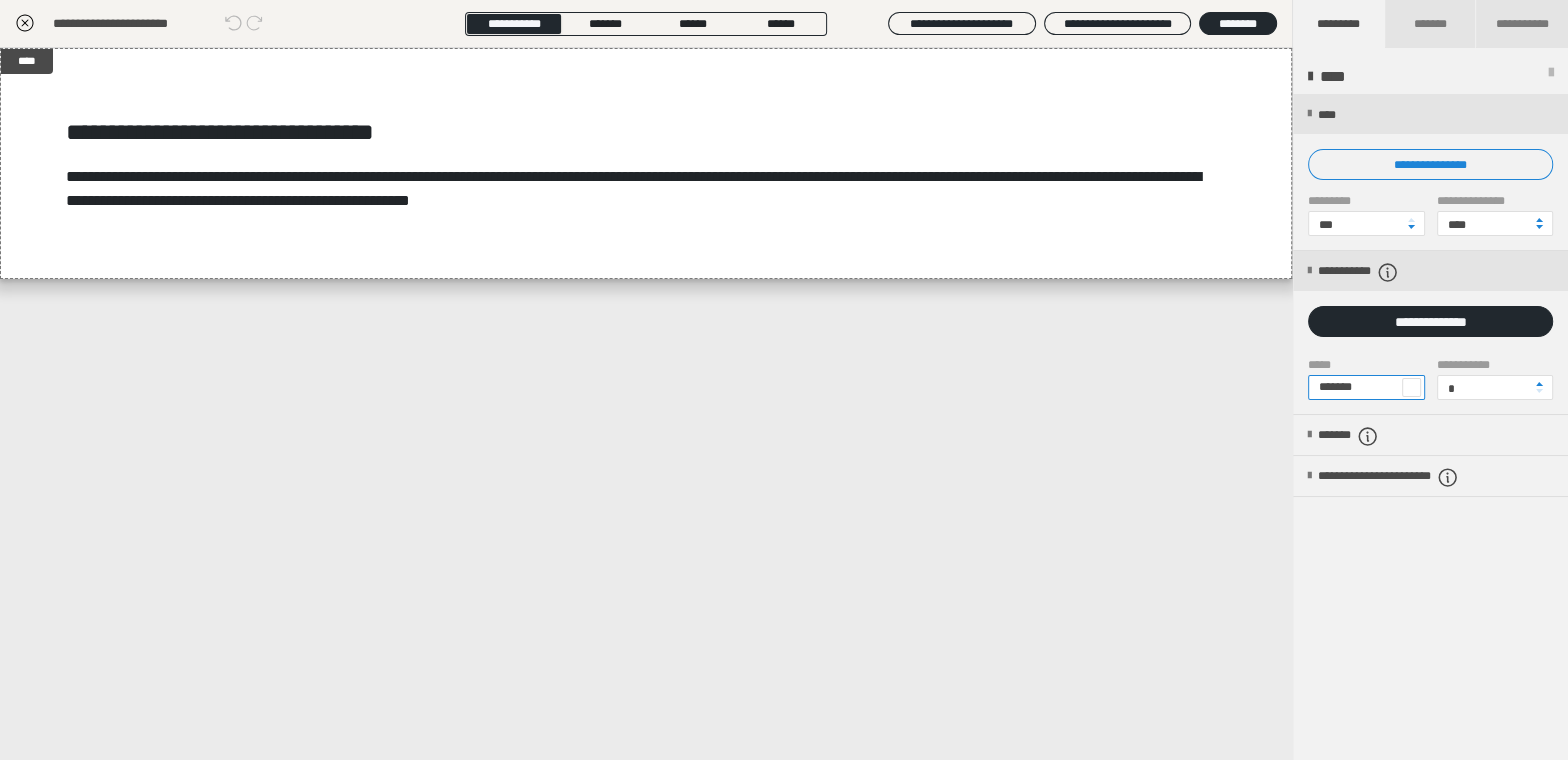 click on "*******" at bounding box center (1366, 387) 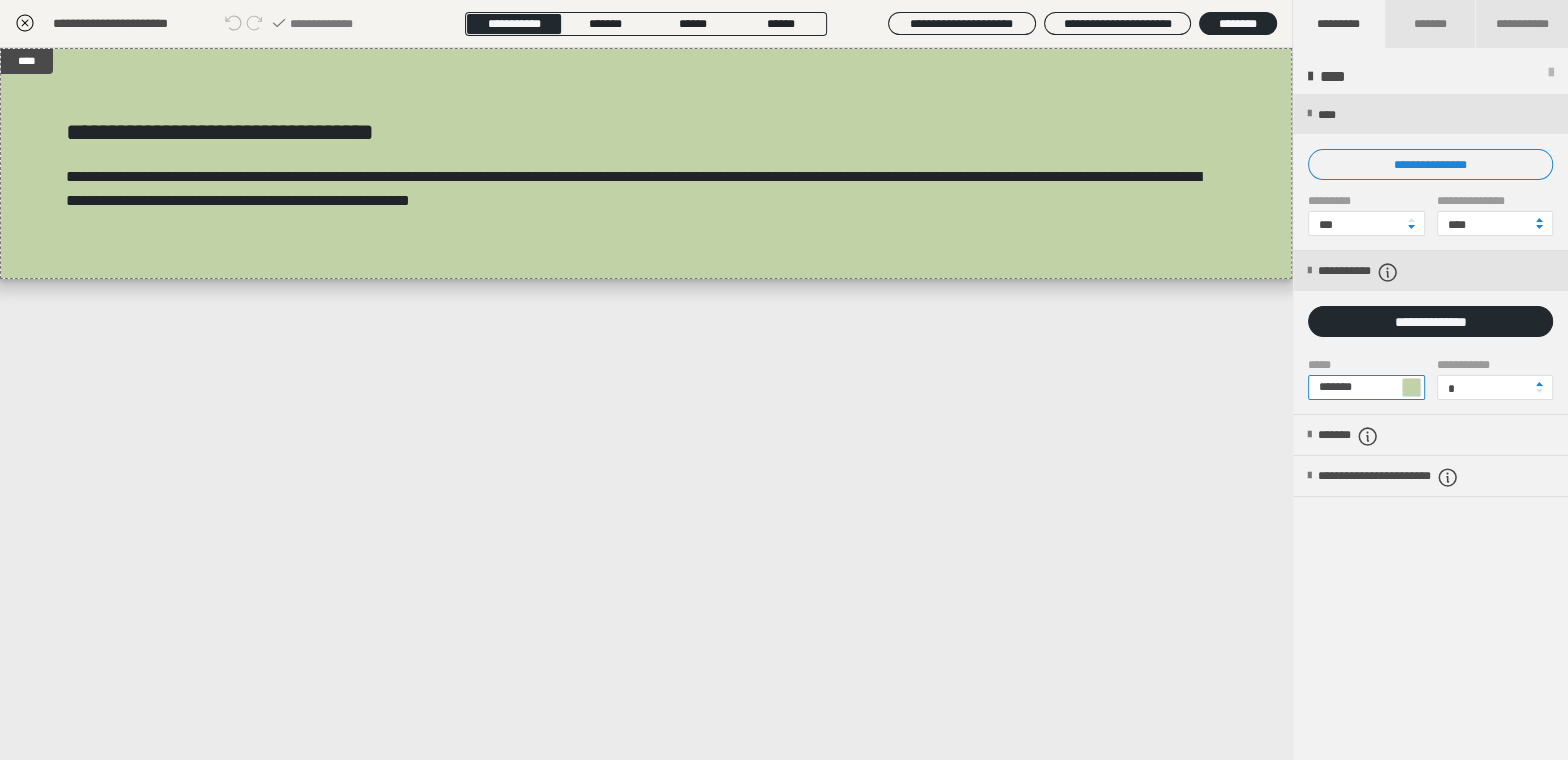 type on "*******" 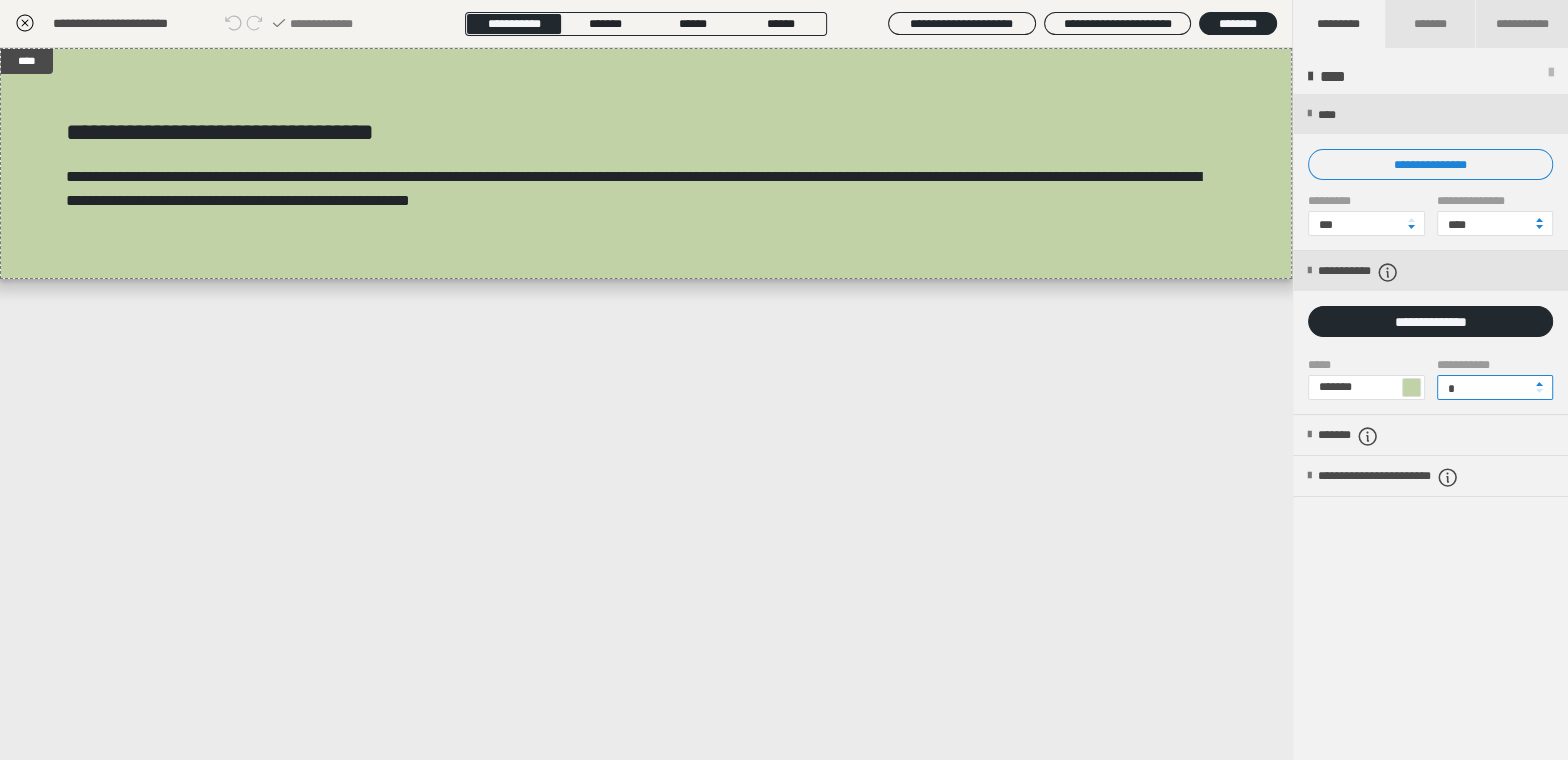 click on "*" at bounding box center (1495, 387) 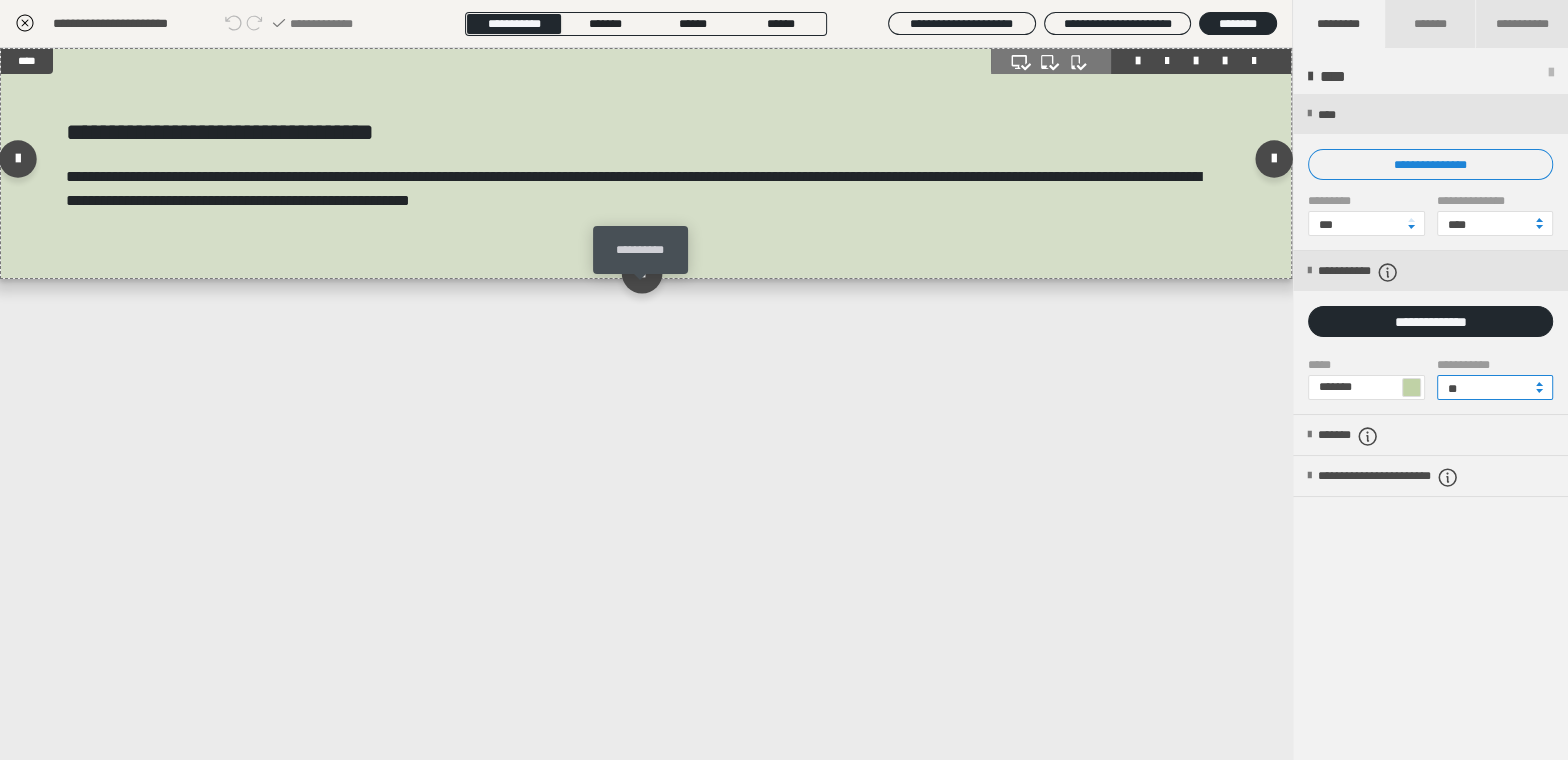 type on "**" 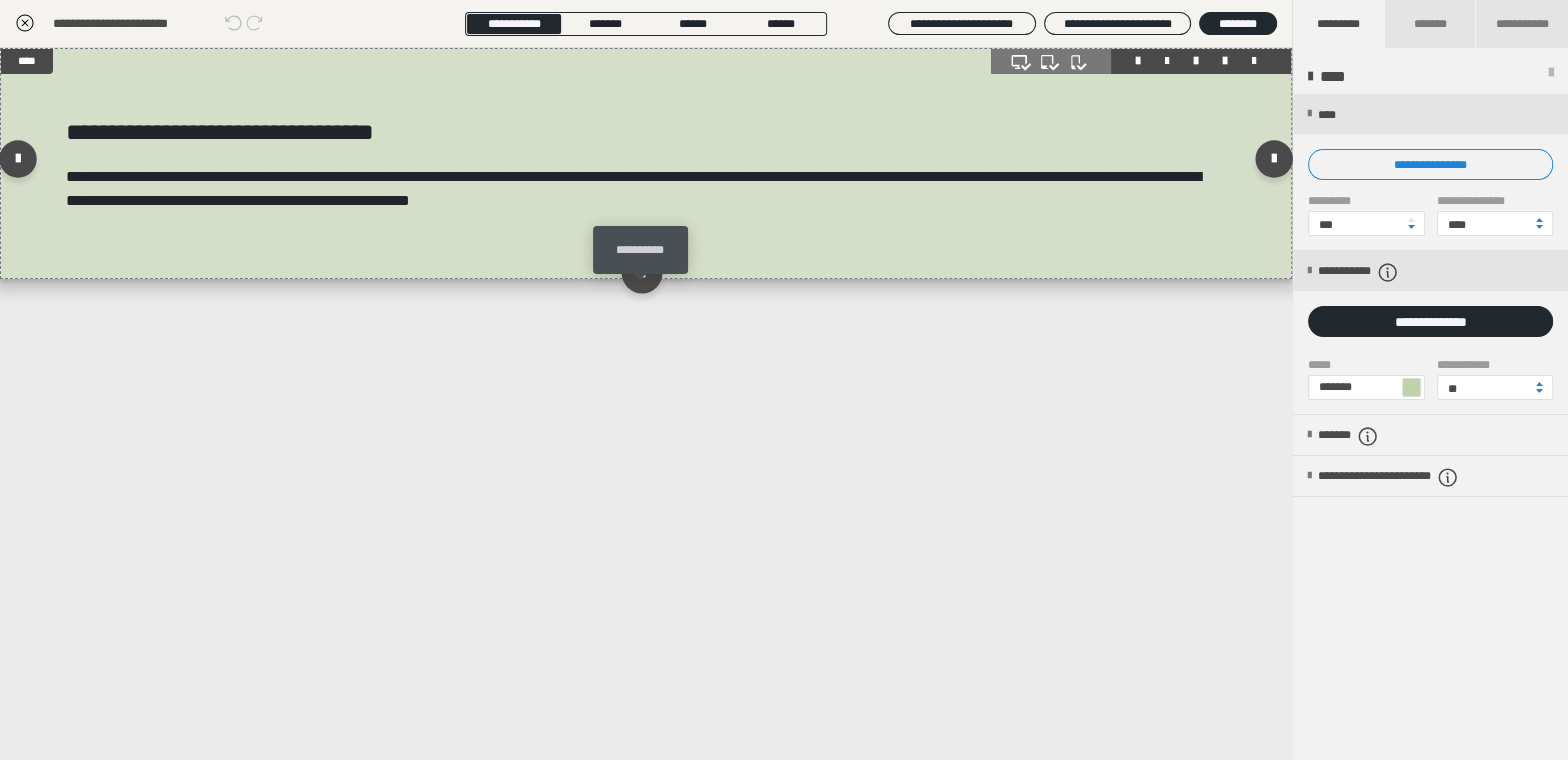 click at bounding box center [641, 273] 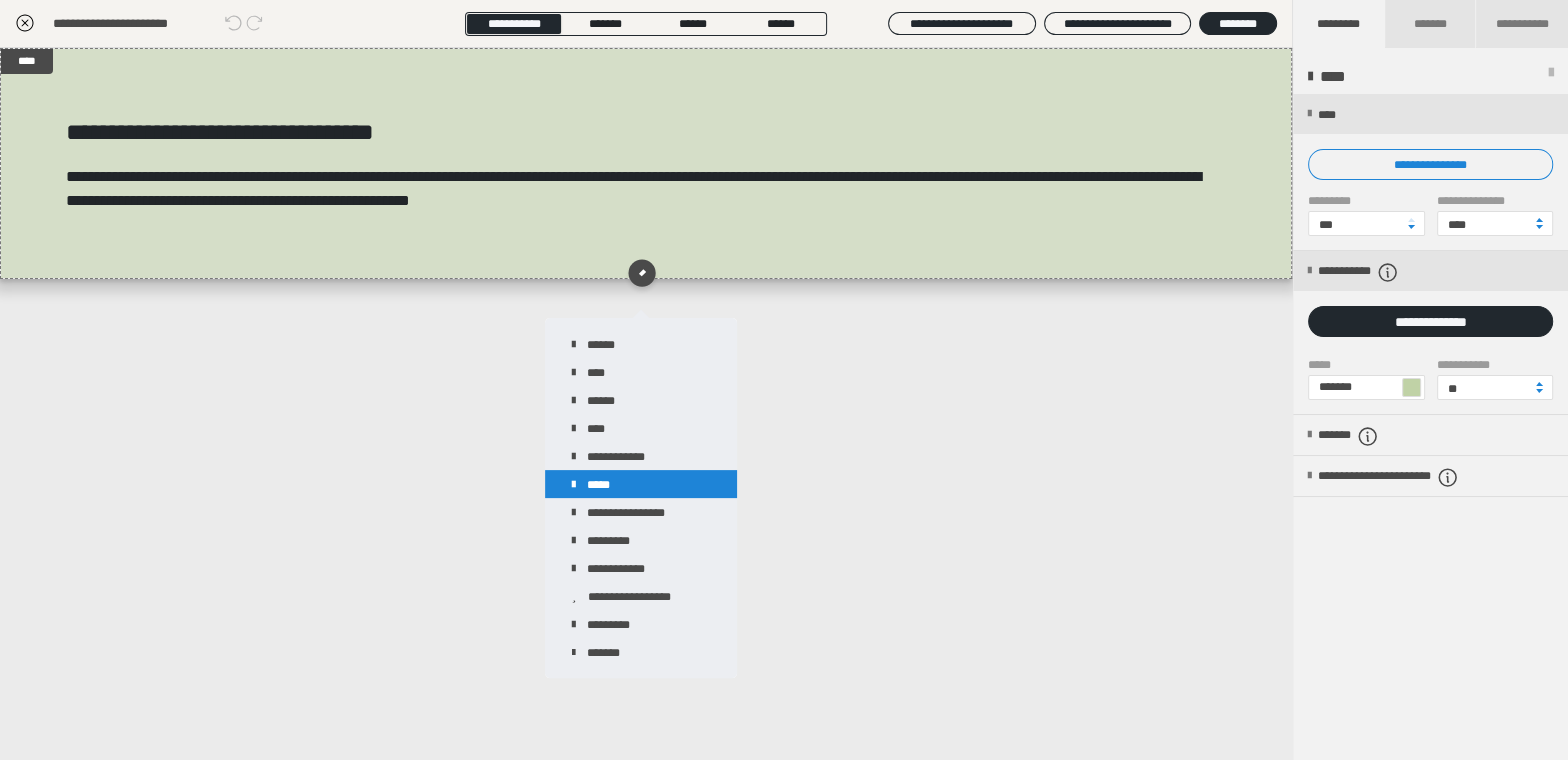 click on "*****" at bounding box center (641, 484) 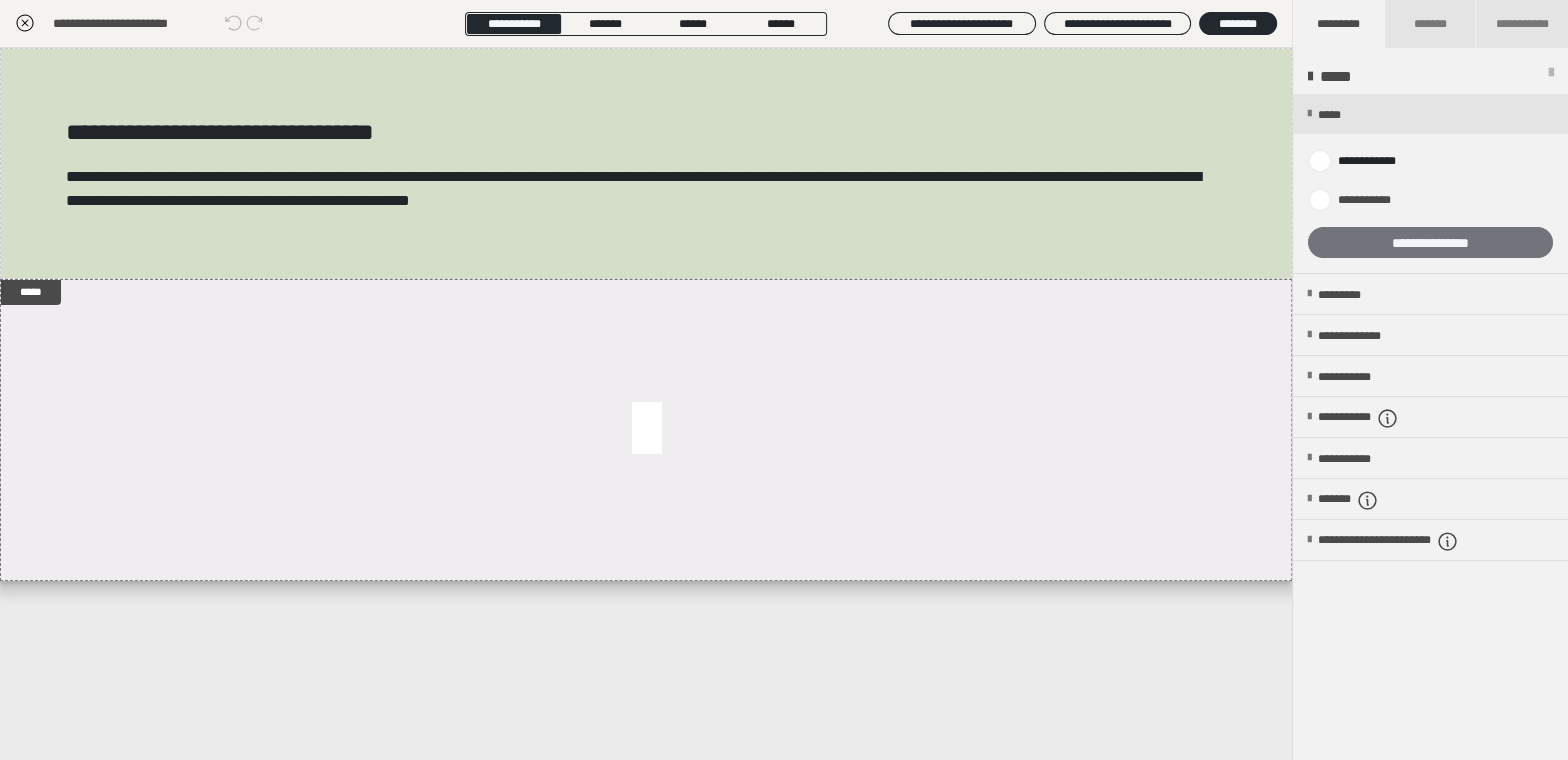click on "**********" at bounding box center [1430, 242] 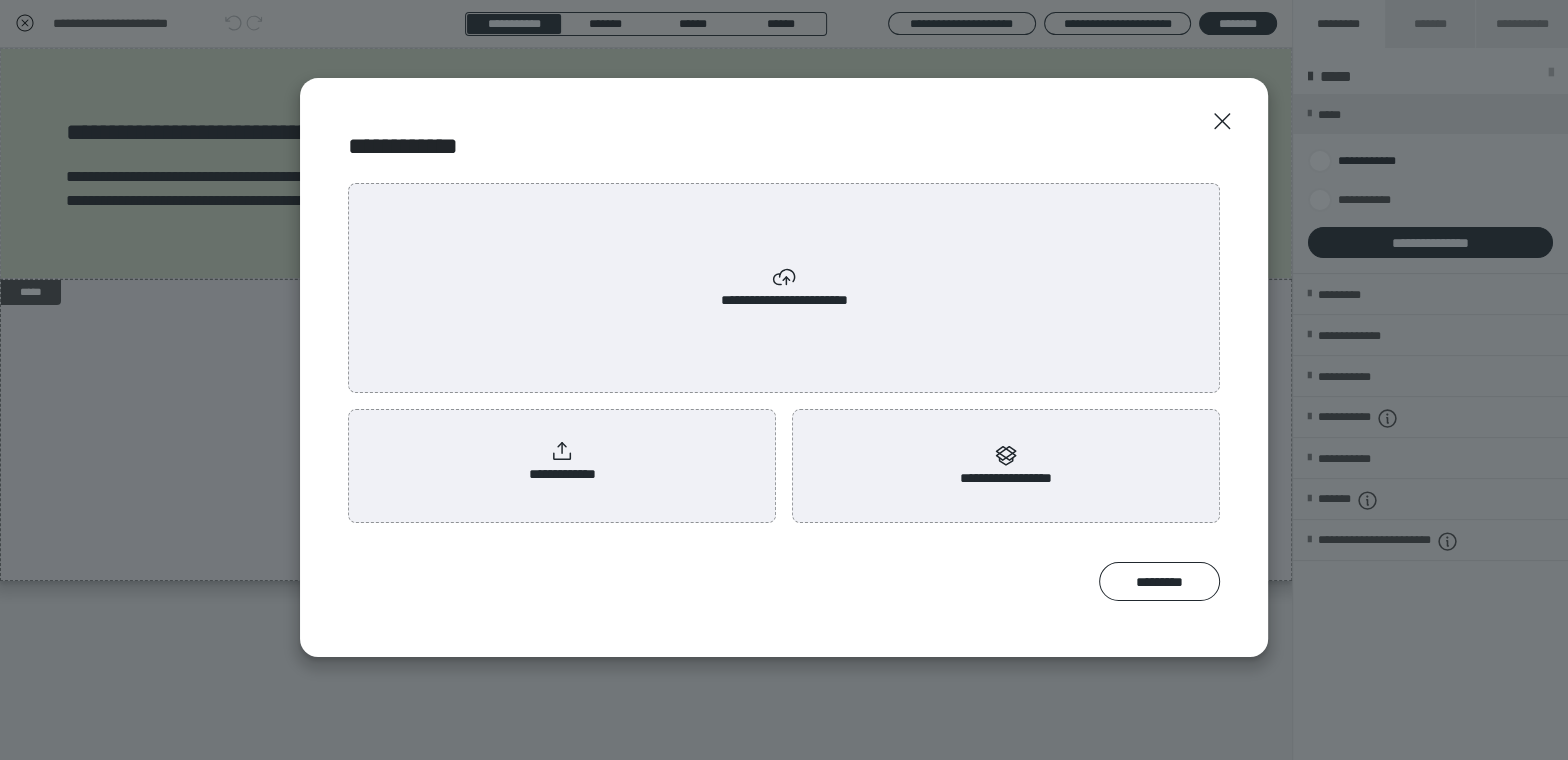 click on "**********" at bounding box center (784, 288) 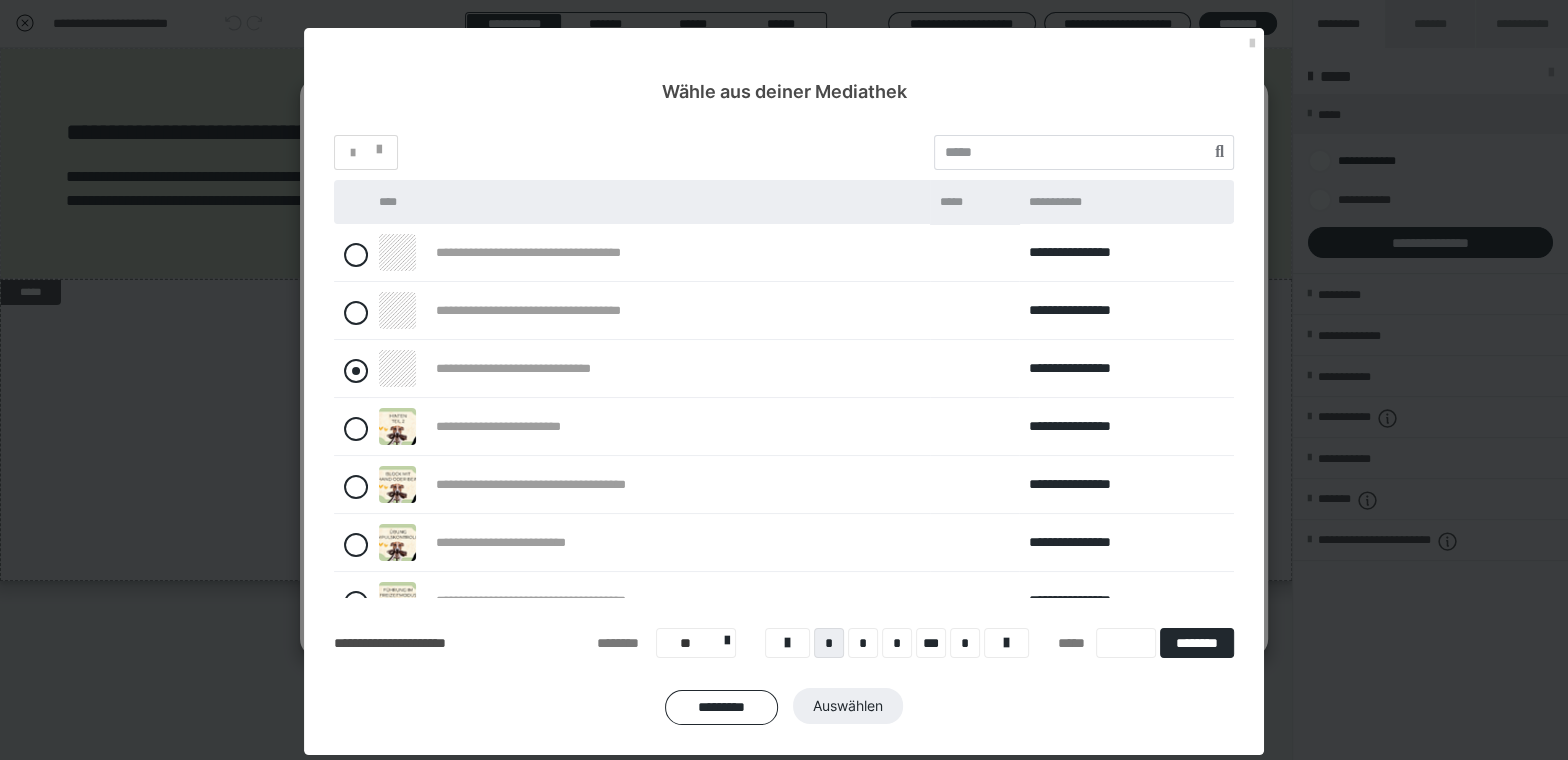 click at bounding box center [356, 371] 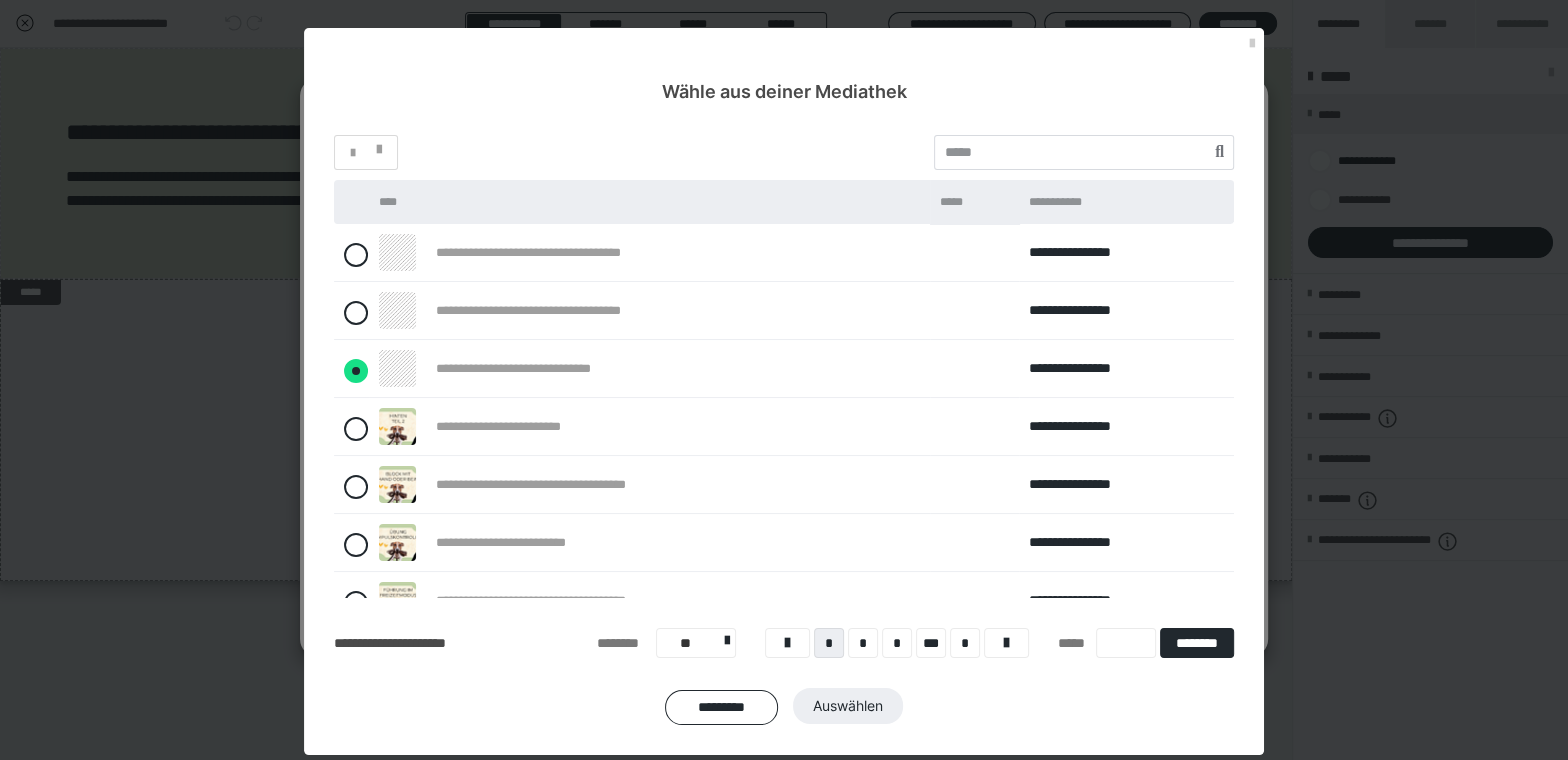 radio on "****" 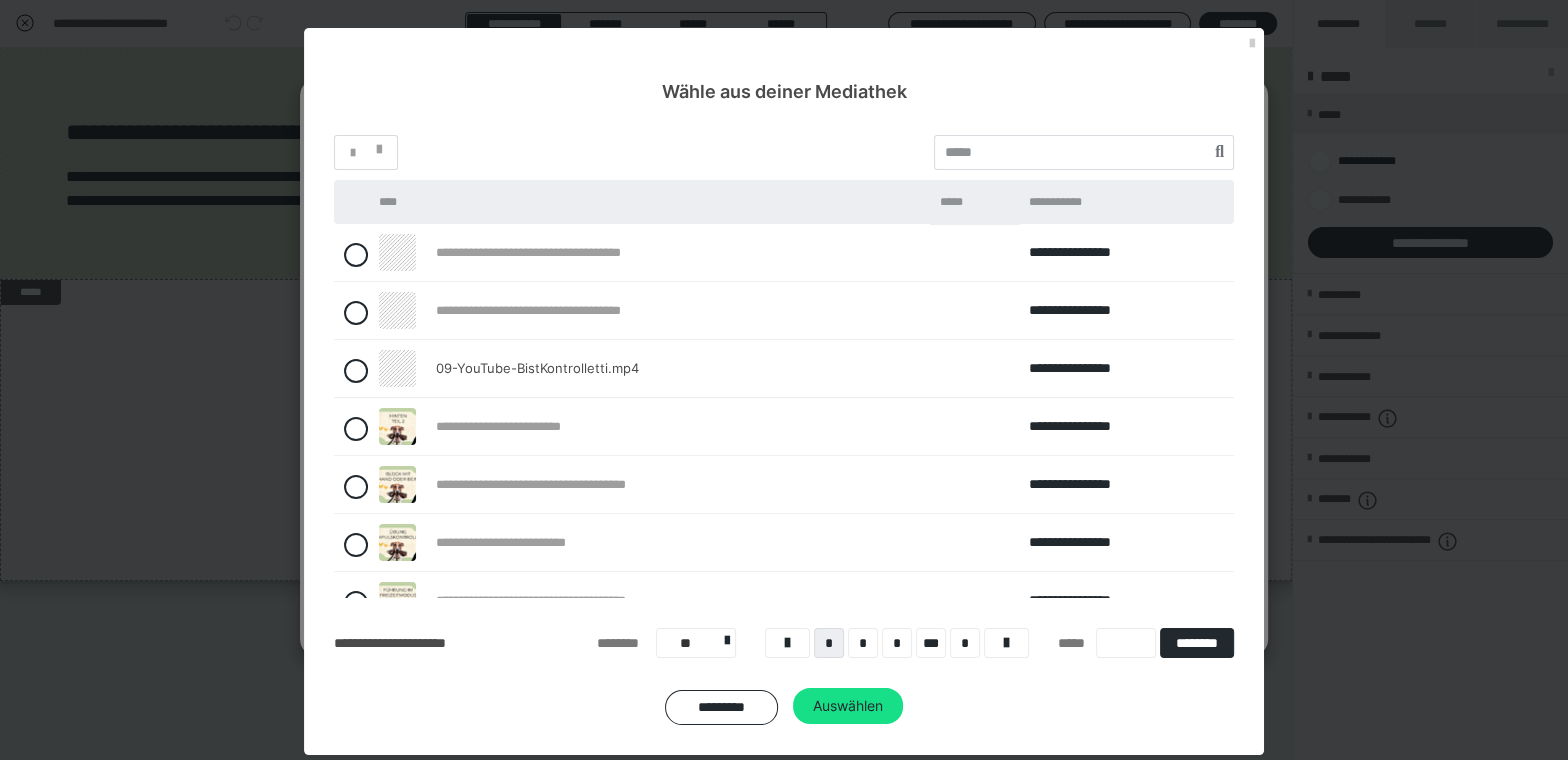 click on "Auswählen" at bounding box center (848, 706) 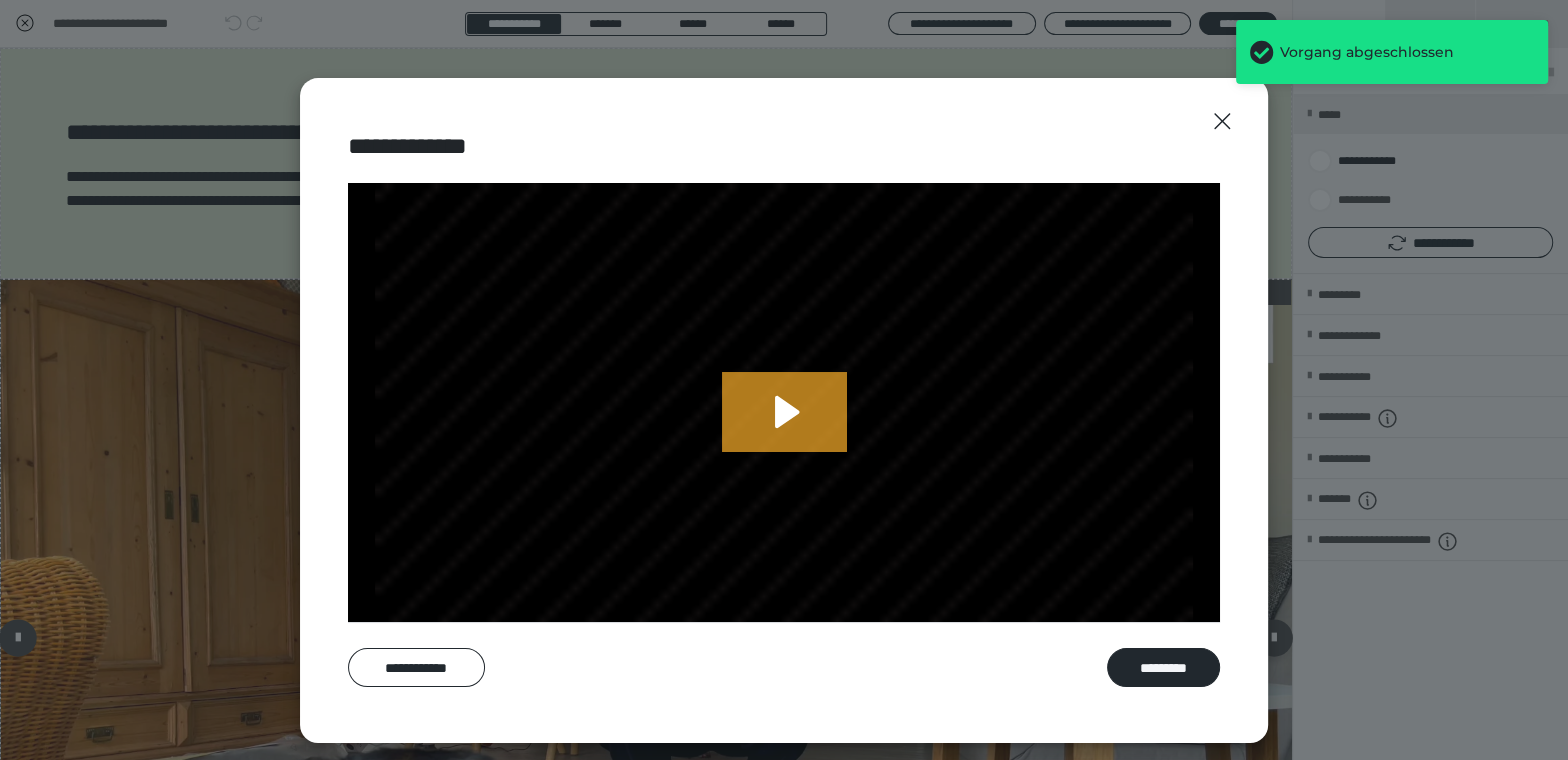 click on "*********" at bounding box center [1163, 667] 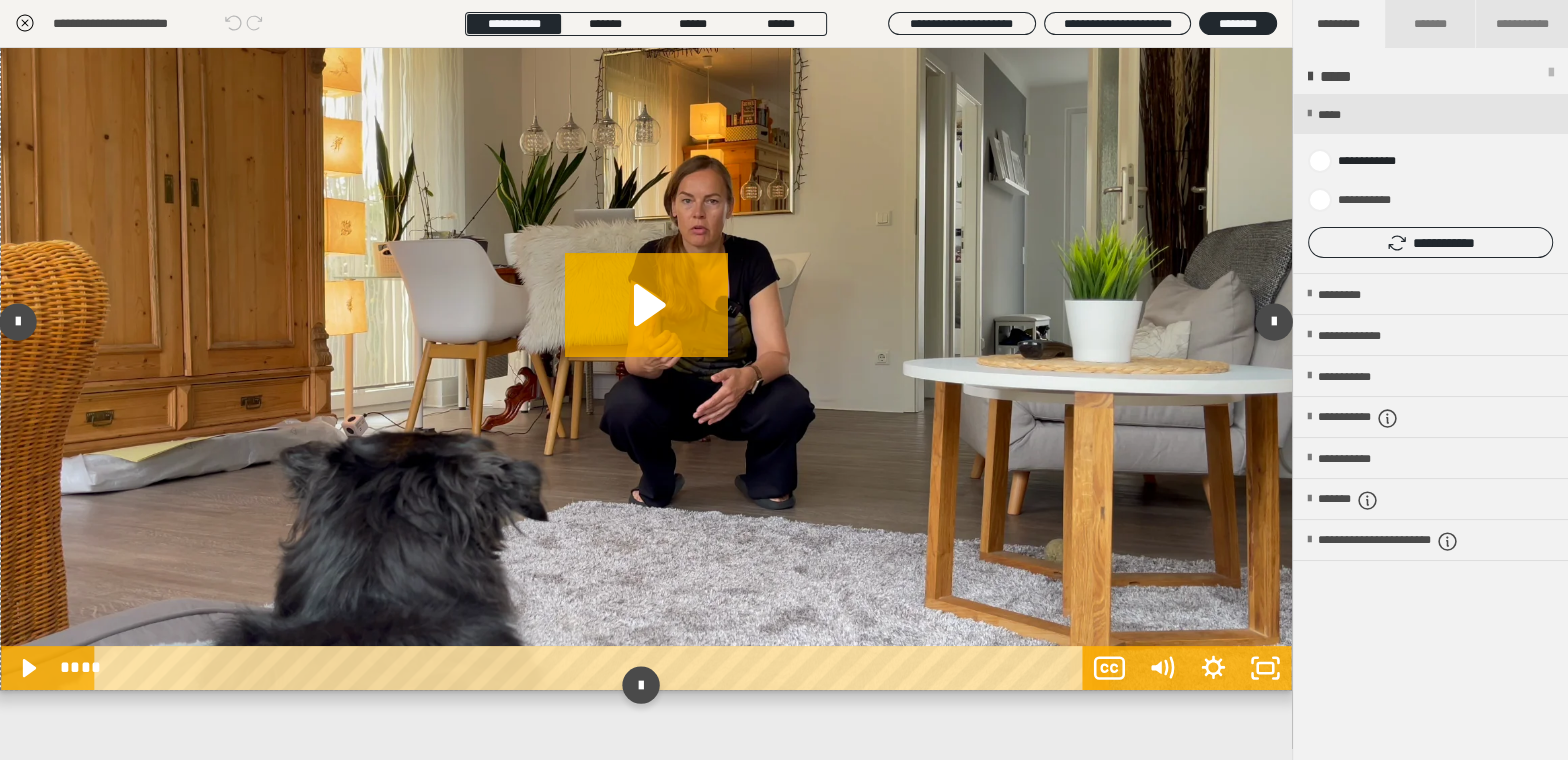 scroll, scrollTop: 331, scrollLeft: 0, axis: vertical 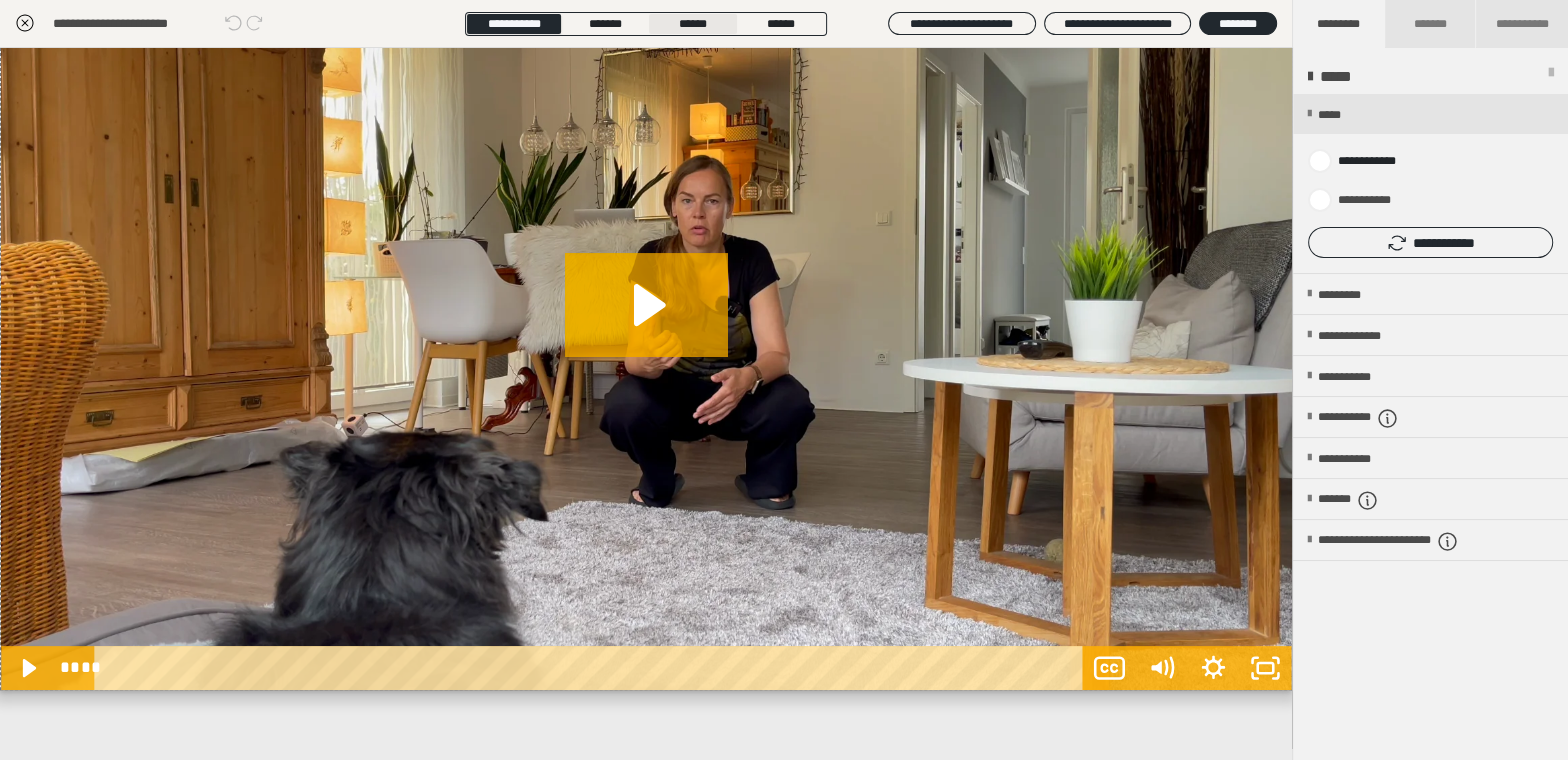 click on "******" at bounding box center [693, 24] 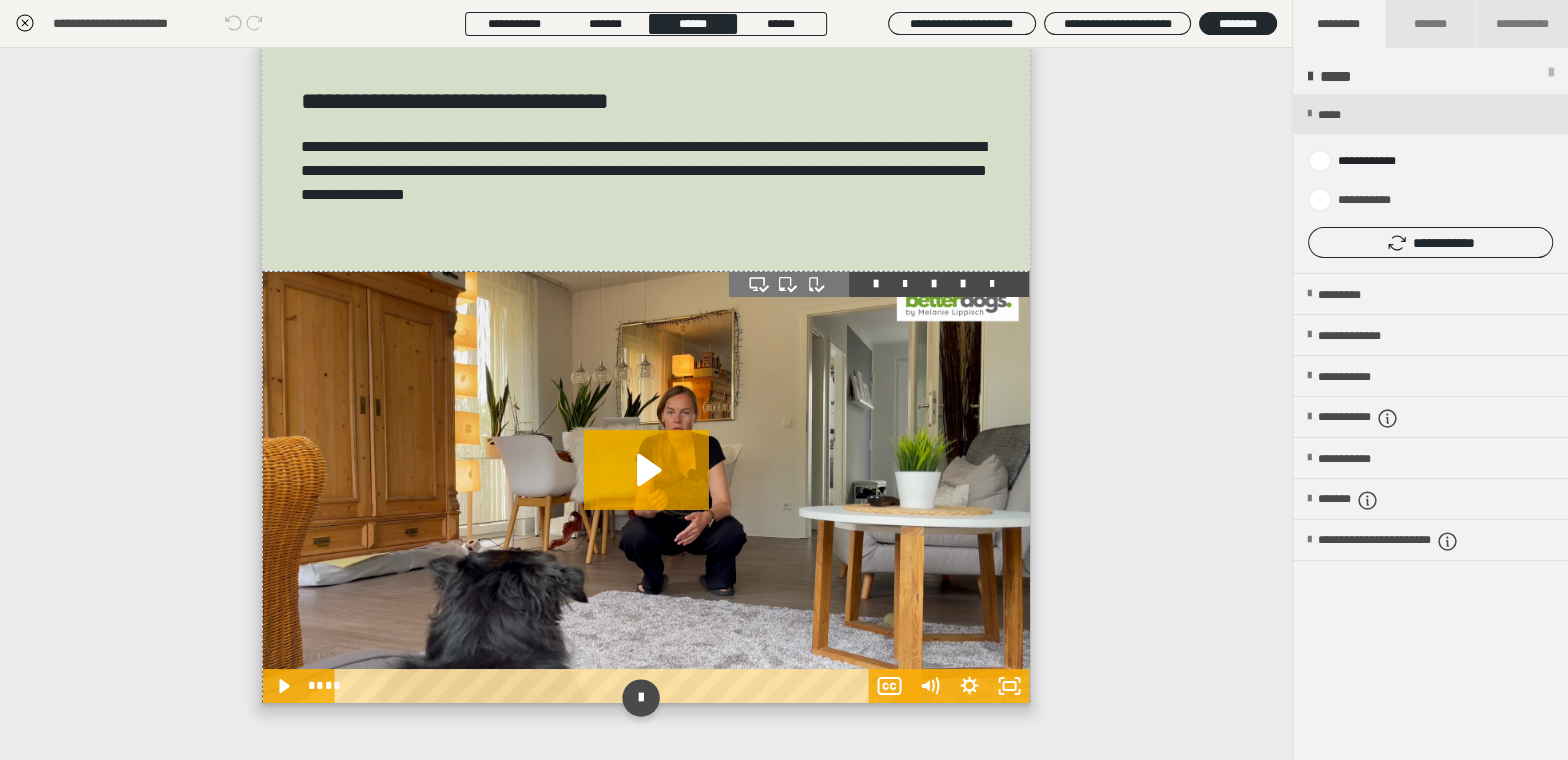 scroll, scrollTop: 0, scrollLeft: 0, axis: both 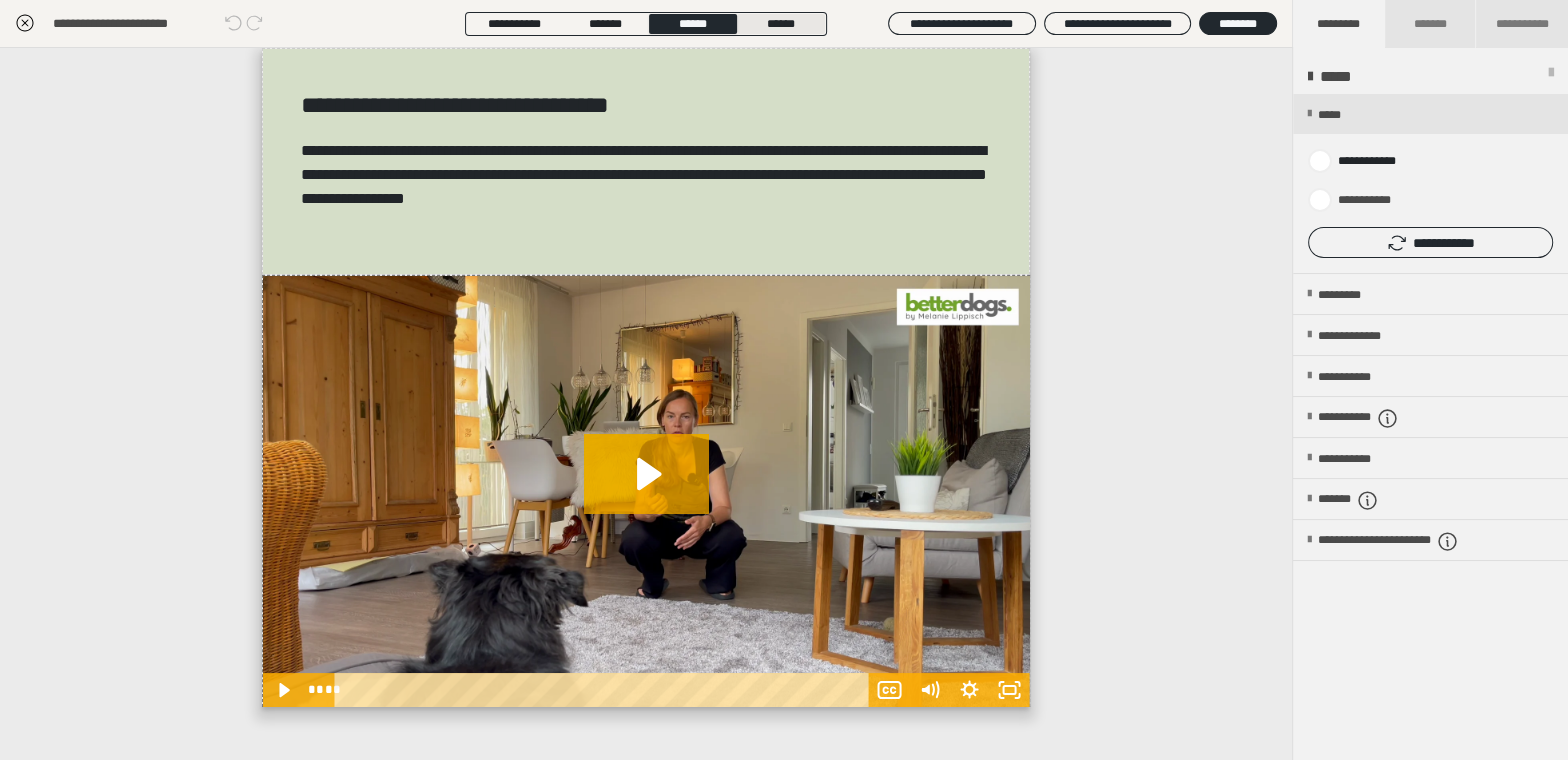 click on "******" at bounding box center (781, 24) 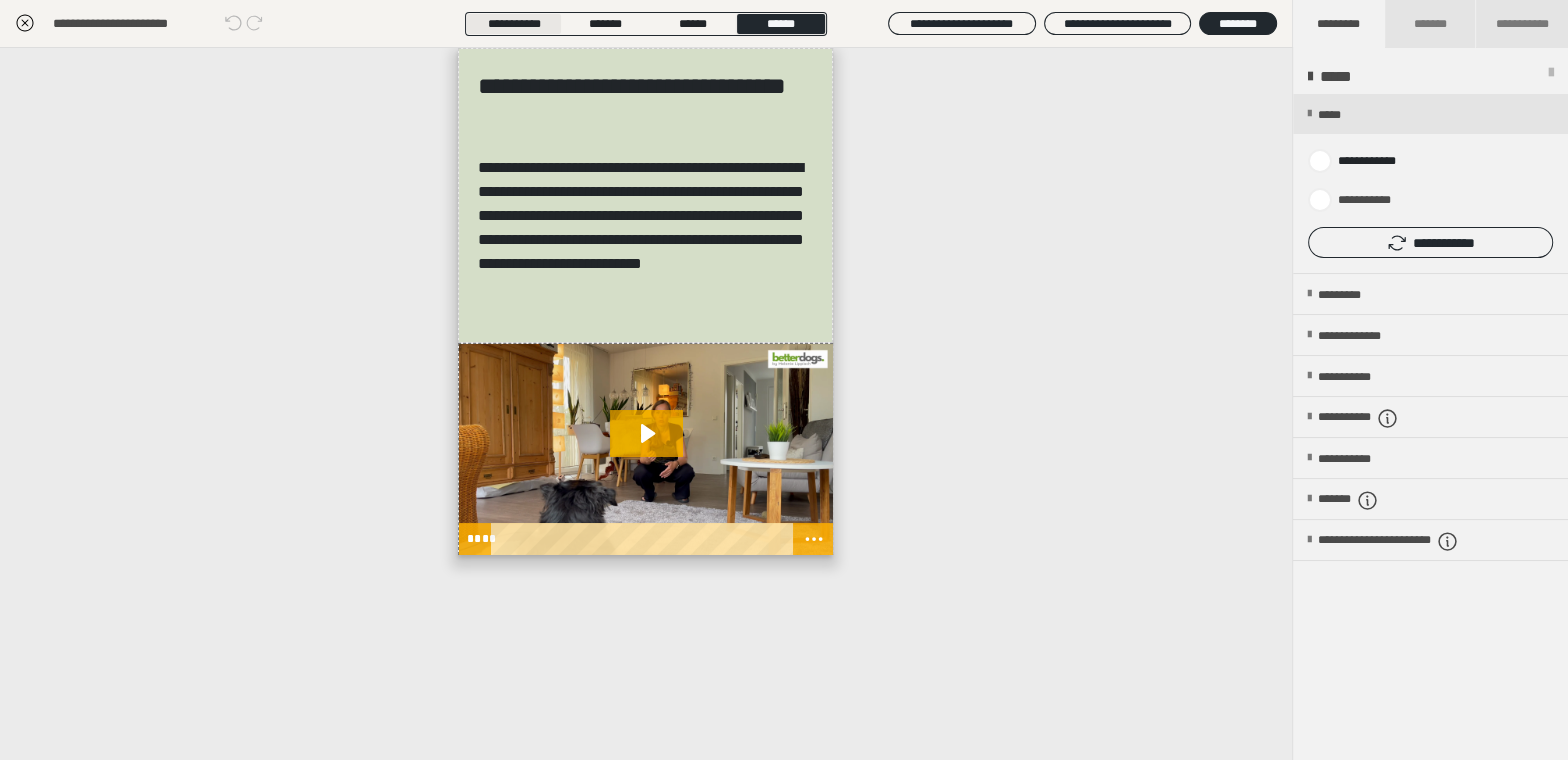 click on "**********" at bounding box center (514, 24) 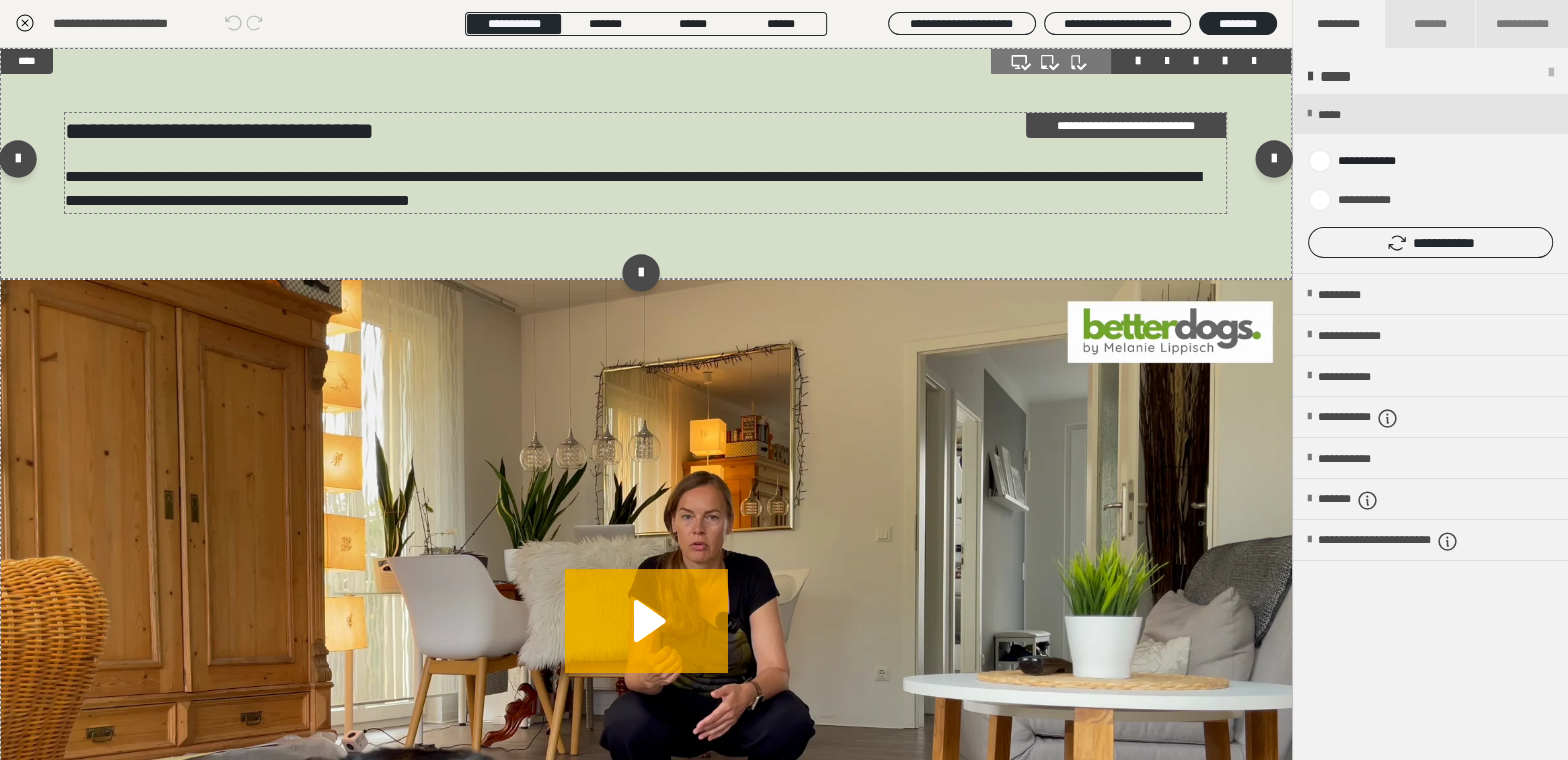 click on "**********" at bounding box center [632, 188] 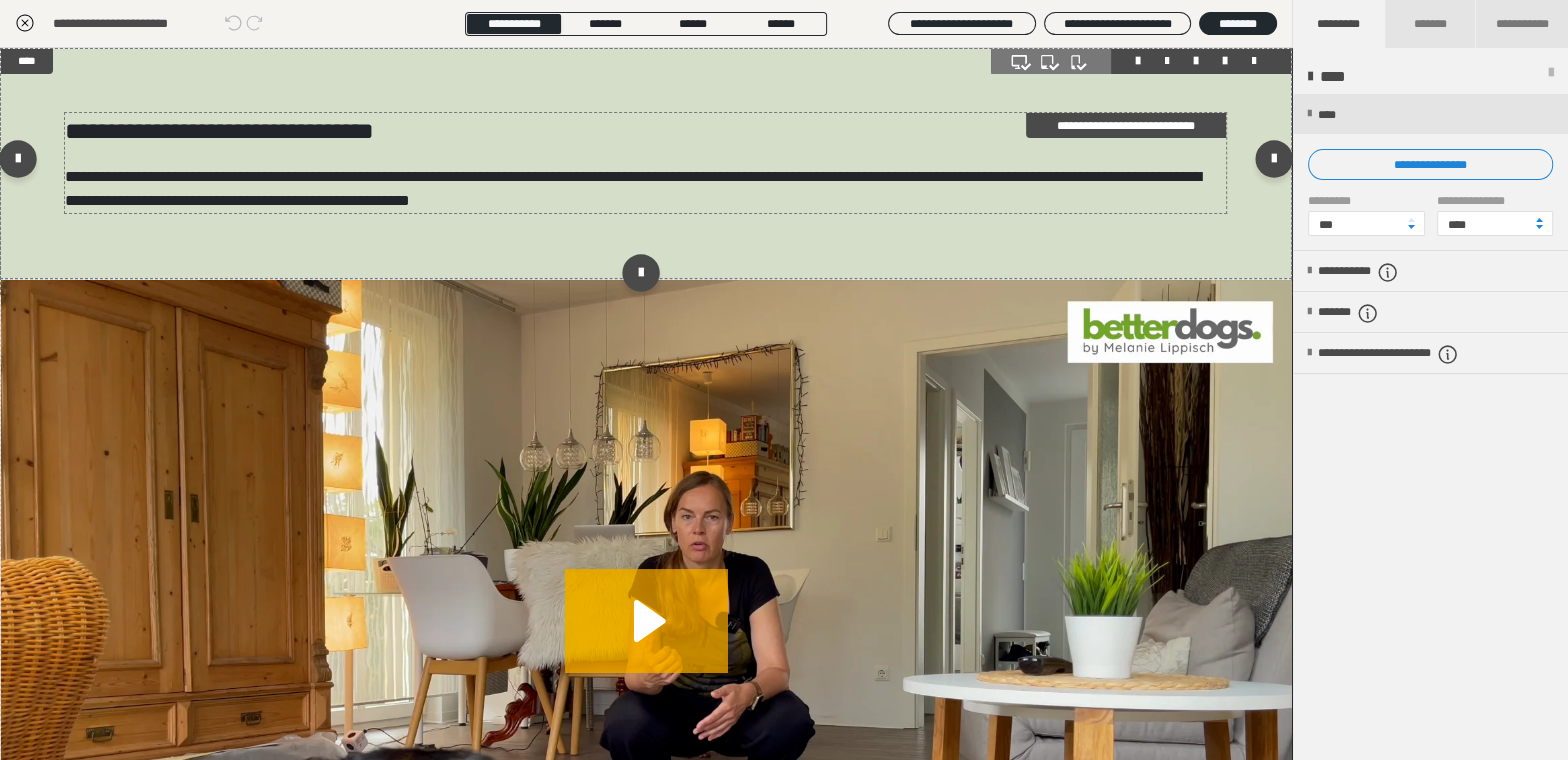 click on "**********" at bounding box center (632, 188) 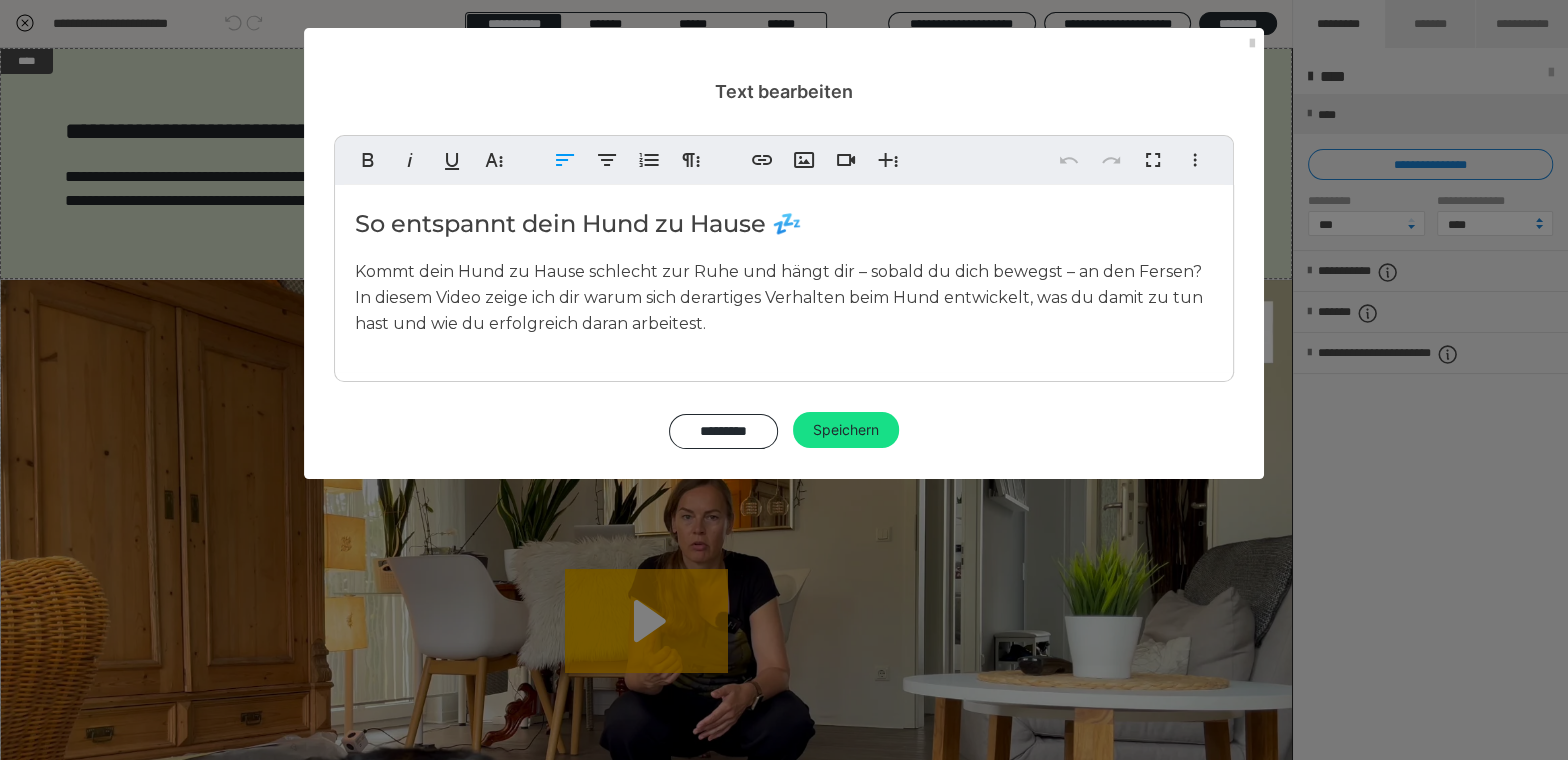 drag, startPoint x: 1200, startPoint y: 270, endPoint x: 1200, endPoint y: 295, distance: 25 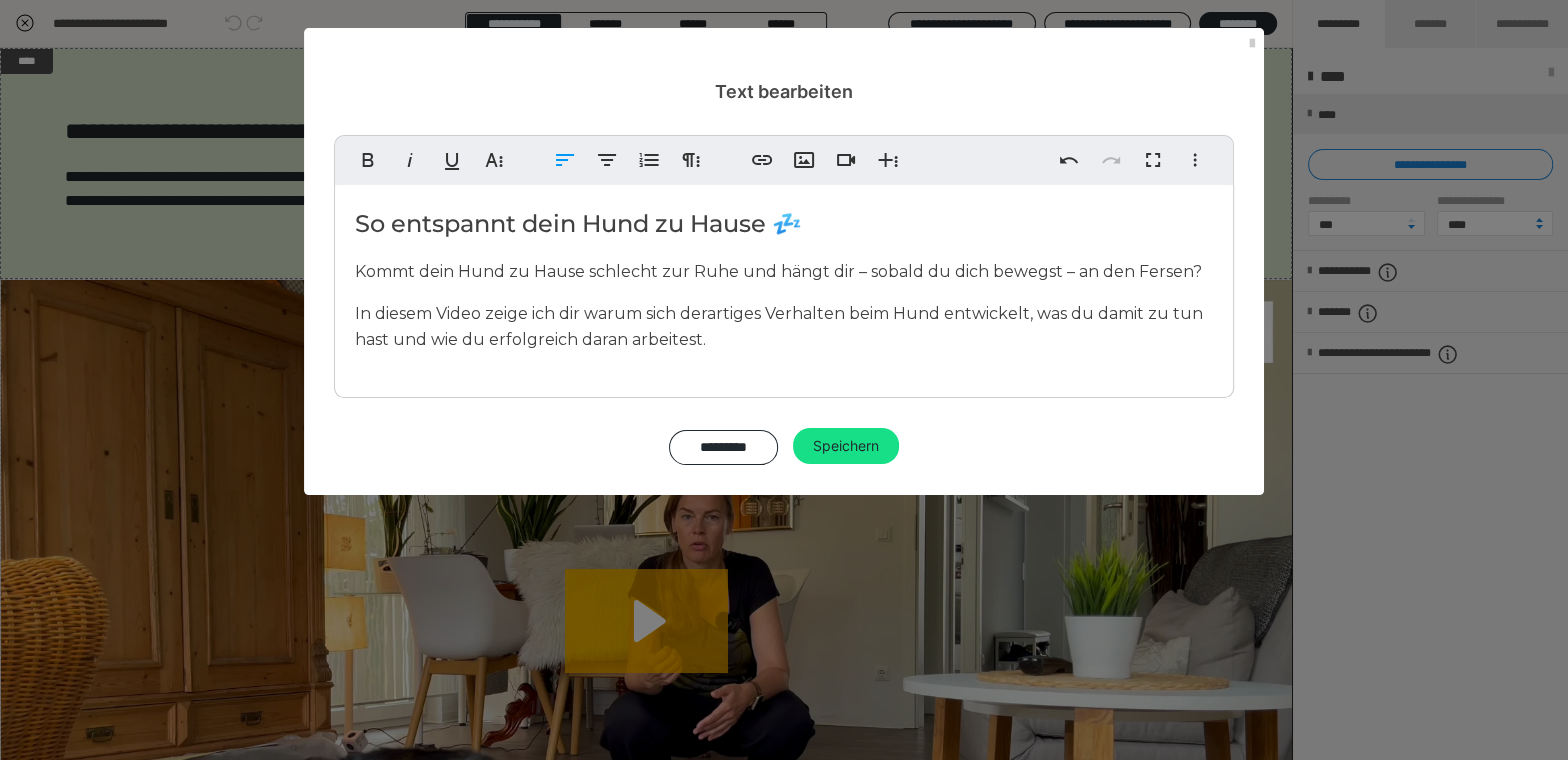 click on "In diesem Video zeige ich dir warum sich derartiges Verhalten beim Hund entwickelt, was du damit zu tun hast und wie du erfolgreich daran arbeitest." at bounding box center (779, 326) 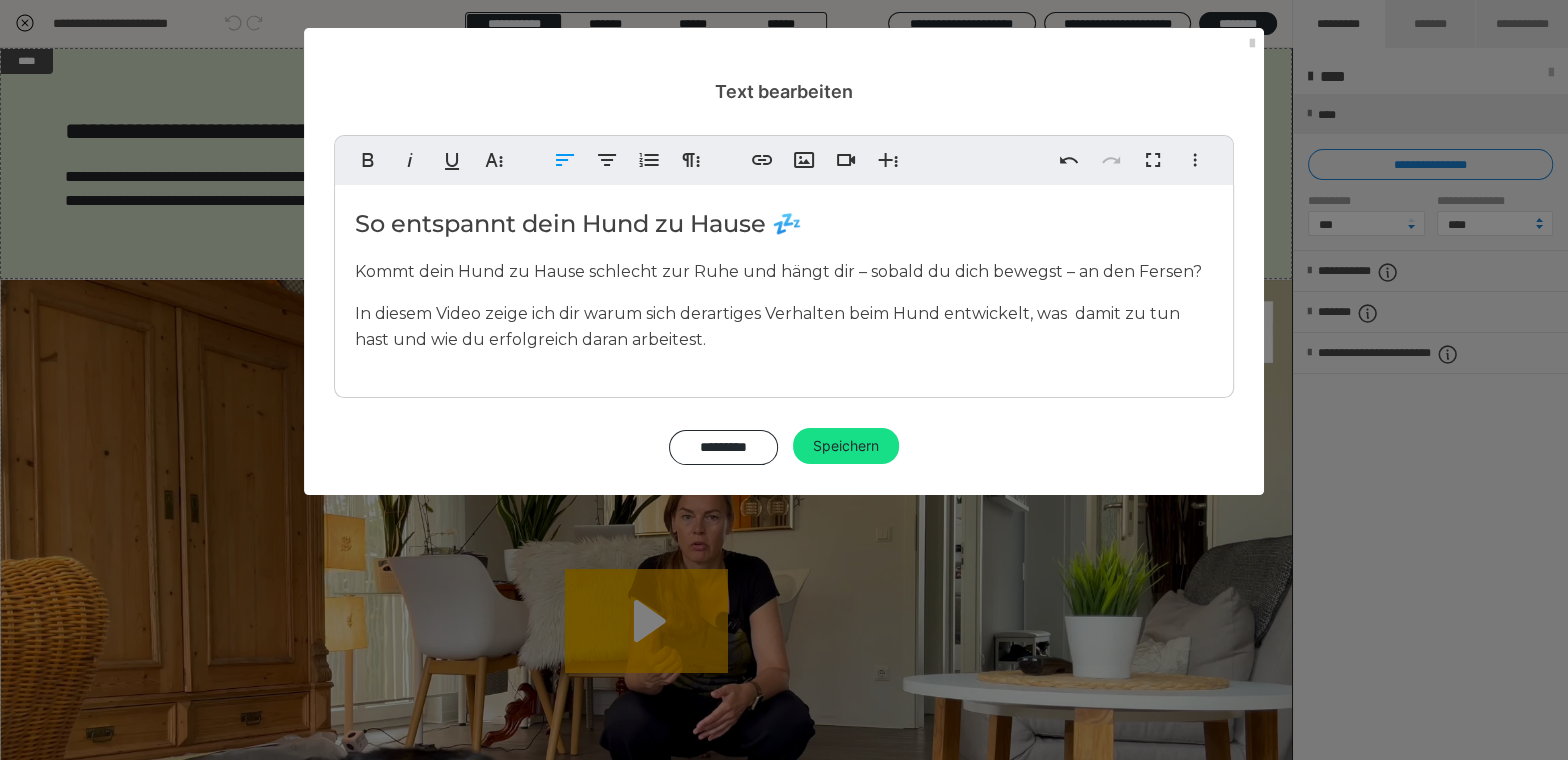 type 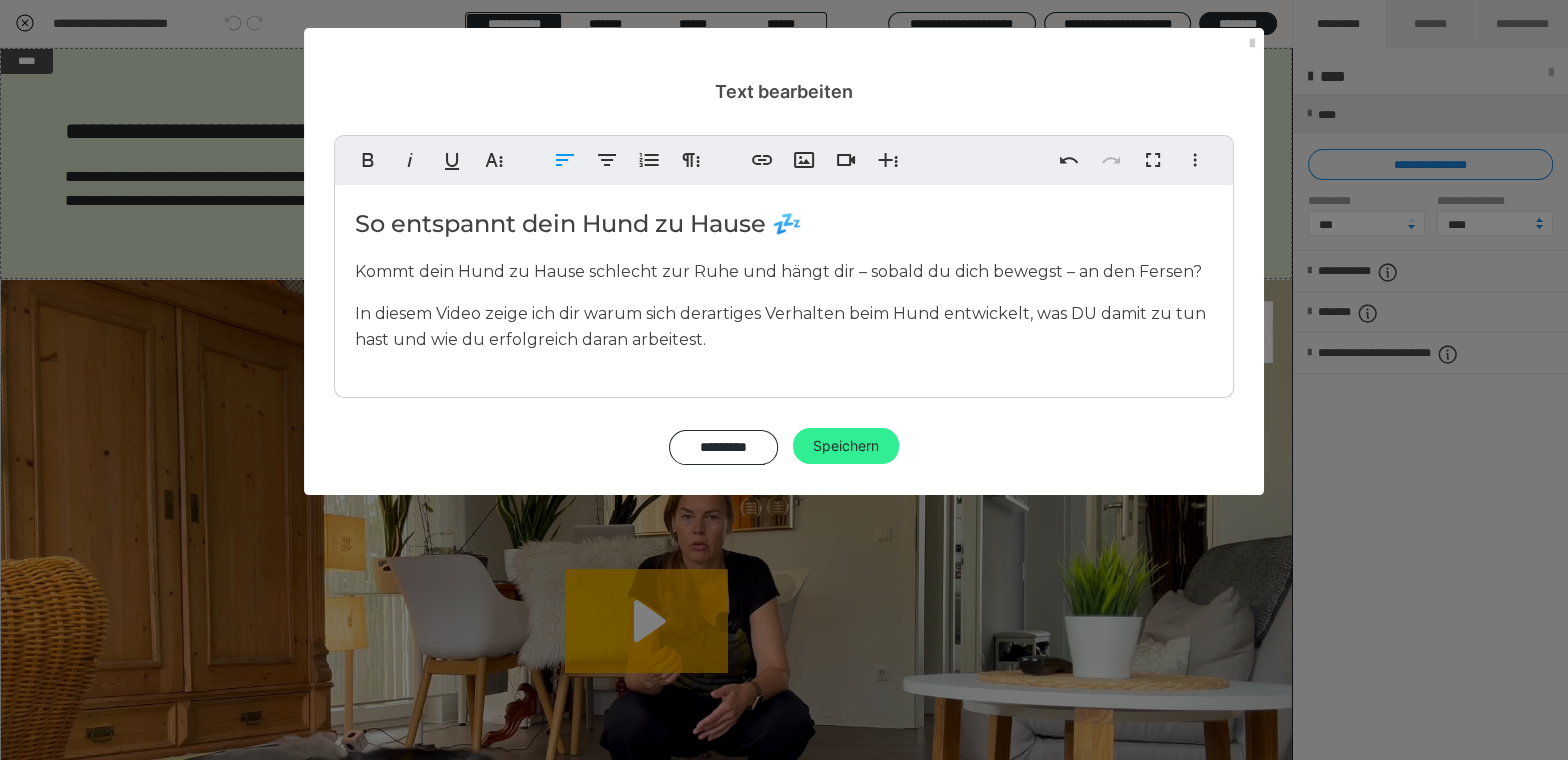 click on "Speichern" at bounding box center [846, 446] 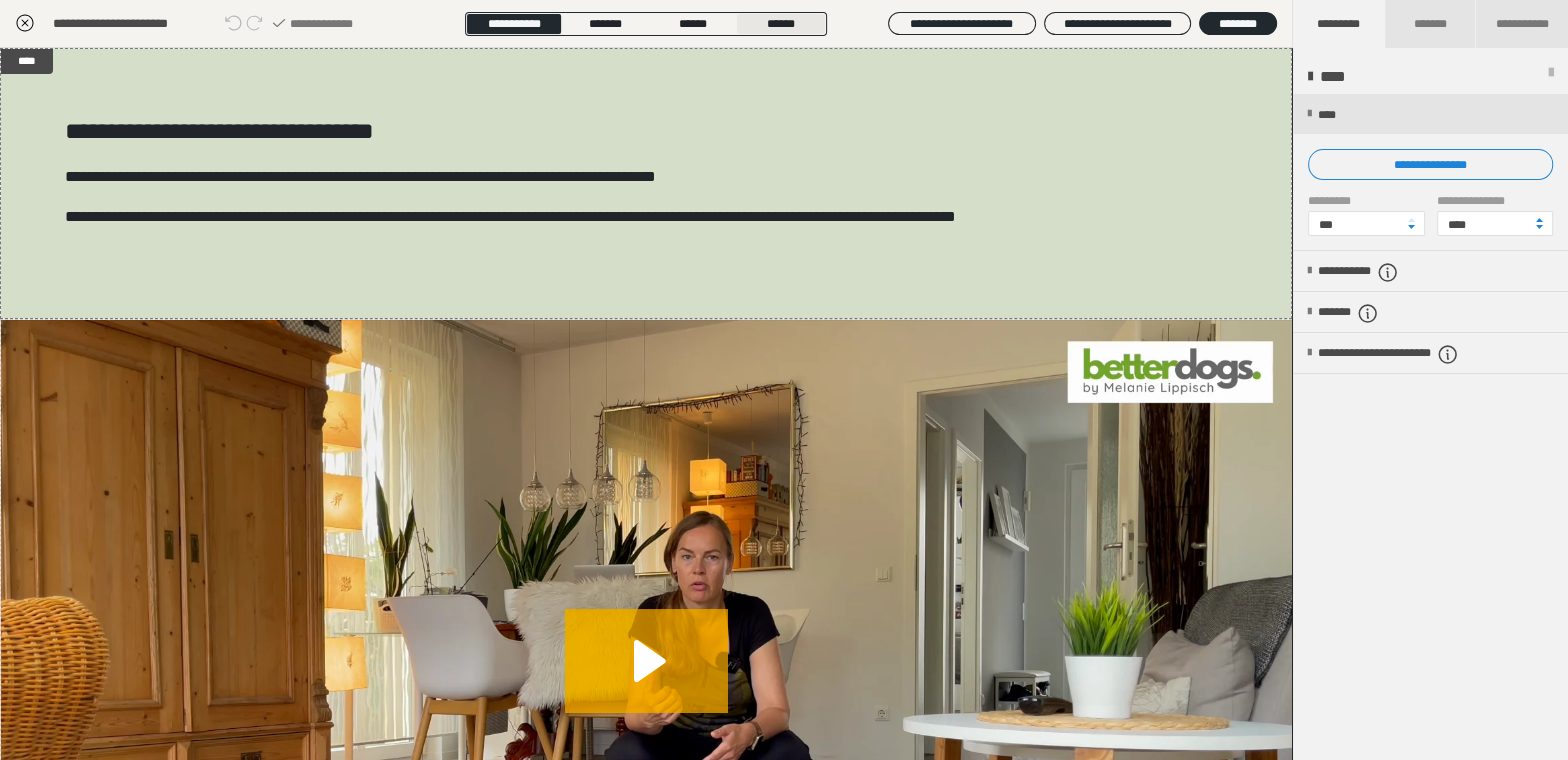click on "******" at bounding box center [781, 24] 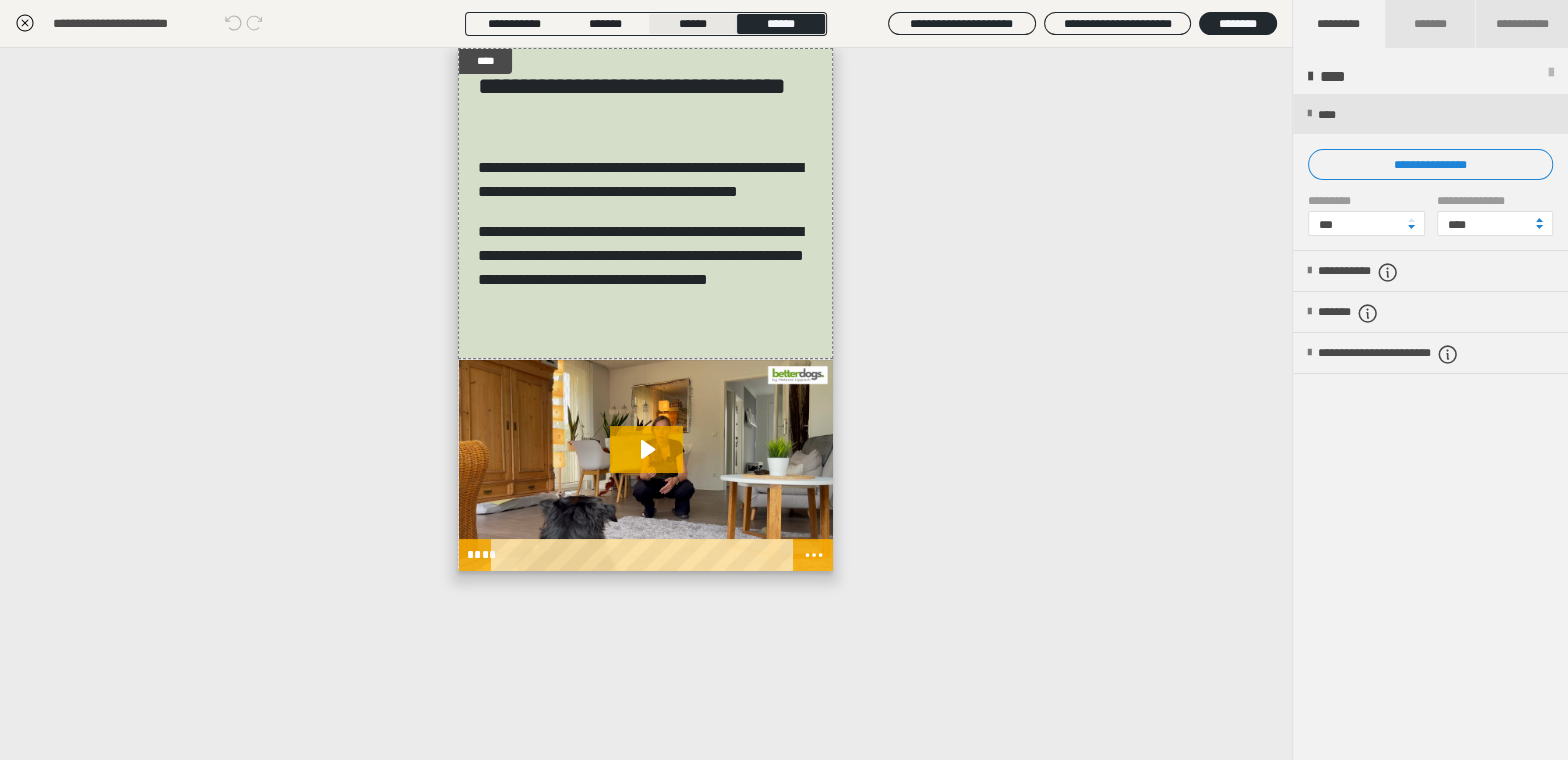 click on "******" at bounding box center (693, 24) 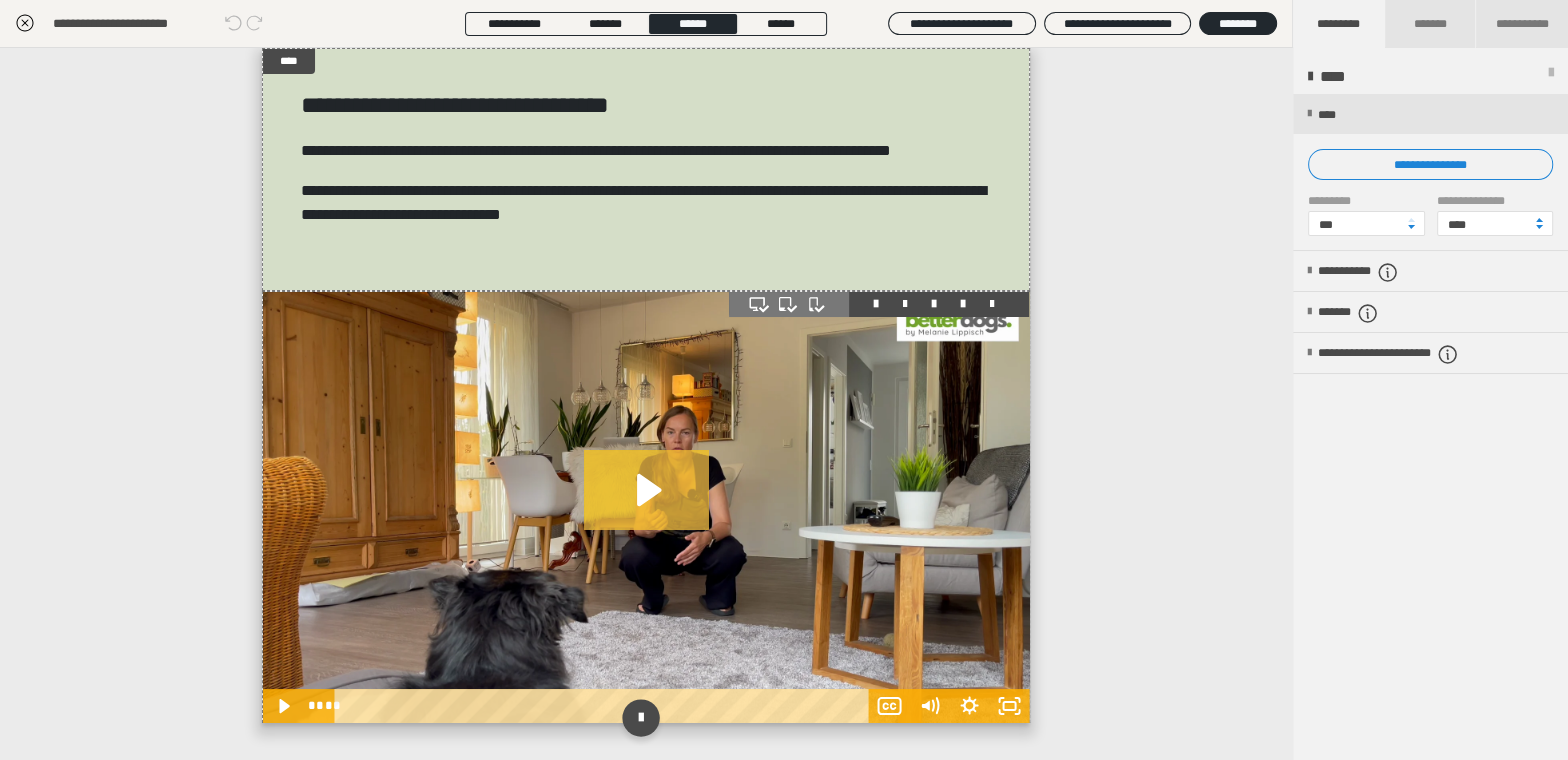 click 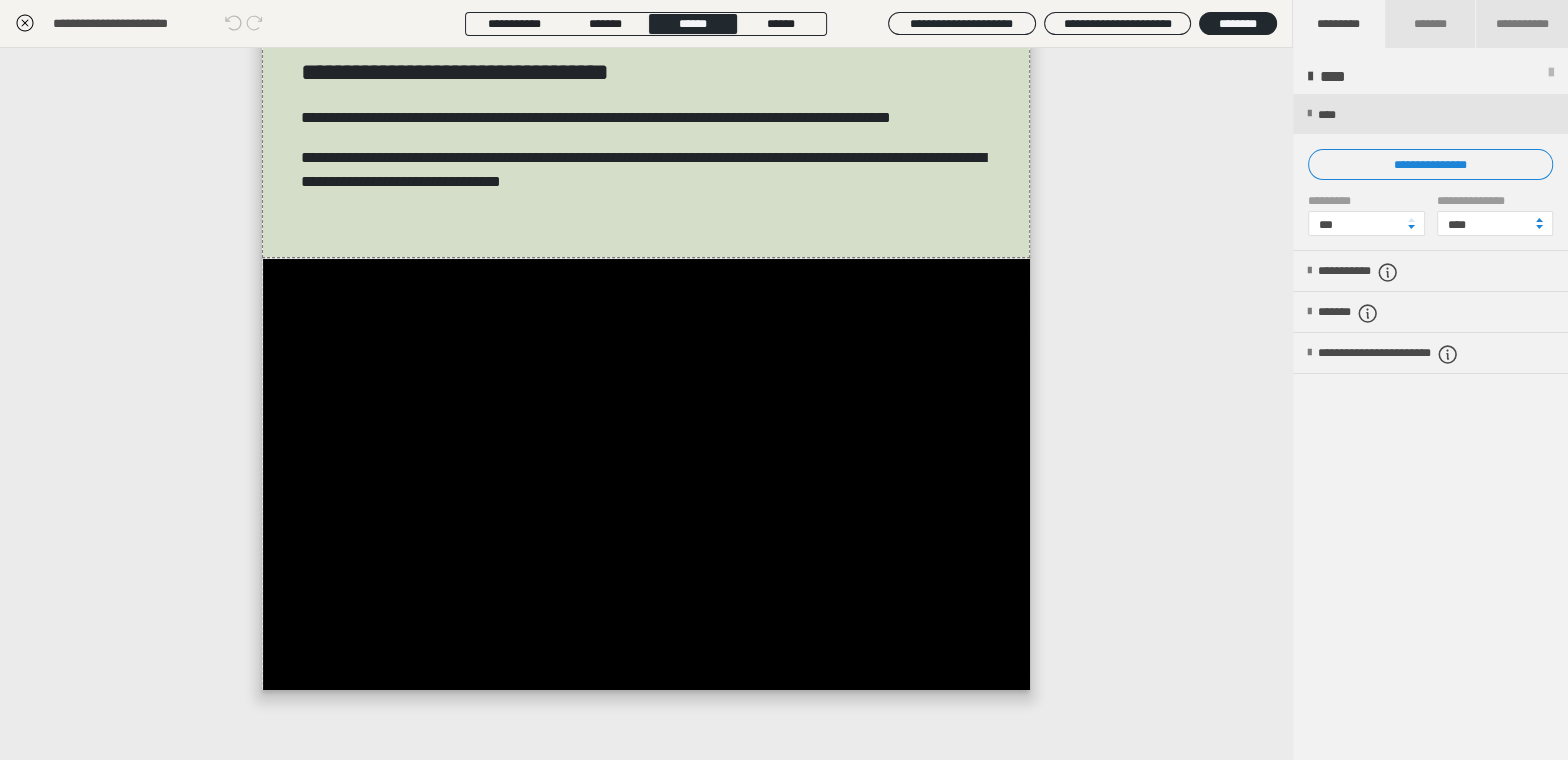 scroll, scrollTop: 47, scrollLeft: 0, axis: vertical 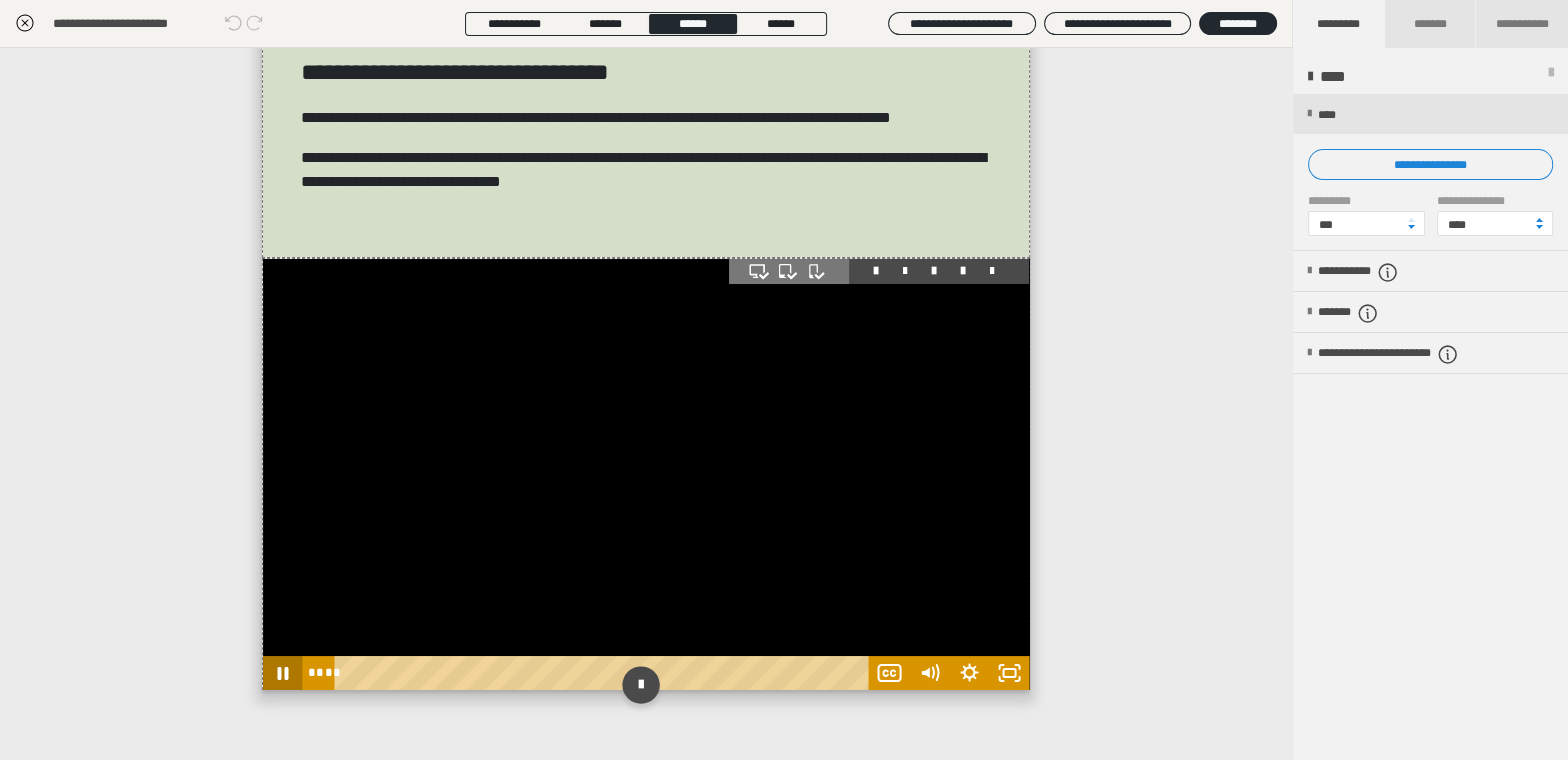 click 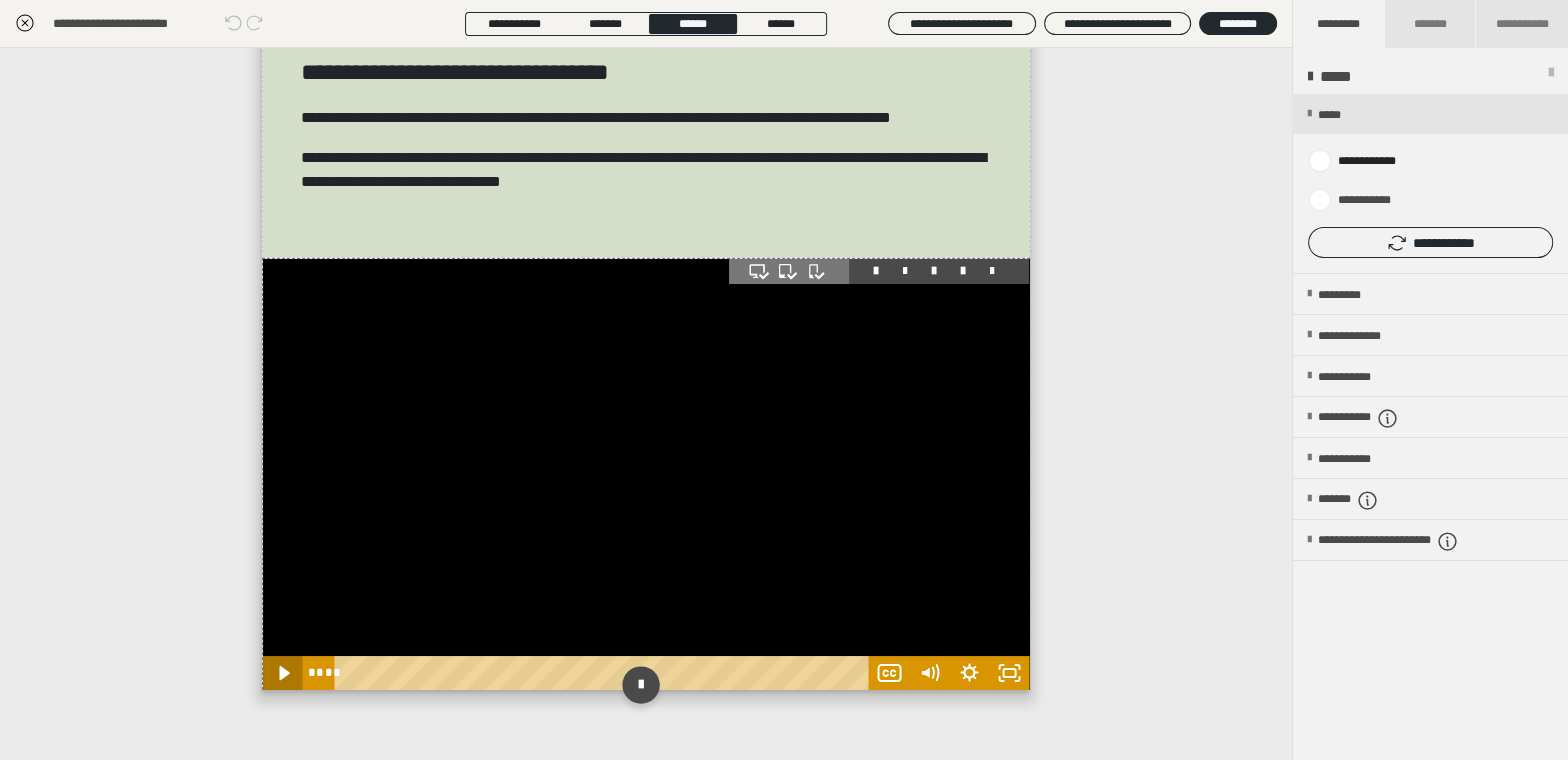 click 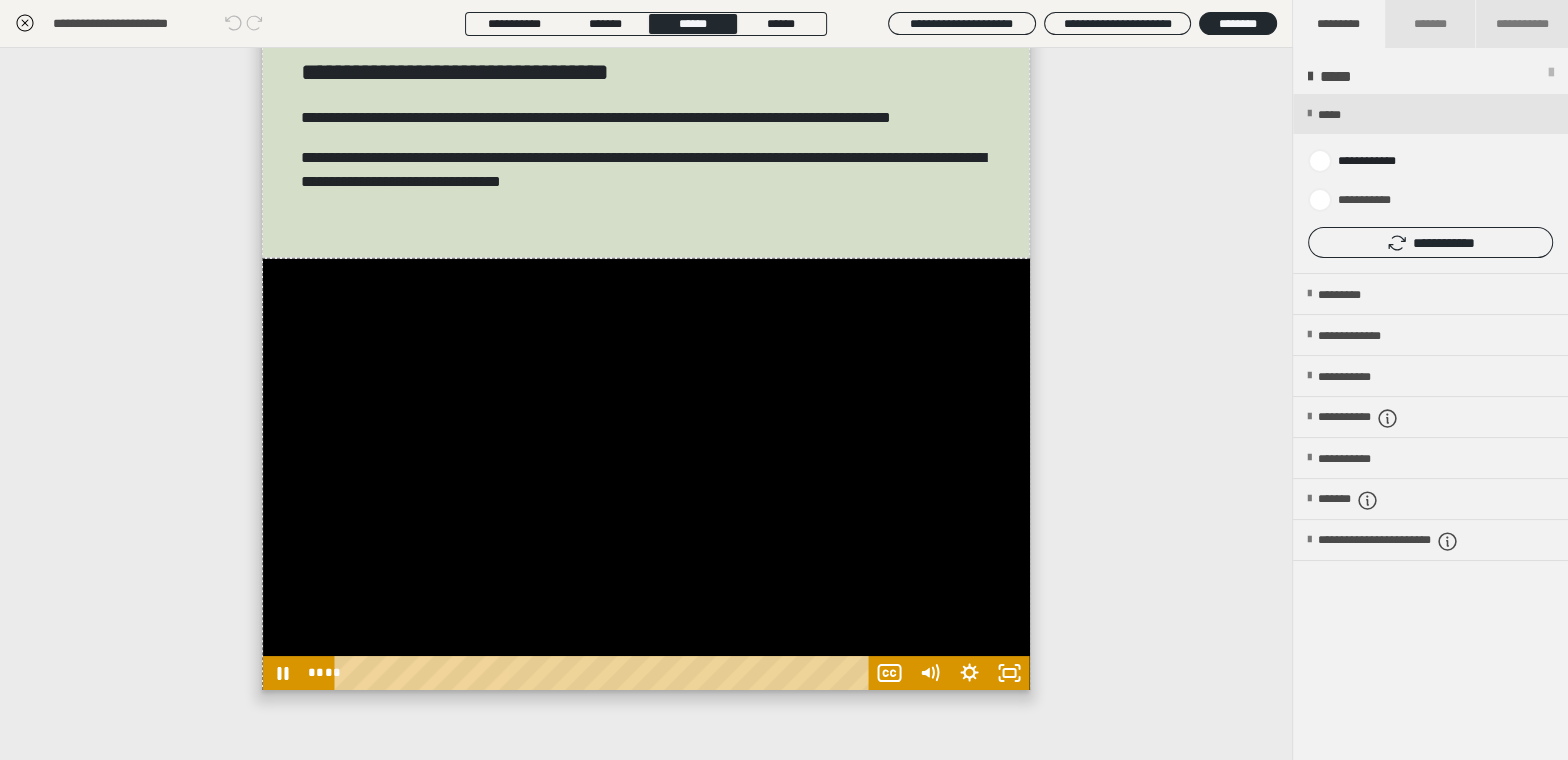 scroll, scrollTop: 0, scrollLeft: 0, axis: both 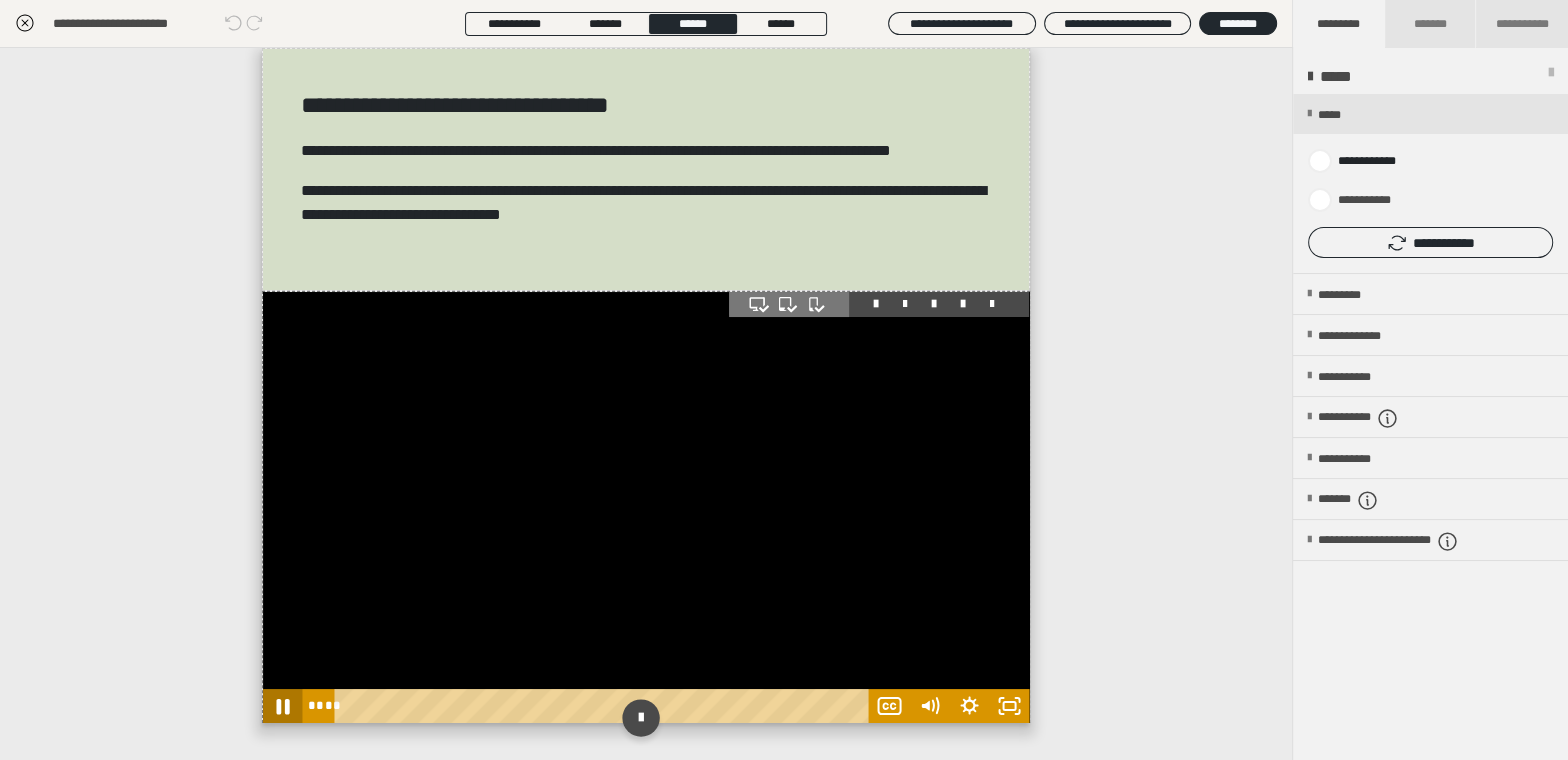 click 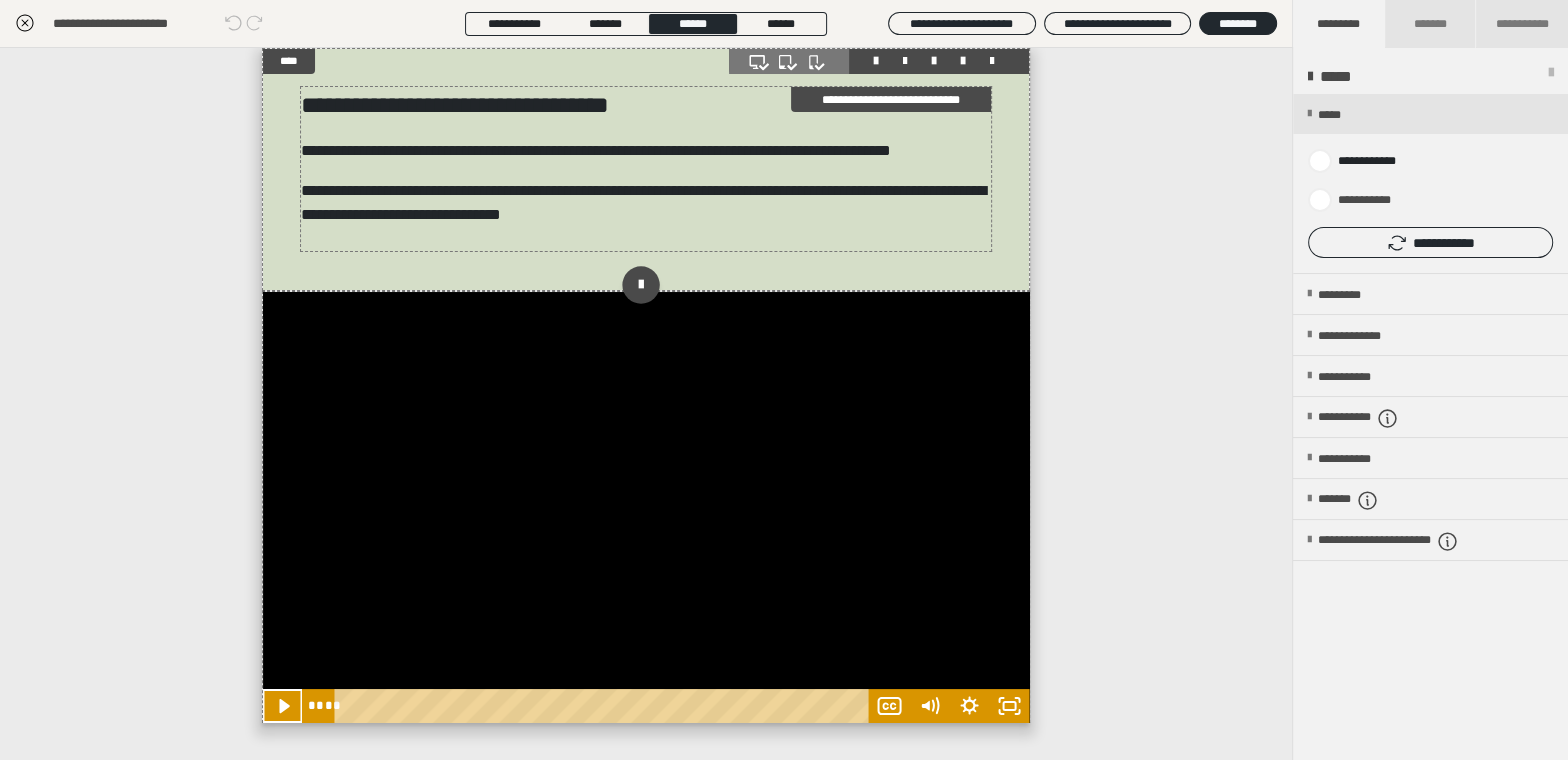 click on "**********" at bounding box center [646, 105] 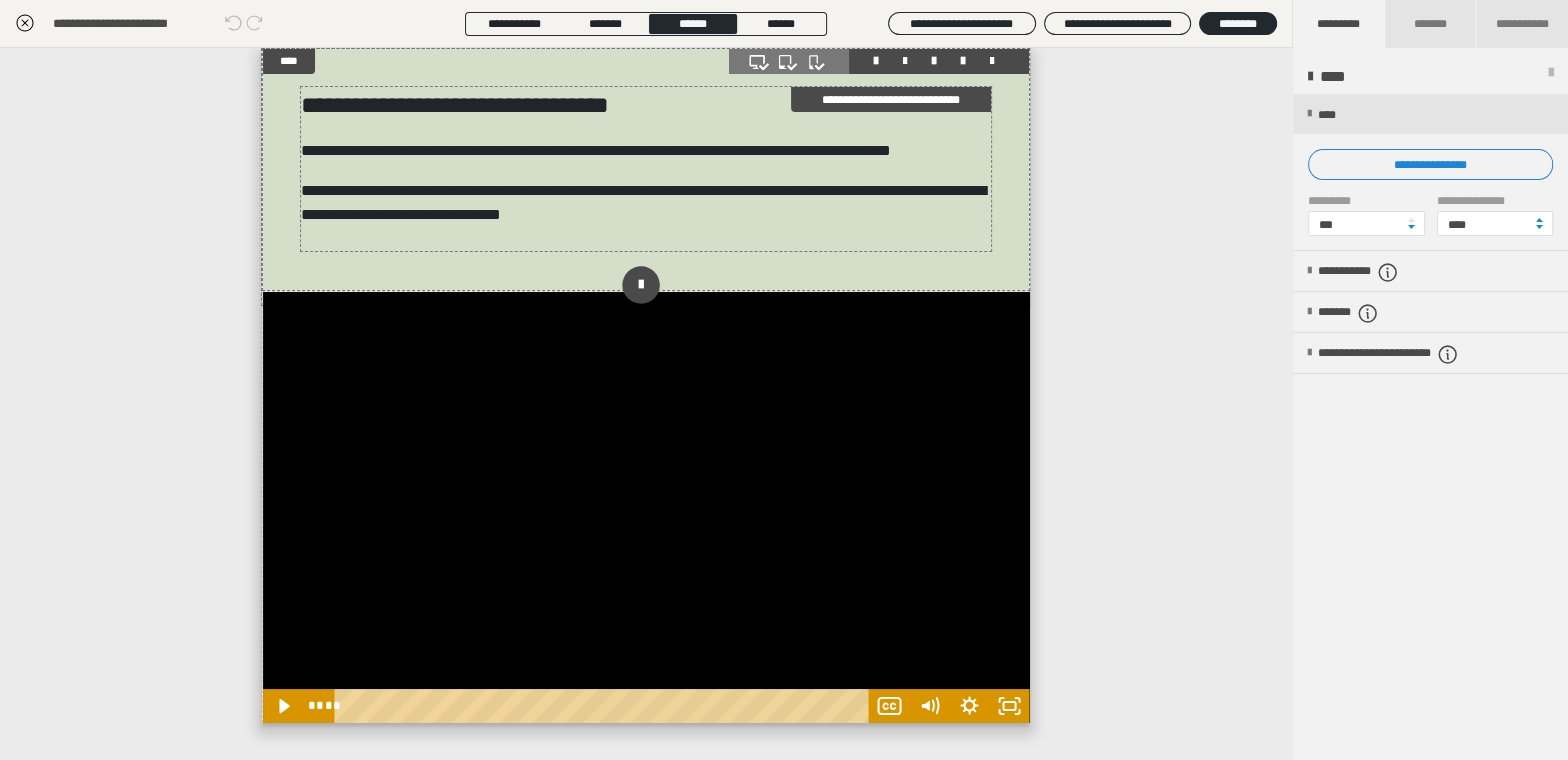click on "**********" at bounding box center [646, 105] 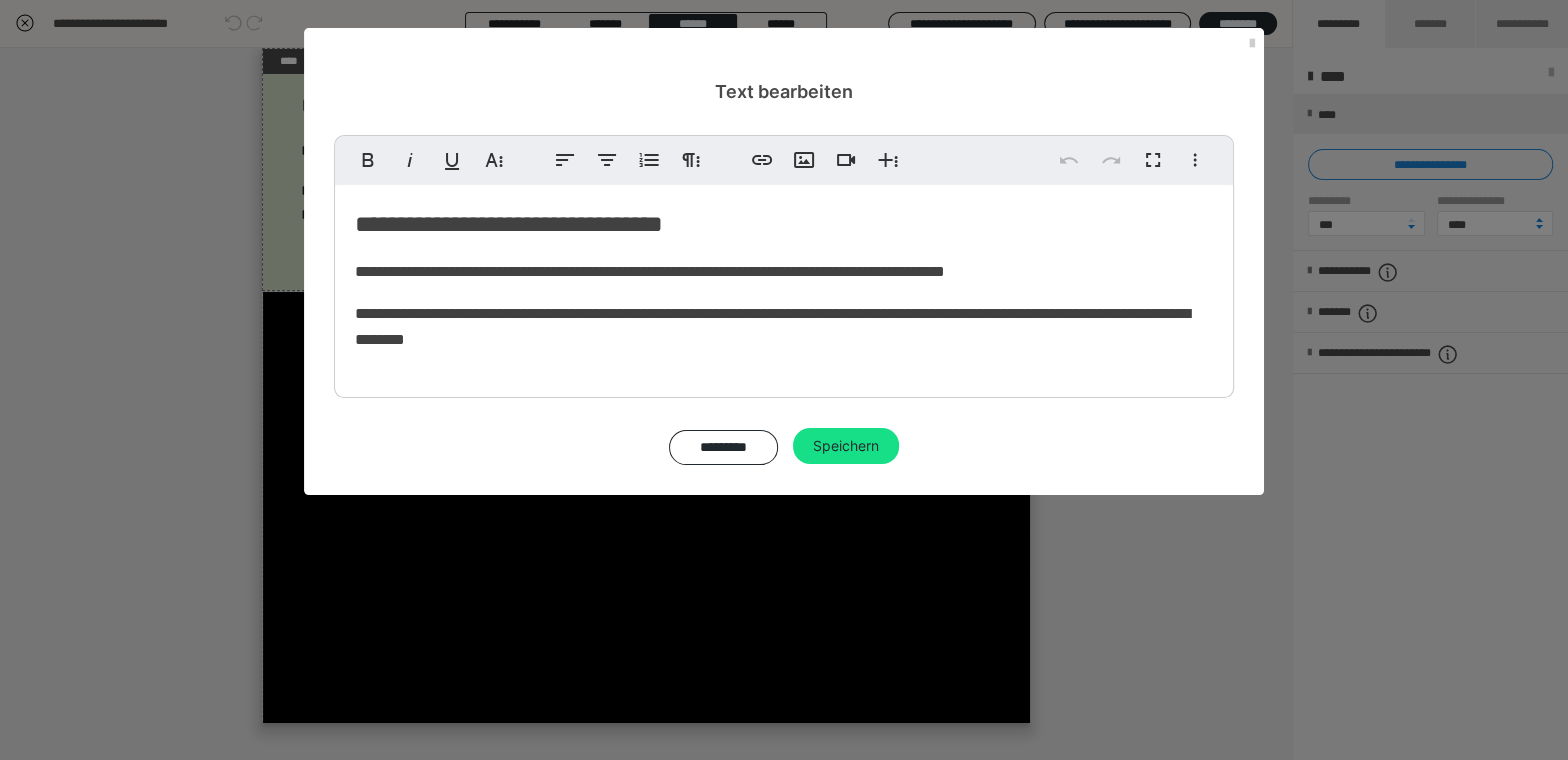 click on "**********" at bounding box center (784, 224) 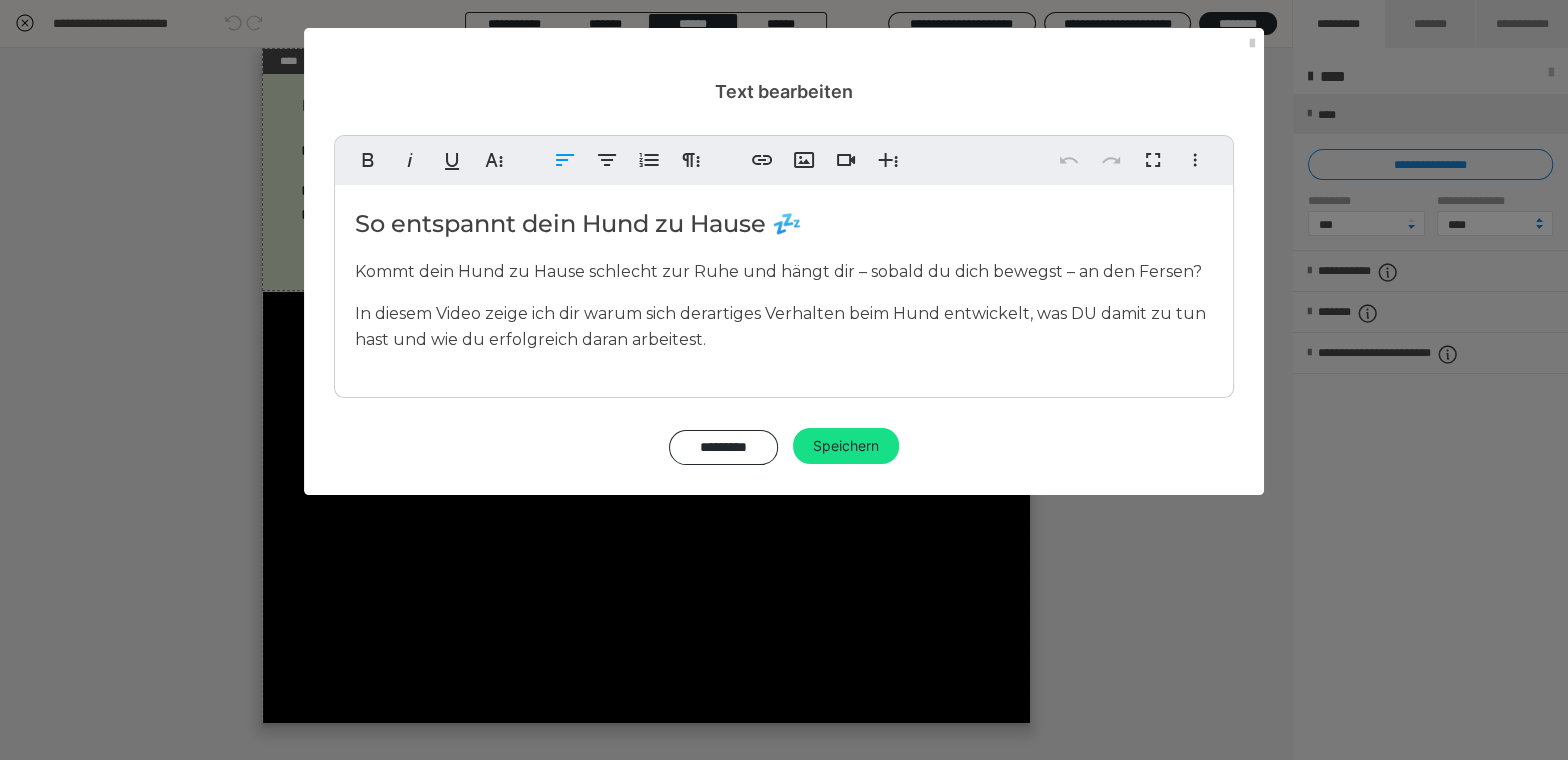 type 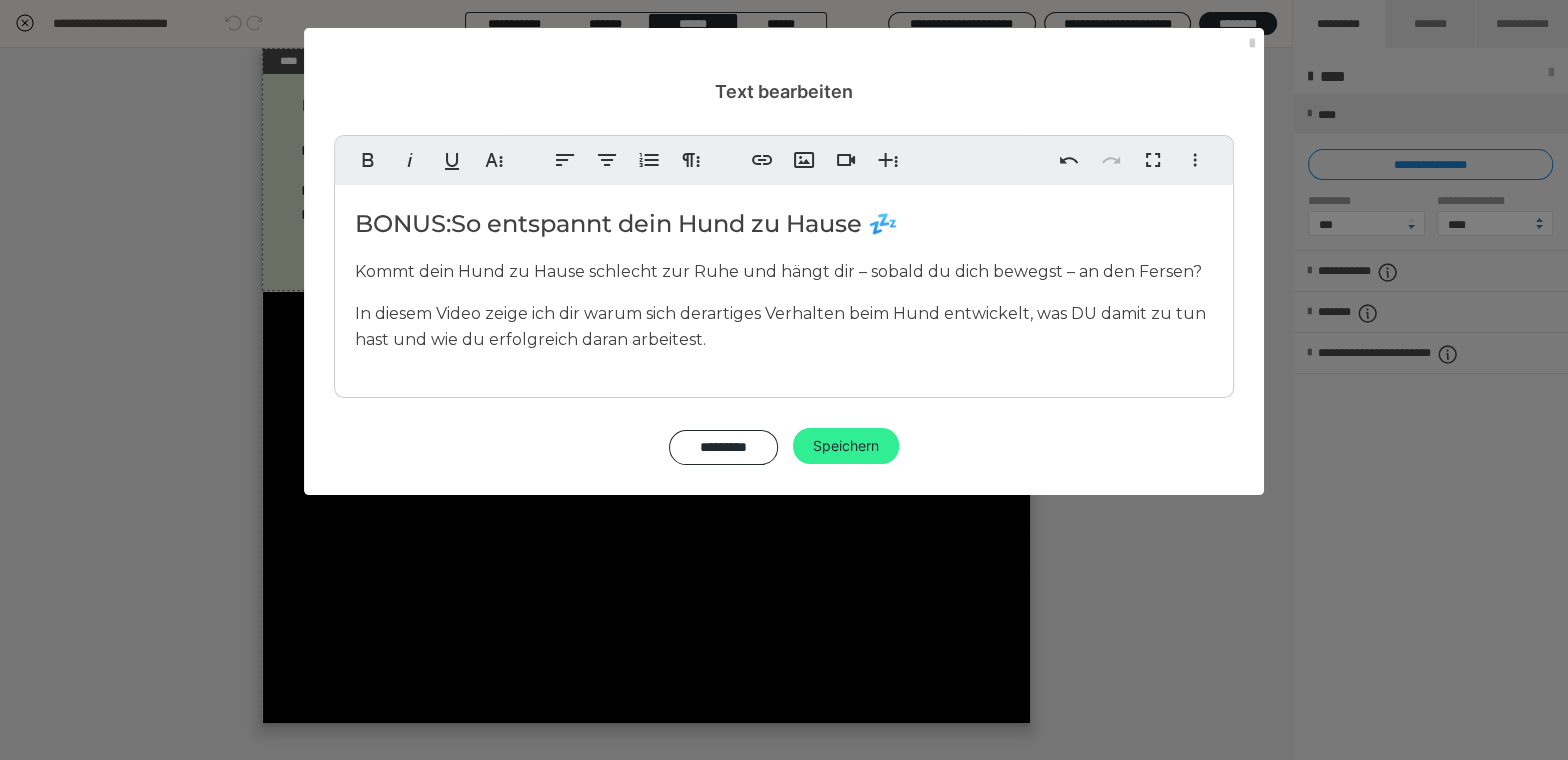 click on "Speichern" at bounding box center [846, 446] 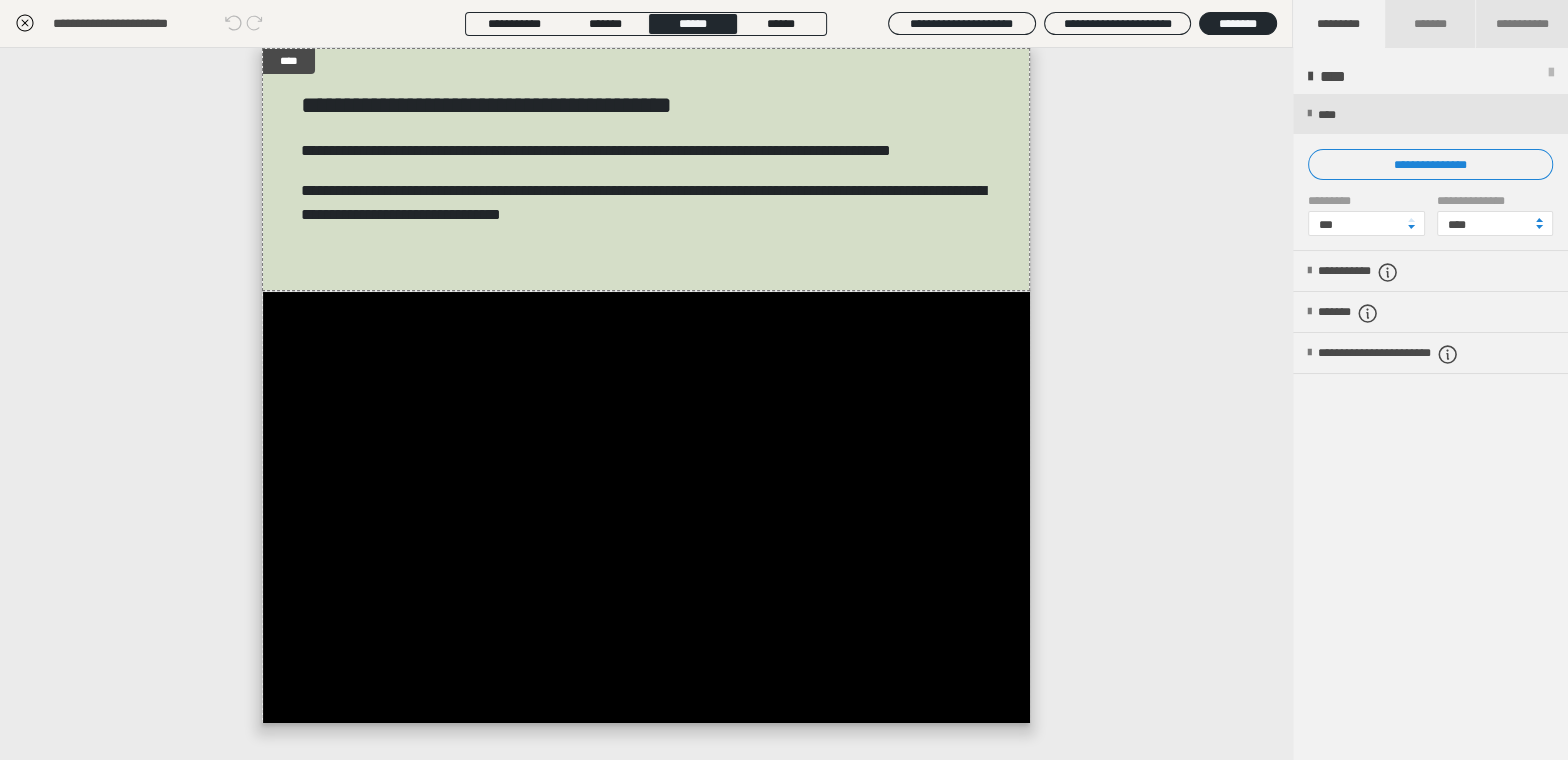 click 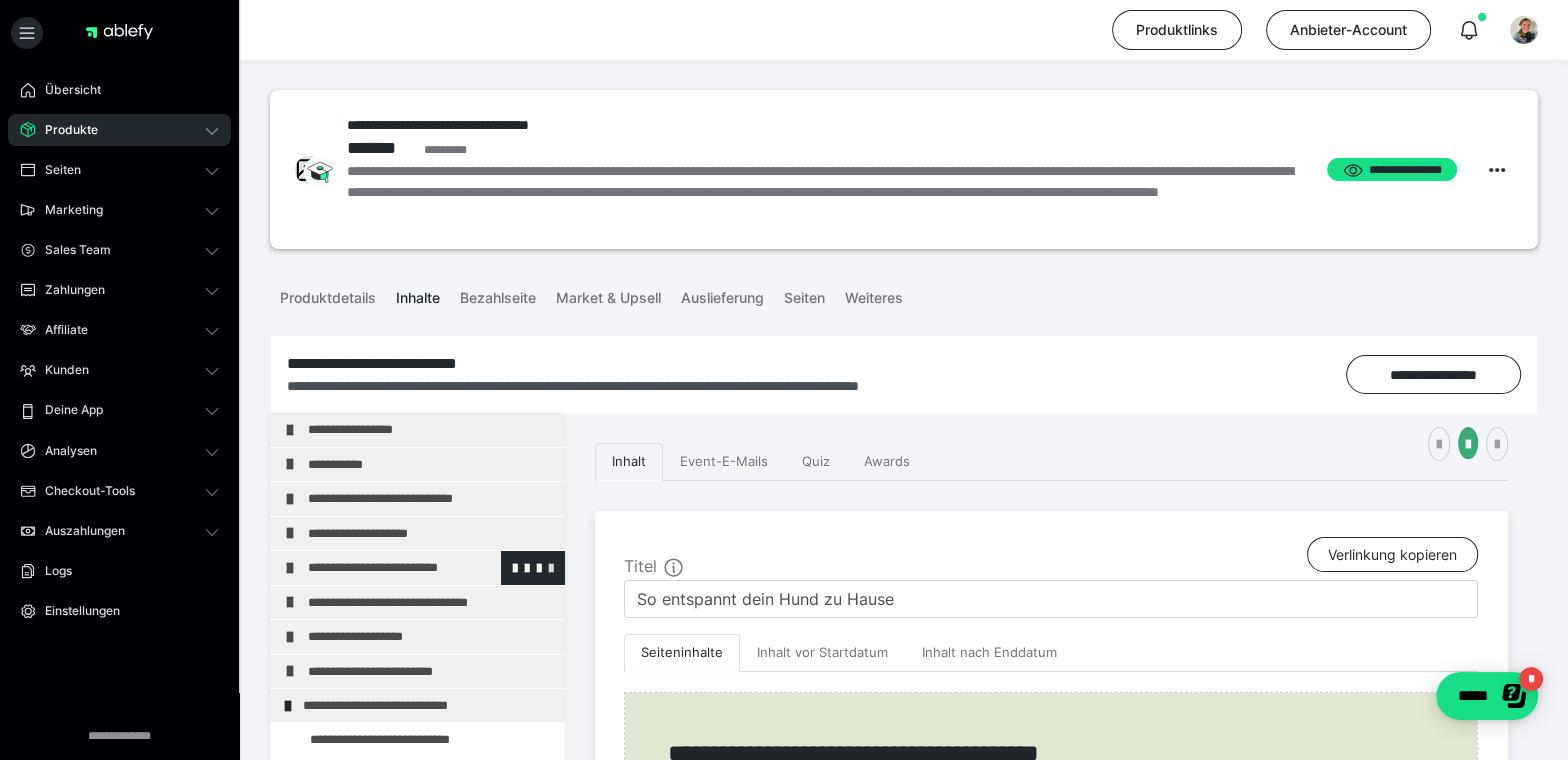 scroll, scrollTop: 27, scrollLeft: 0, axis: vertical 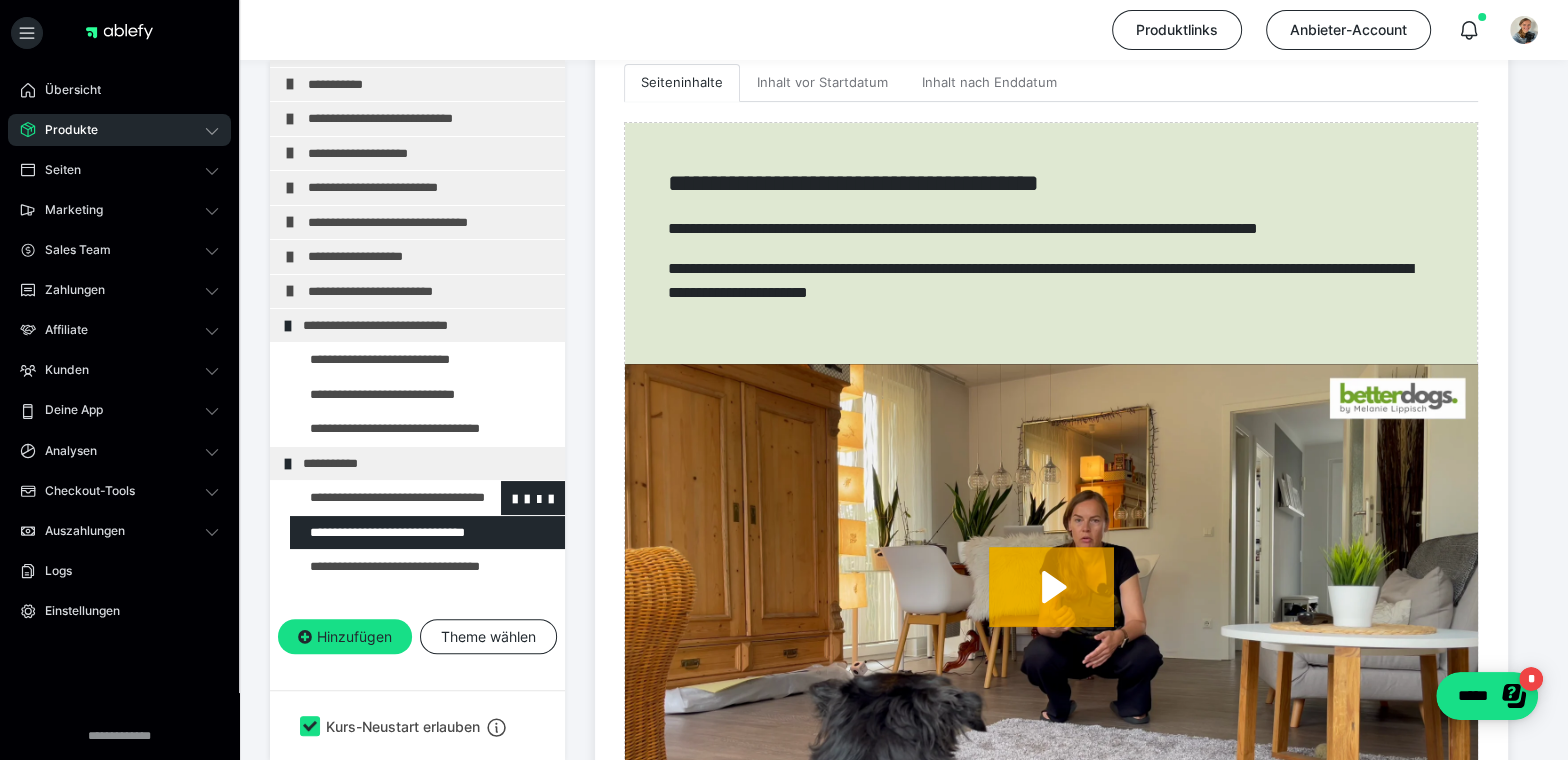 click at bounding box center (375, 497) 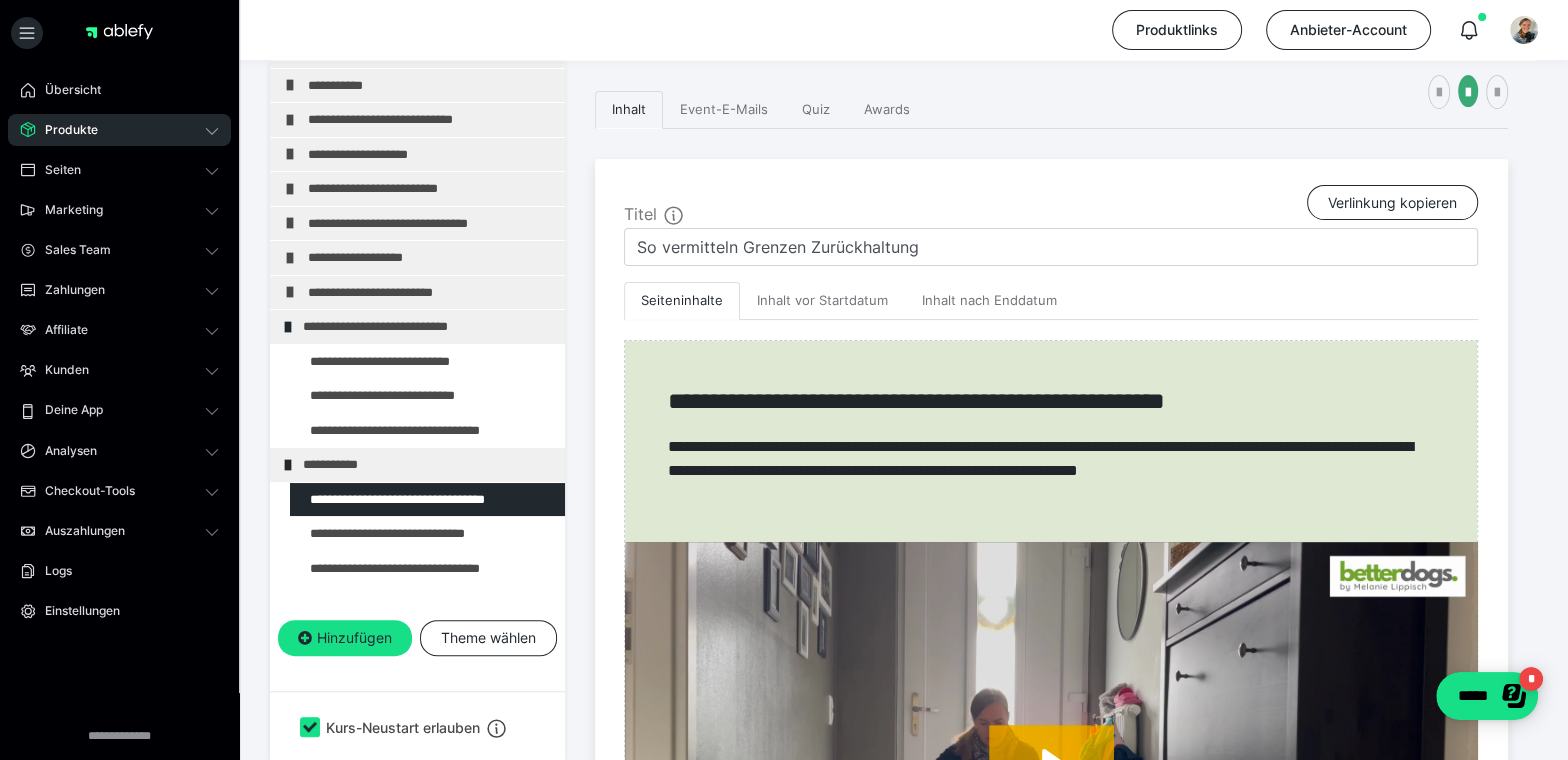 scroll, scrollTop: 375, scrollLeft: 0, axis: vertical 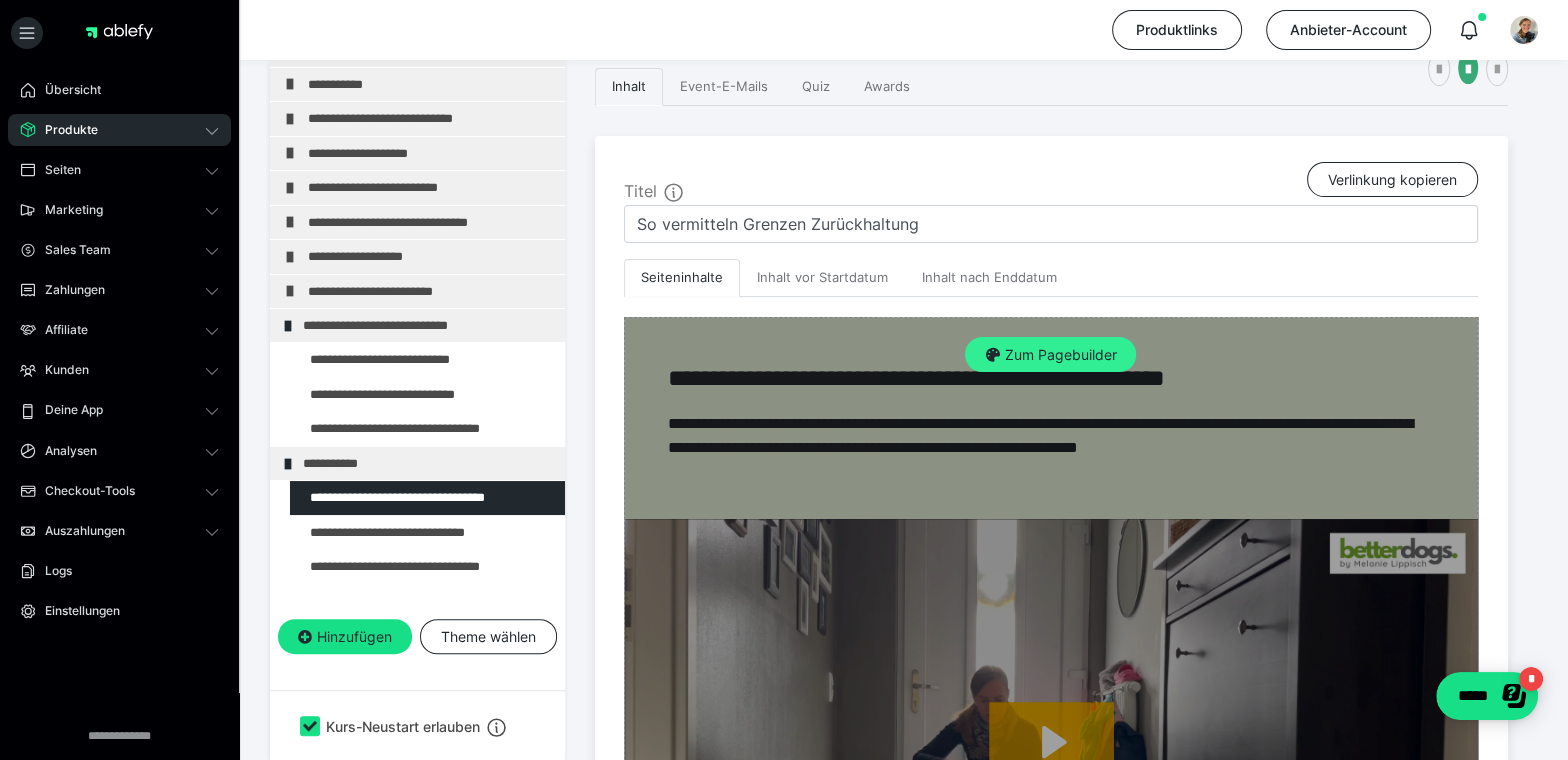 click on "Zum Pagebuilder" at bounding box center [1050, 355] 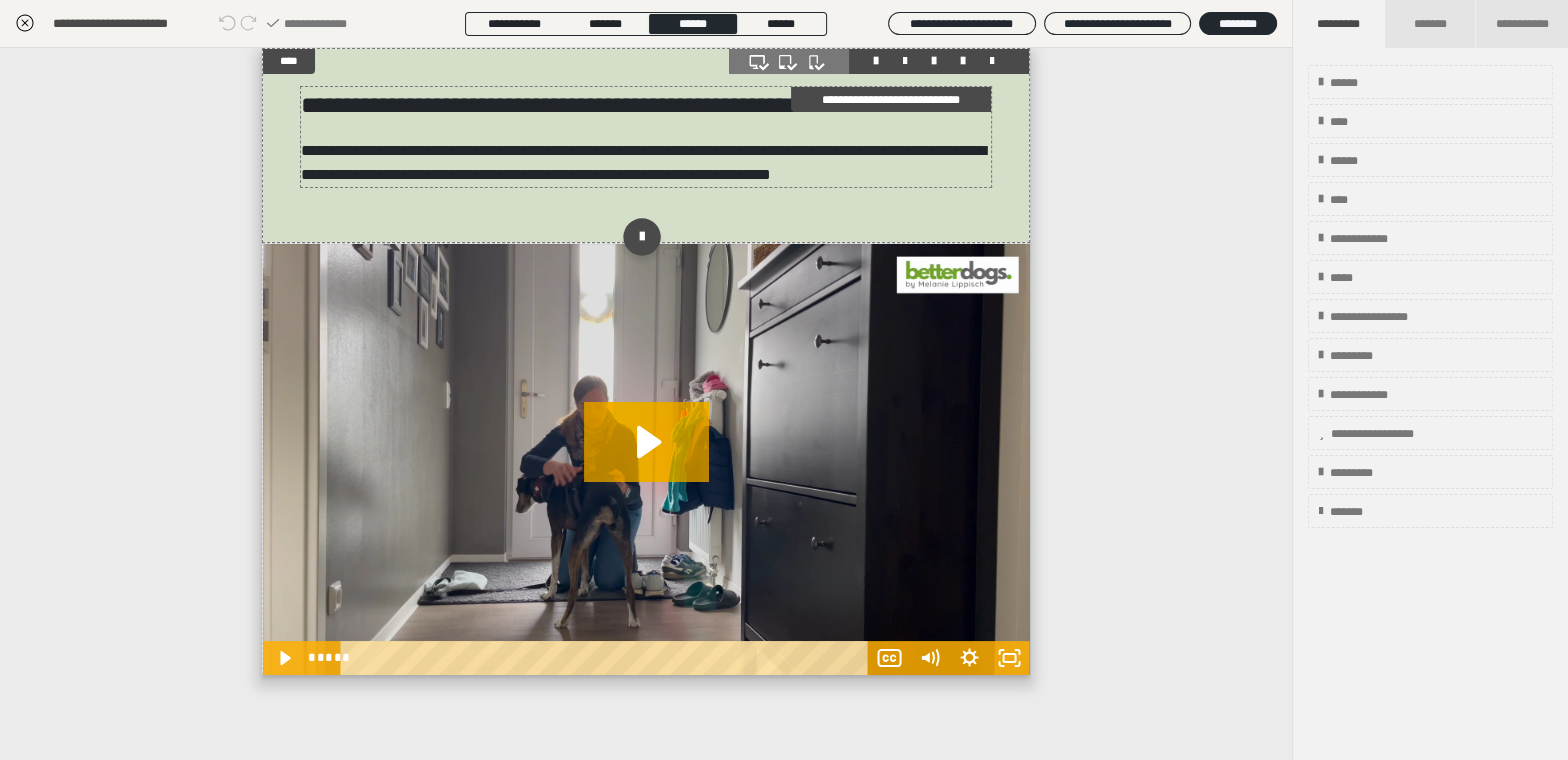 click on "**********" at bounding box center (646, 105) 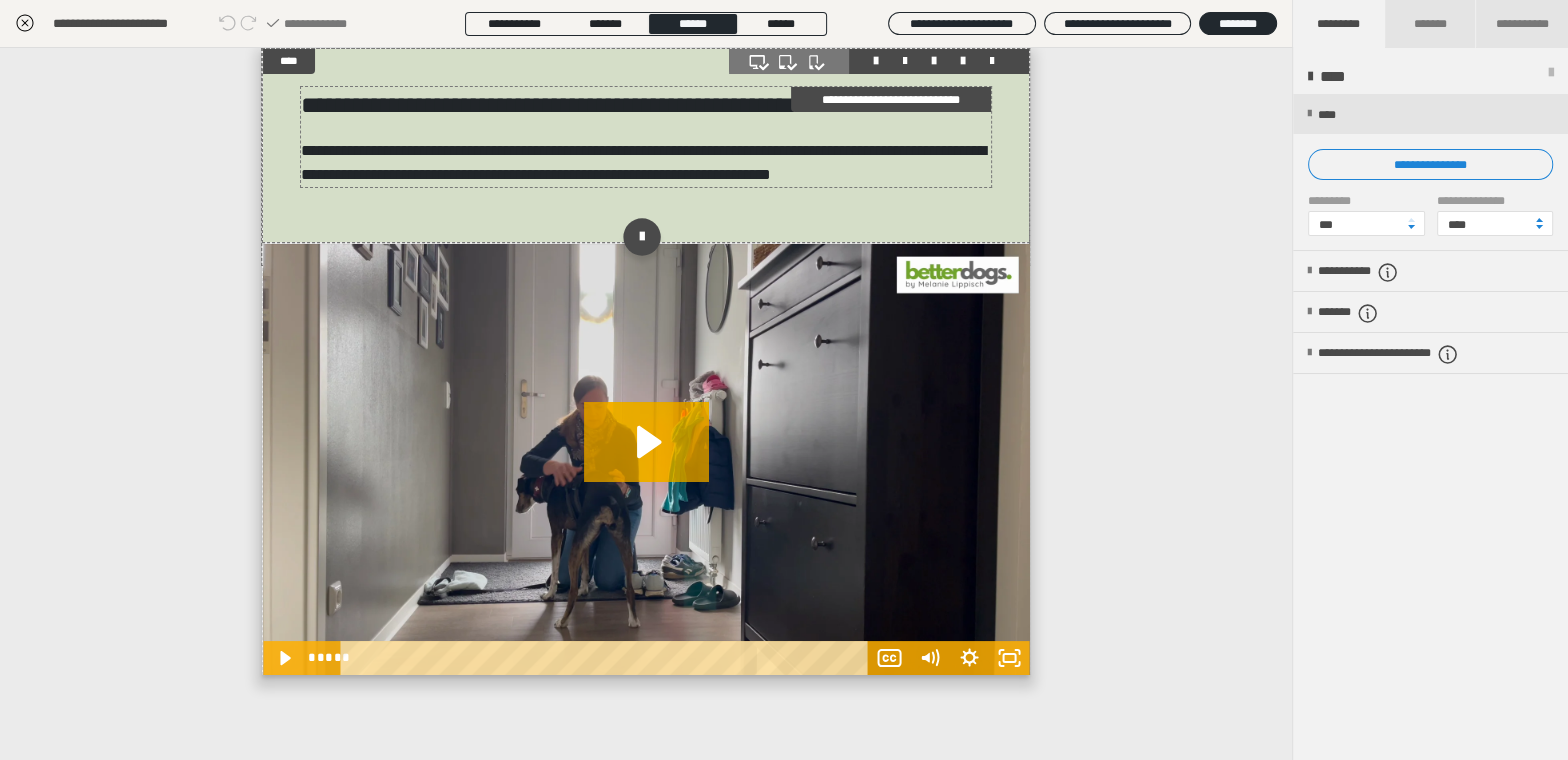 click on "**********" at bounding box center [646, 105] 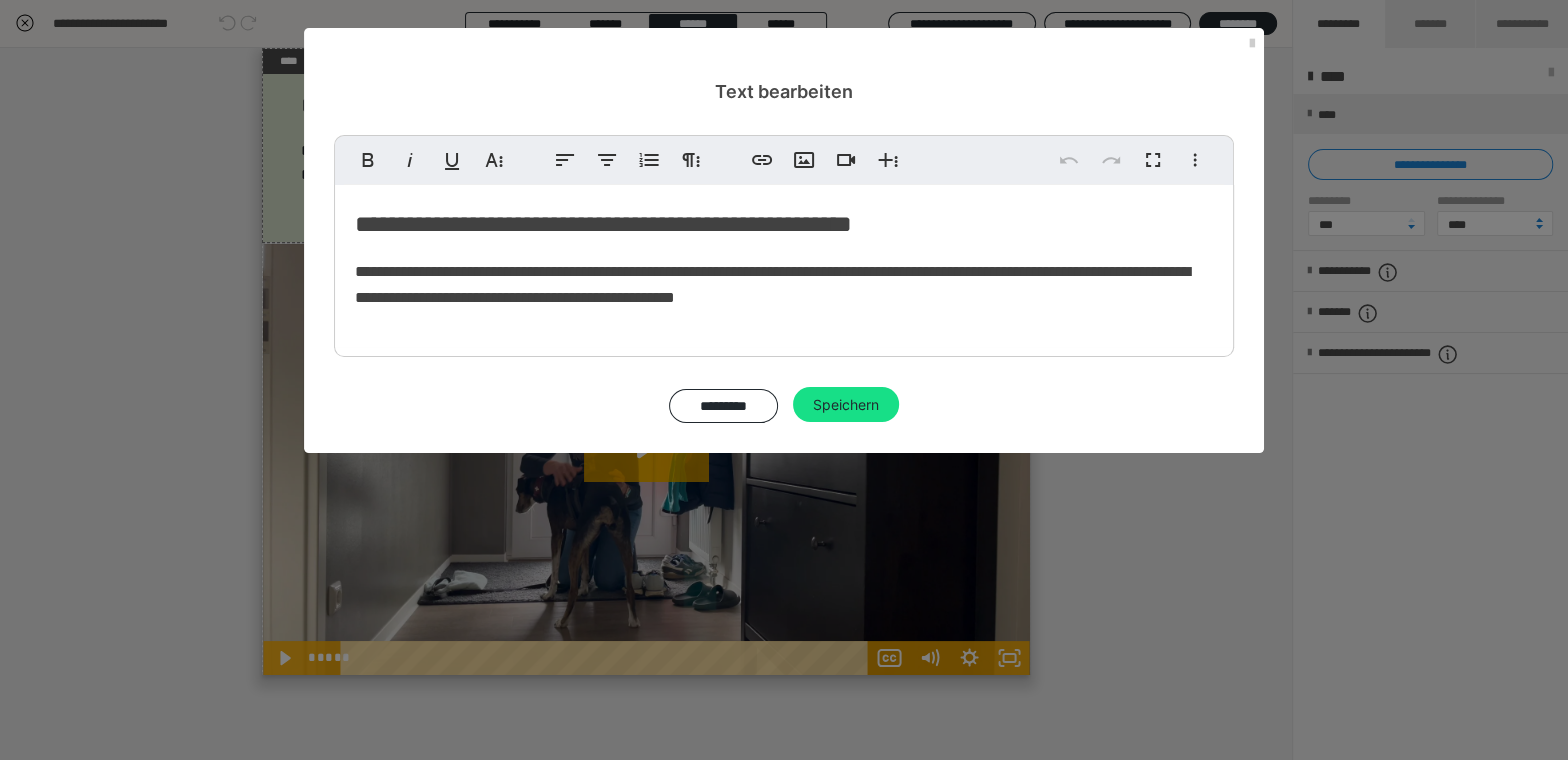click on "**********" at bounding box center (784, 224) 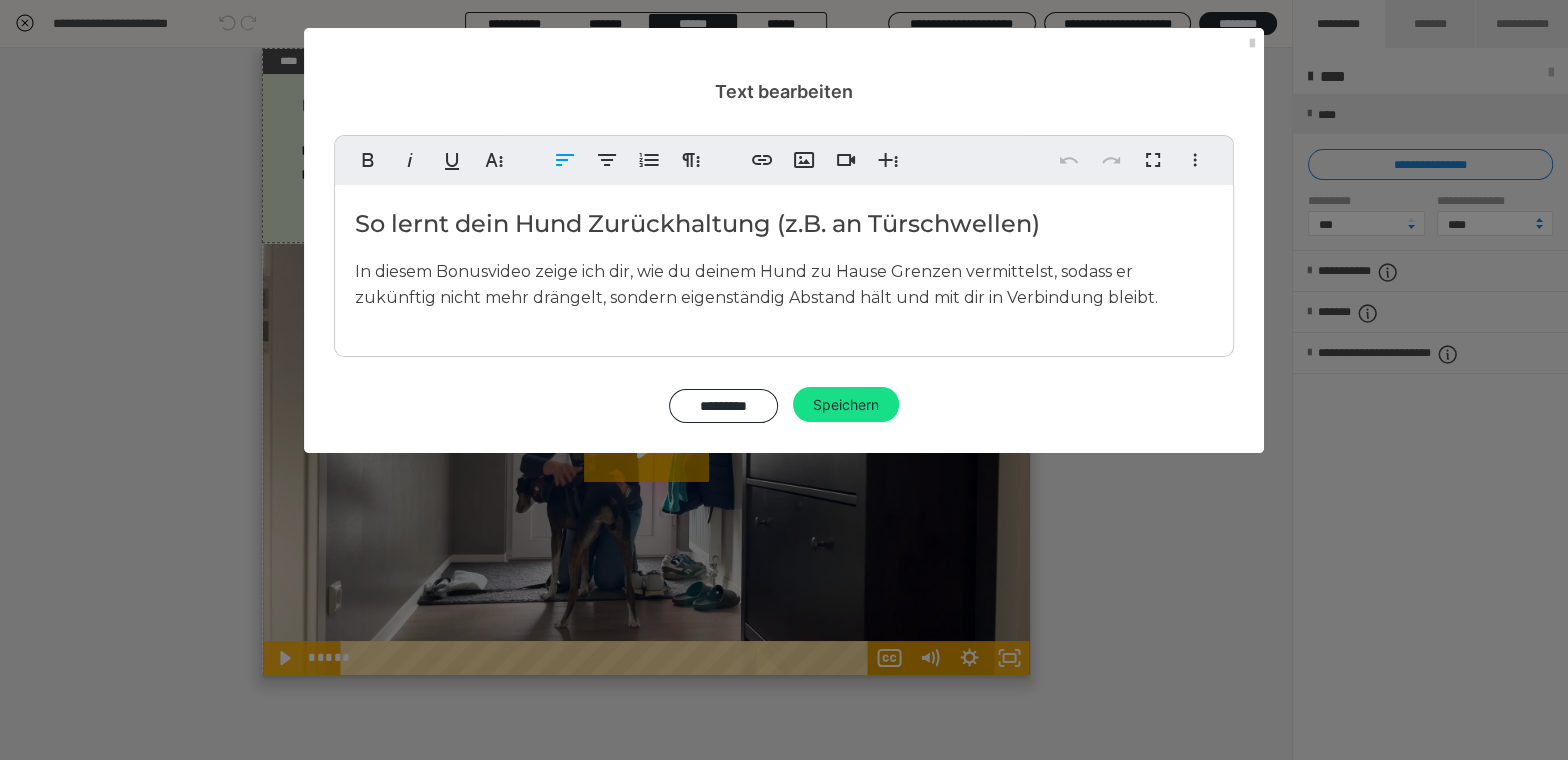 type 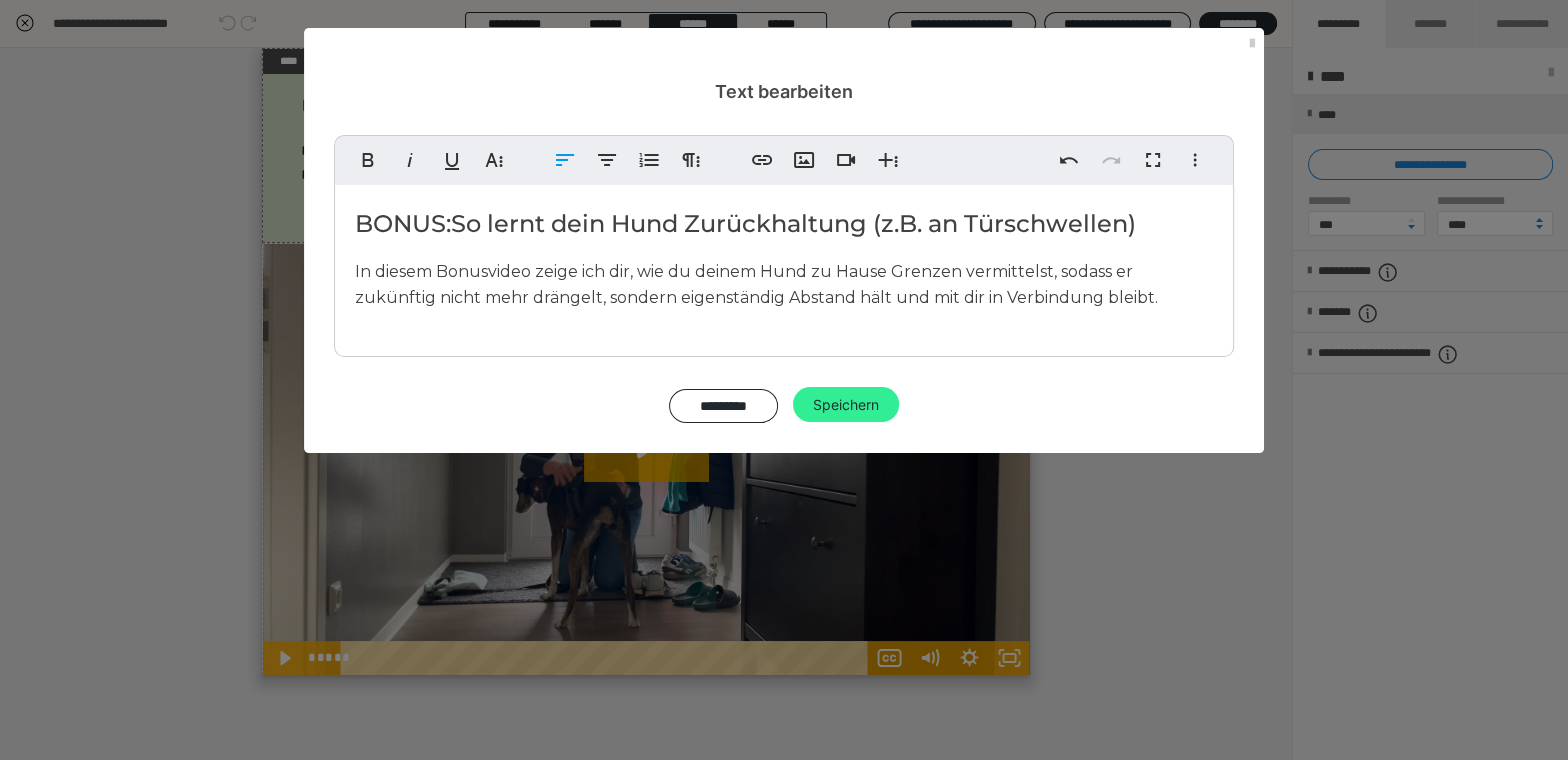click on "Speichern" at bounding box center [846, 405] 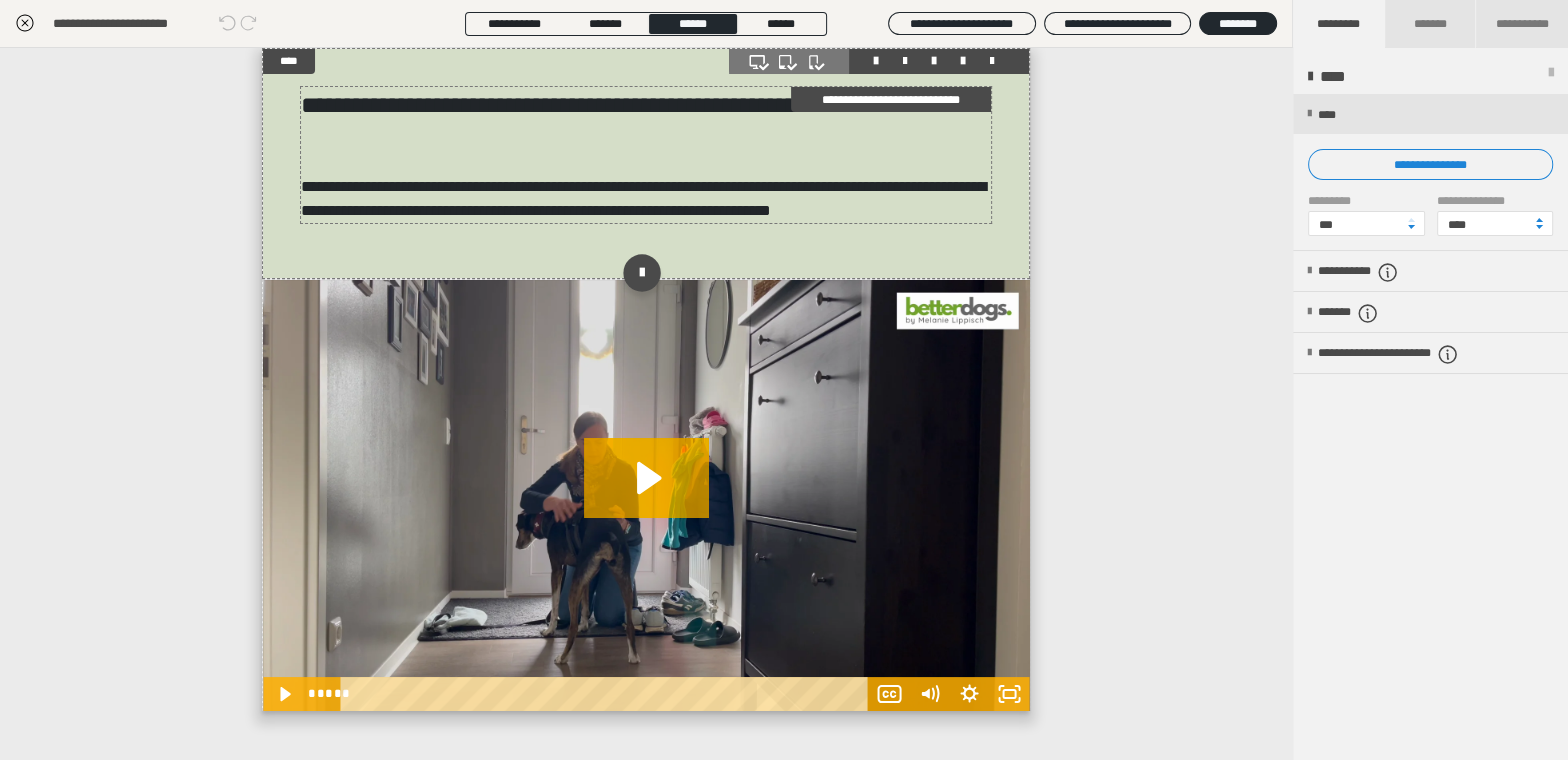click on "**********" at bounding box center (643, 198) 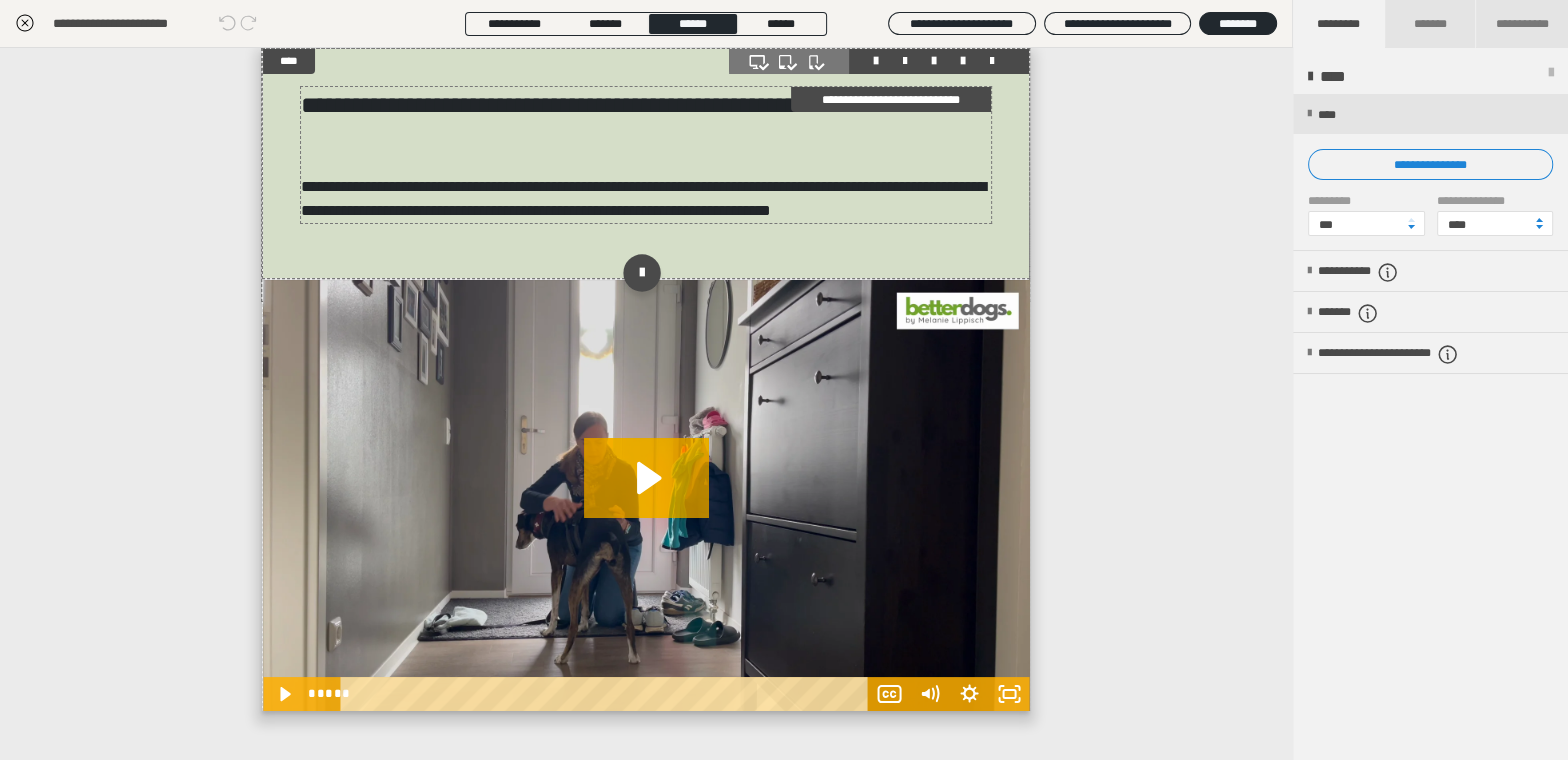click on "**********" at bounding box center [643, 198] 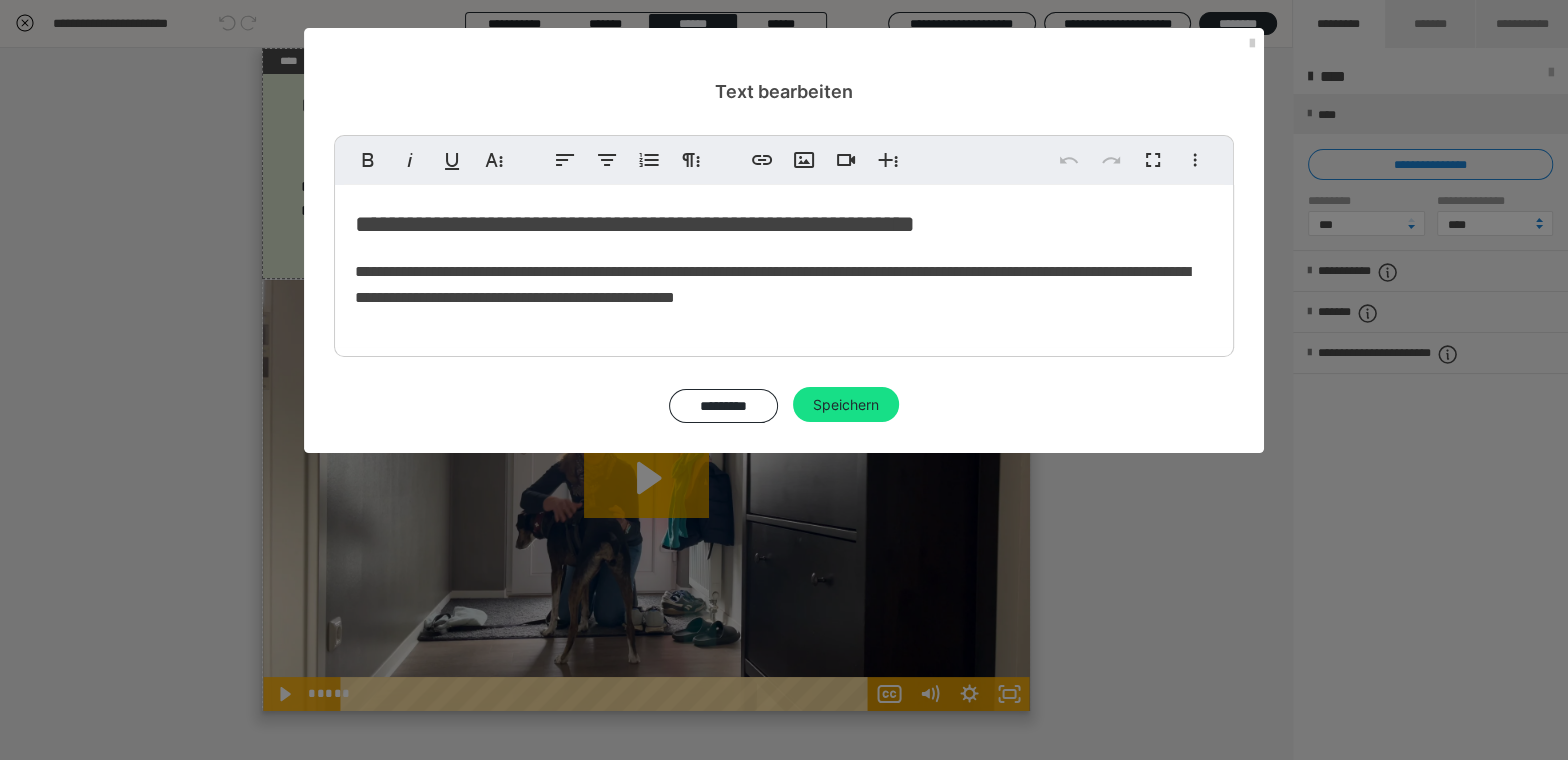 click on "**********" at bounding box center (772, 284) 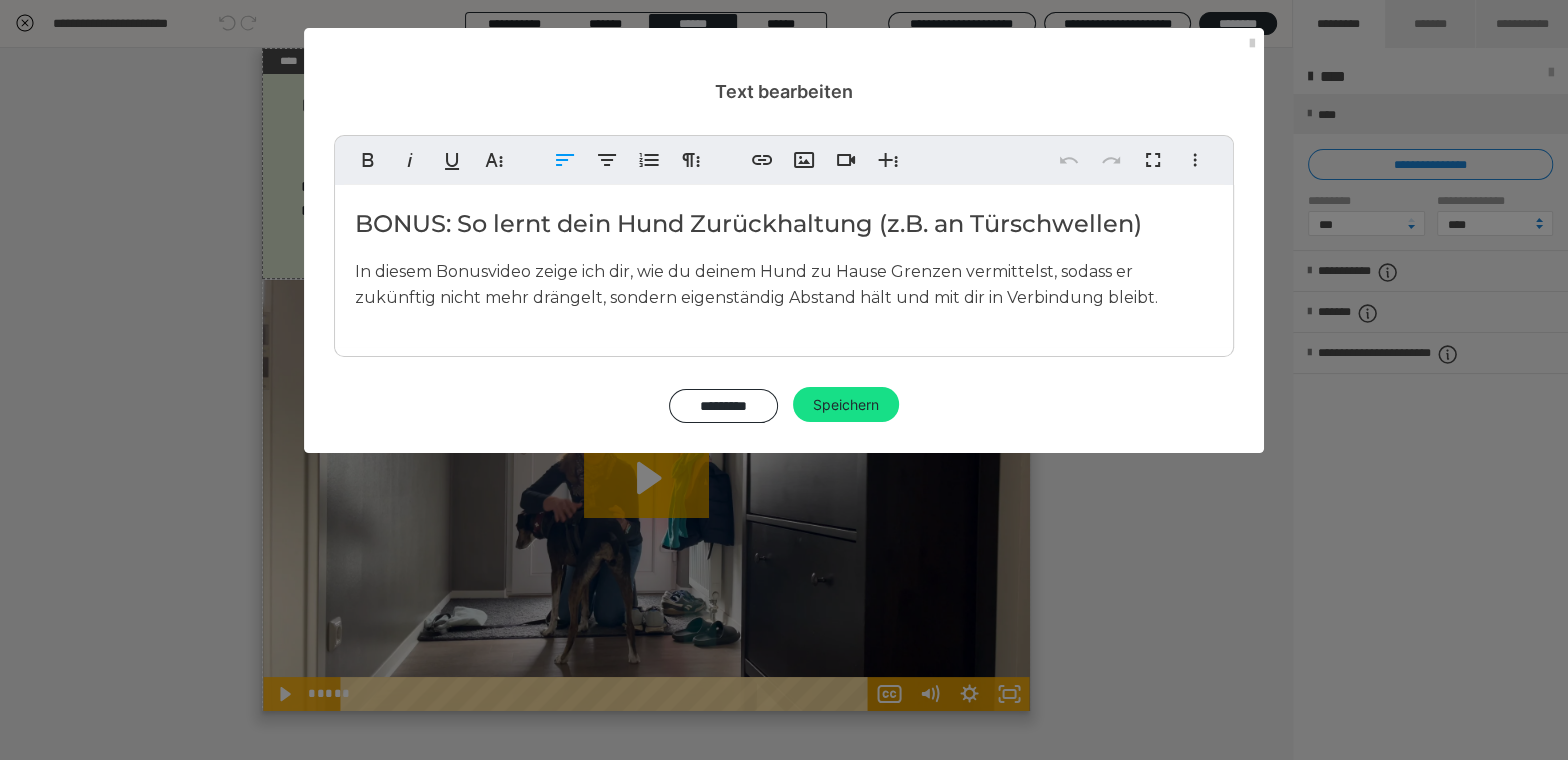 type 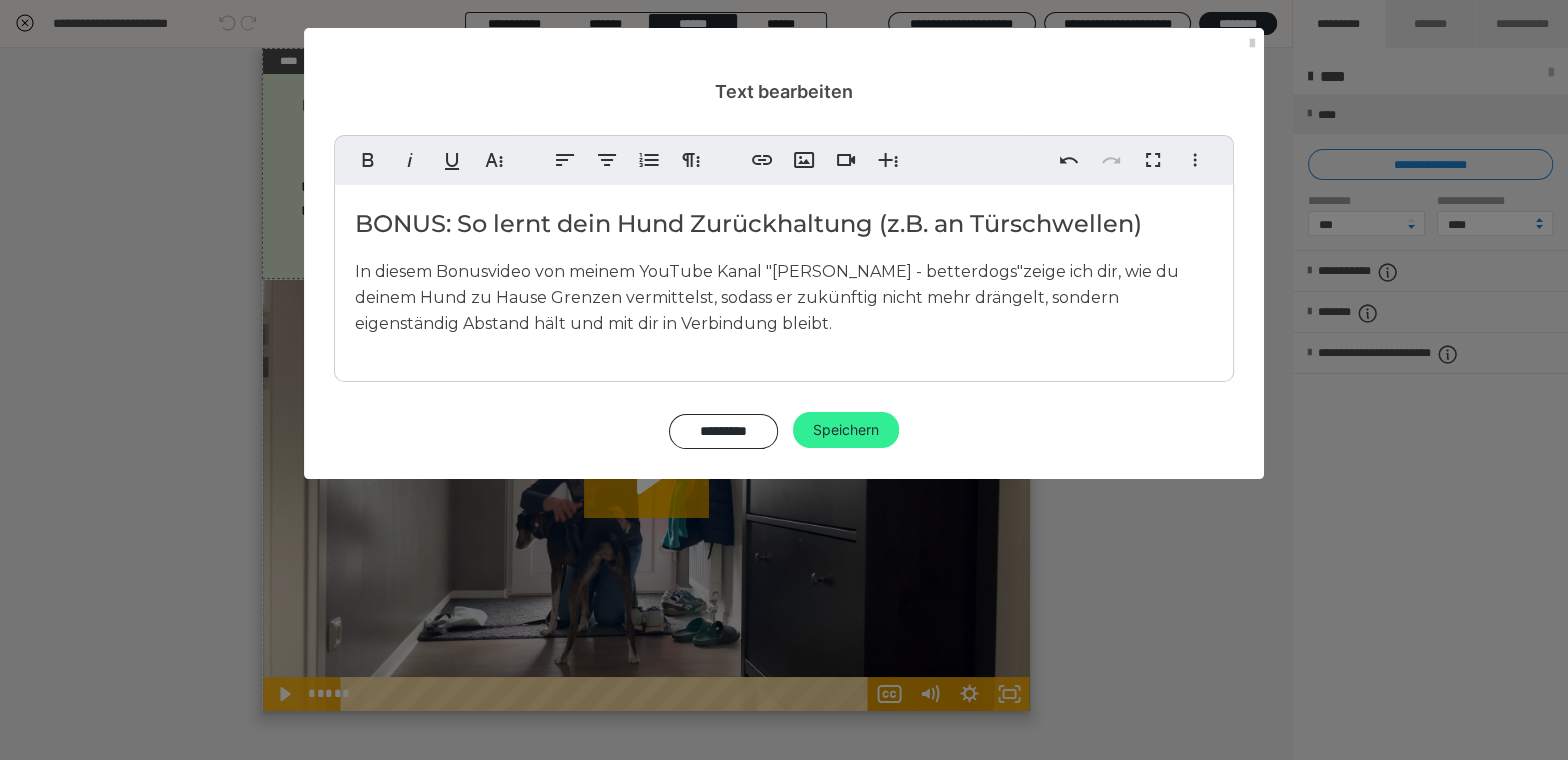 click on "Speichern" at bounding box center [846, 430] 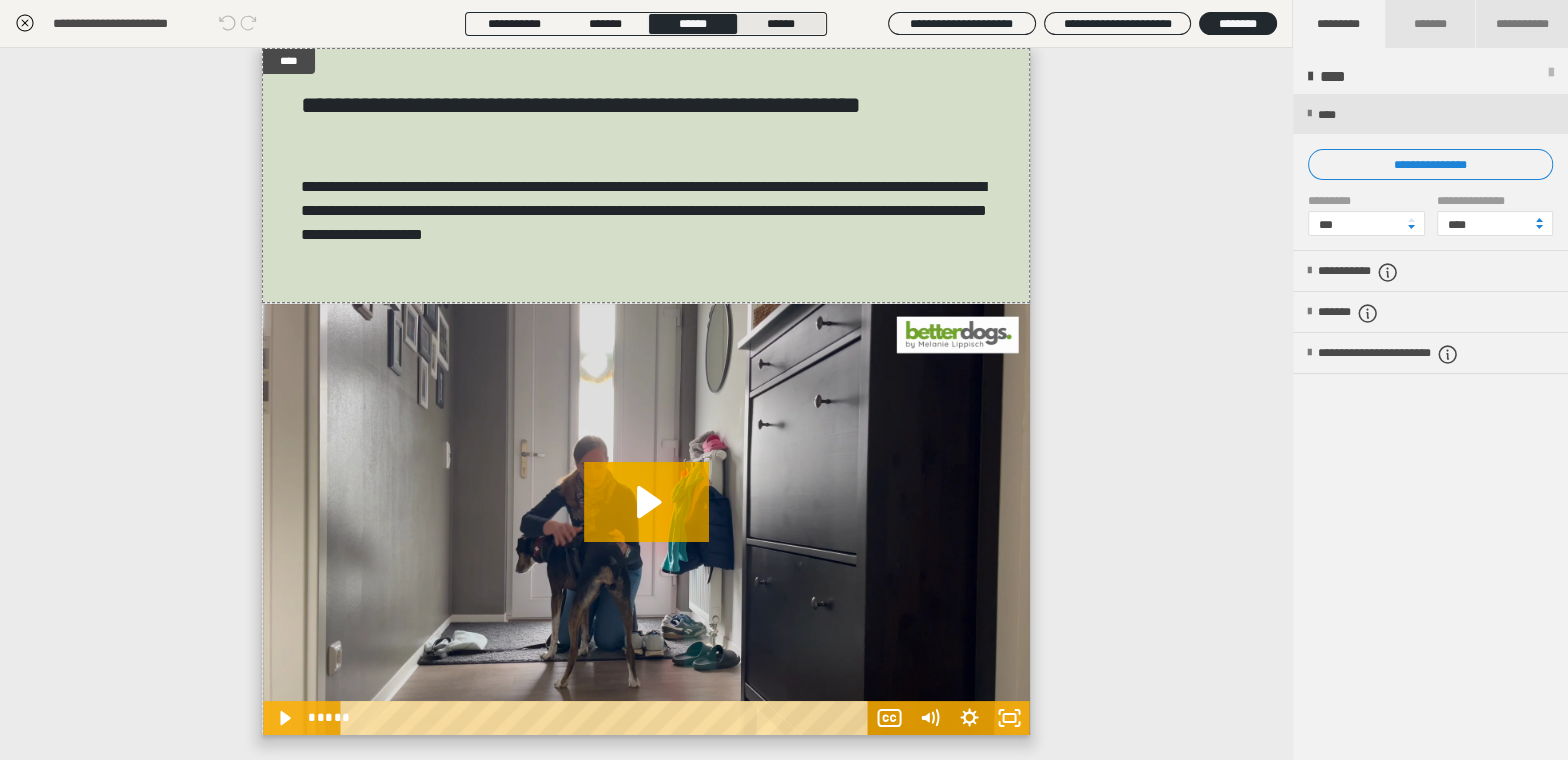 click on "******" at bounding box center (781, 24) 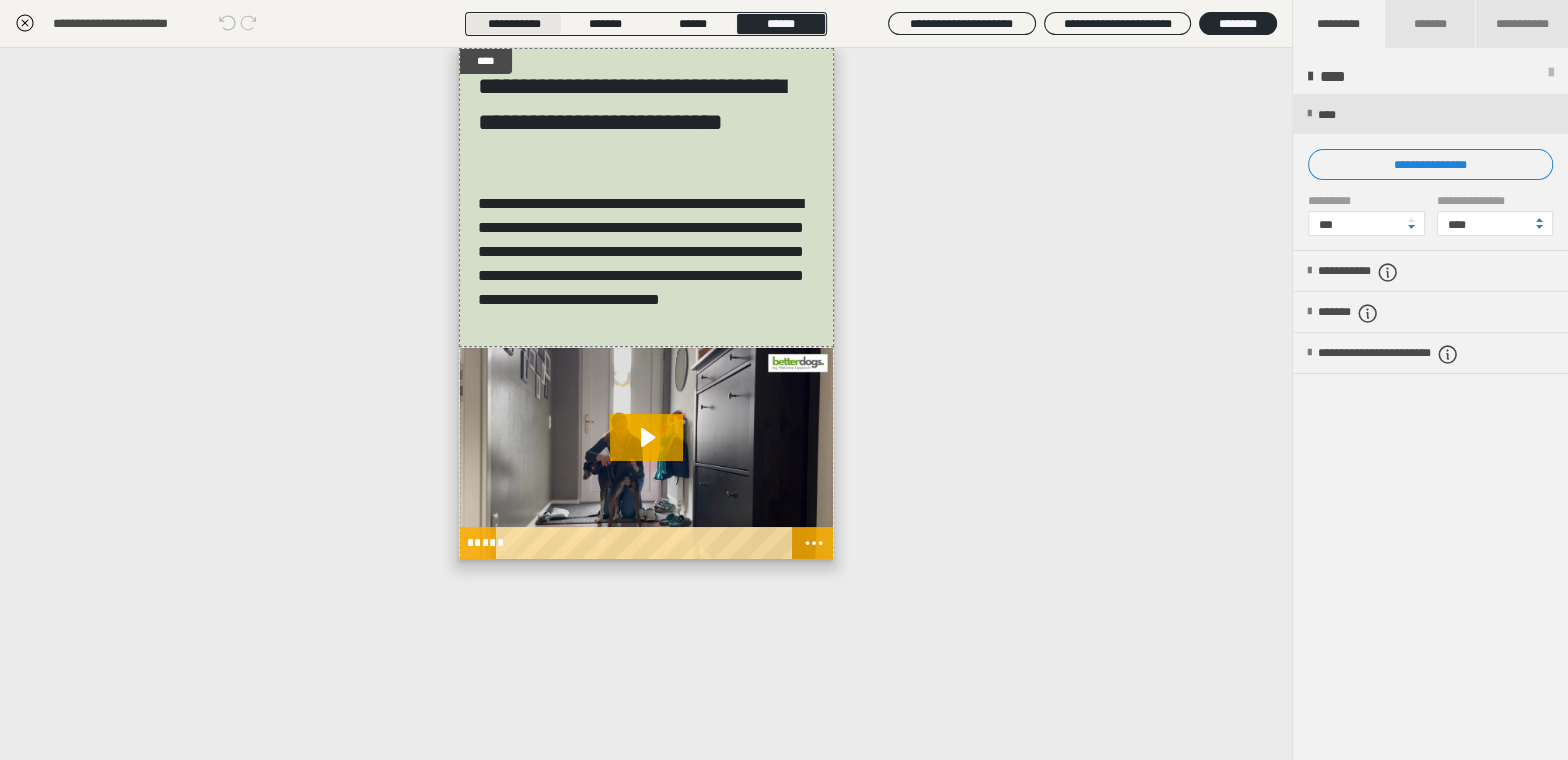 click on "**********" at bounding box center [514, 24] 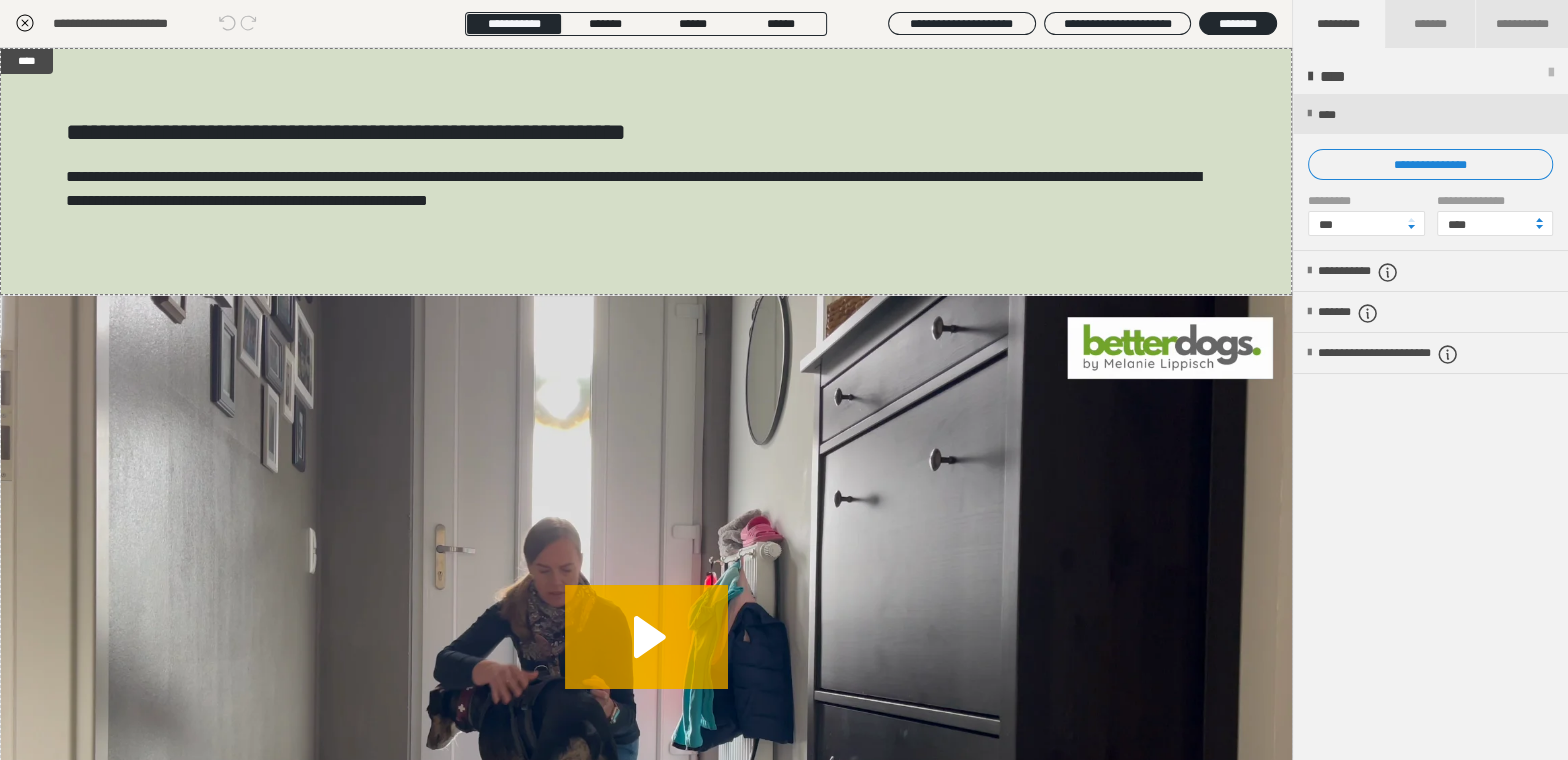 click 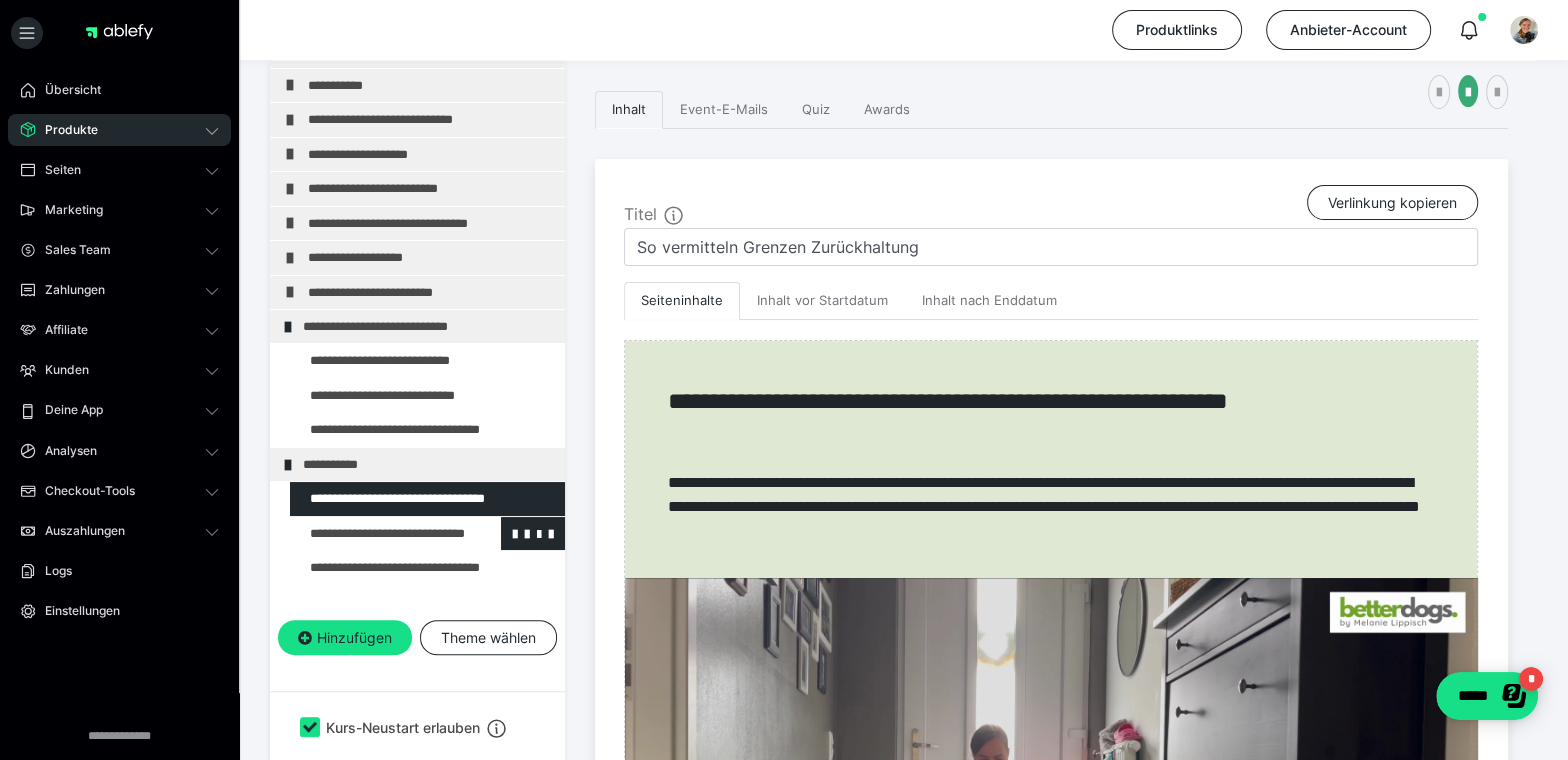 click at bounding box center [375, 533] 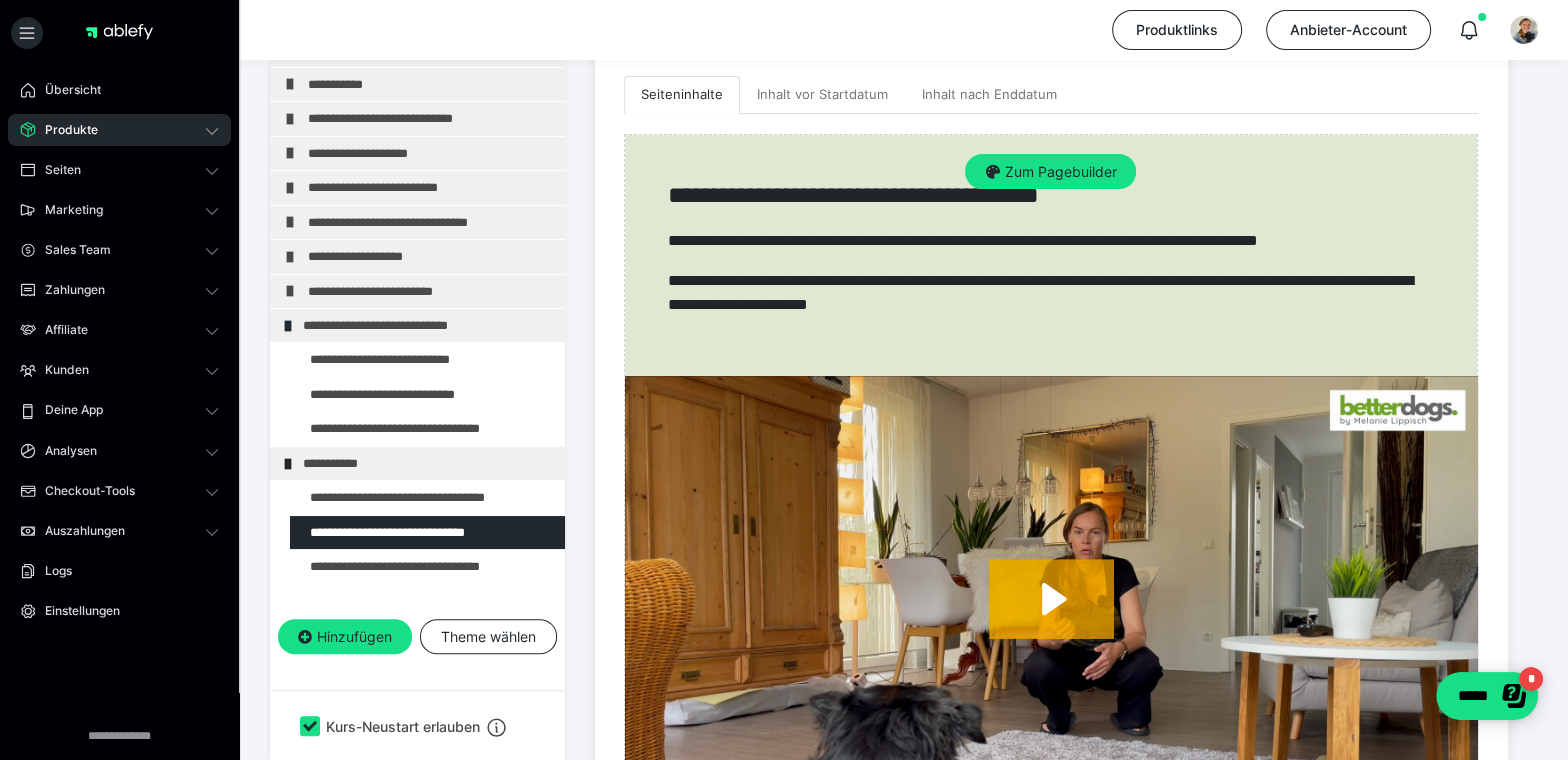 scroll, scrollTop: 562, scrollLeft: 0, axis: vertical 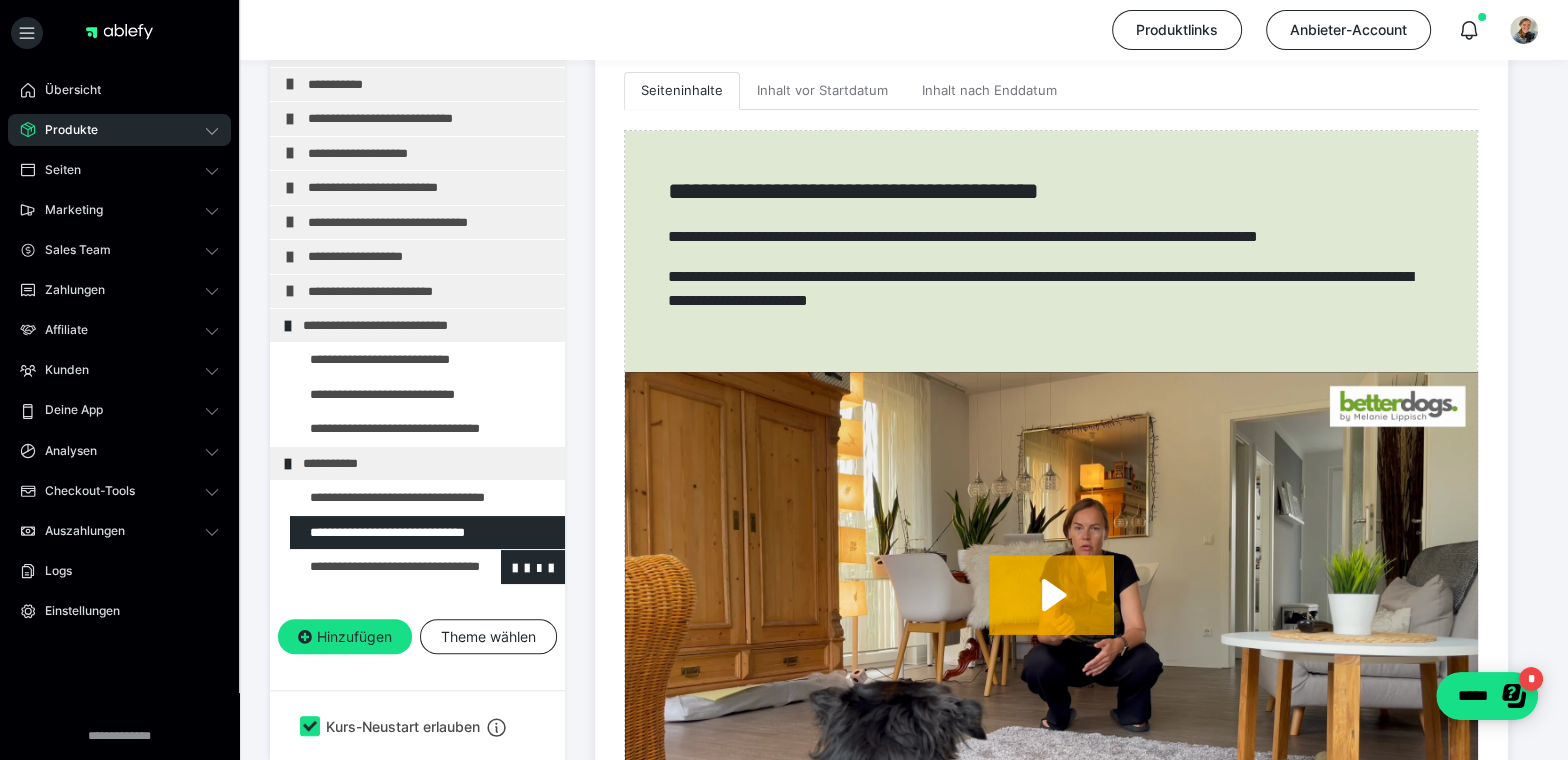 click at bounding box center [375, 566] 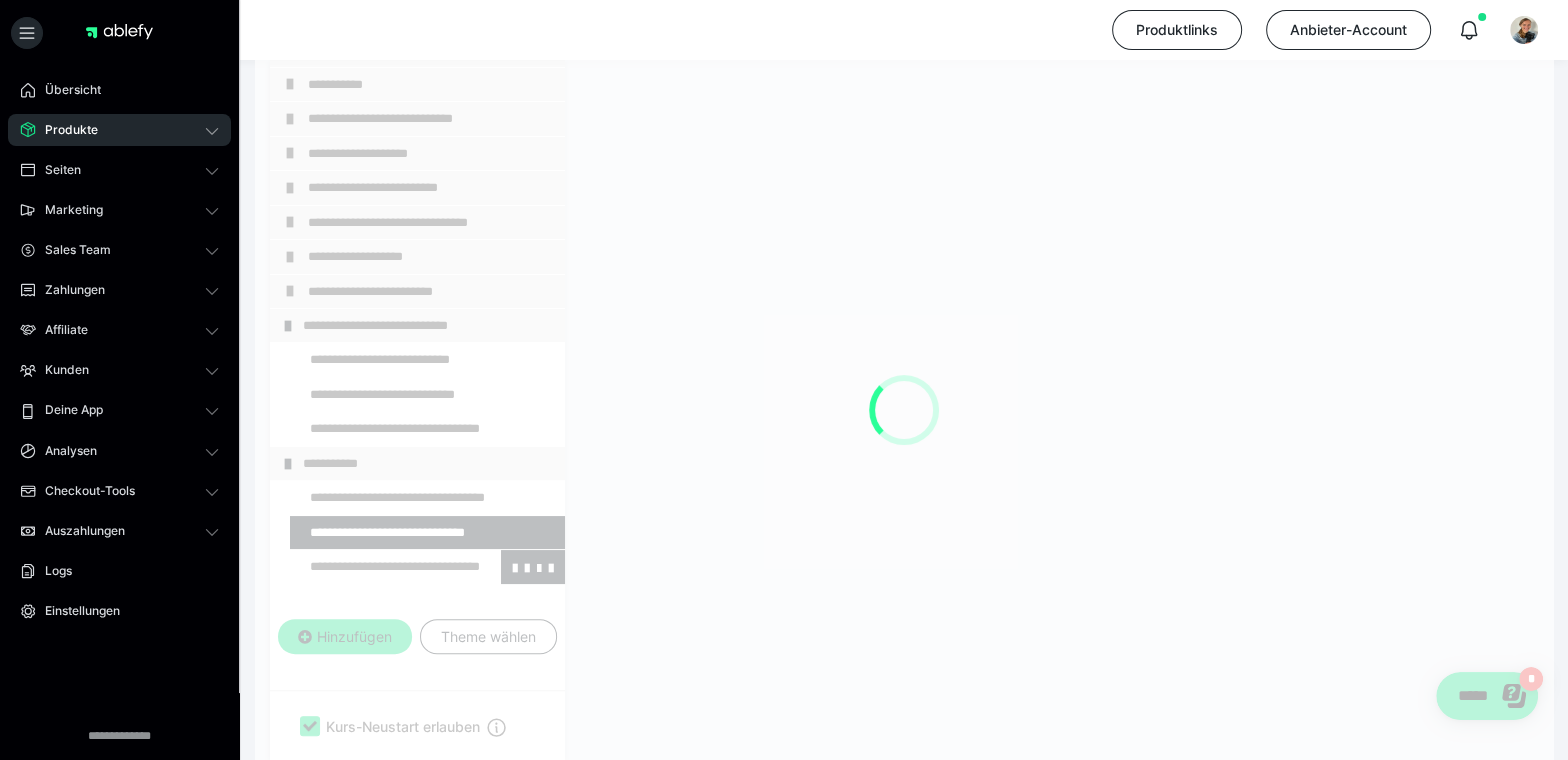 scroll, scrollTop: 352, scrollLeft: 0, axis: vertical 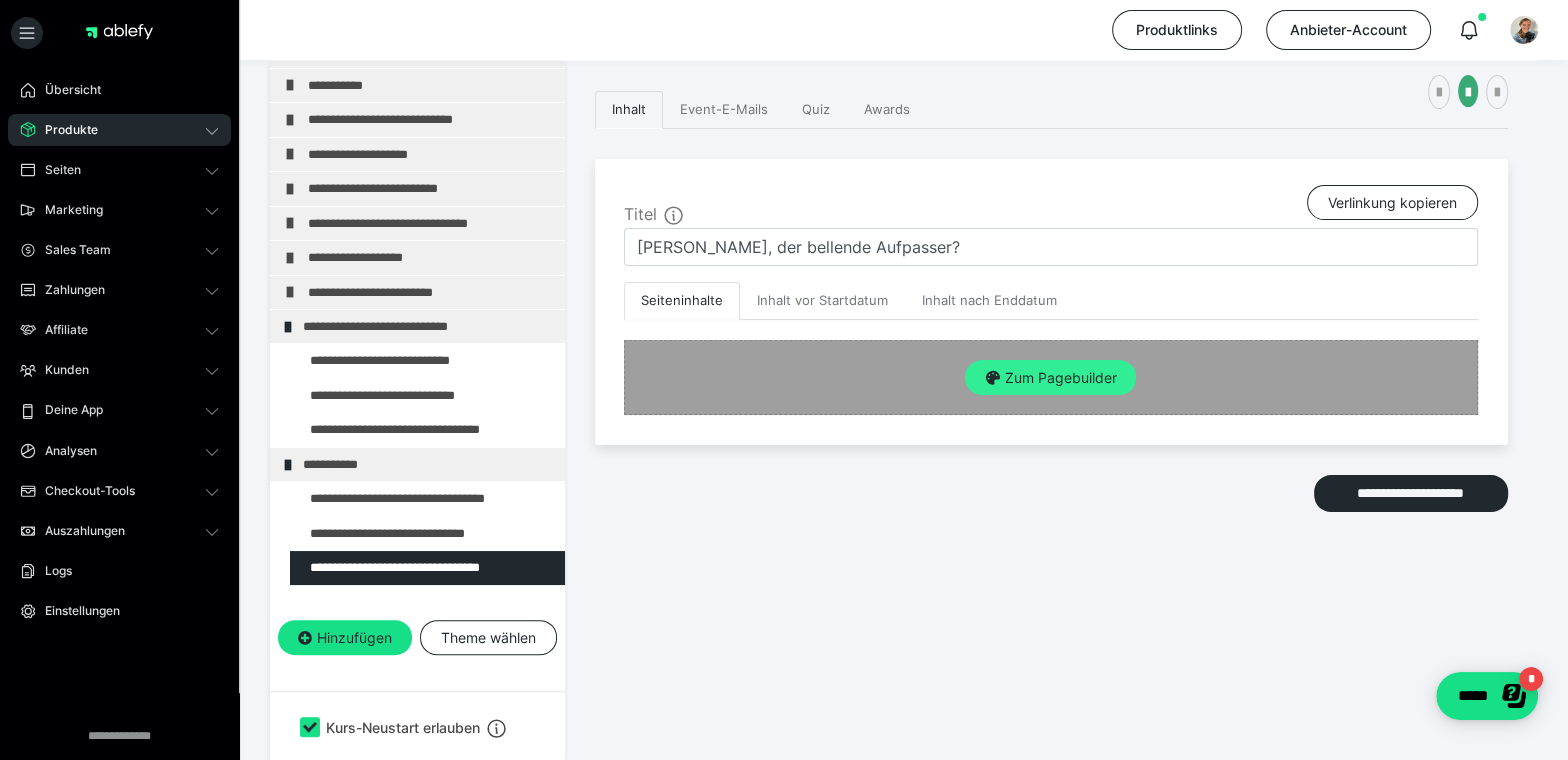 click on "Zum Pagebuilder" at bounding box center (1050, 378) 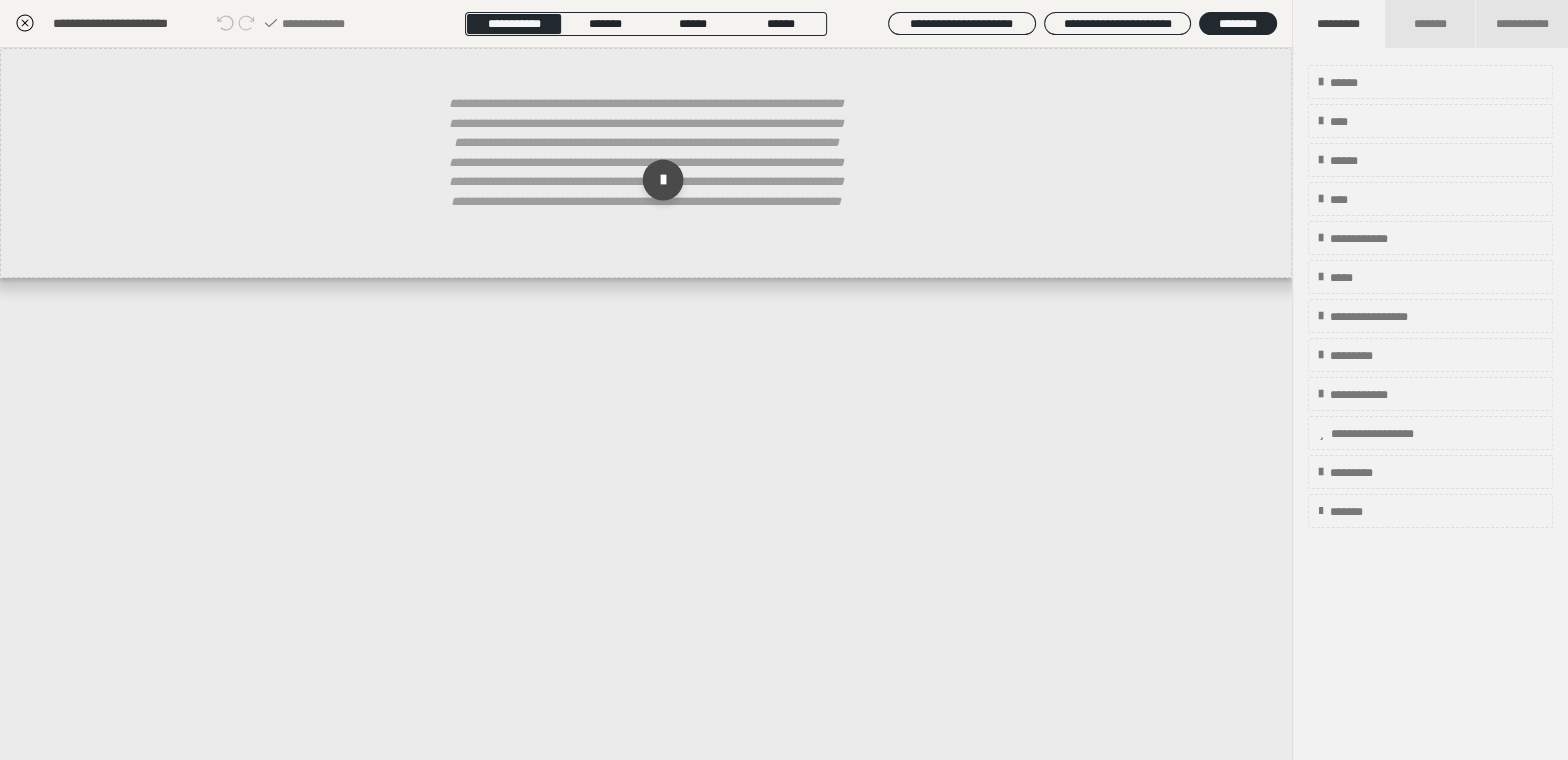 click at bounding box center (663, 180) 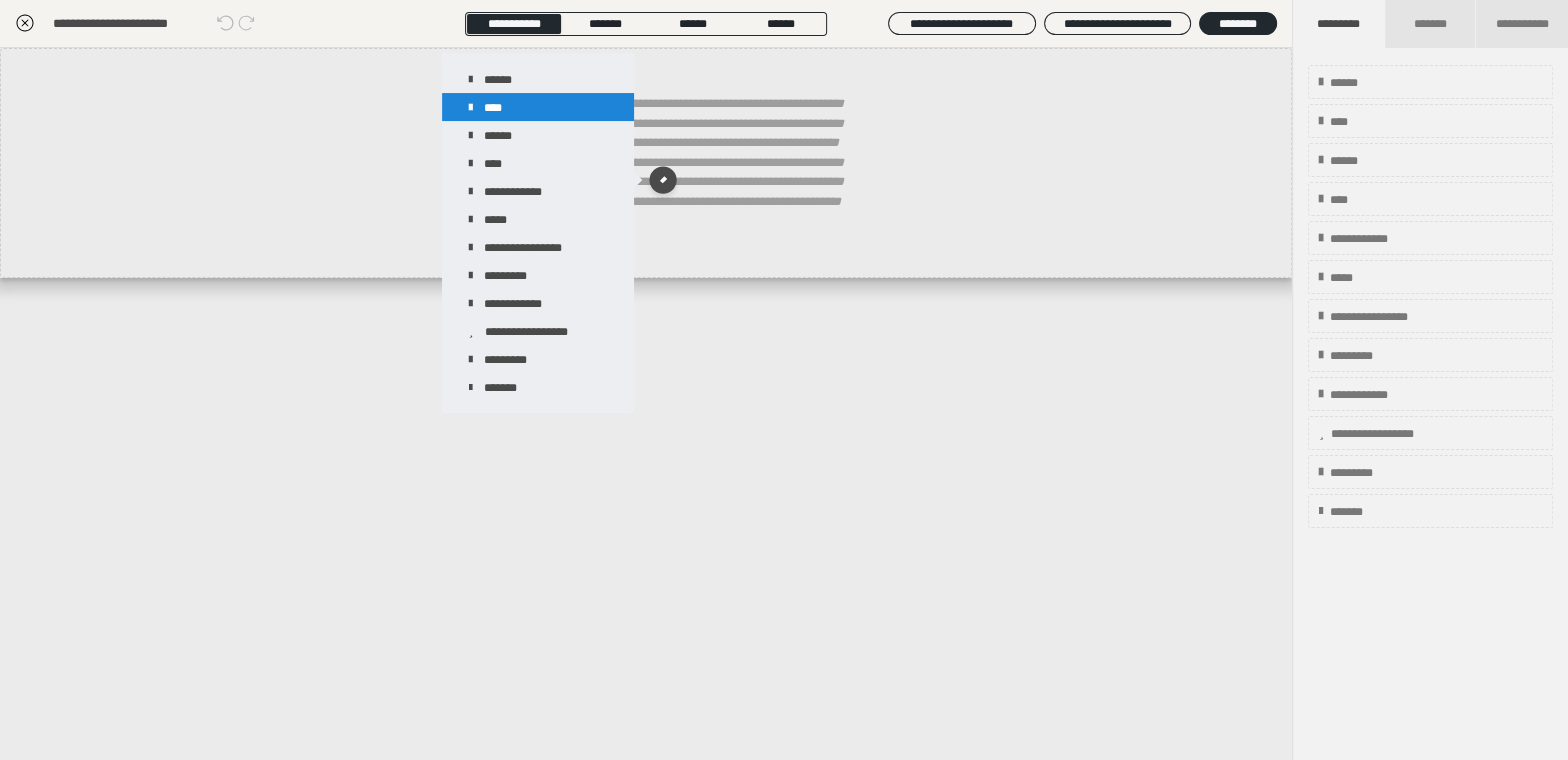 click on "****" at bounding box center [538, 107] 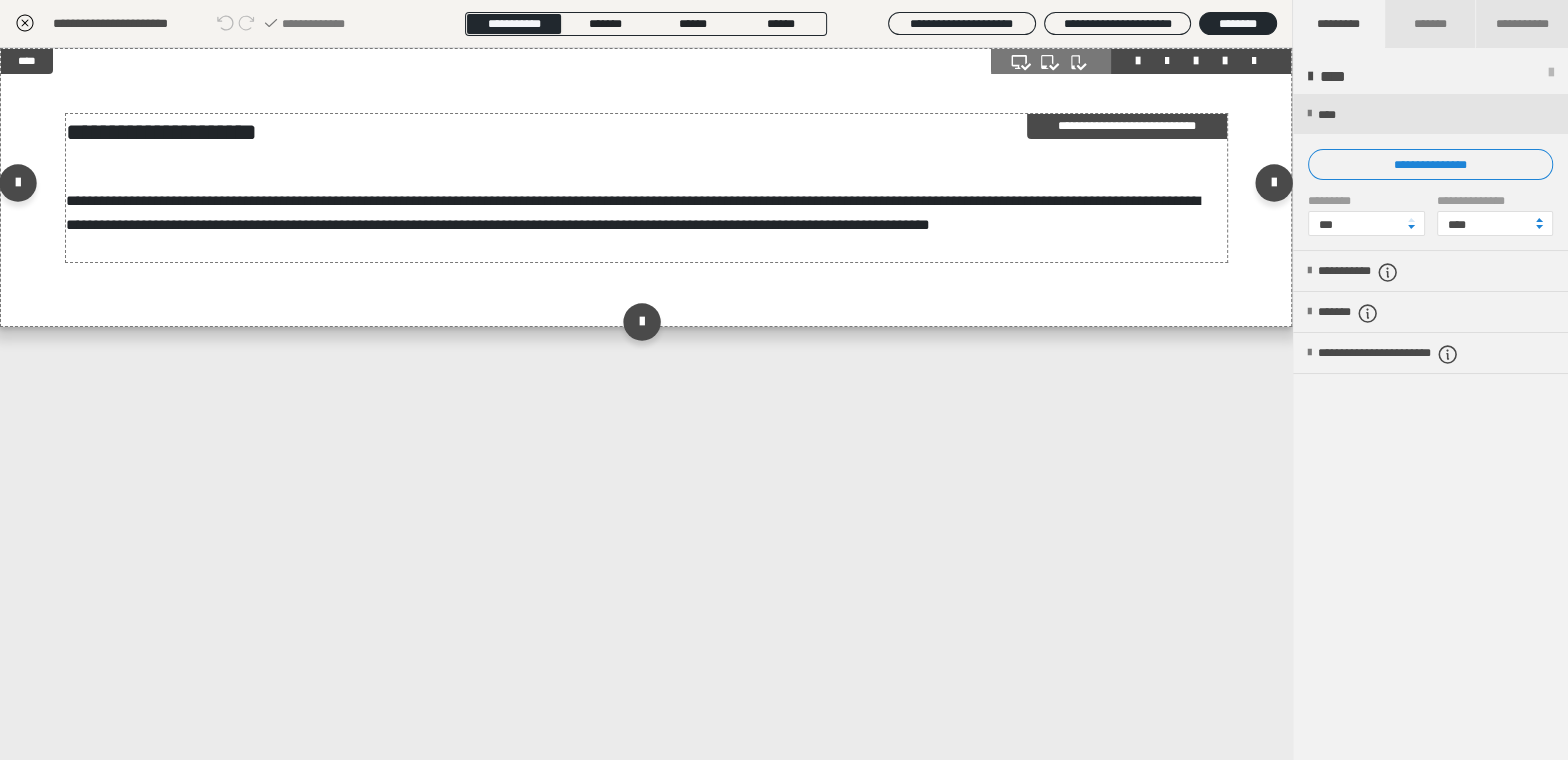 click on "**********" at bounding box center (647, 132) 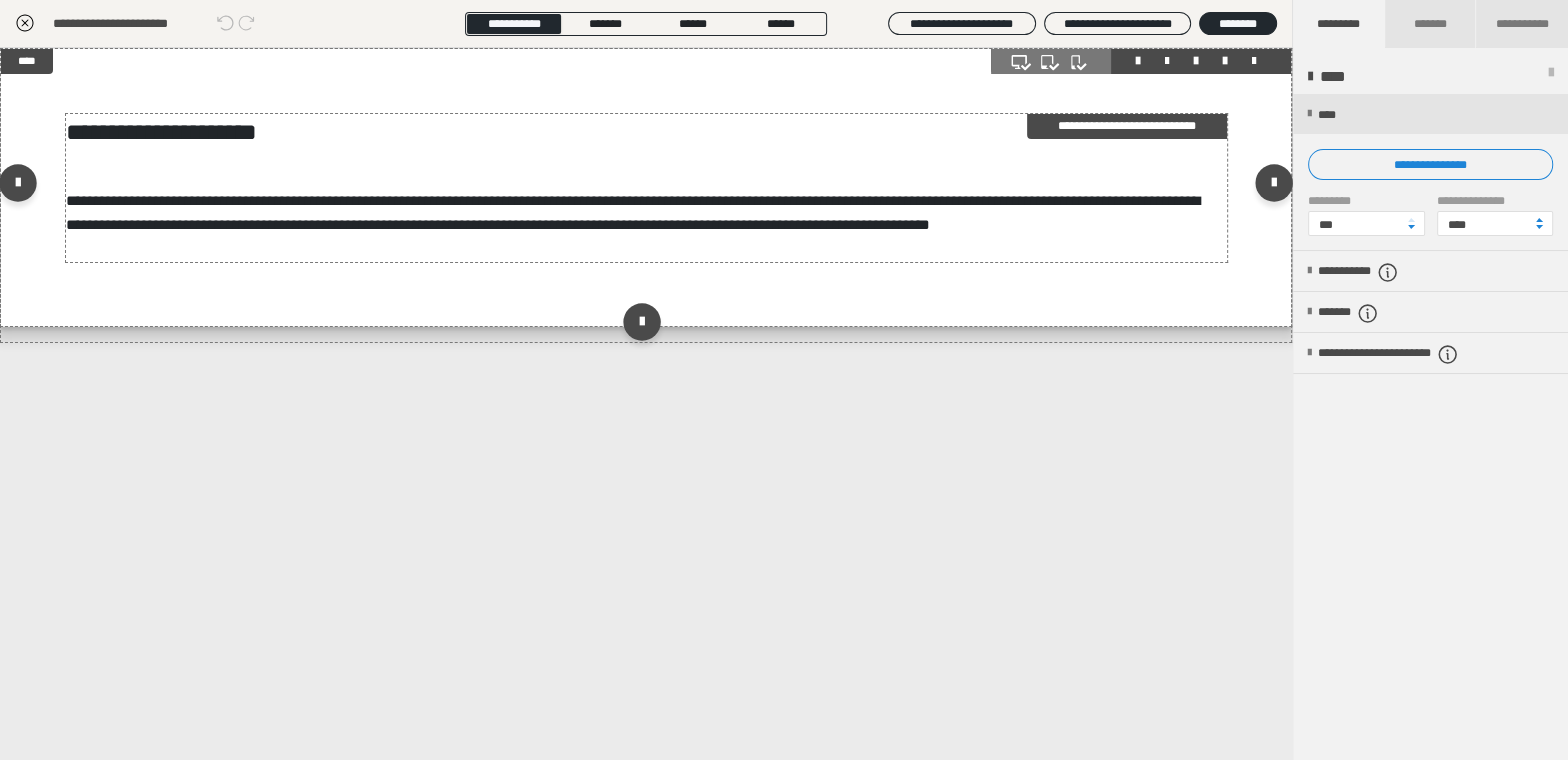 click on "**********" at bounding box center (647, 132) 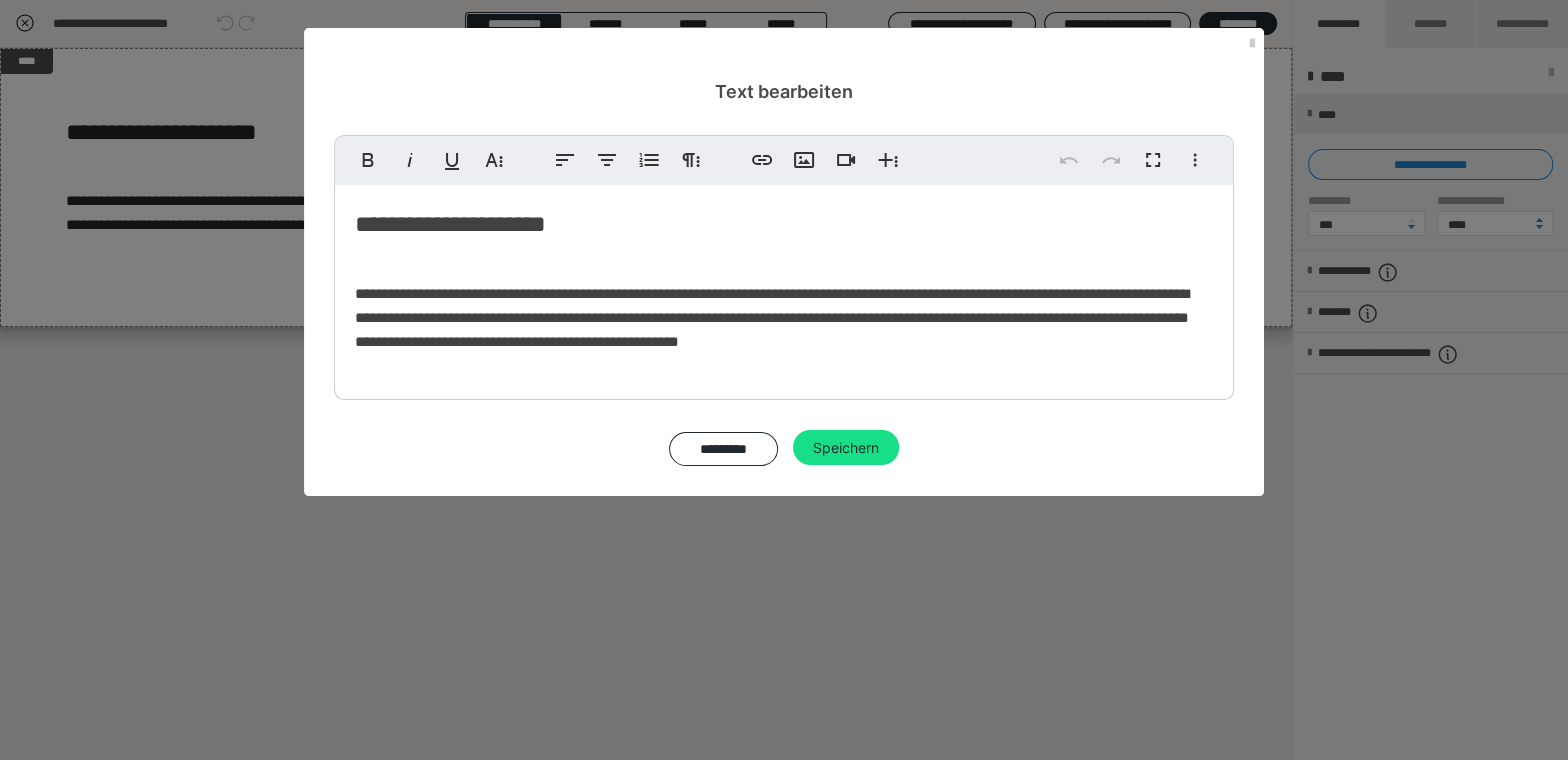 click on "**********" at bounding box center [784, 224] 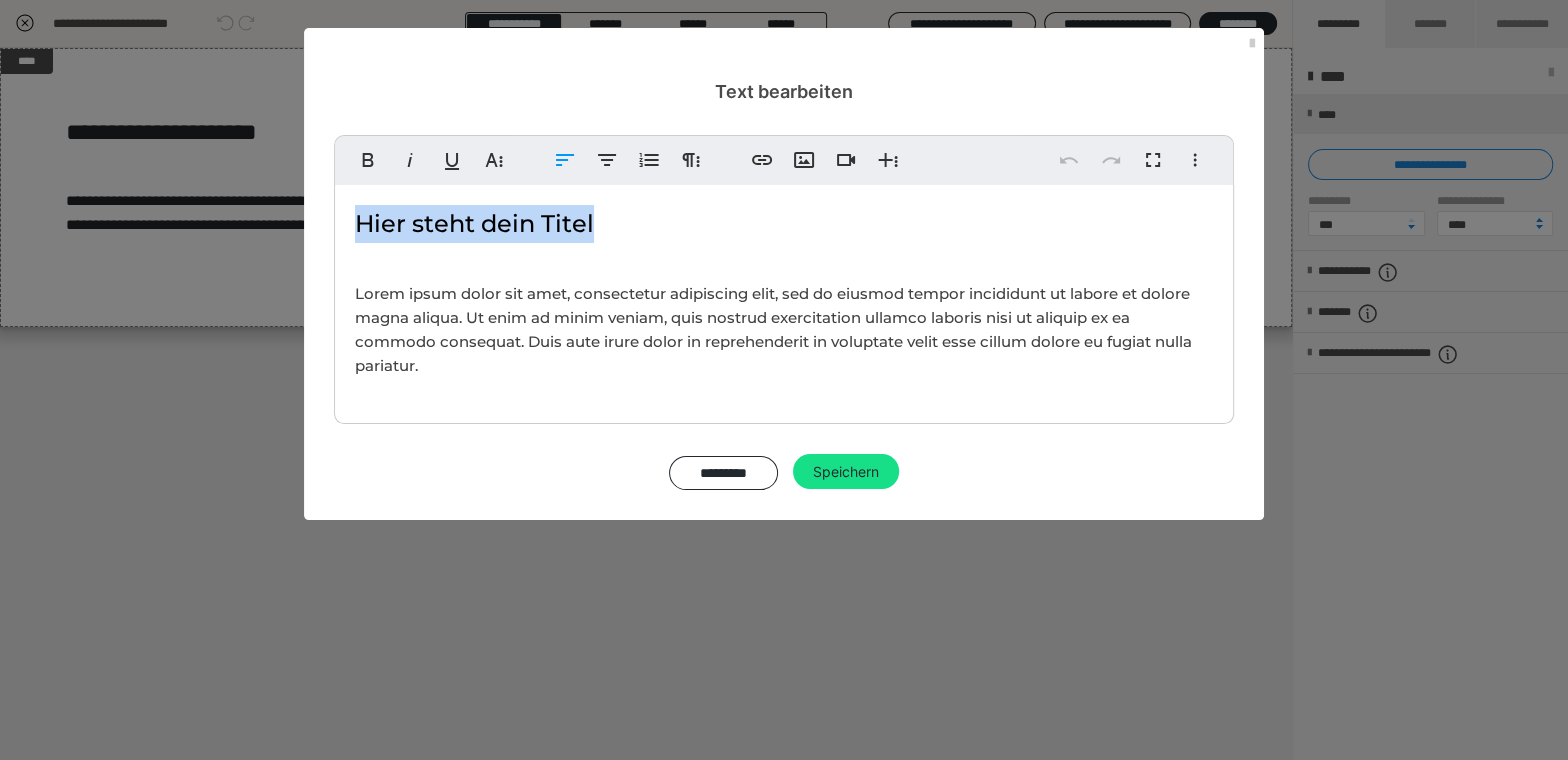 drag, startPoint x: 599, startPoint y: 227, endPoint x: 339, endPoint y: 233, distance: 260.0692 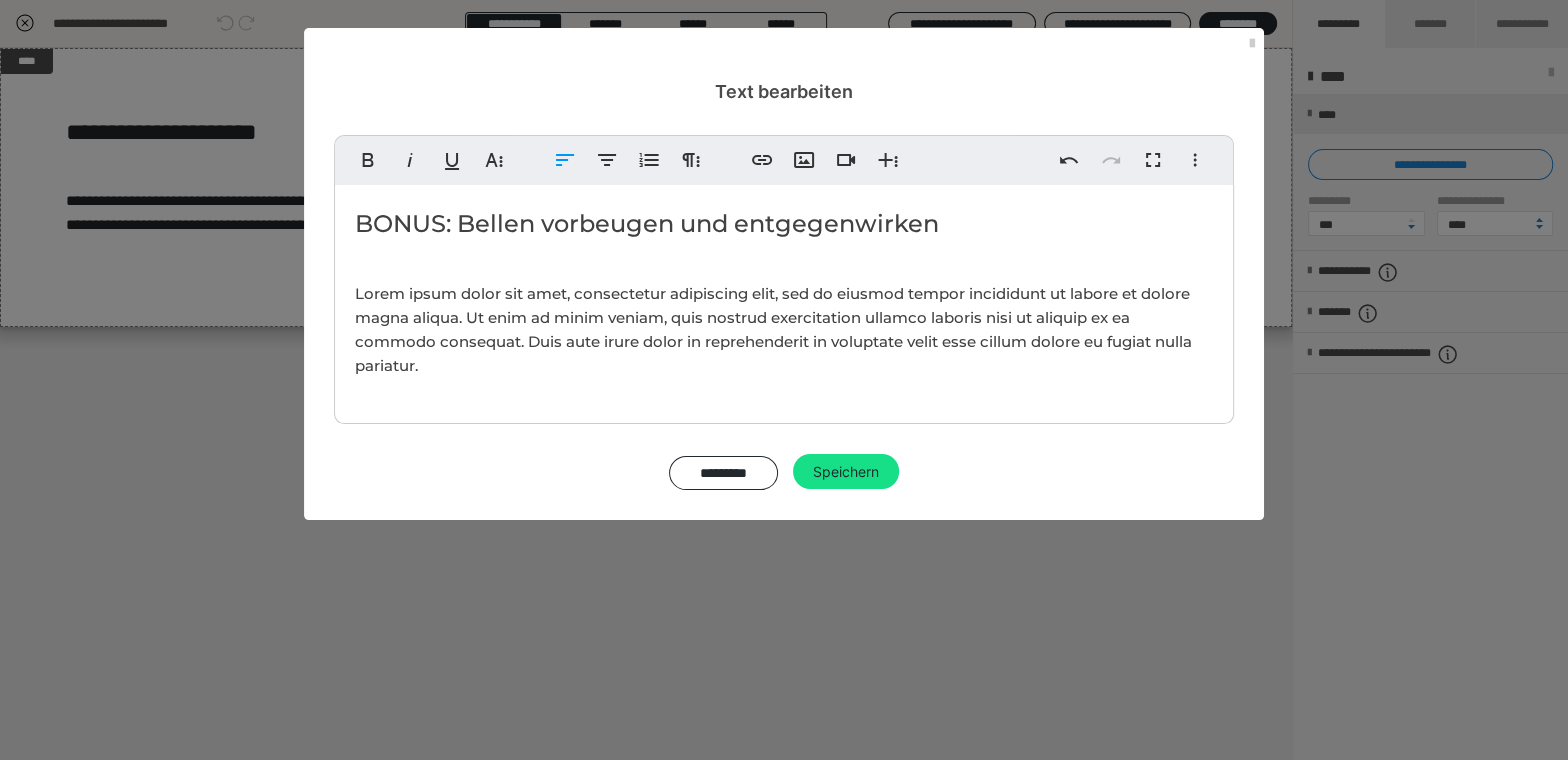 click on "BONUS: Bellen vorbeugen und entgegenwirken" at bounding box center [784, 224] 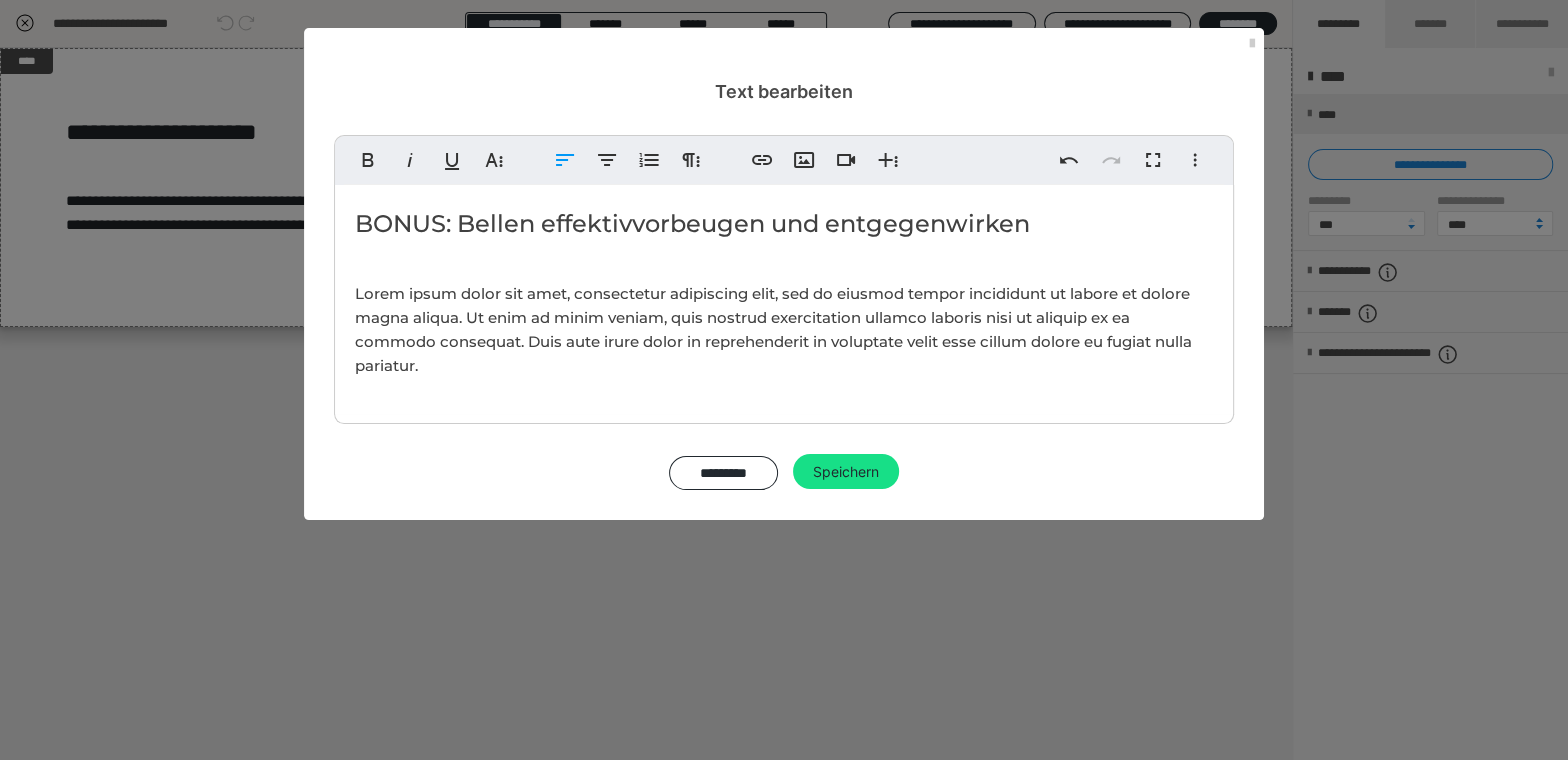 click on "BONUS: Bellen effektiv  vorbeugen und entgegenwirken" at bounding box center [784, 224] 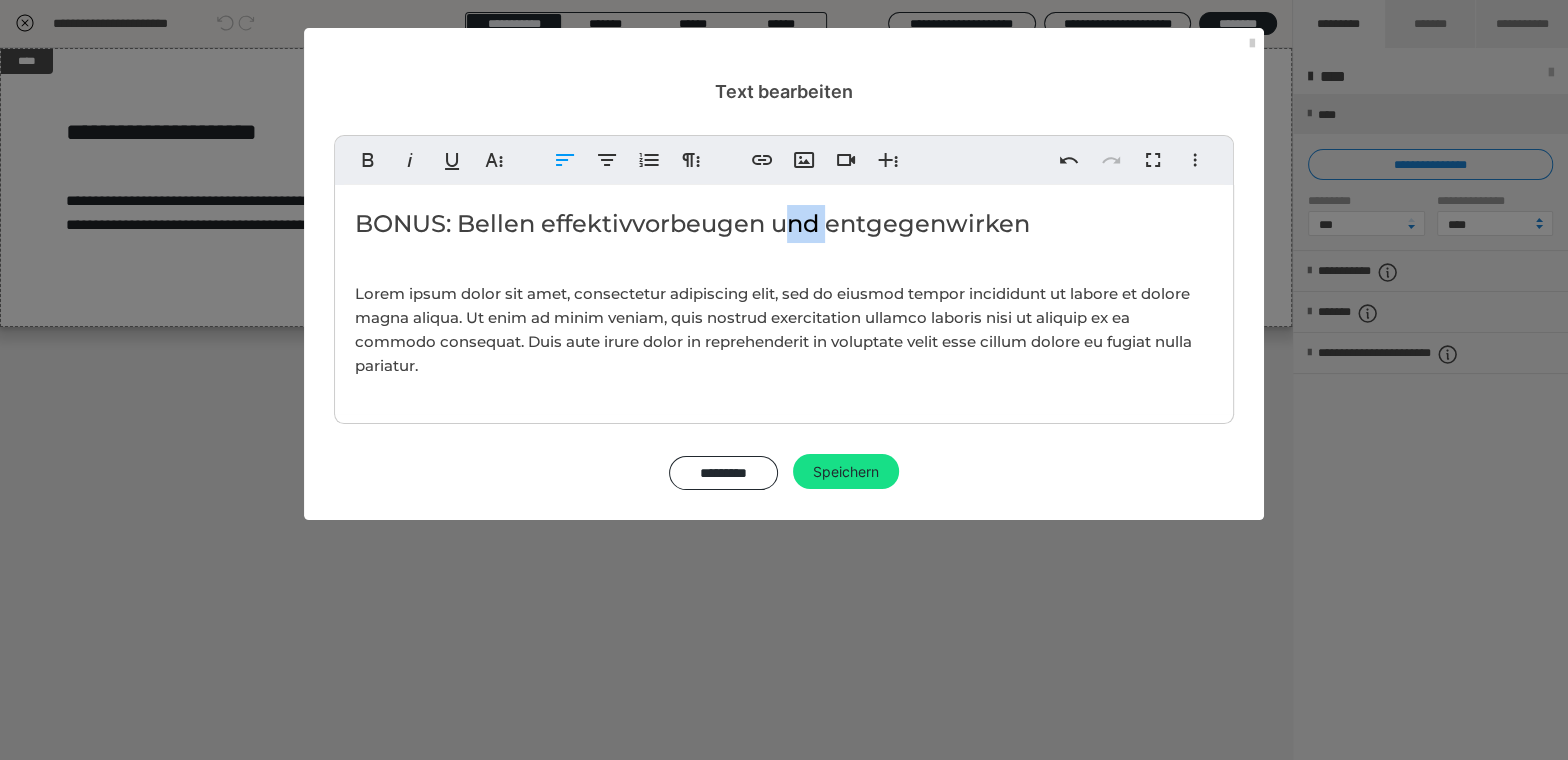 click on "BONUS: Bellen effektiv  vorbeugen und entgegenwirken" at bounding box center [784, 224] 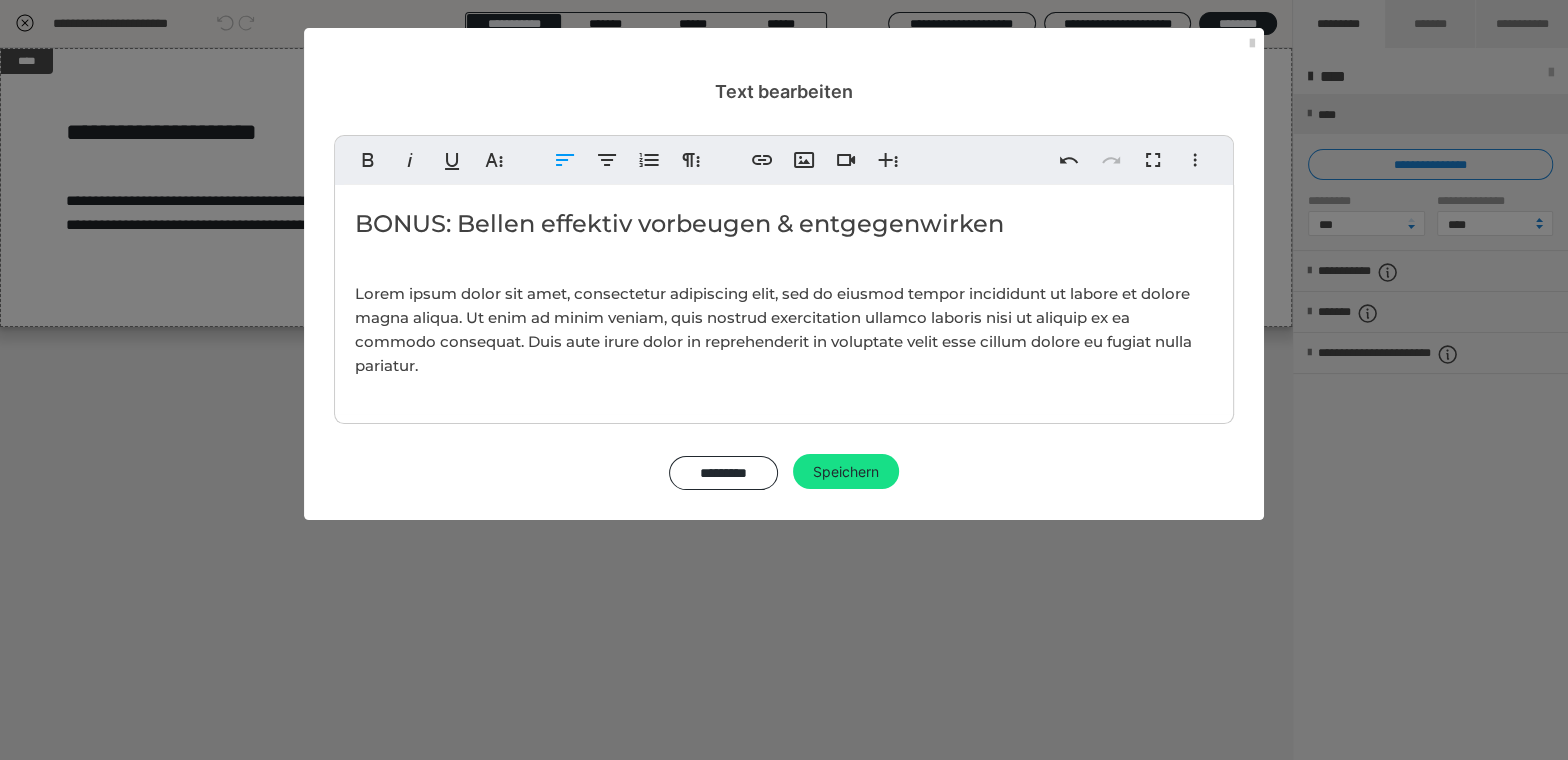 click on "BONUS: Bellen effektiv vorbeugen & entgegenwirken" at bounding box center [784, 224] 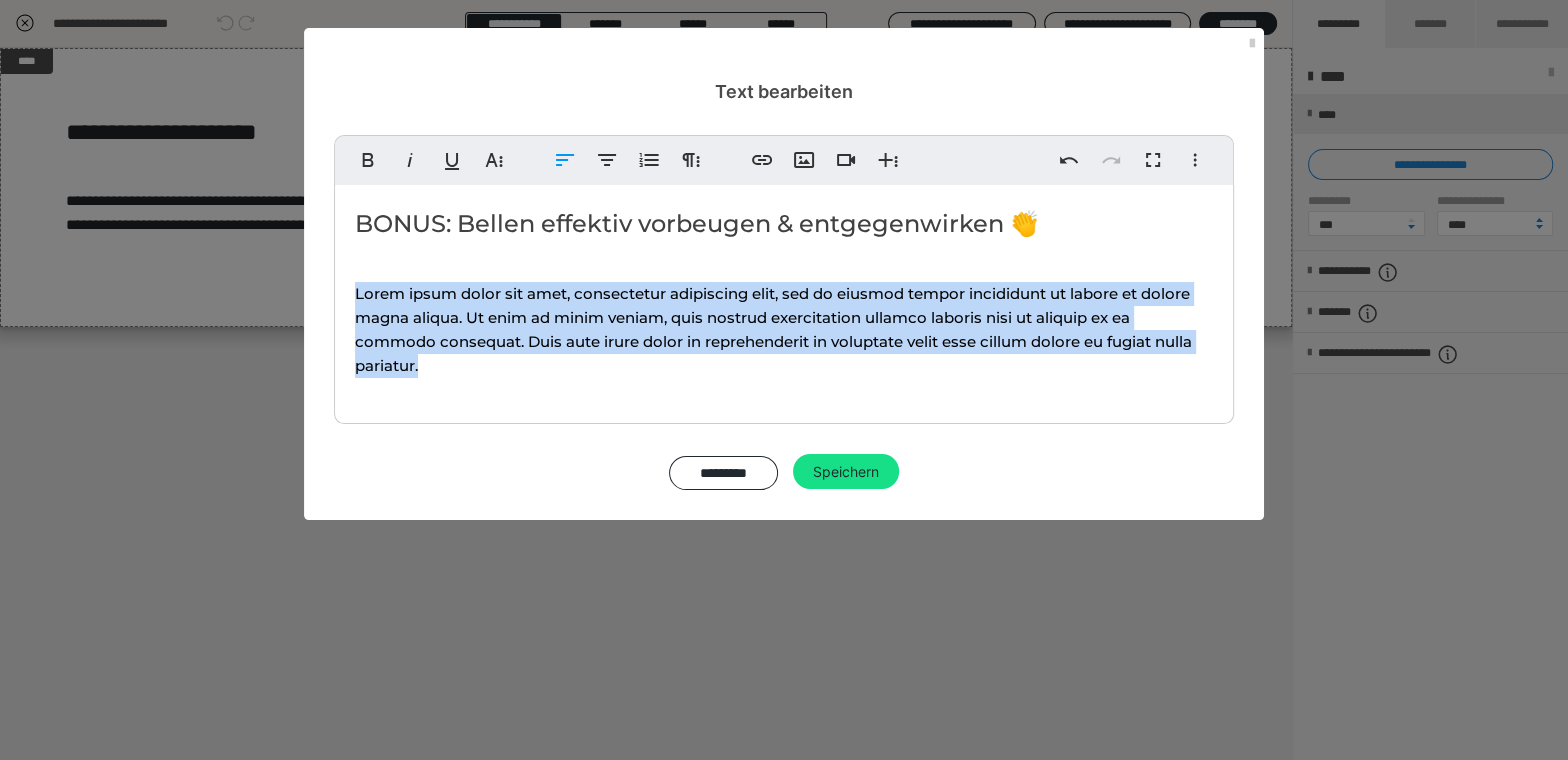drag, startPoint x: 447, startPoint y: 370, endPoint x: 343, endPoint y: 300, distance: 125.36347 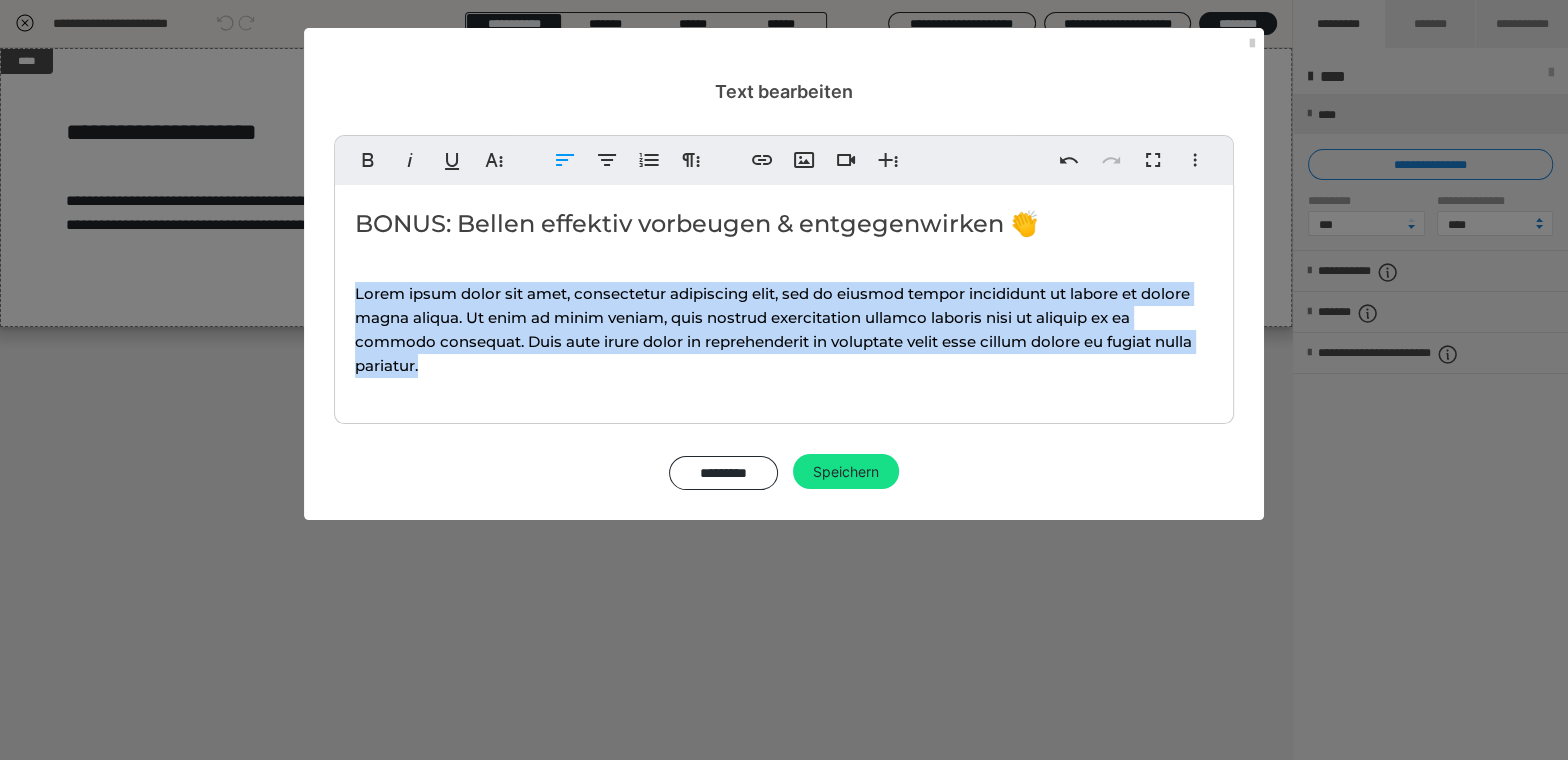 click on "BONUS: Bellen effektiv vorbeugen & entgegenwirken 👏  Lorem ipsum dolor sit amet, consectetur adipiscing elit, sed do eiusmod tempor incididunt ut labore et dolore magna aliqua. Ut enim ad minim veniam, quis nostrud exercitation ullamco laboris nisi ut aliquip ex ea commodo consequat. Duis aute irure dolor in reprehenderit in voluptate velit esse cillum dolore eu fugiat nulla pariatur." at bounding box center [784, 299] 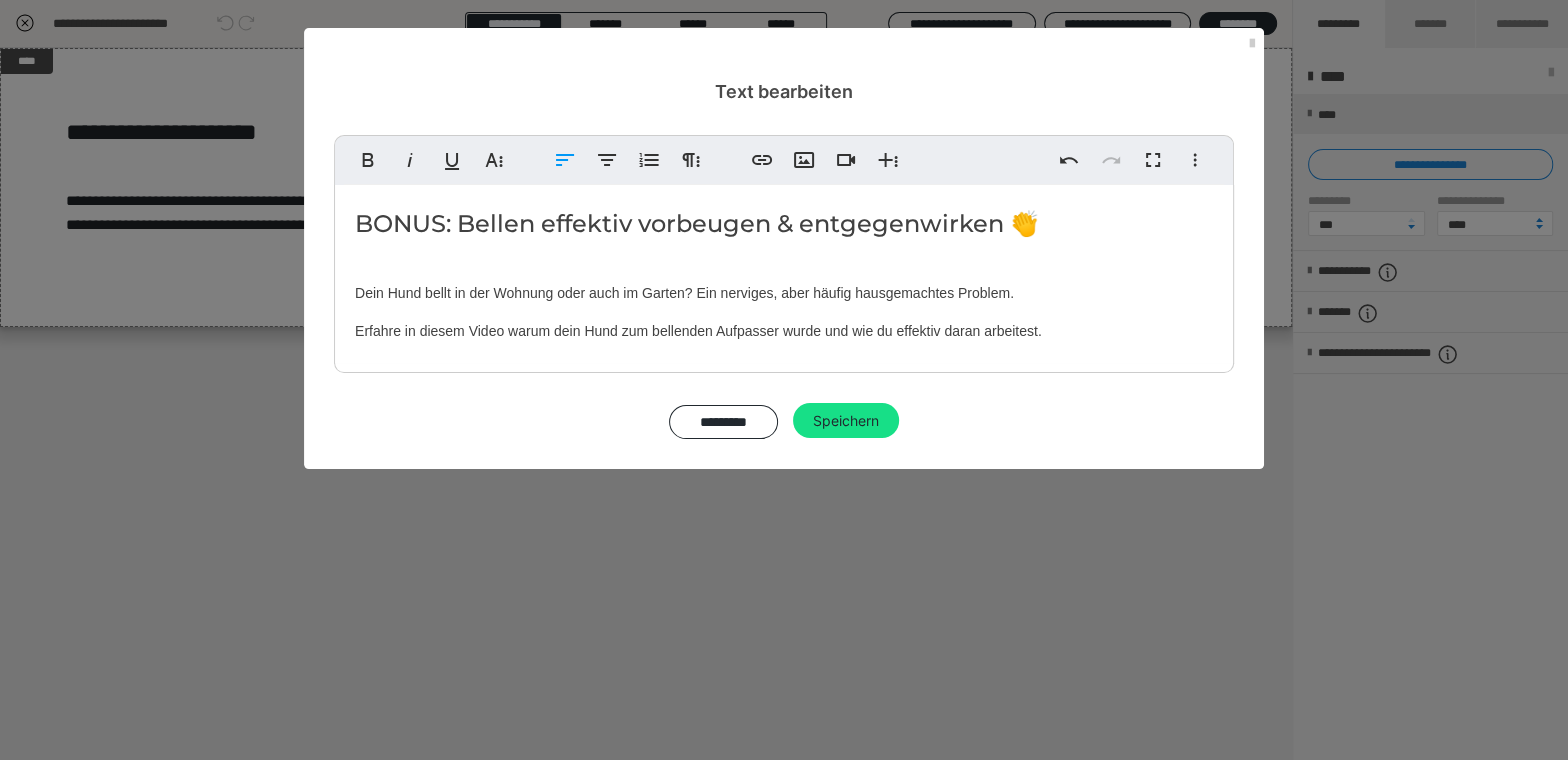 drag, startPoint x: 1048, startPoint y: 329, endPoint x: 352, endPoint y: 294, distance: 696.87946 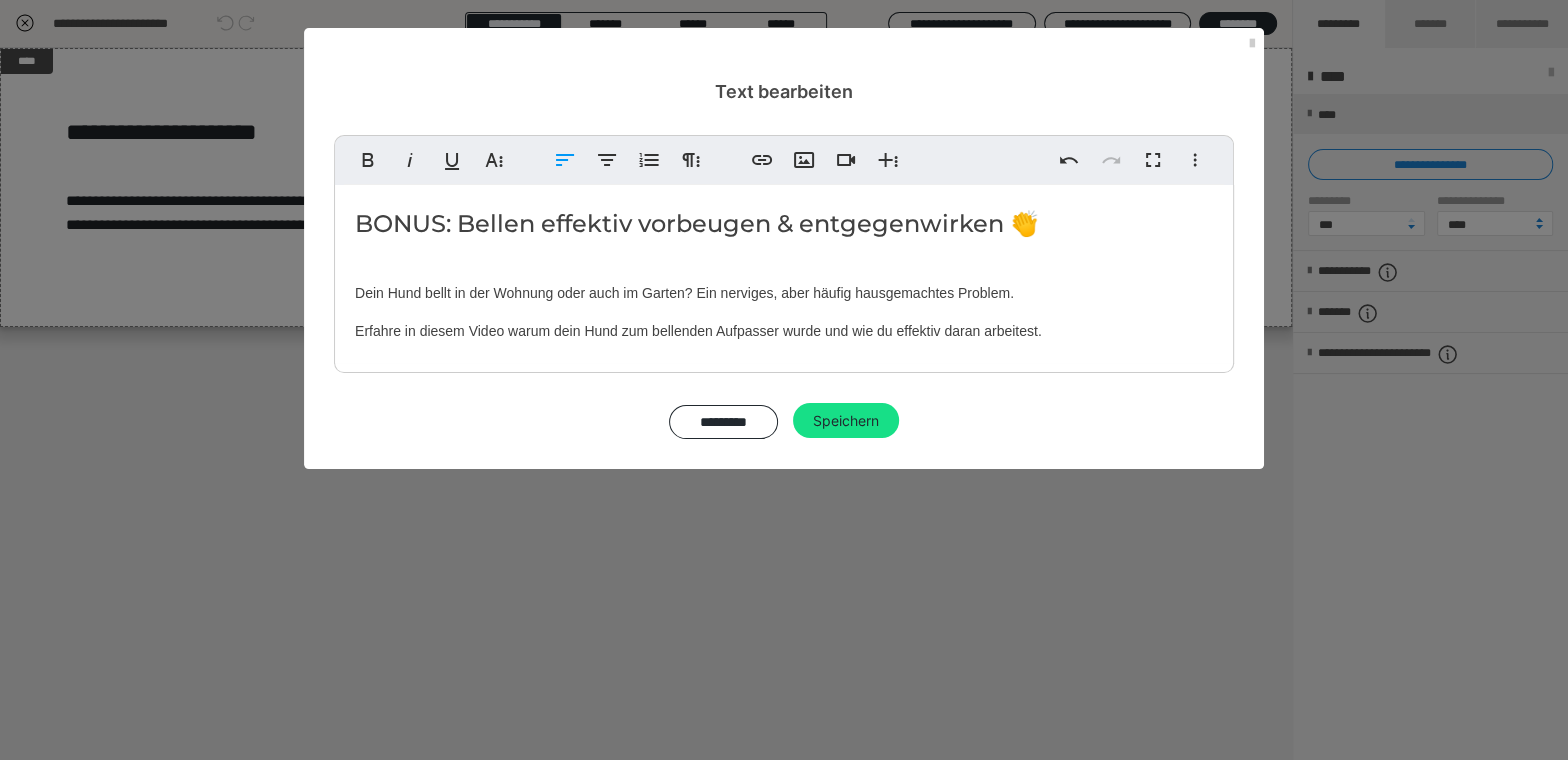 click on "BONUS: Bellen effektiv vorbeugen & entgegenwirken 👏  Dein Hund bellt in der Wohnung oder auch im Garten? Ein nerviges, aber häufig hausgemachtes Problem.  Erfahre in diesem Video warum dein Hund zum bellenden Aufpasser wurde und wie du effektiv daran arbeitest." at bounding box center [784, 274] 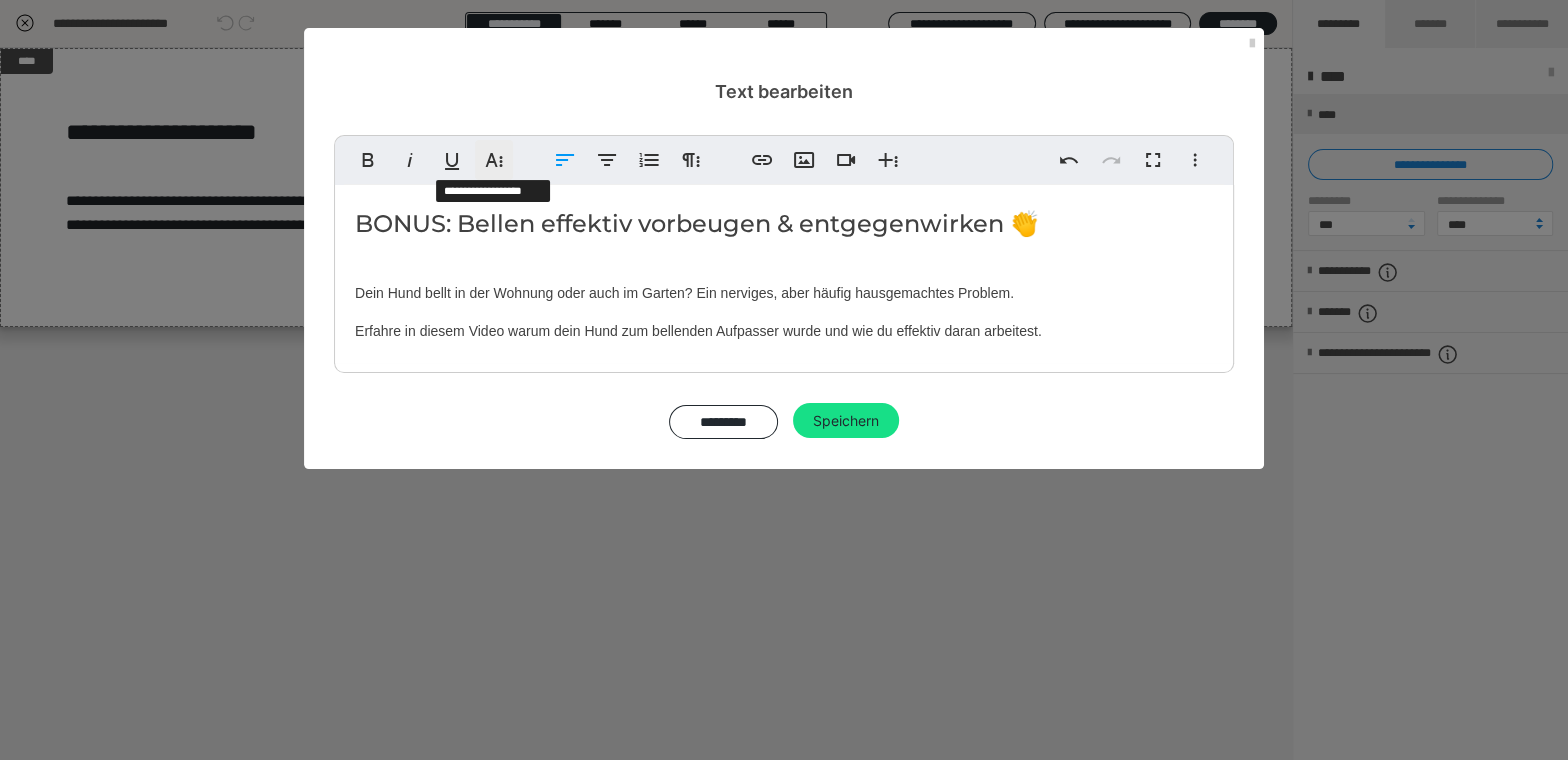 click 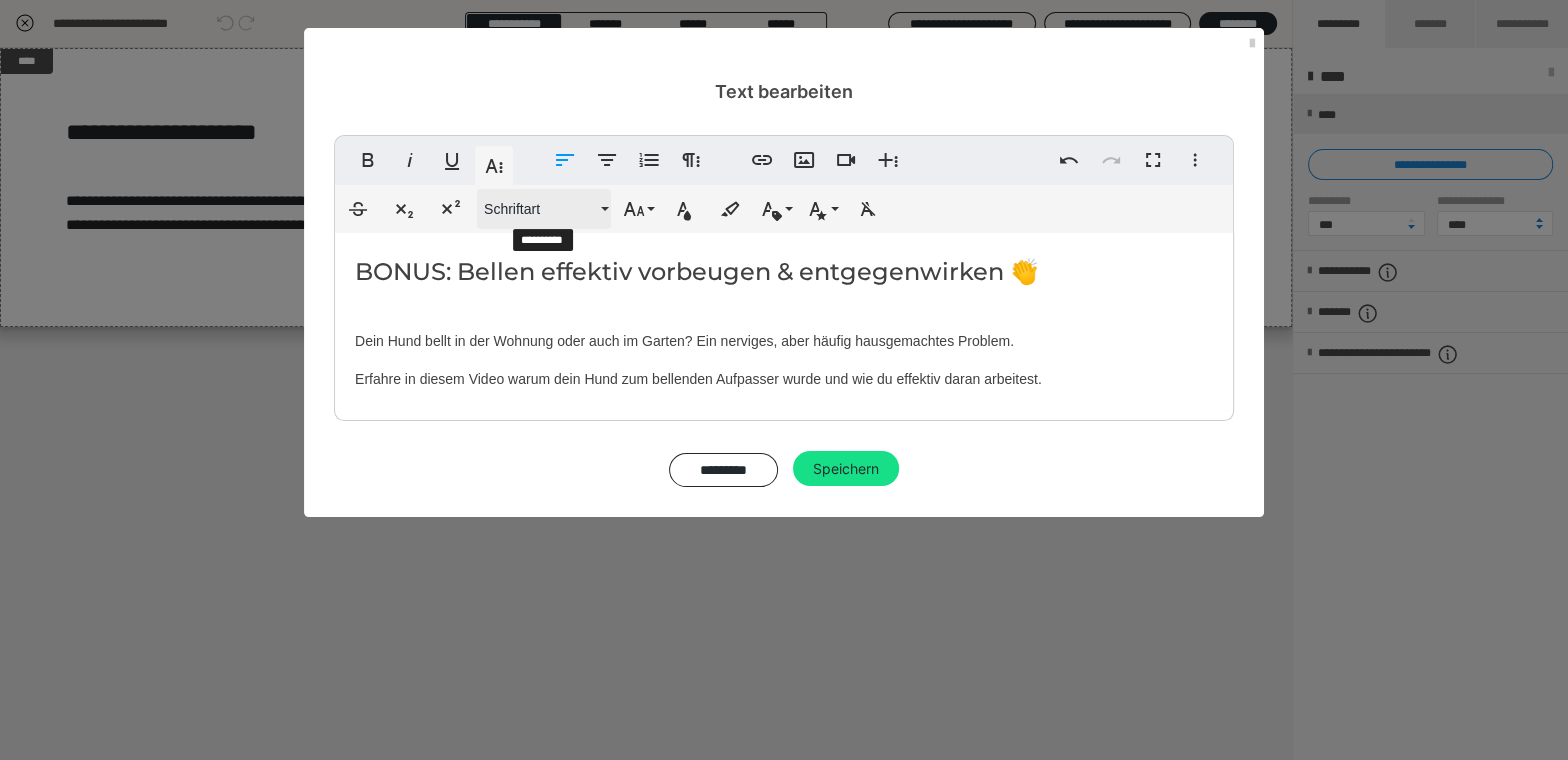 click on "Schriftart" at bounding box center (540, 209) 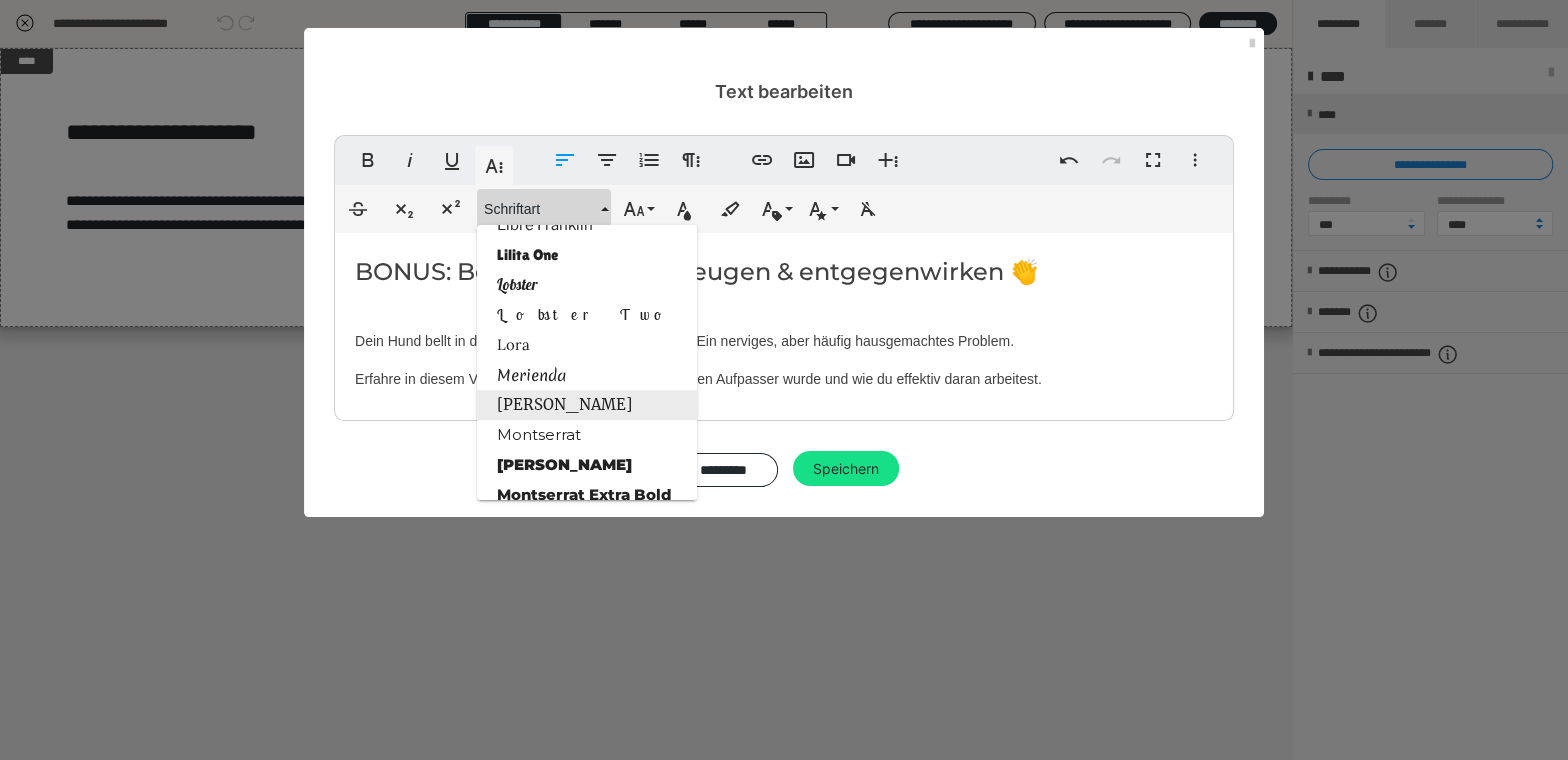 scroll, scrollTop: 1704, scrollLeft: 0, axis: vertical 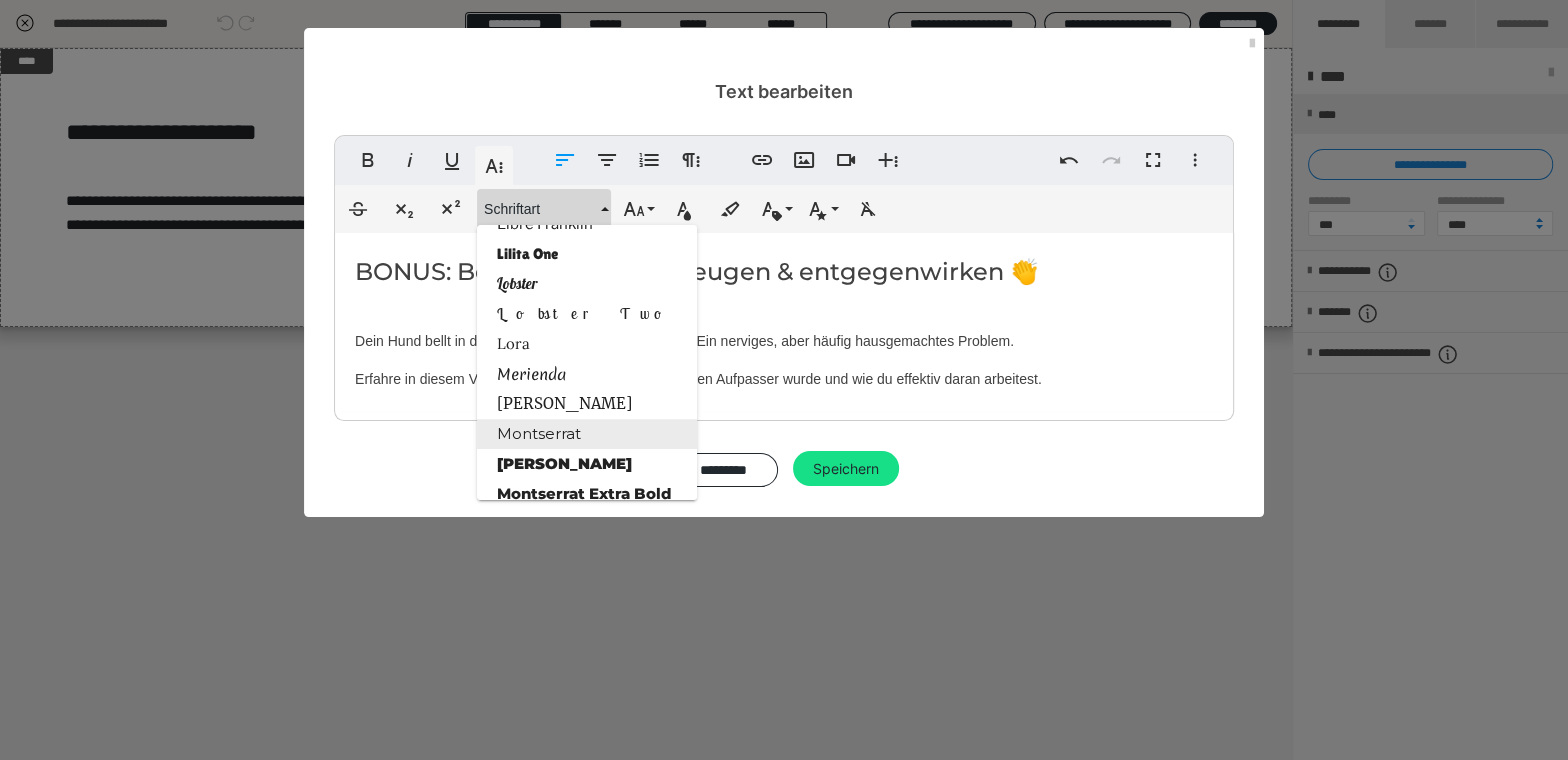 click on "Montserrat" at bounding box center (587, 434) 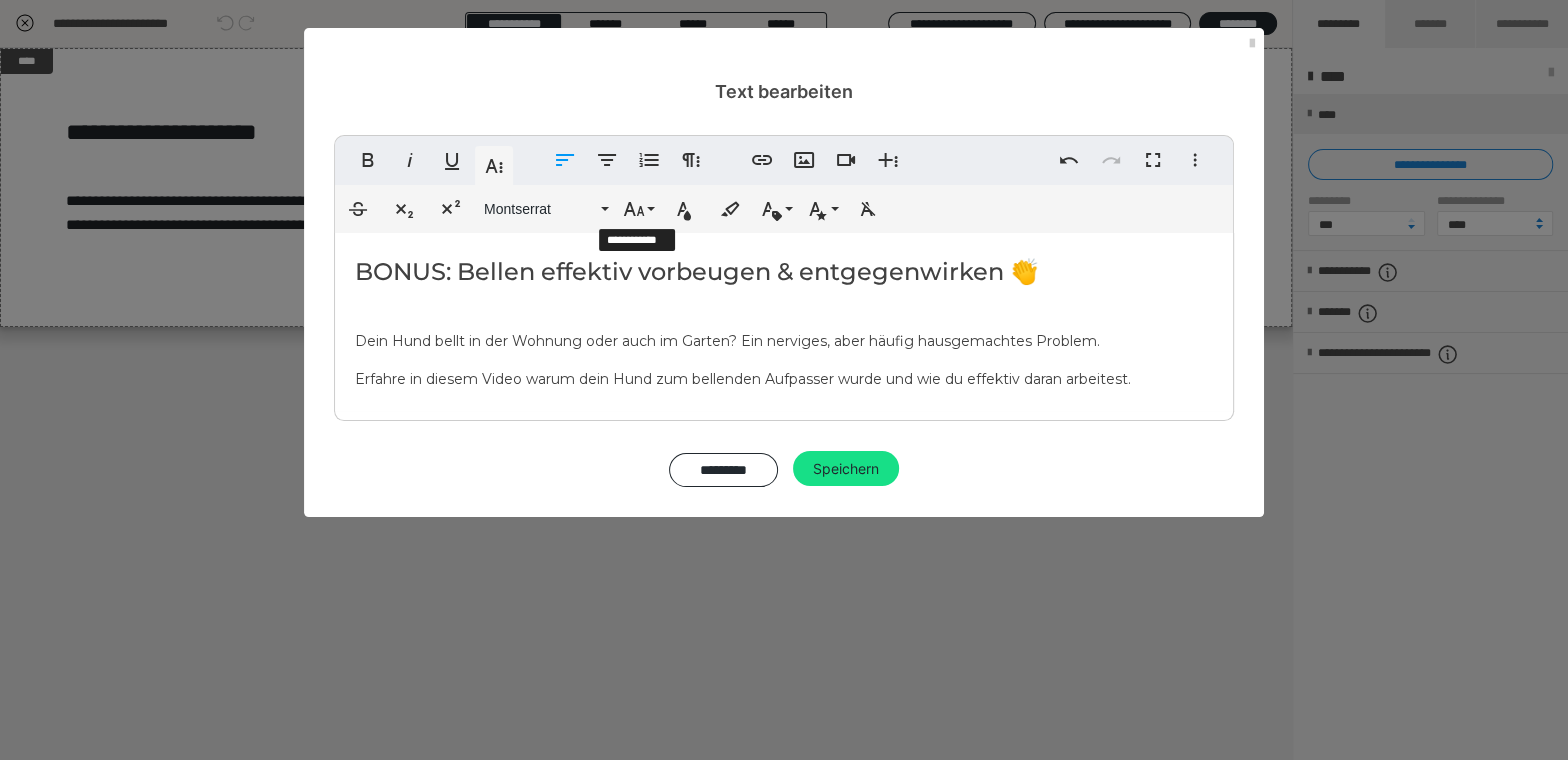 drag, startPoint x: 642, startPoint y: 214, endPoint x: 640, endPoint y: 225, distance: 11.18034 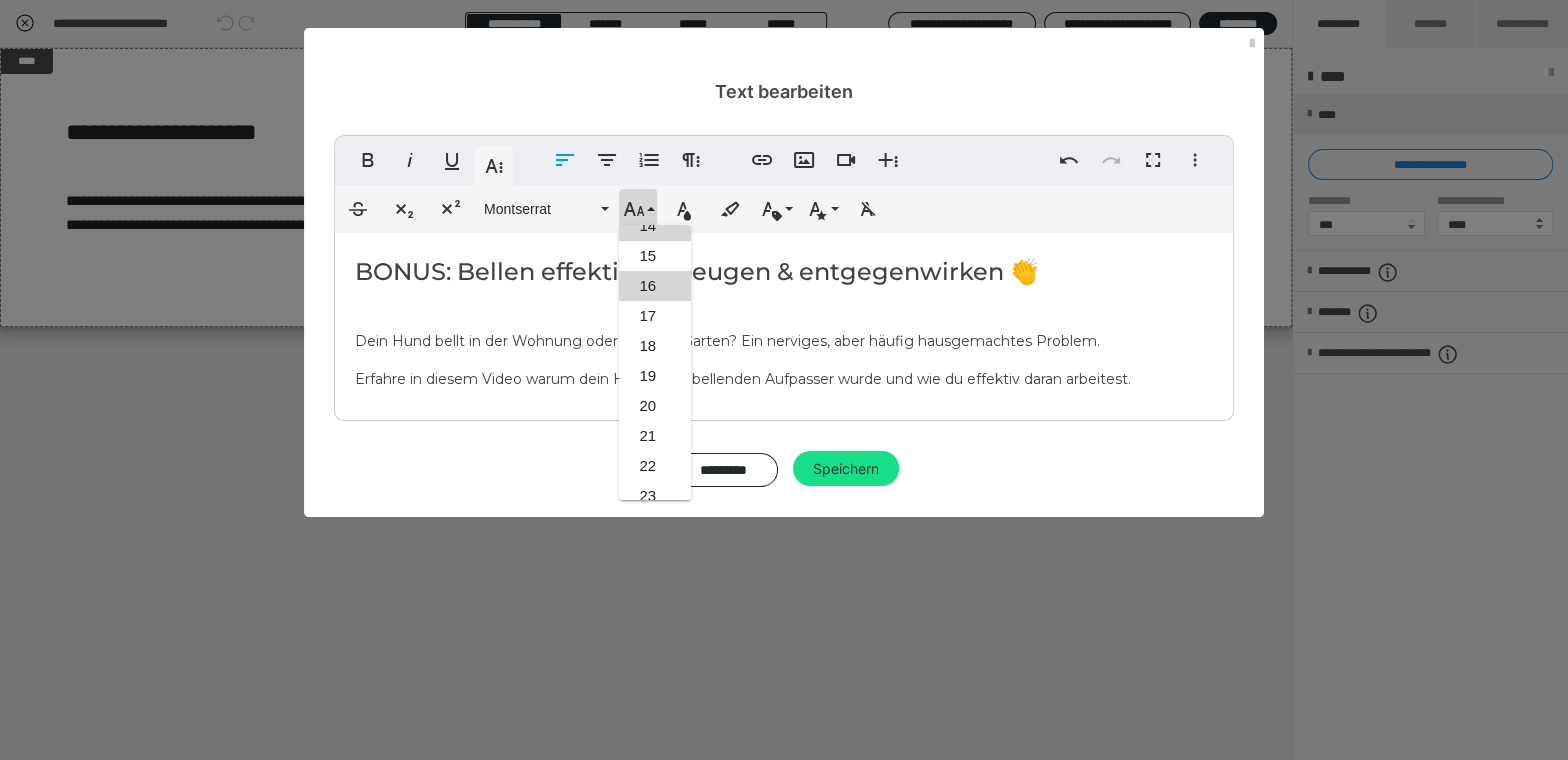 click on "16" at bounding box center [655, 286] 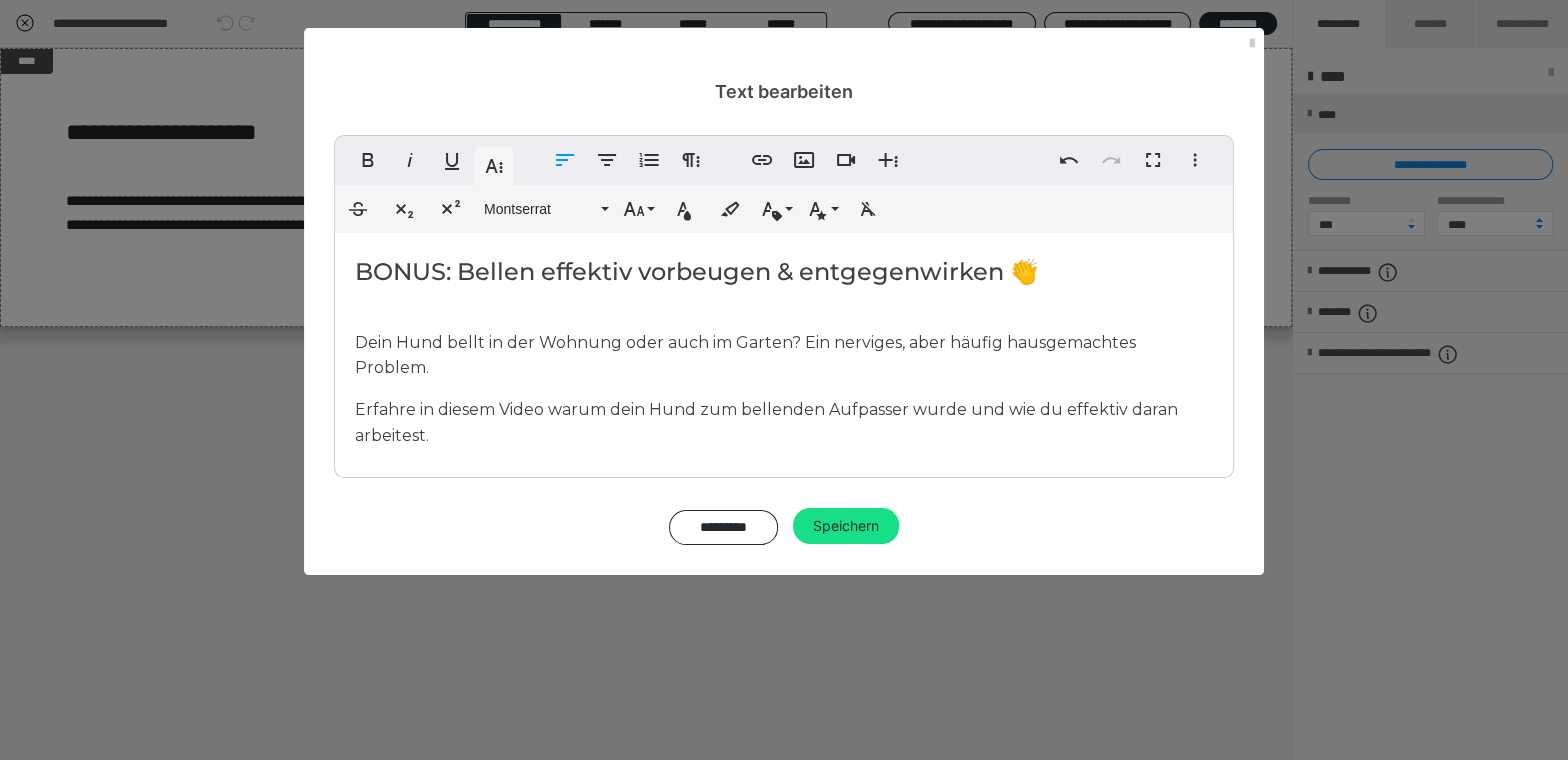 click on "BONUS: Bellen effektiv vorbeugen & entgegenwirken 👏  Dein Hund bellt in der Wohnung oder auch im Garten? Ein nerviges, aber häufig hausgemachtes Problem.  Erfahre in diesem Video warum dein Hund zum bellenden Aufpasser wurde und wie du effektiv daran arbeitest." at bounding box center [784, 350] 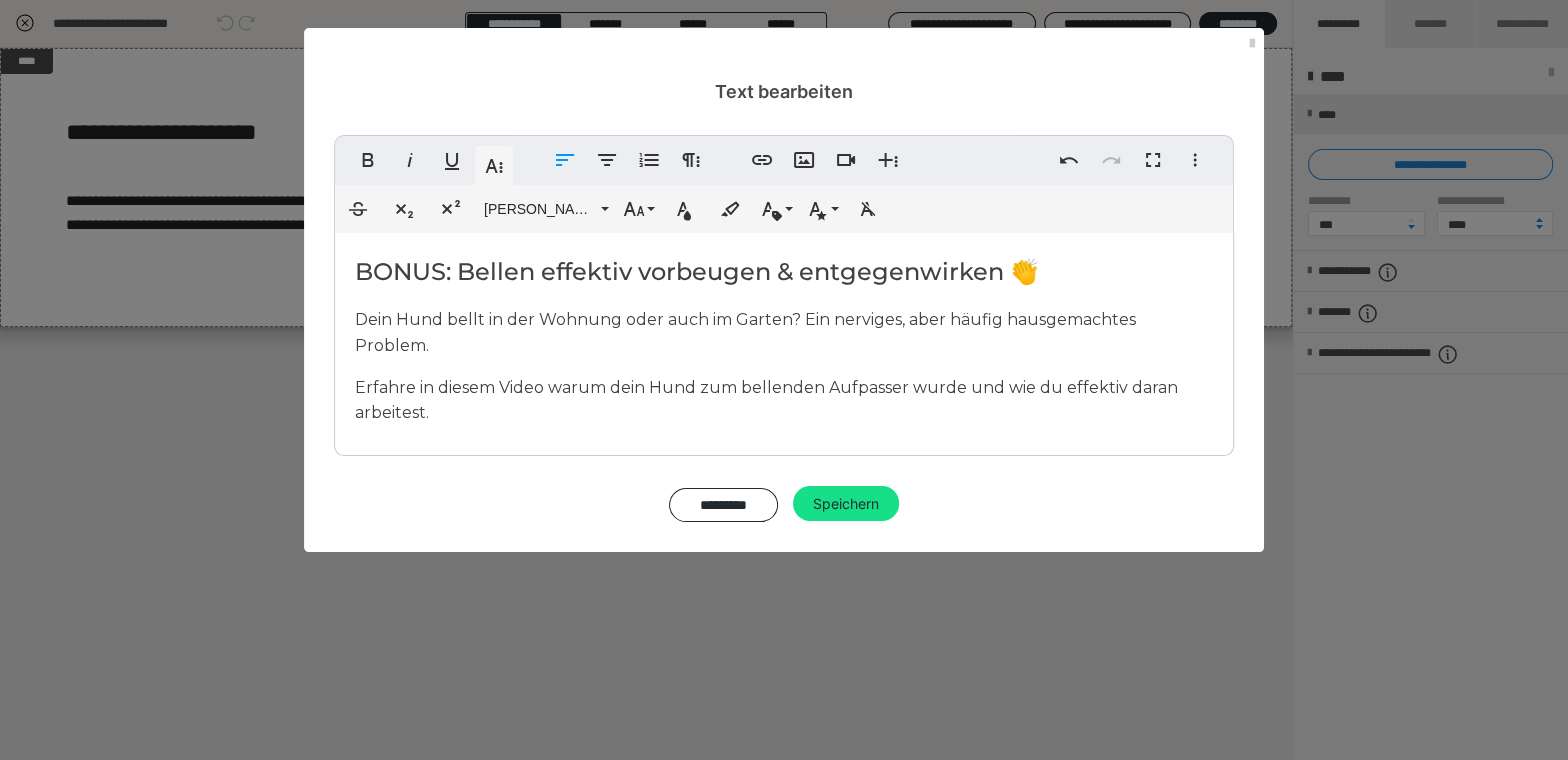 click on "Dein Hund bellt in der Wohnung oder auch im Garten? Ein nerviges, aber häufig hausgemachtes Problem." at bounding box center [745, 332] 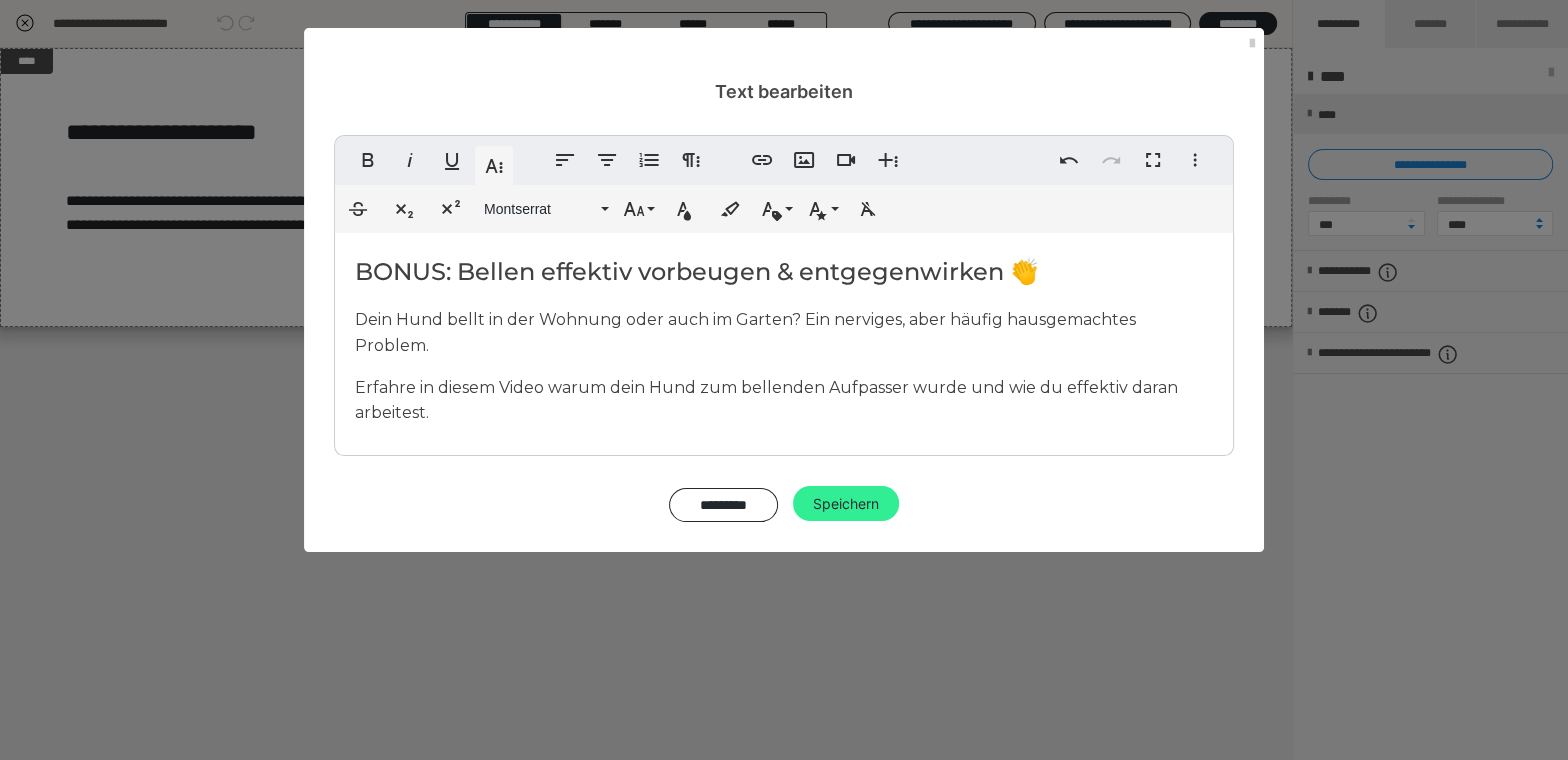 click on "Speichern" at bounding box center (846, 504) 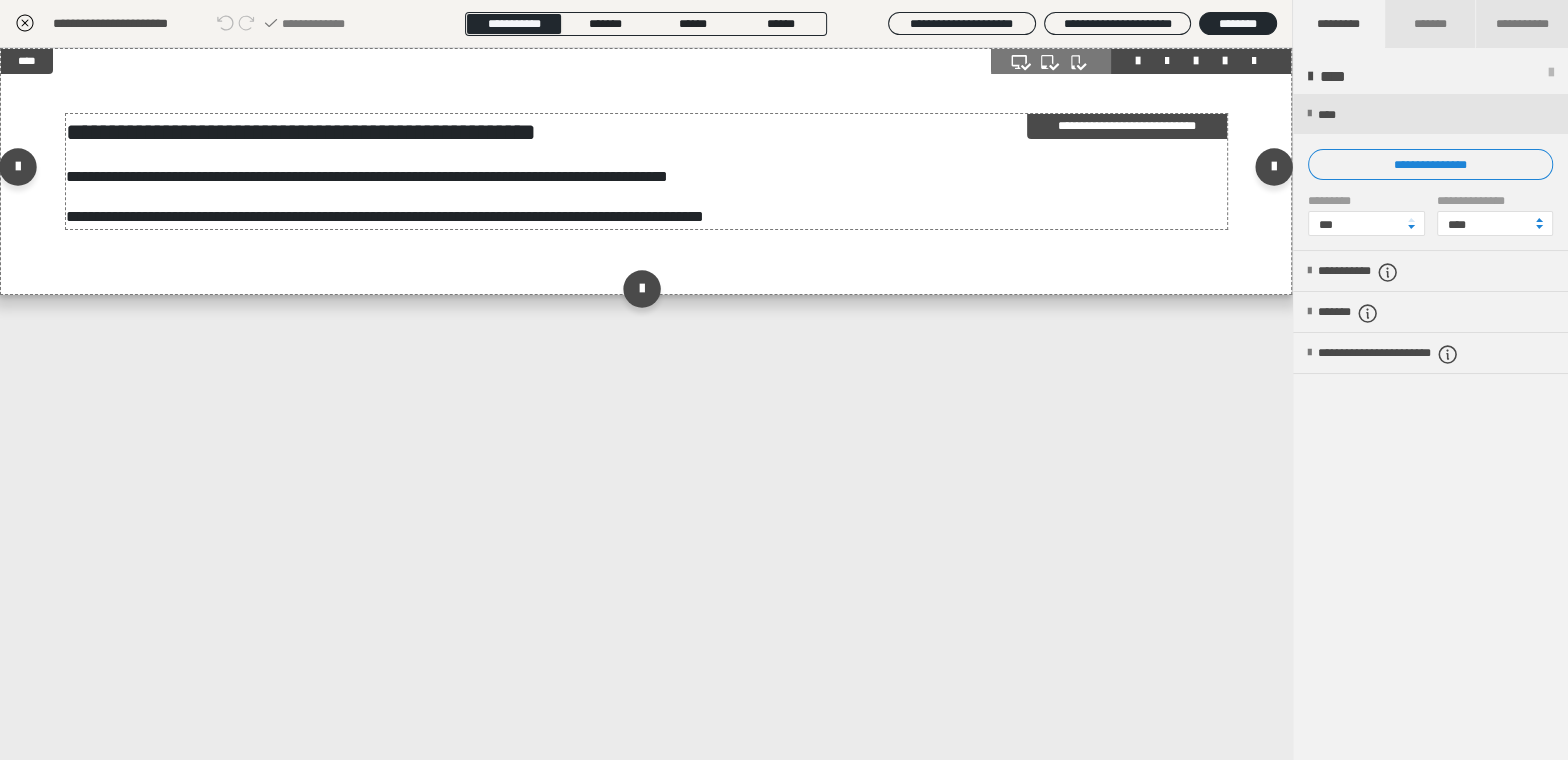 click on "**********" at bounding box center (647, 172) 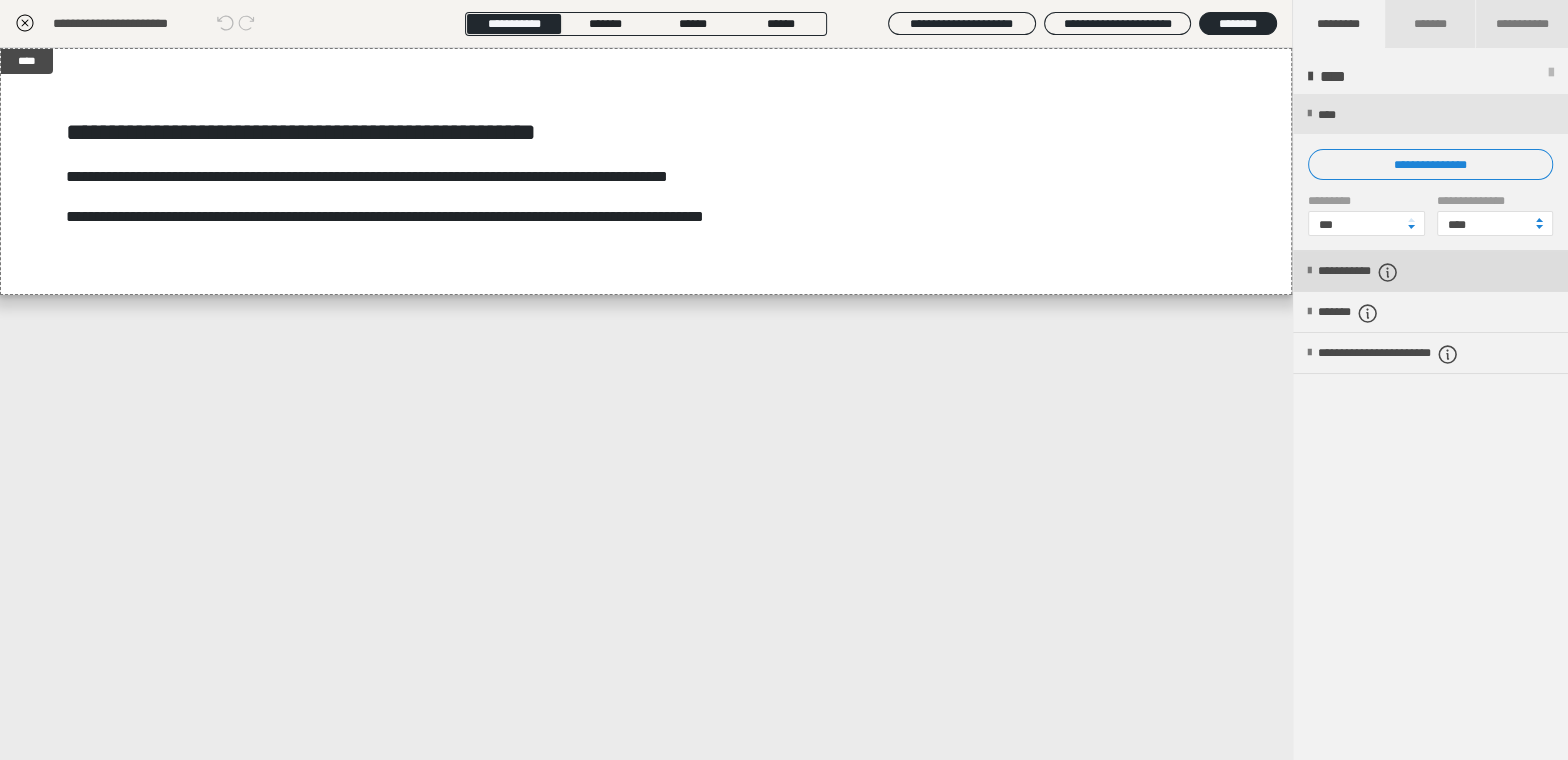 click on "**********" at bounding box center [1382, 272] 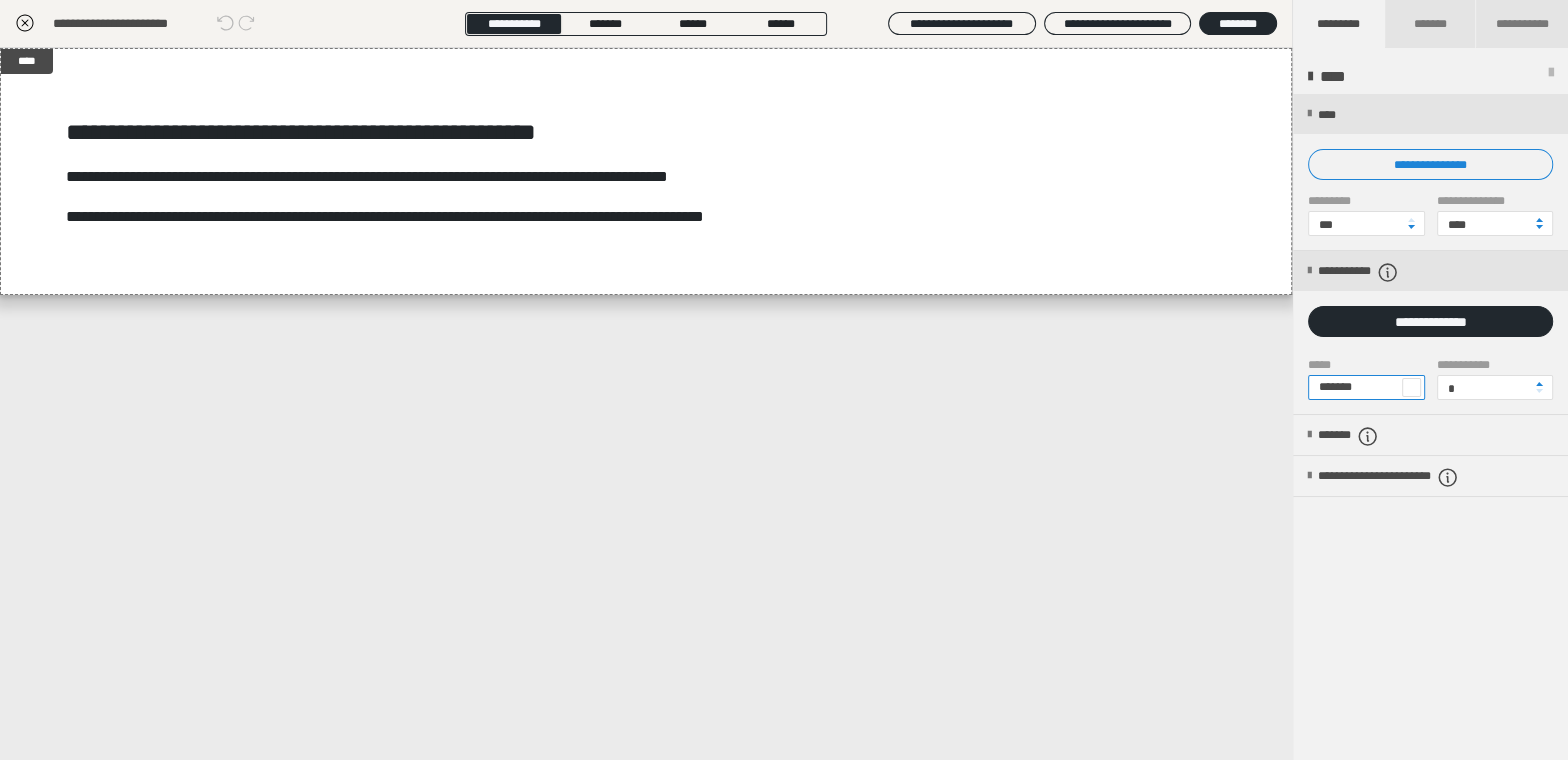 click on "*******" at bounding box center [1366, 387] 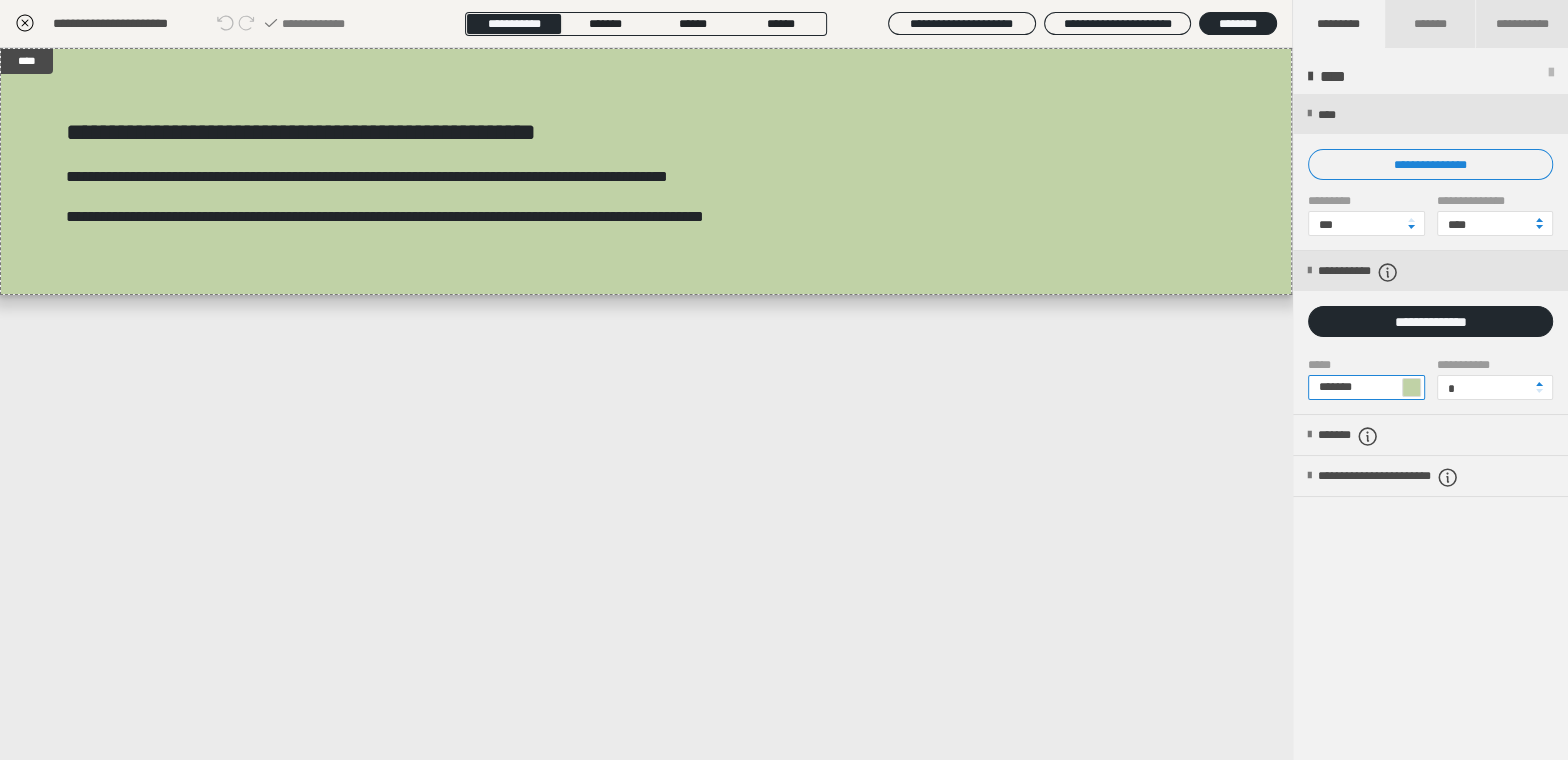 type on "*******" 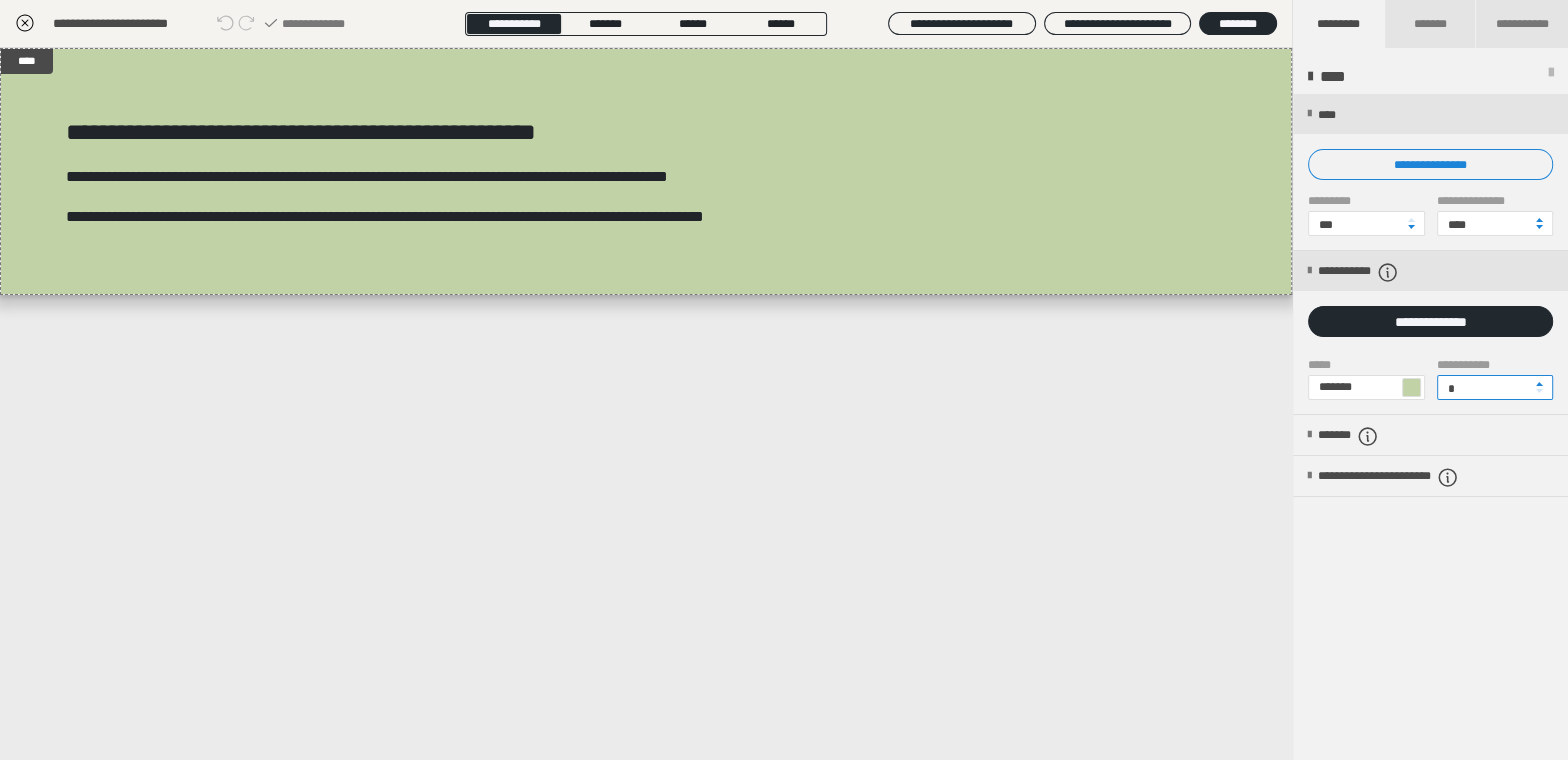 click on "*" at bounding box center [1495, 387] 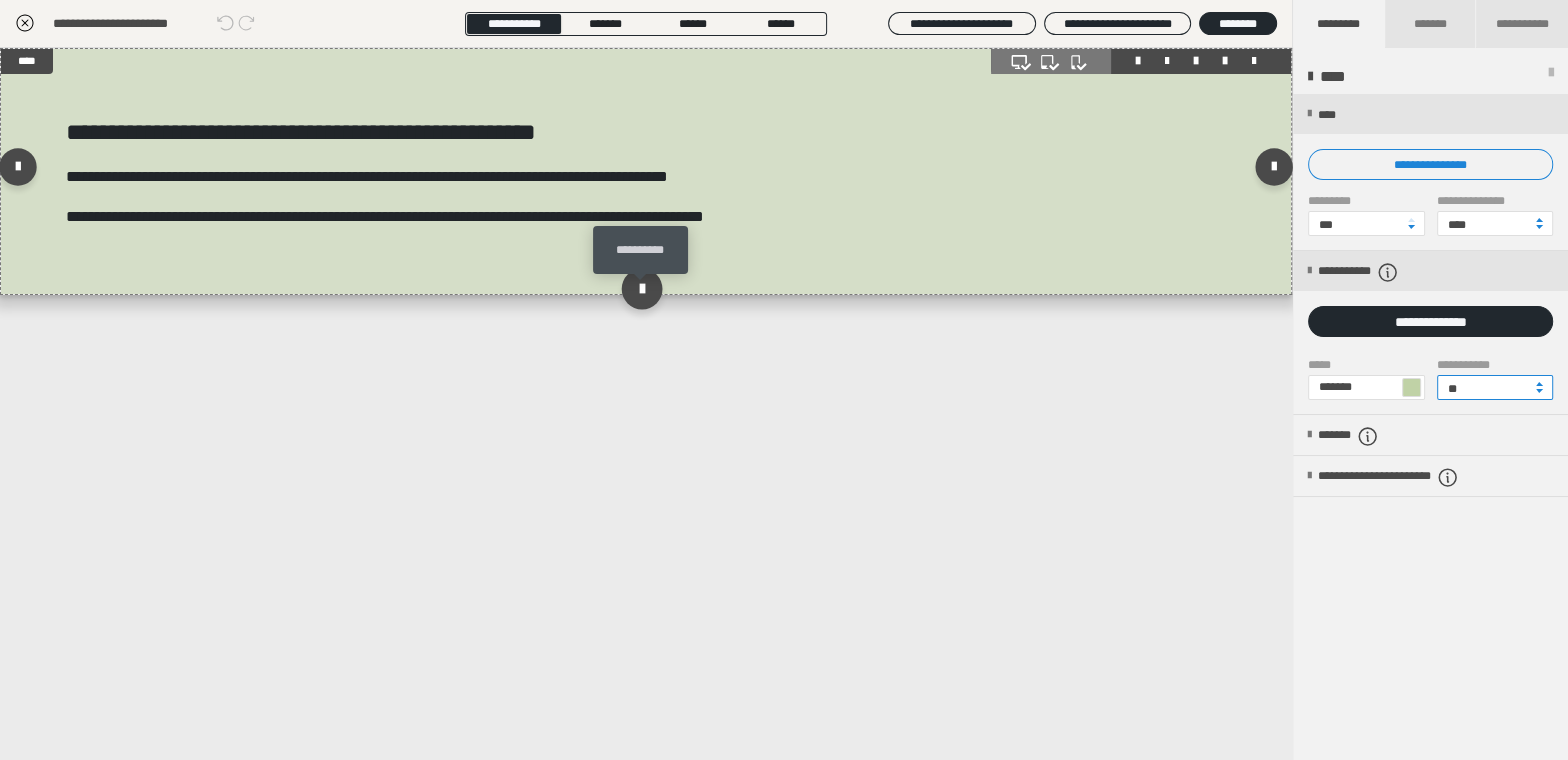 type on "**" 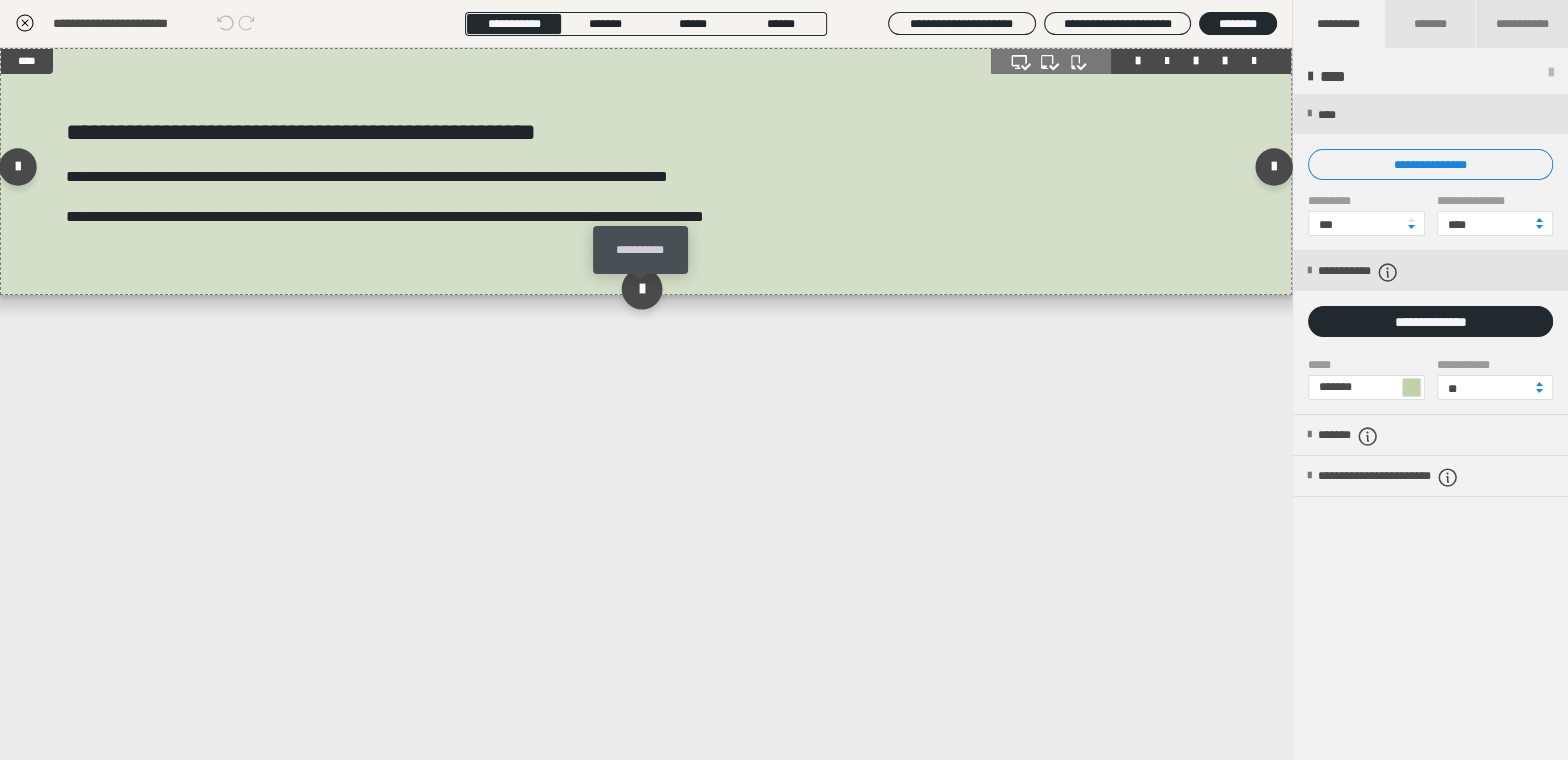 click at bounding box center [641, 289] 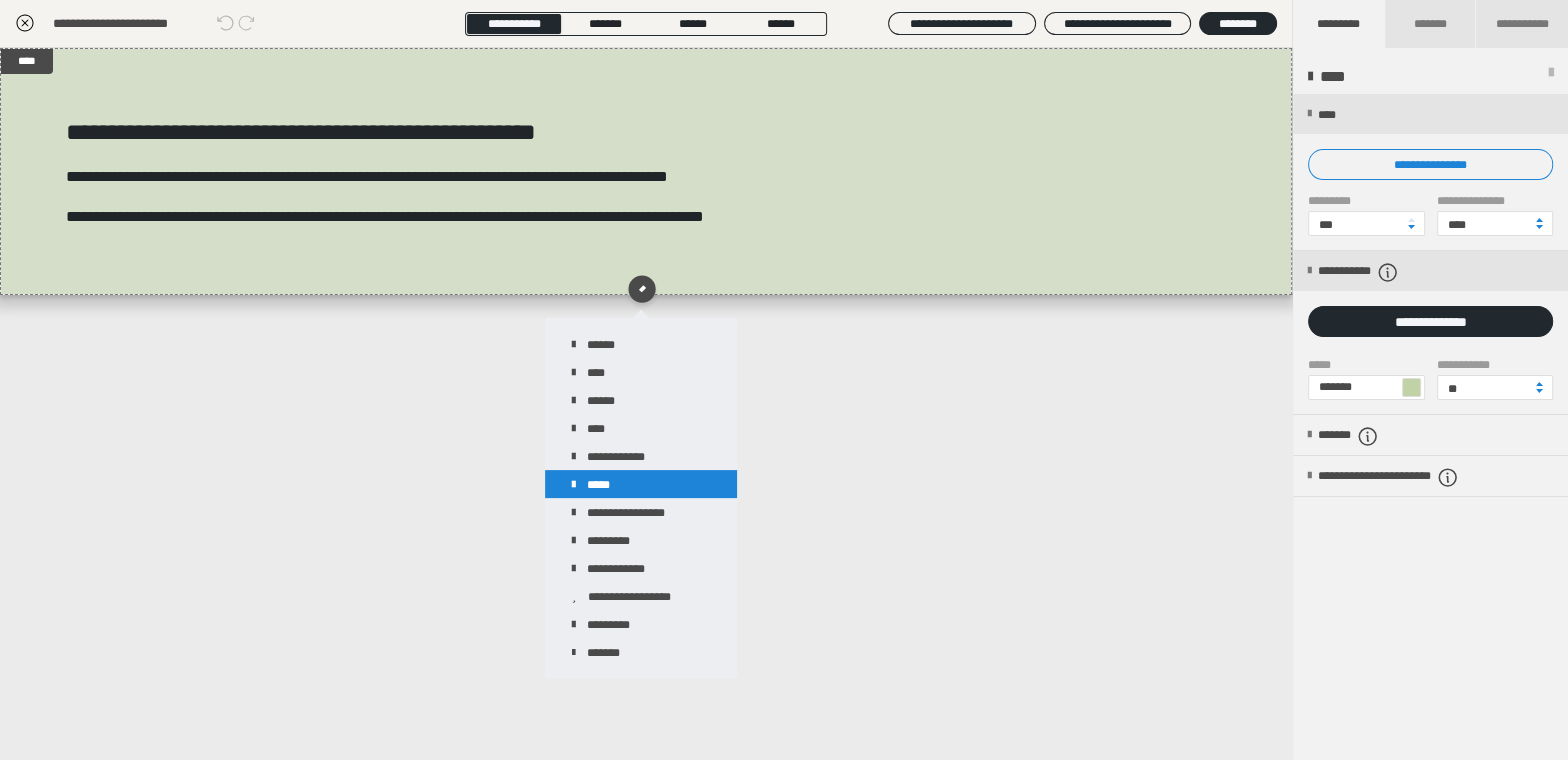 click on "*****" at bounding box center (641, 484) 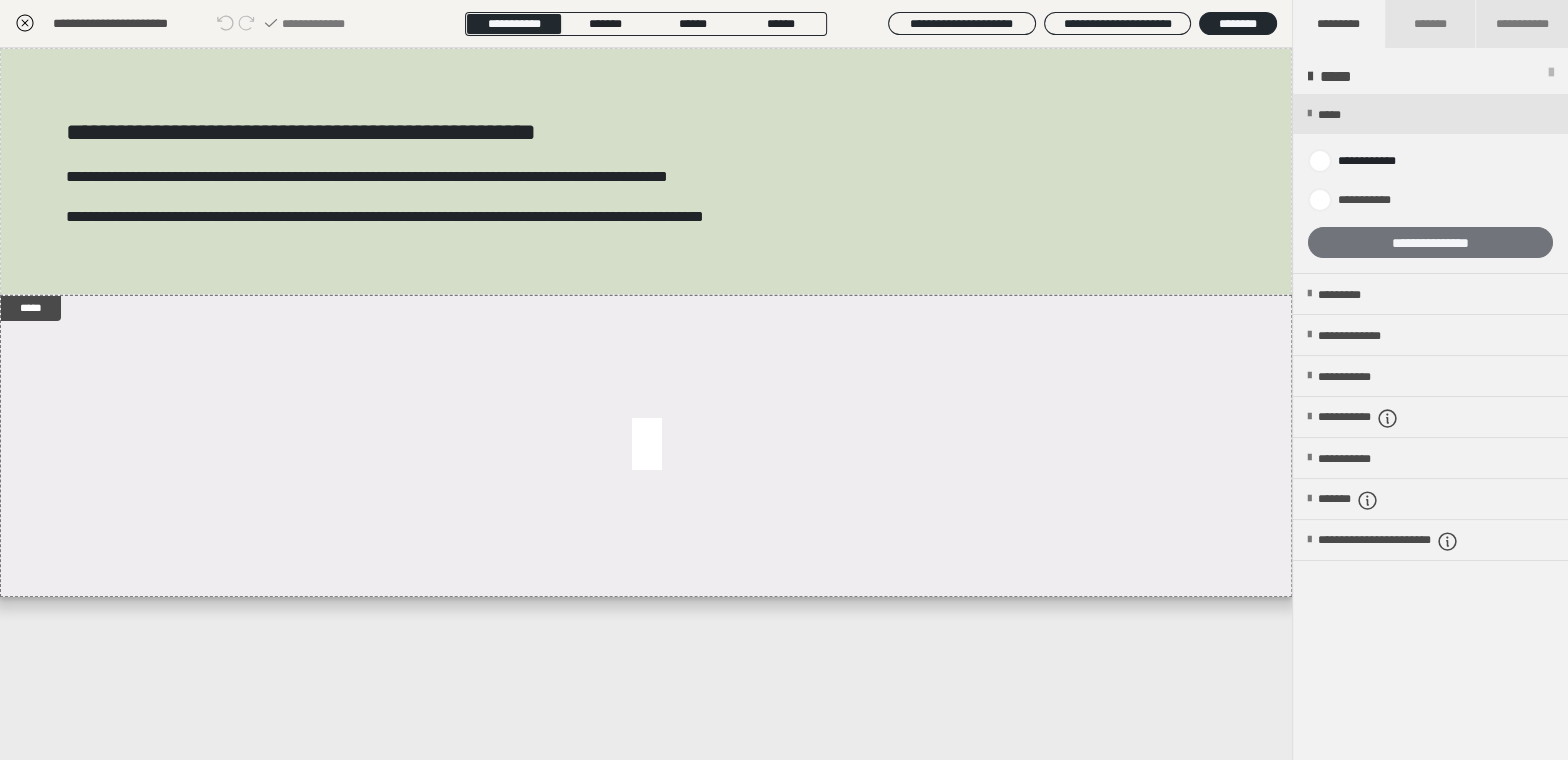 click on "**********" at bounding box center (1430, 242) 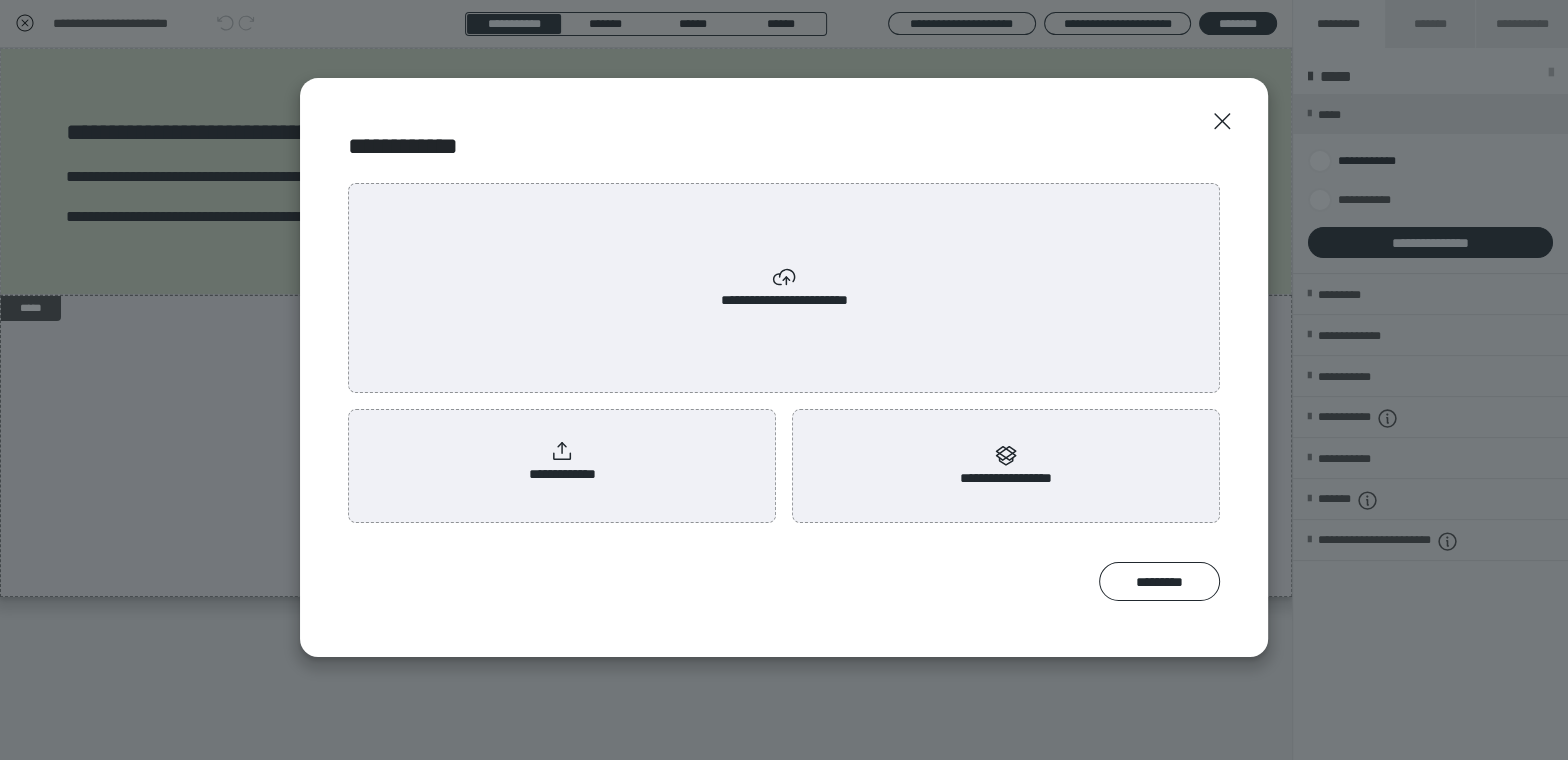 click on "**********" at bounding box center (784, 288) 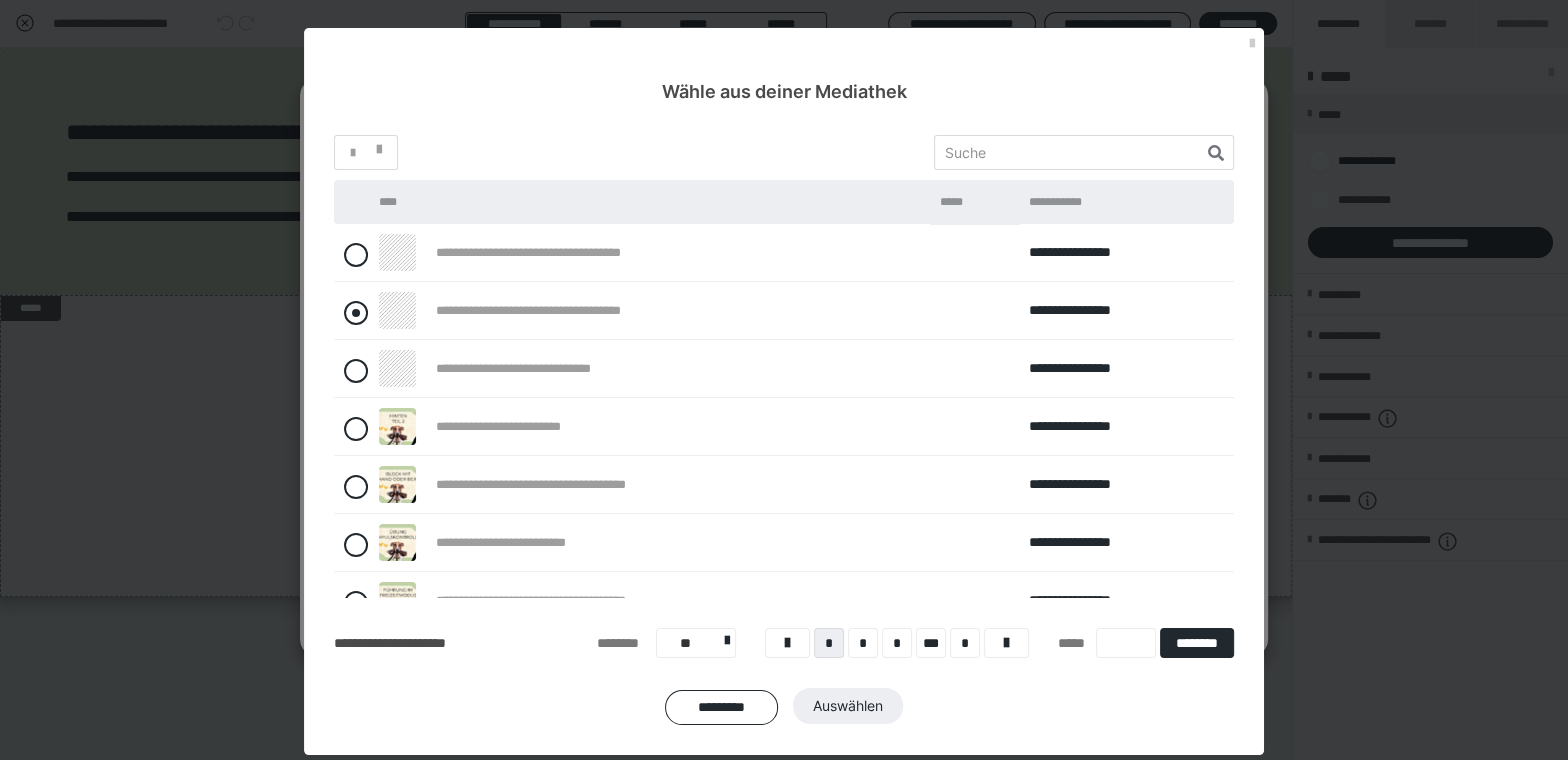 click at bounding box center [356, 313] 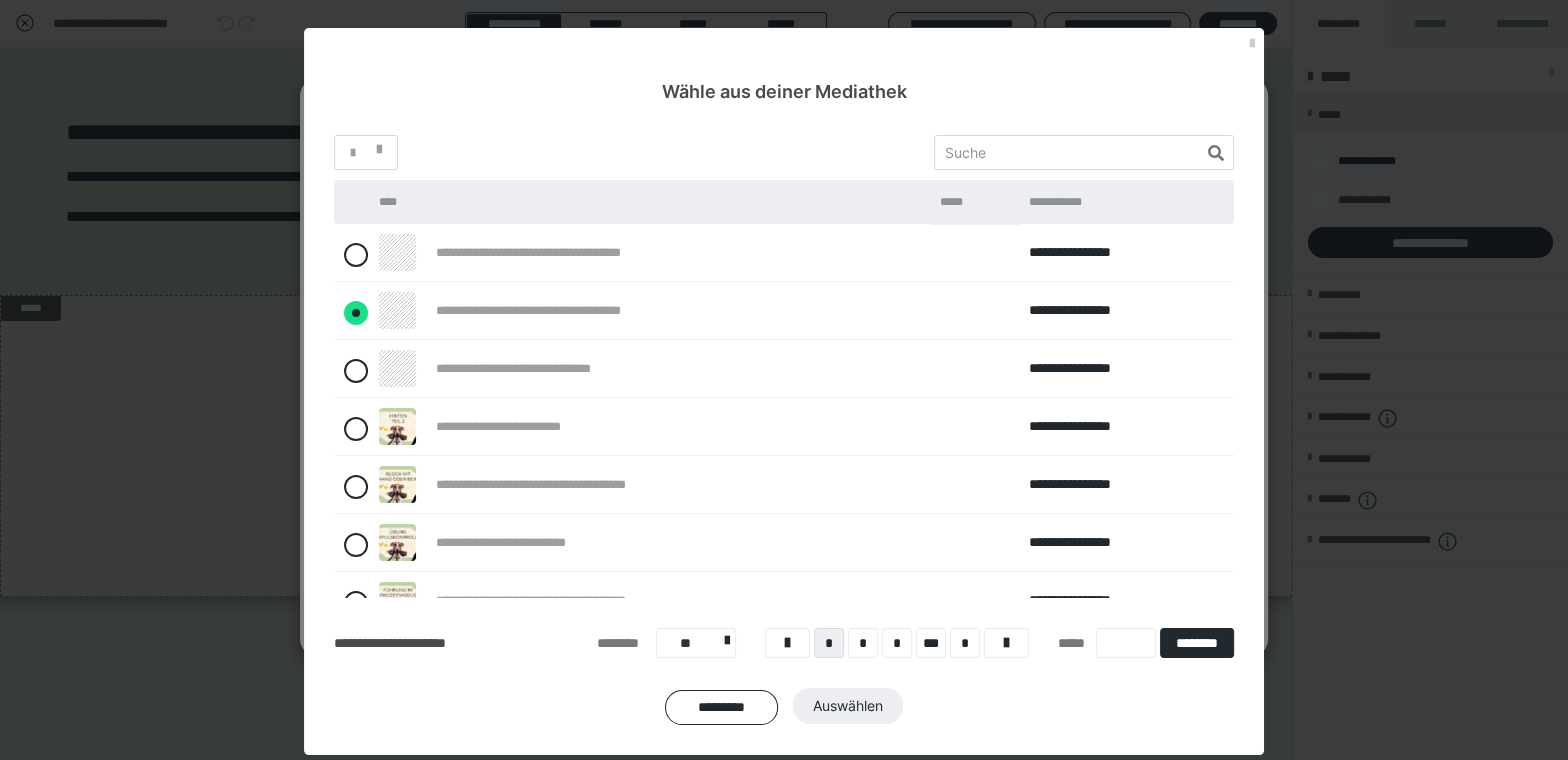 radio on "****" 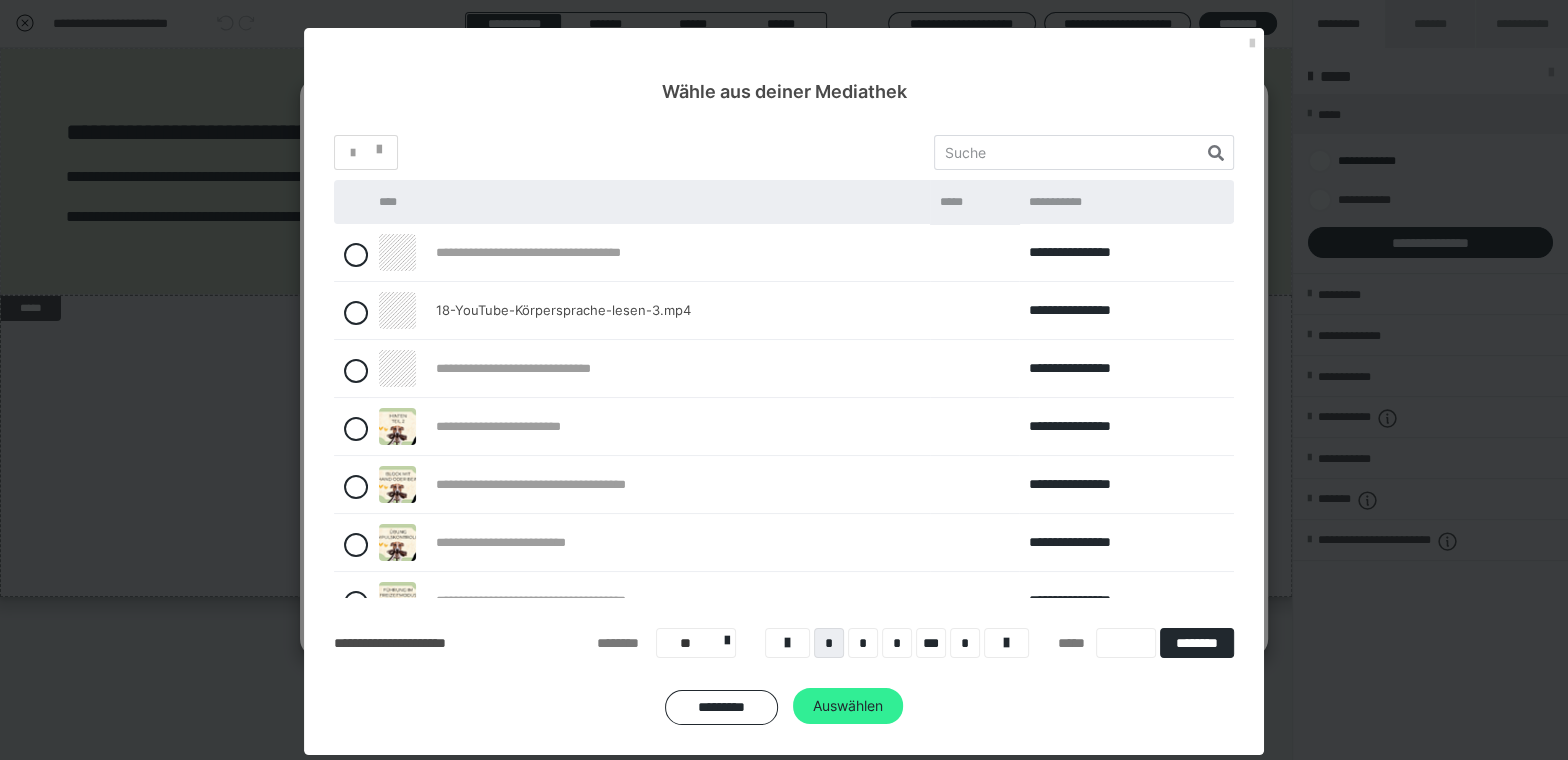 click on "Auswählen" at bounding box center (848, 706) 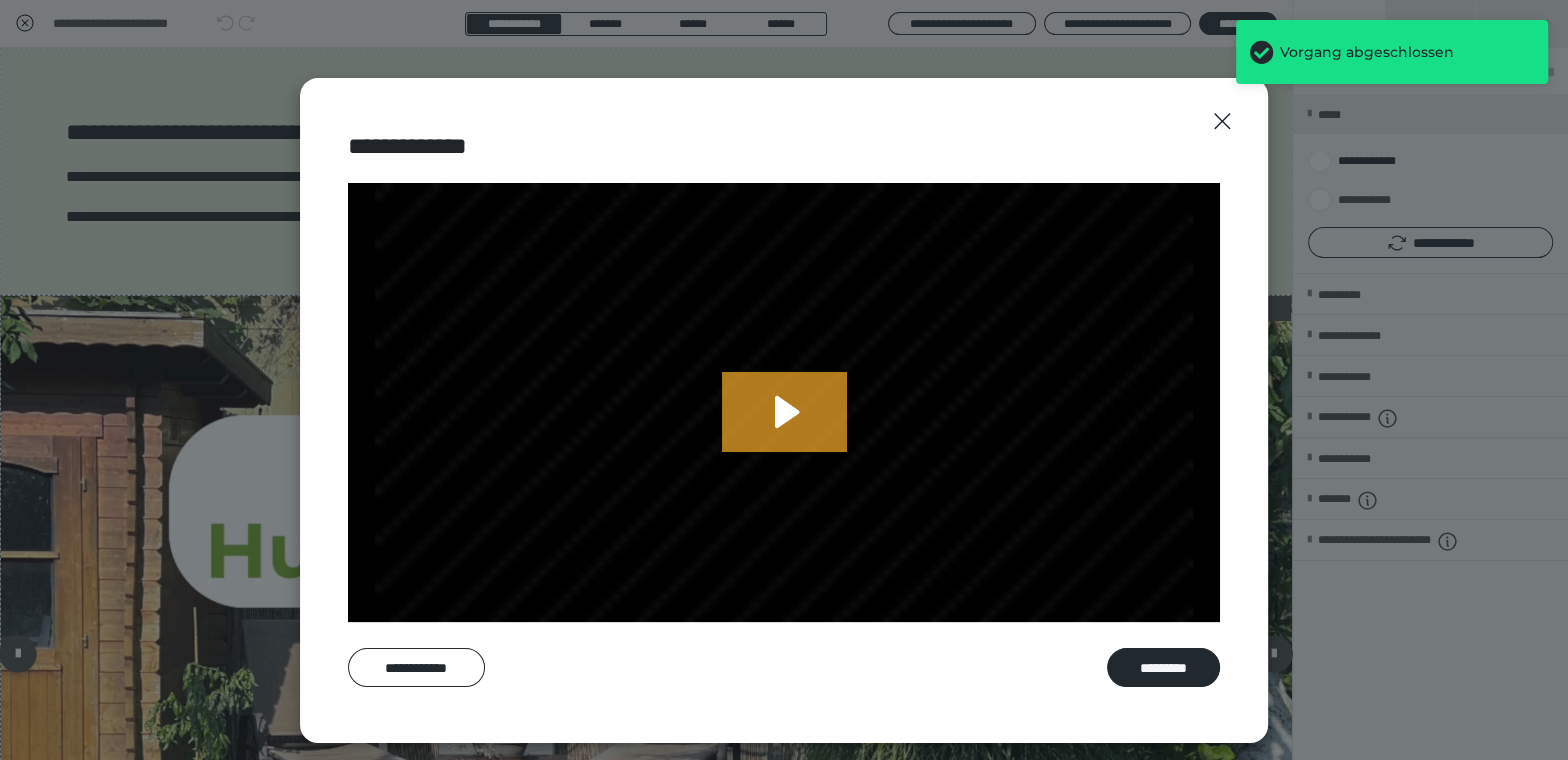 click on "*********" at bounding box center (1163, 667) 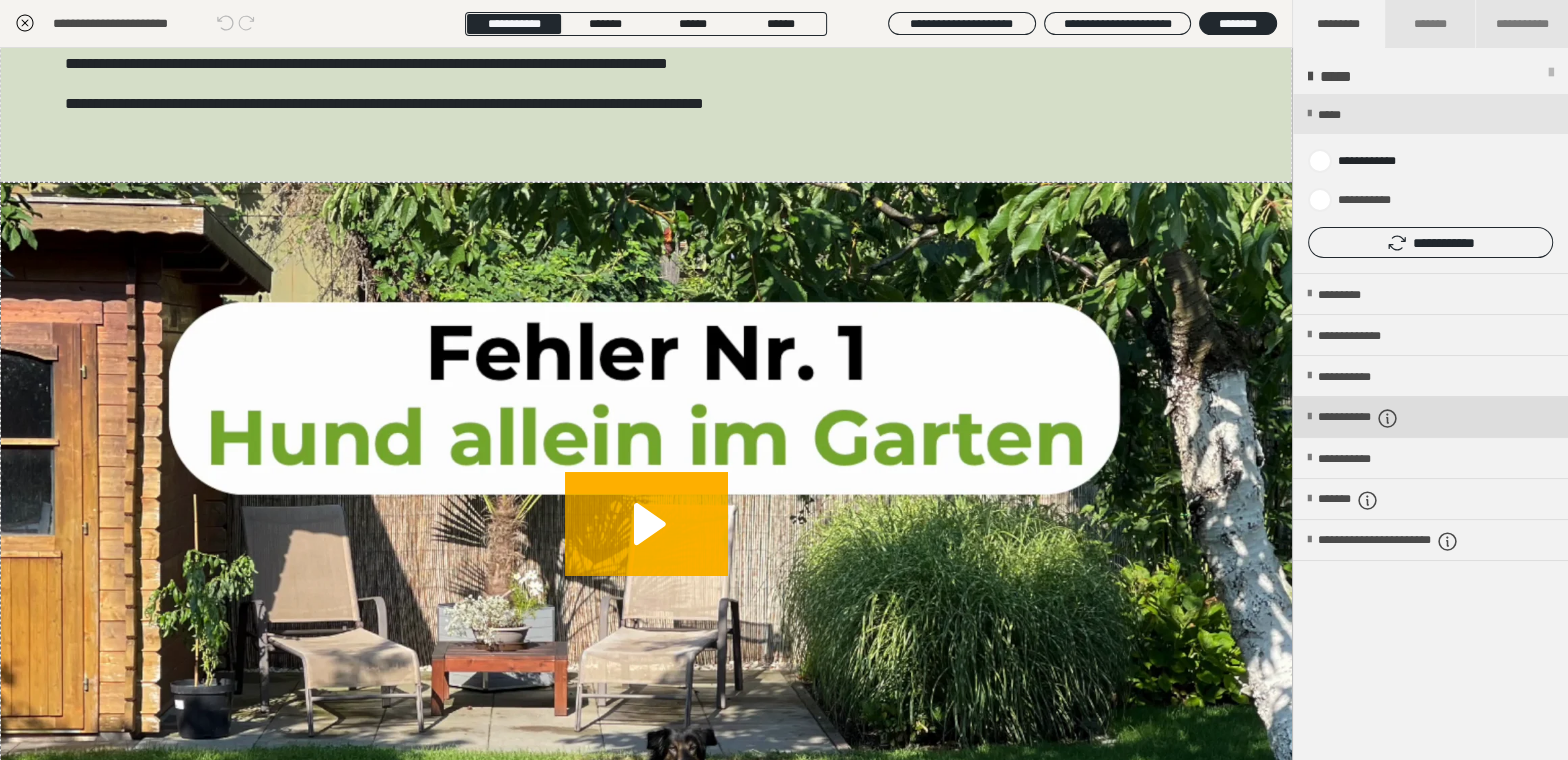 scroll, scrollTop: 105, scrollLeft: 0, axis: vertical 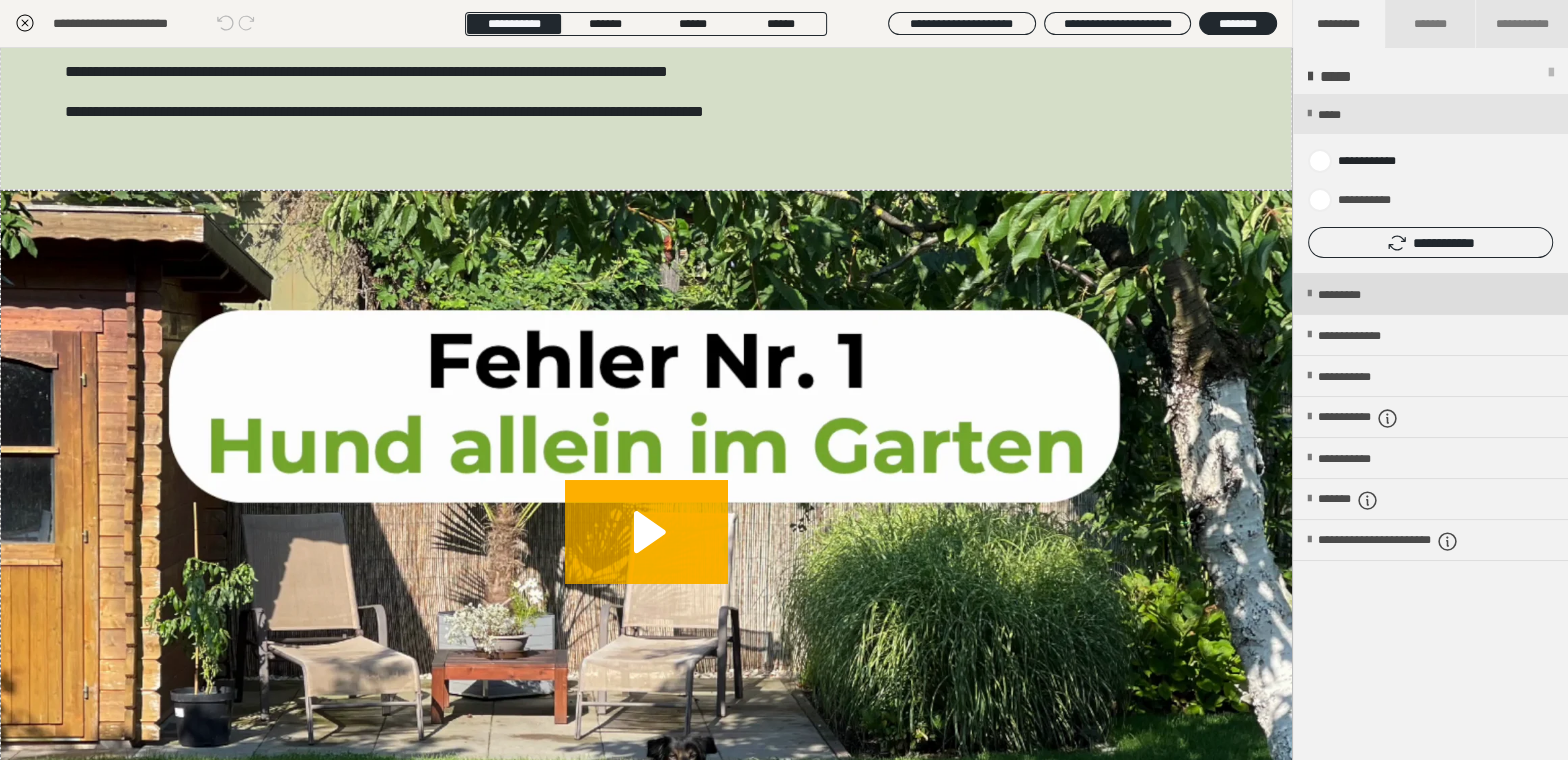 click at bounding box center [1309, 294] 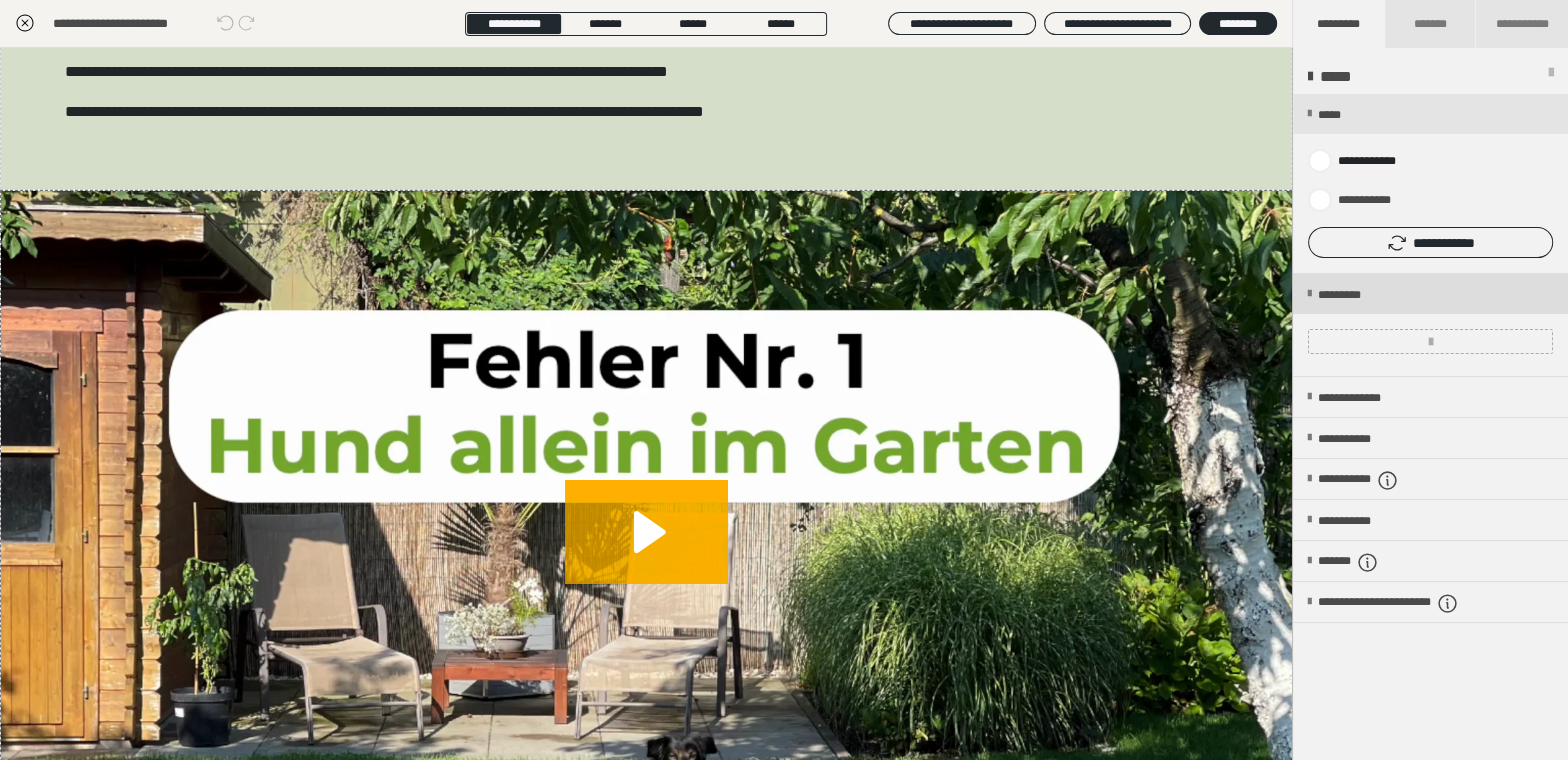 click at bounding box center (1309, 294) 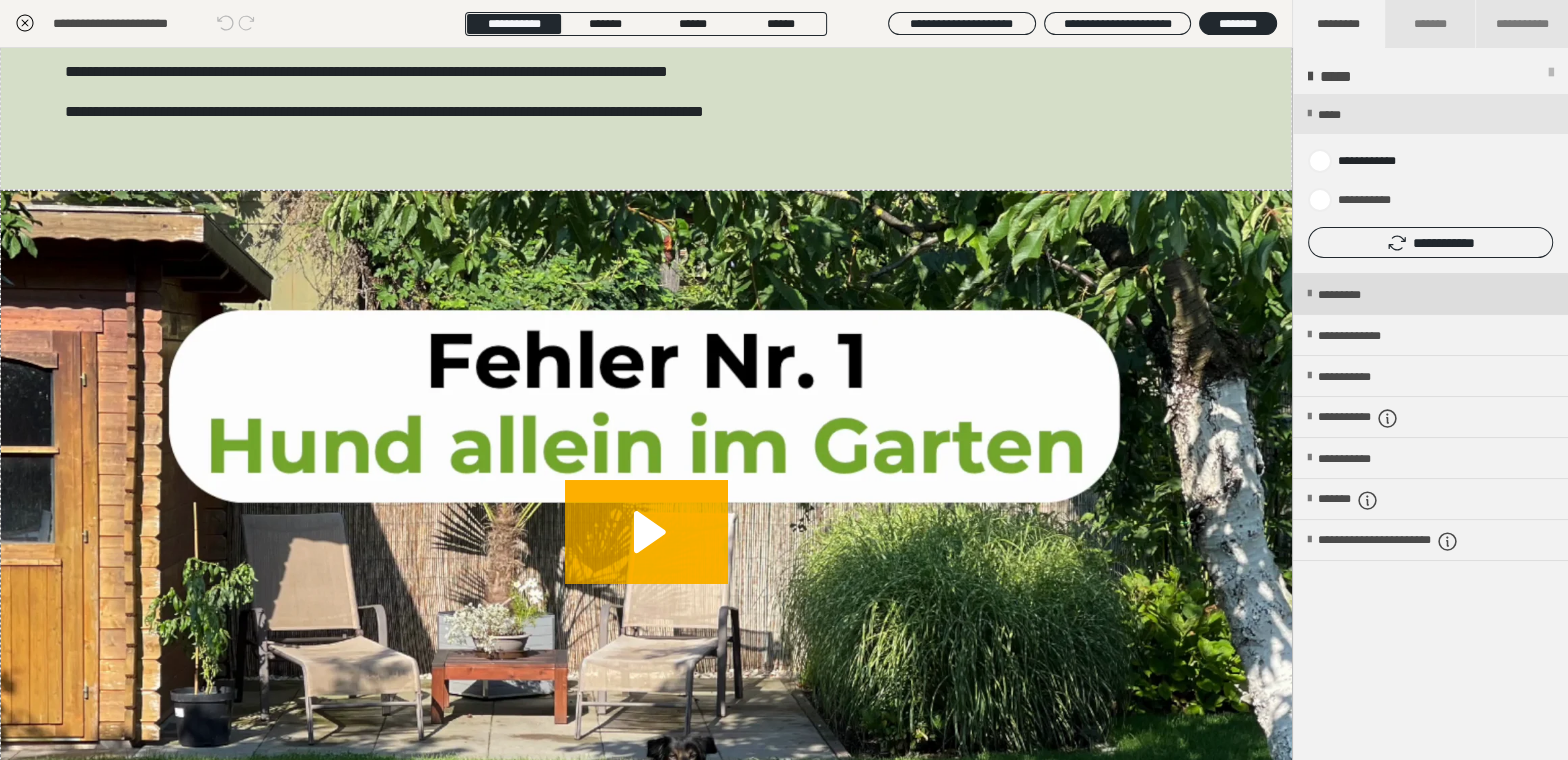 drag, startPoint x: 1308, startPoint y: 291, endPoint x: 1308, endPoint y: 305, distance: 14 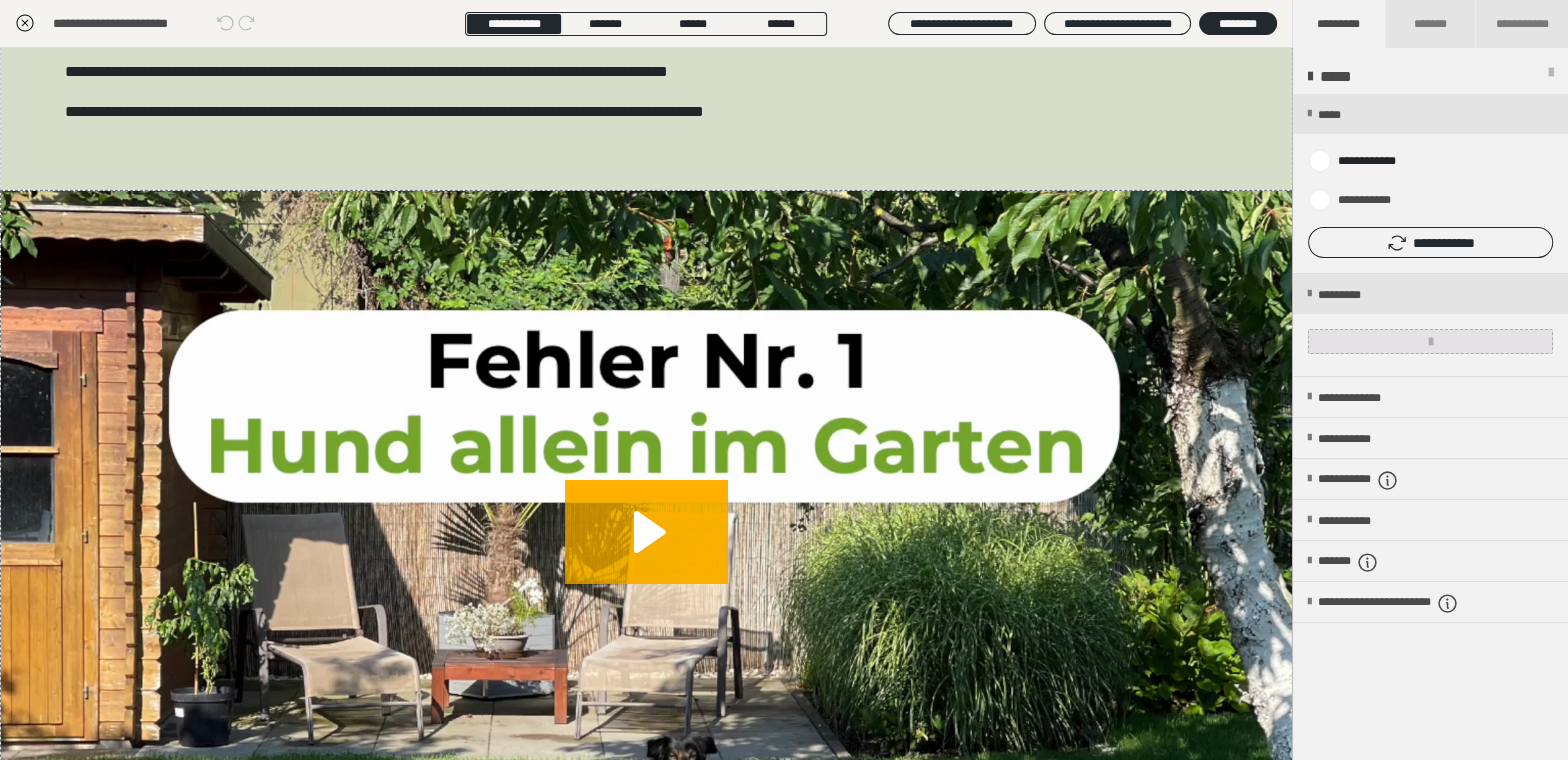 click at bounding box center (1431, 342) 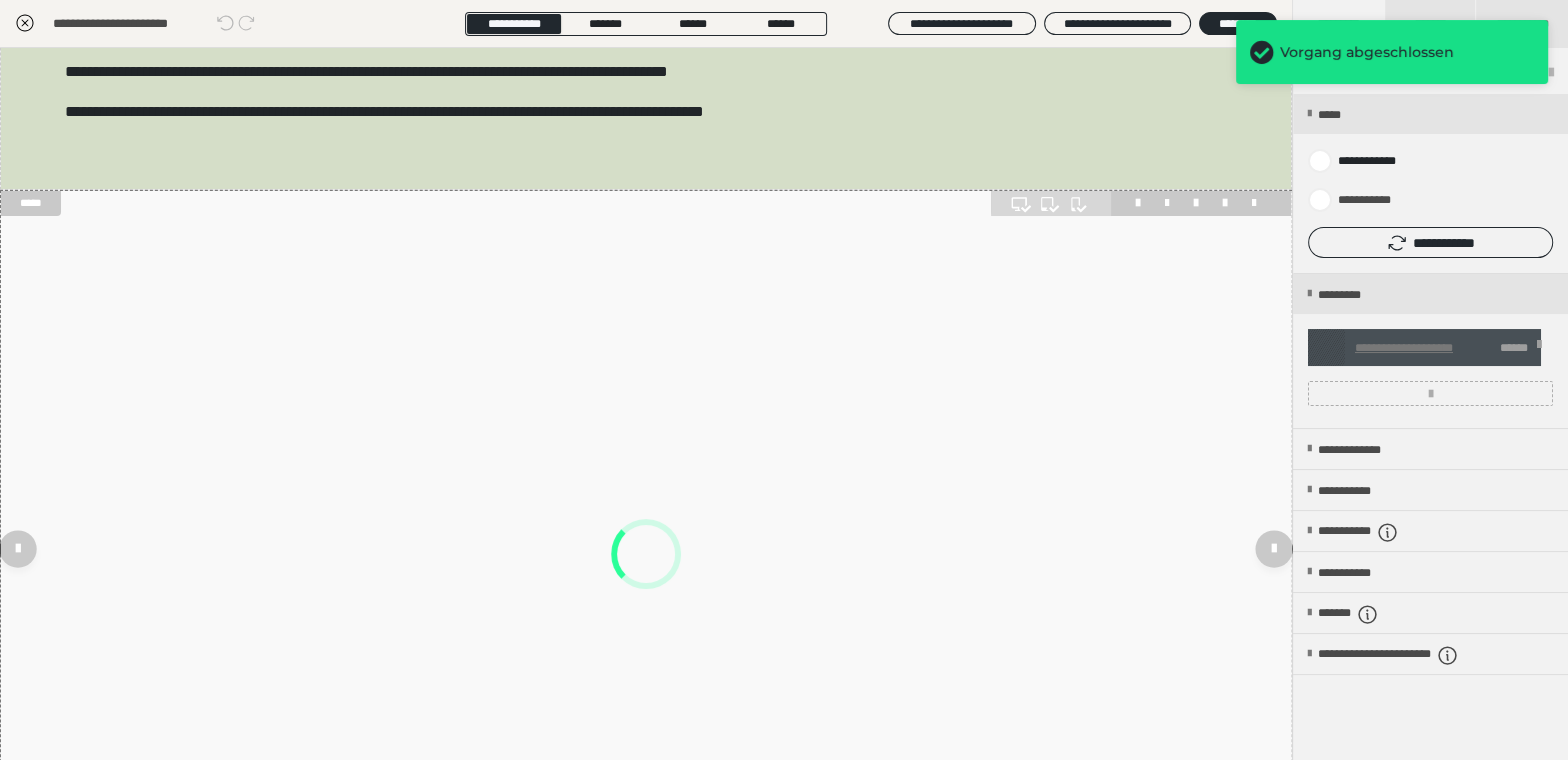 scroll, scrollTop: 0, scrollLeft: 0, axis: both 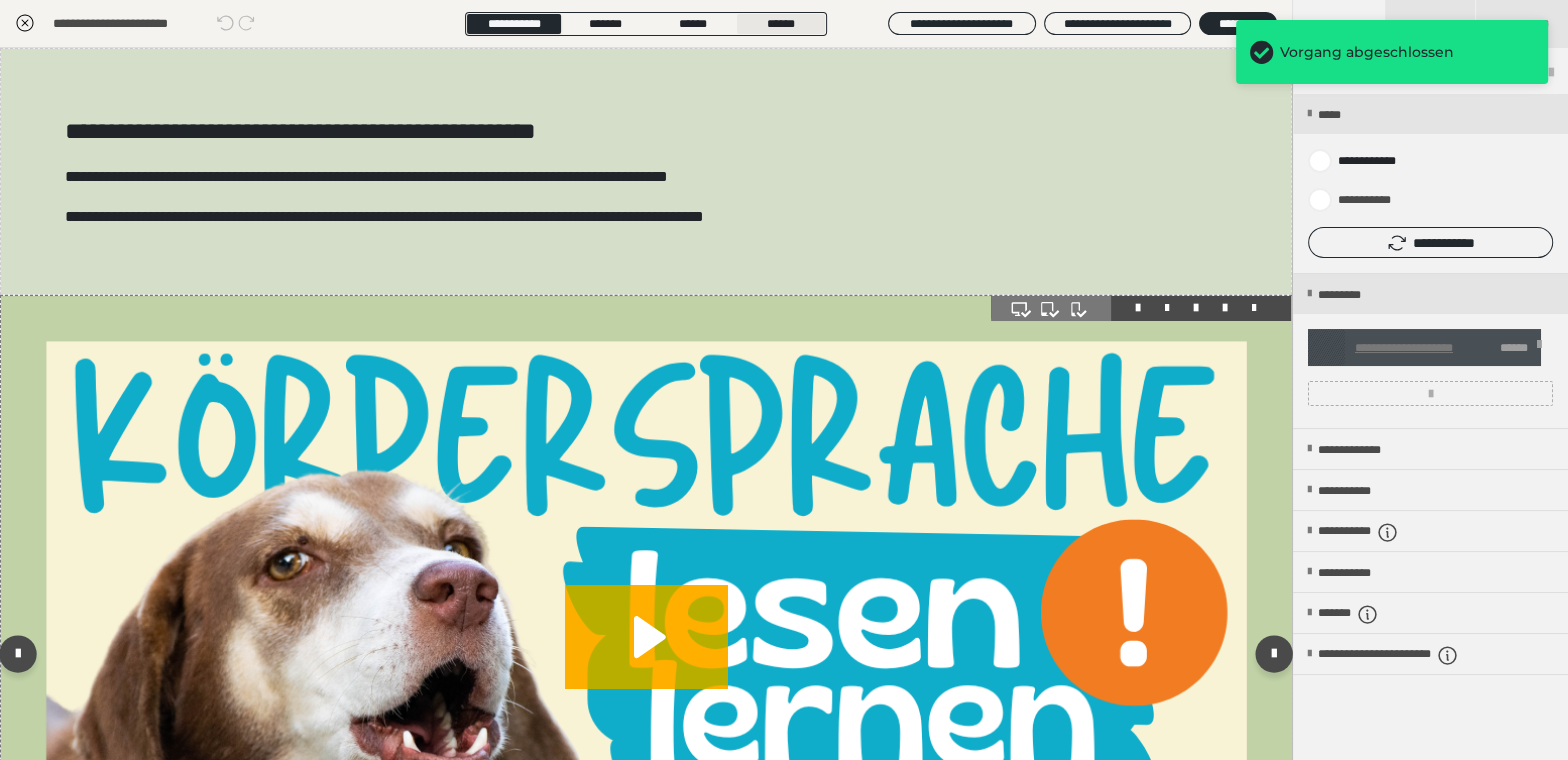 click on "******" at bounding box center (781, 24) 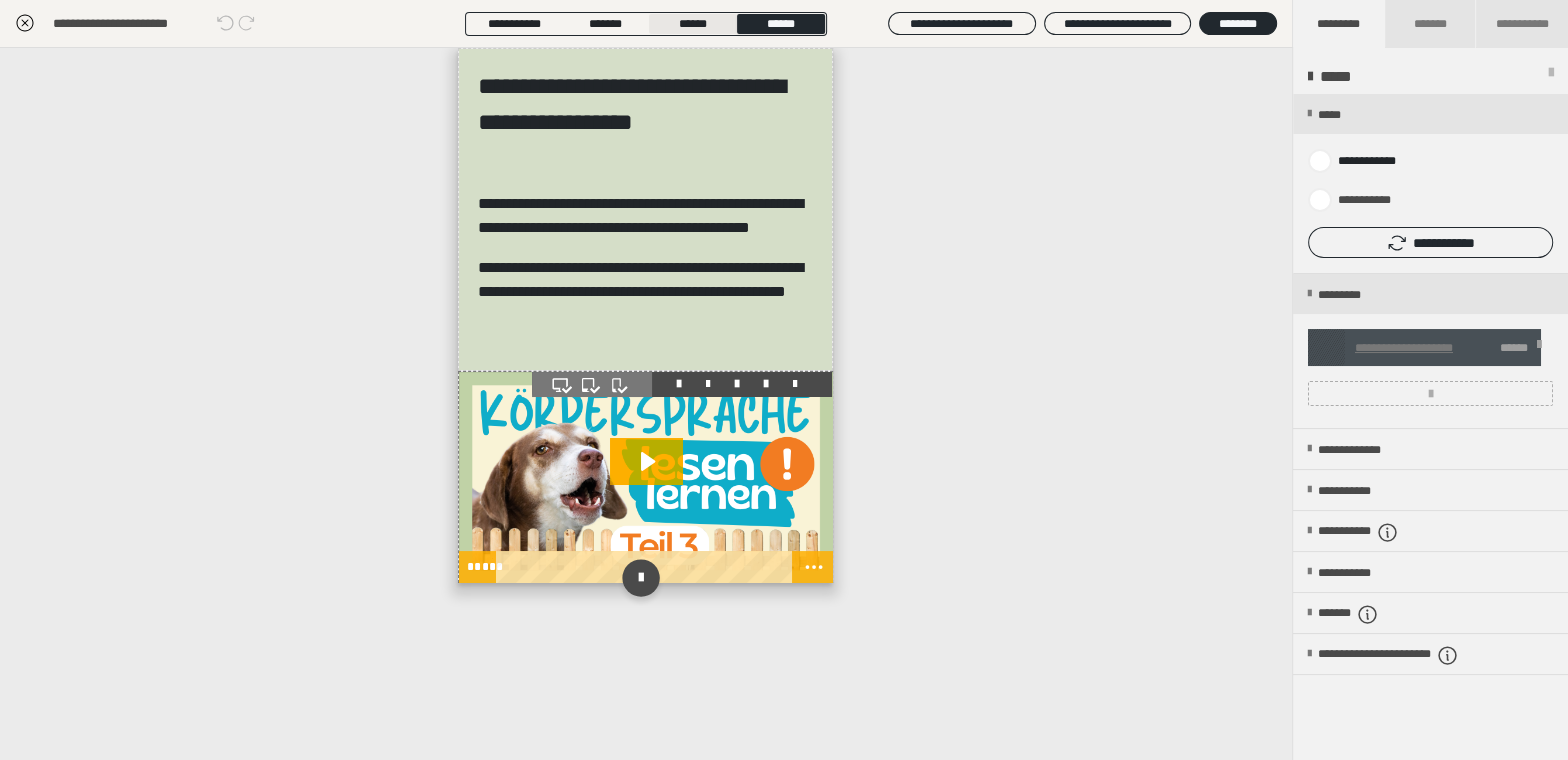 click on "******" at bounding box center (693, 24) 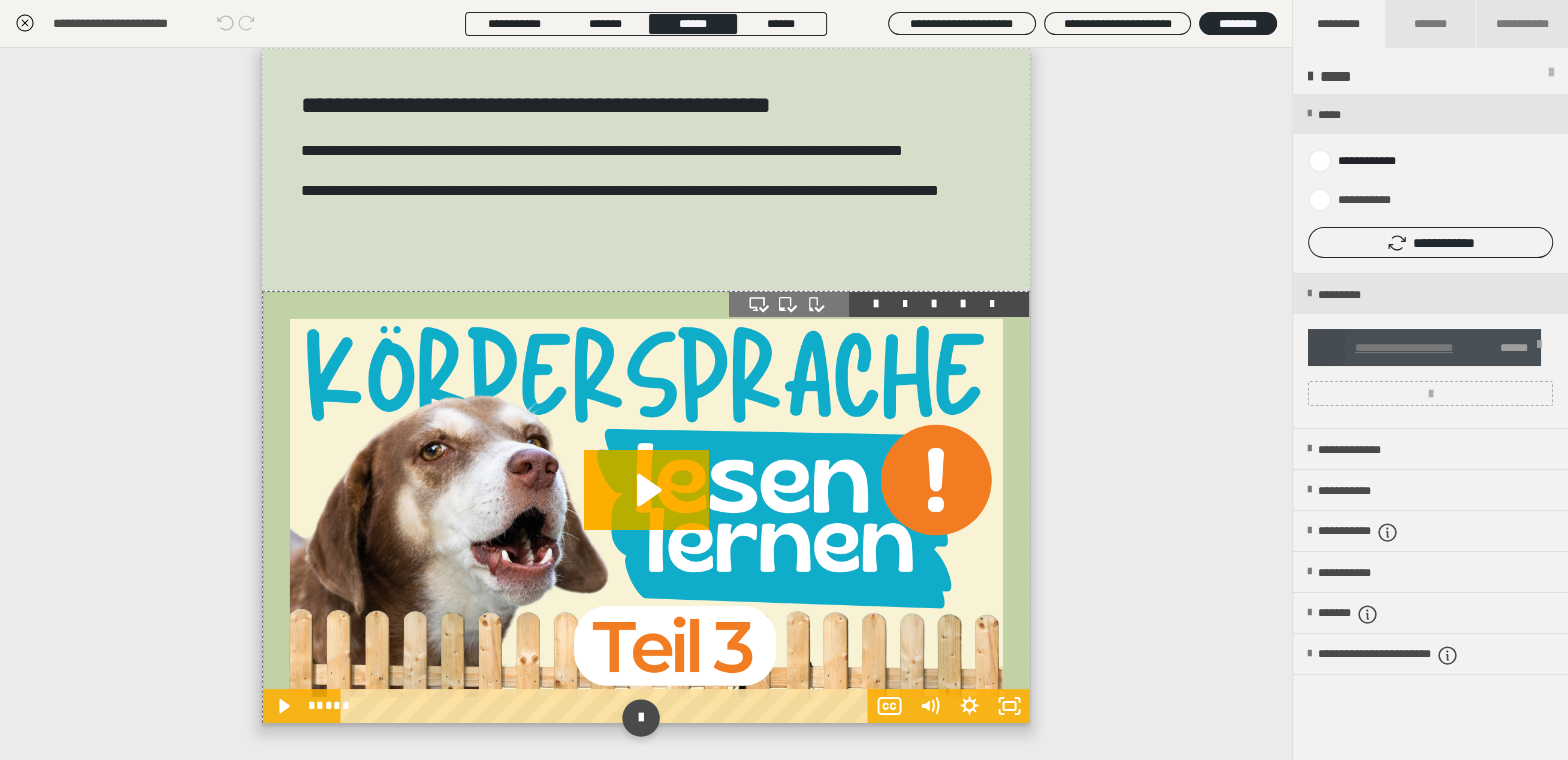 click 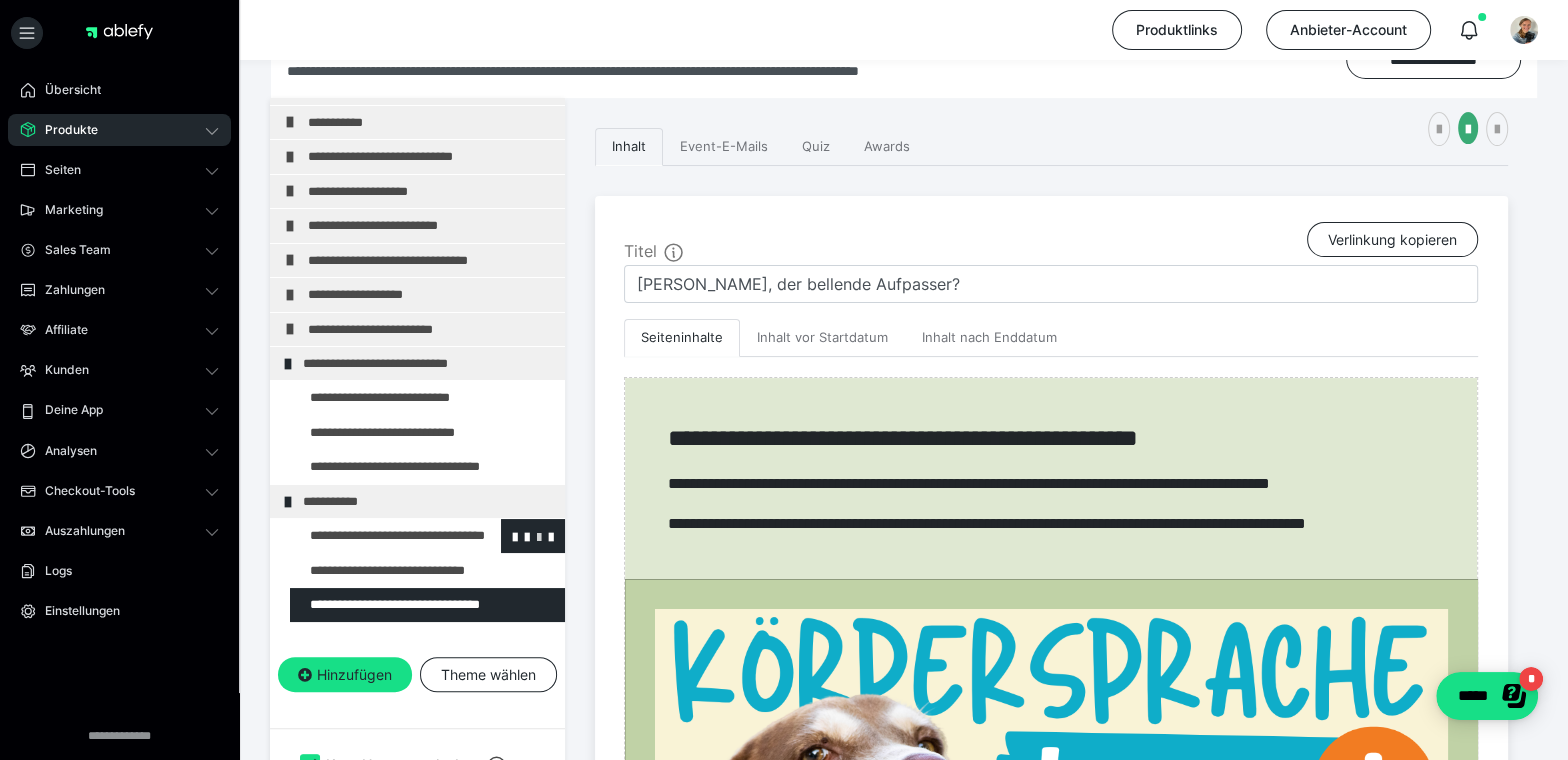 scroll, scrollTop: 321, scrollLeft: 0, axis: vertical 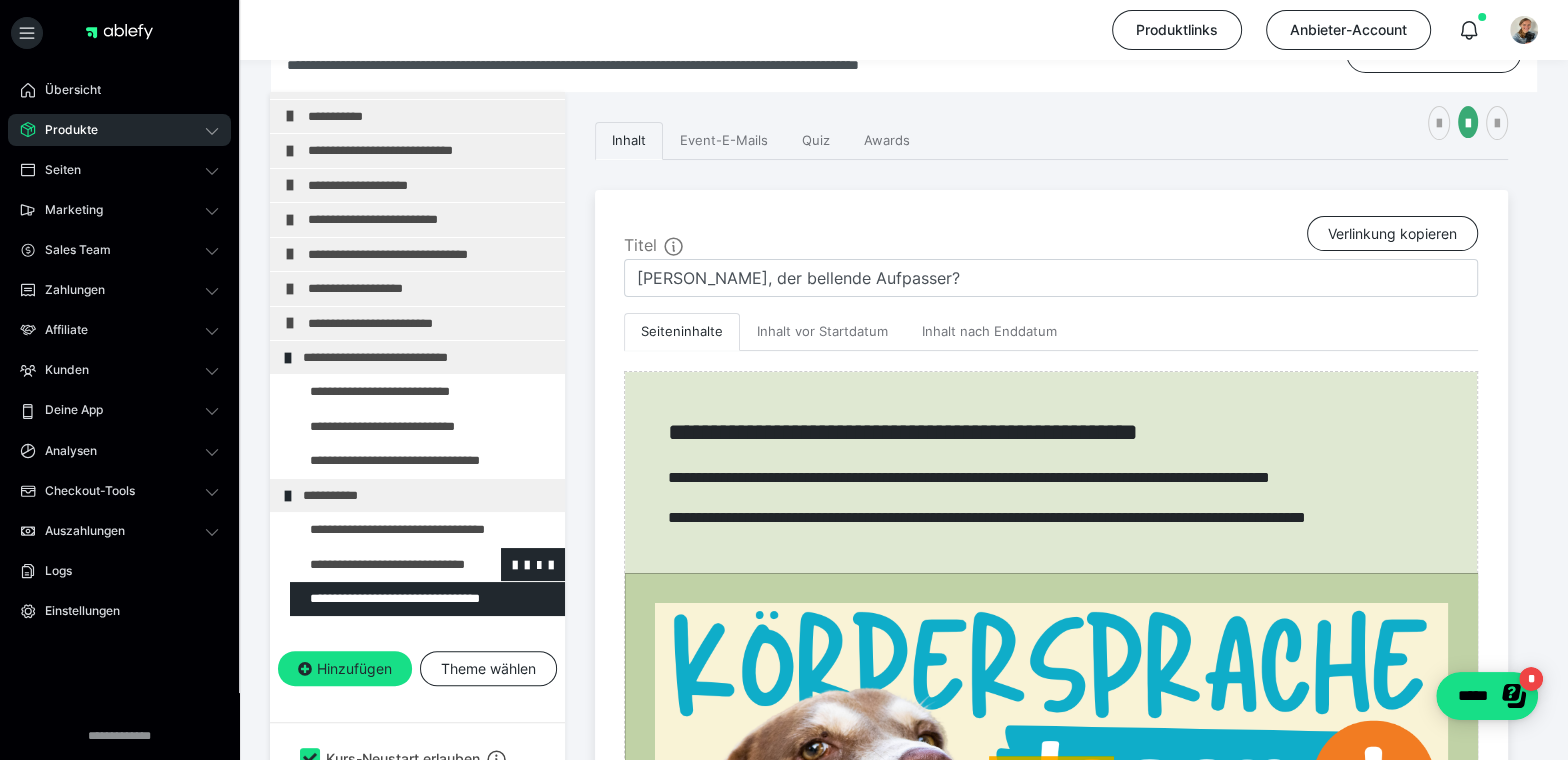 click at bounding box center [375, 564] 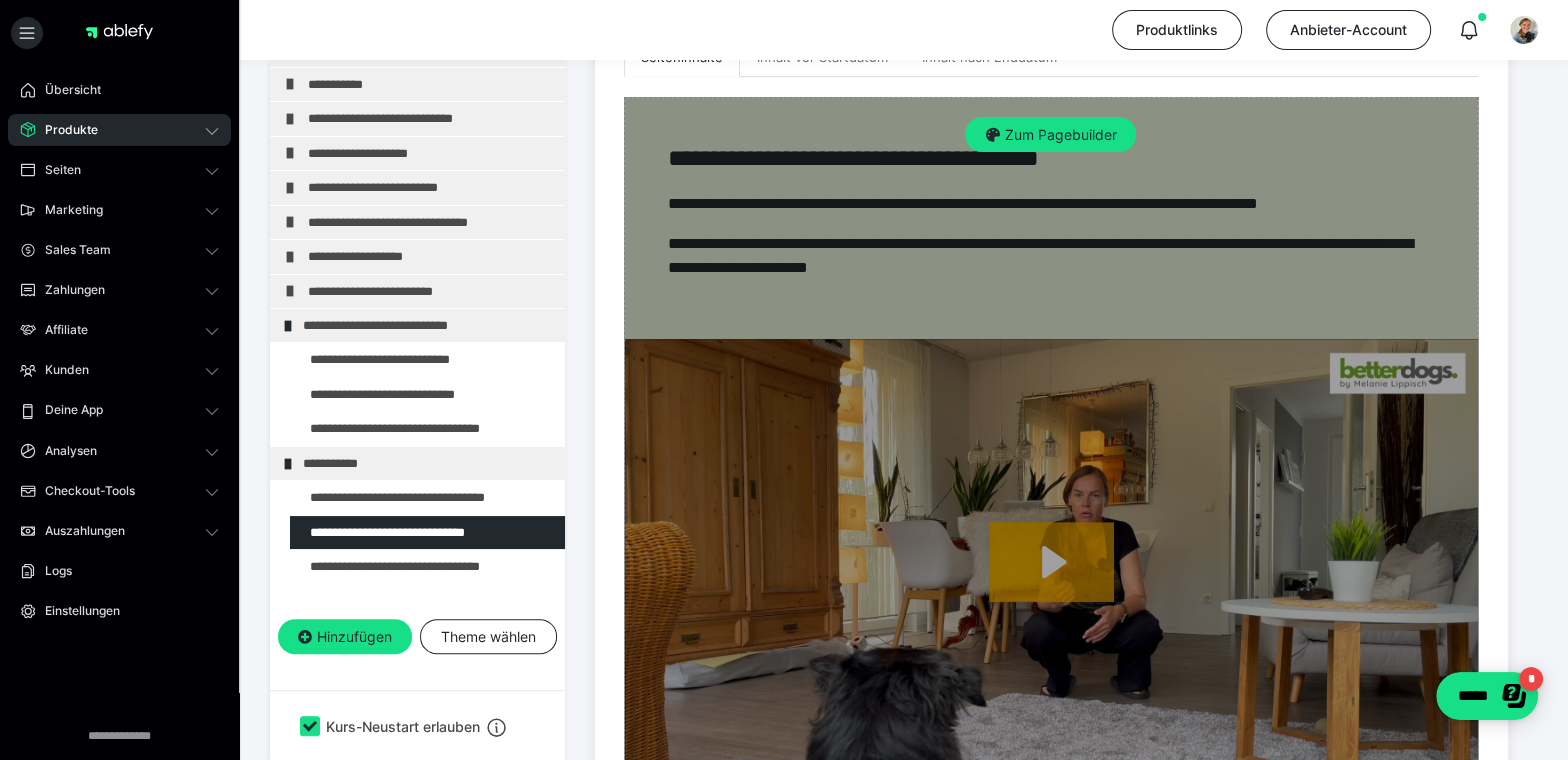 scroll, scrollTop: 597, scrollLeft: 0, axis: vertical 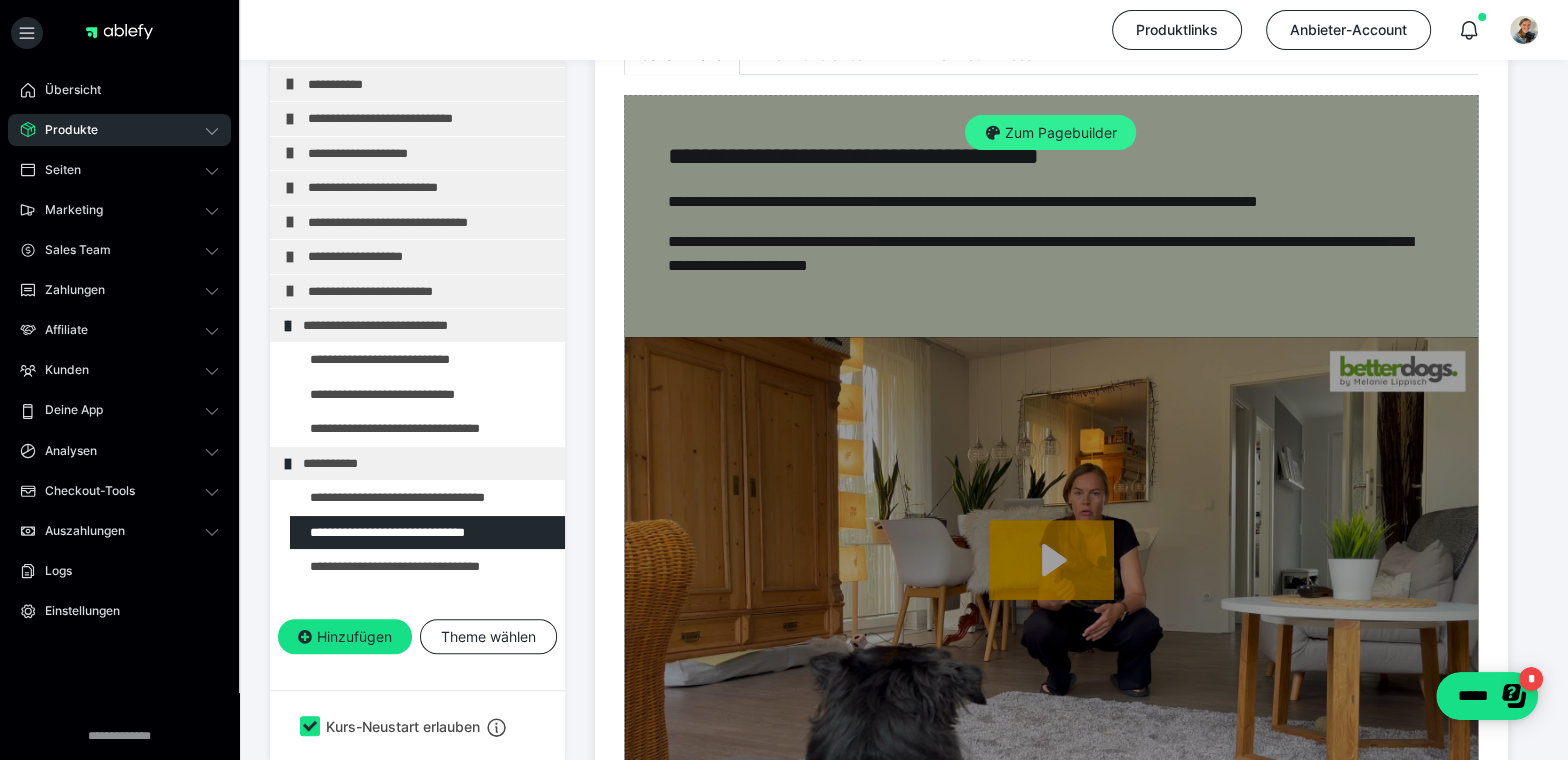 click on "Zum Pagebuilder" at bounding box center (1050, 133) 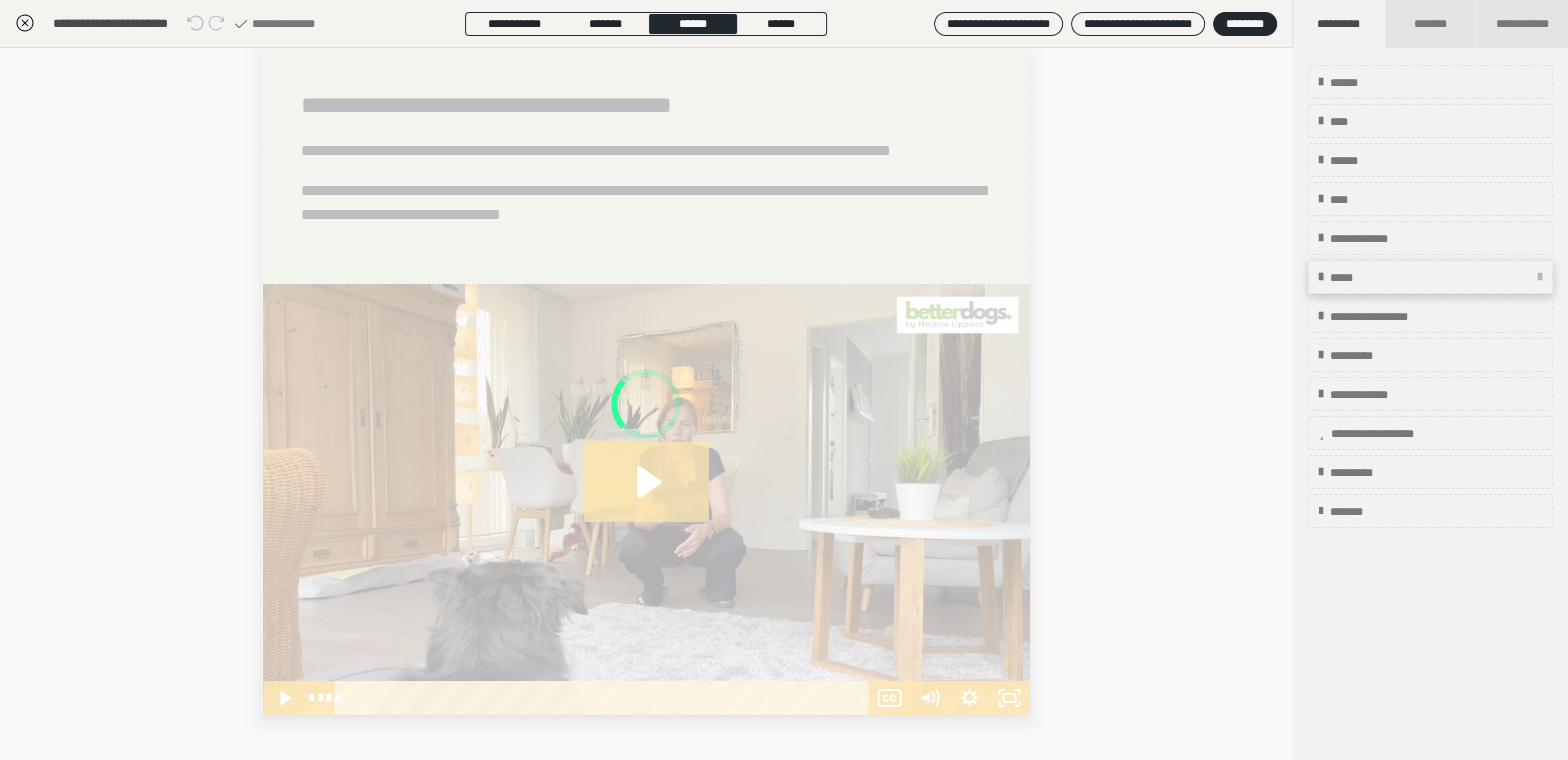 scroll, scrollTop: 352, scrollLeft: 0, axis: vertical 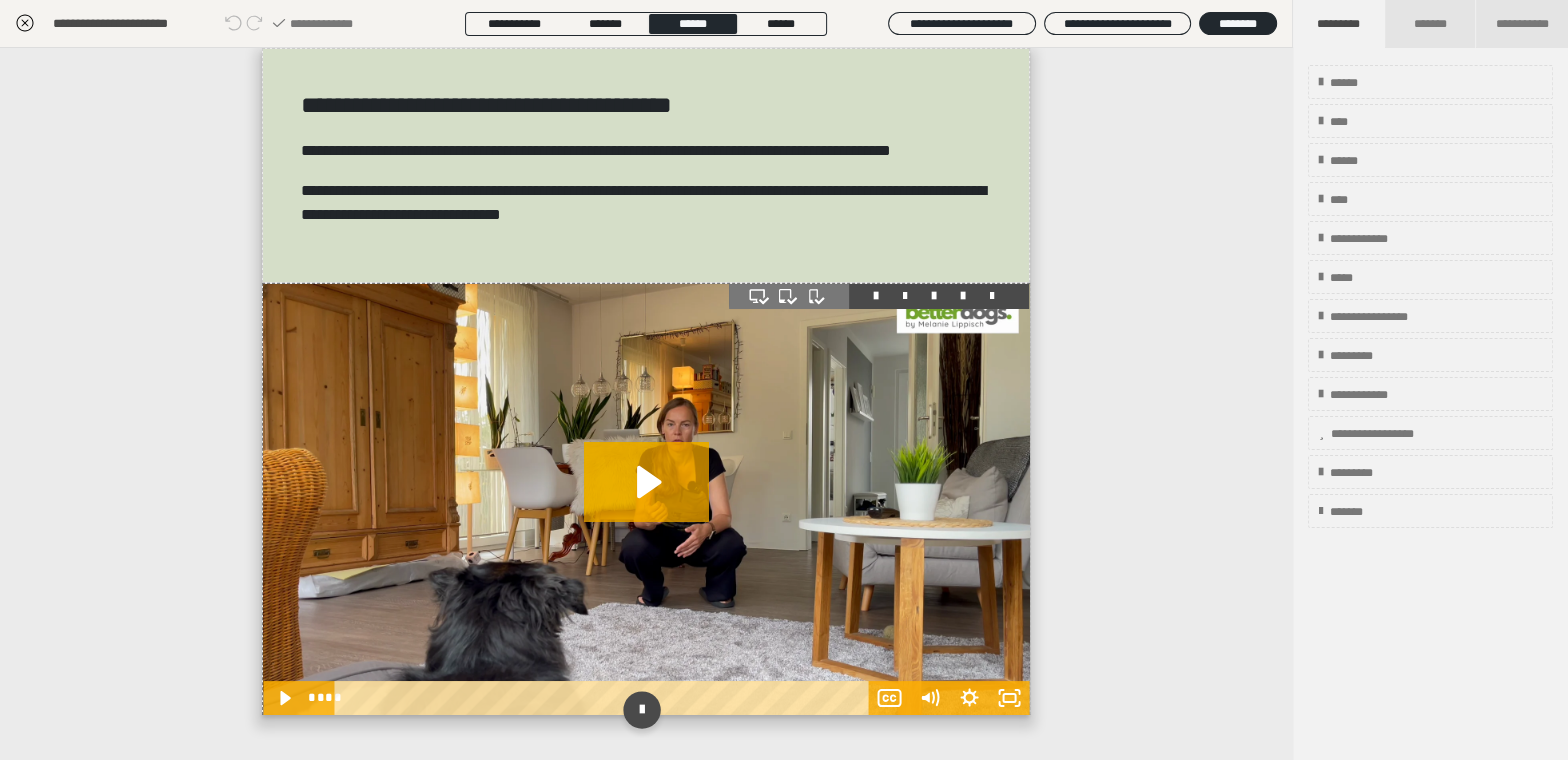 click at bounding box center (646, 499) 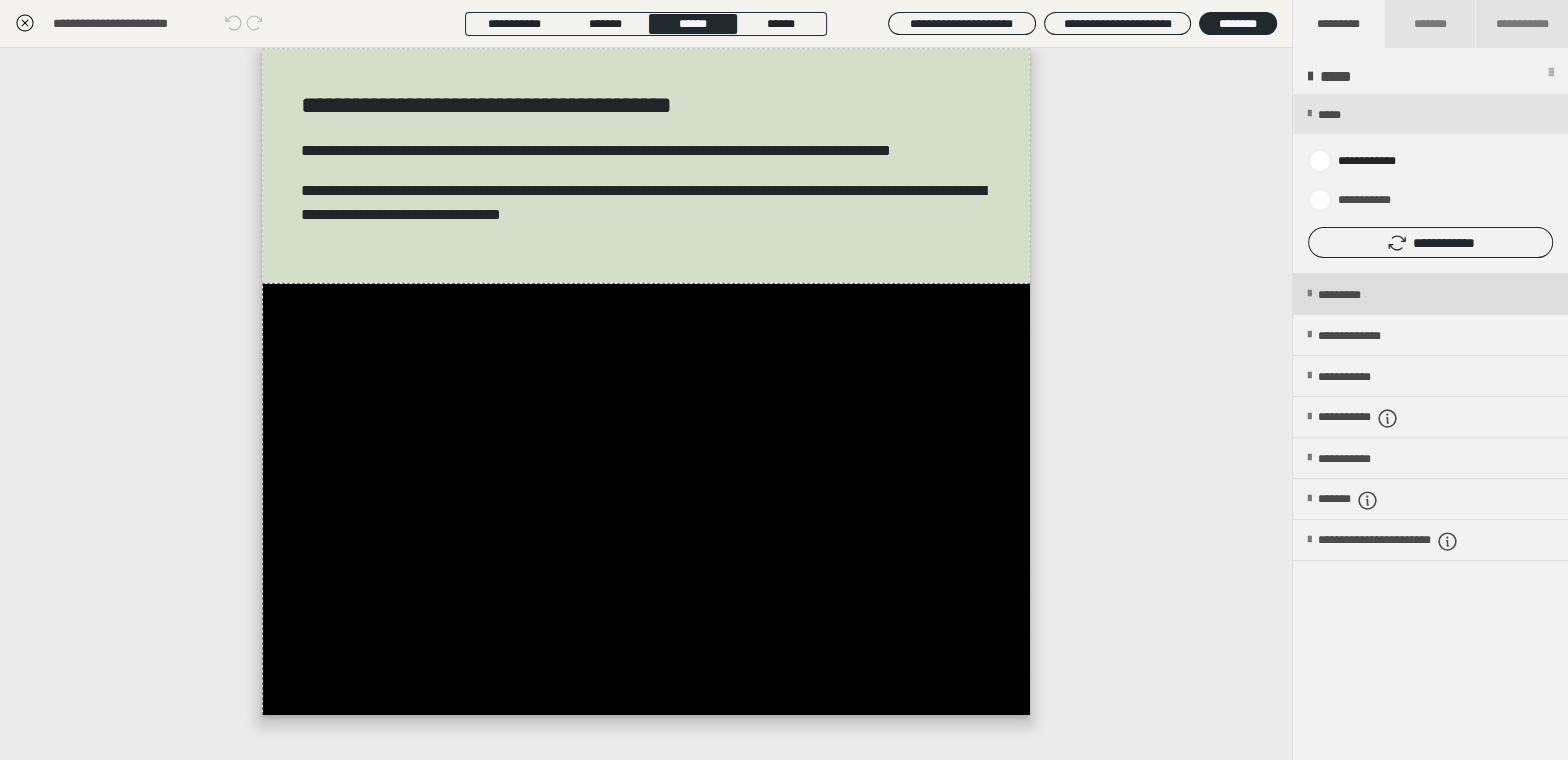 click on "*********" at bounding box center [1356, 295] 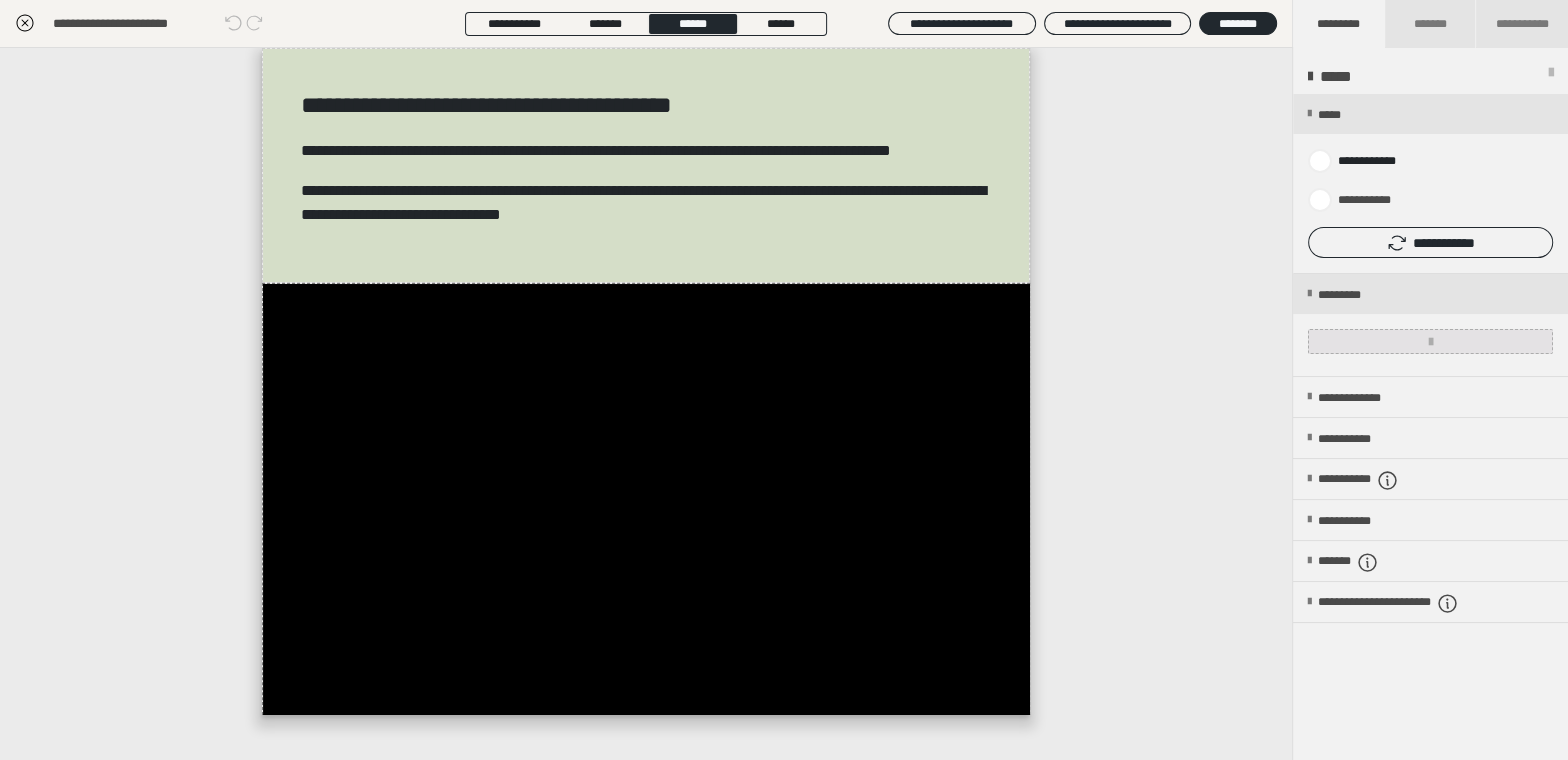 click at bounding box center [1430, 341] 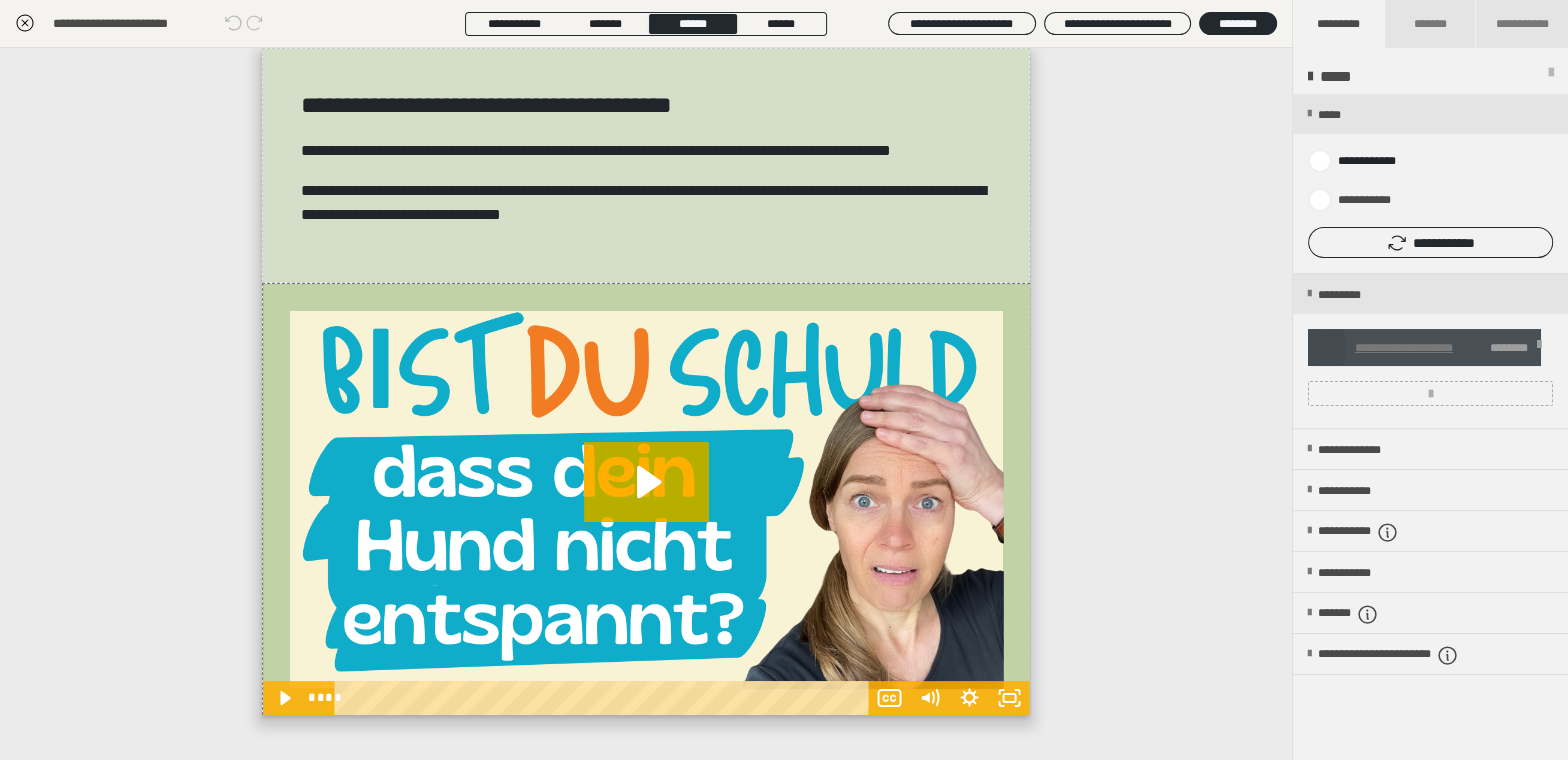 click 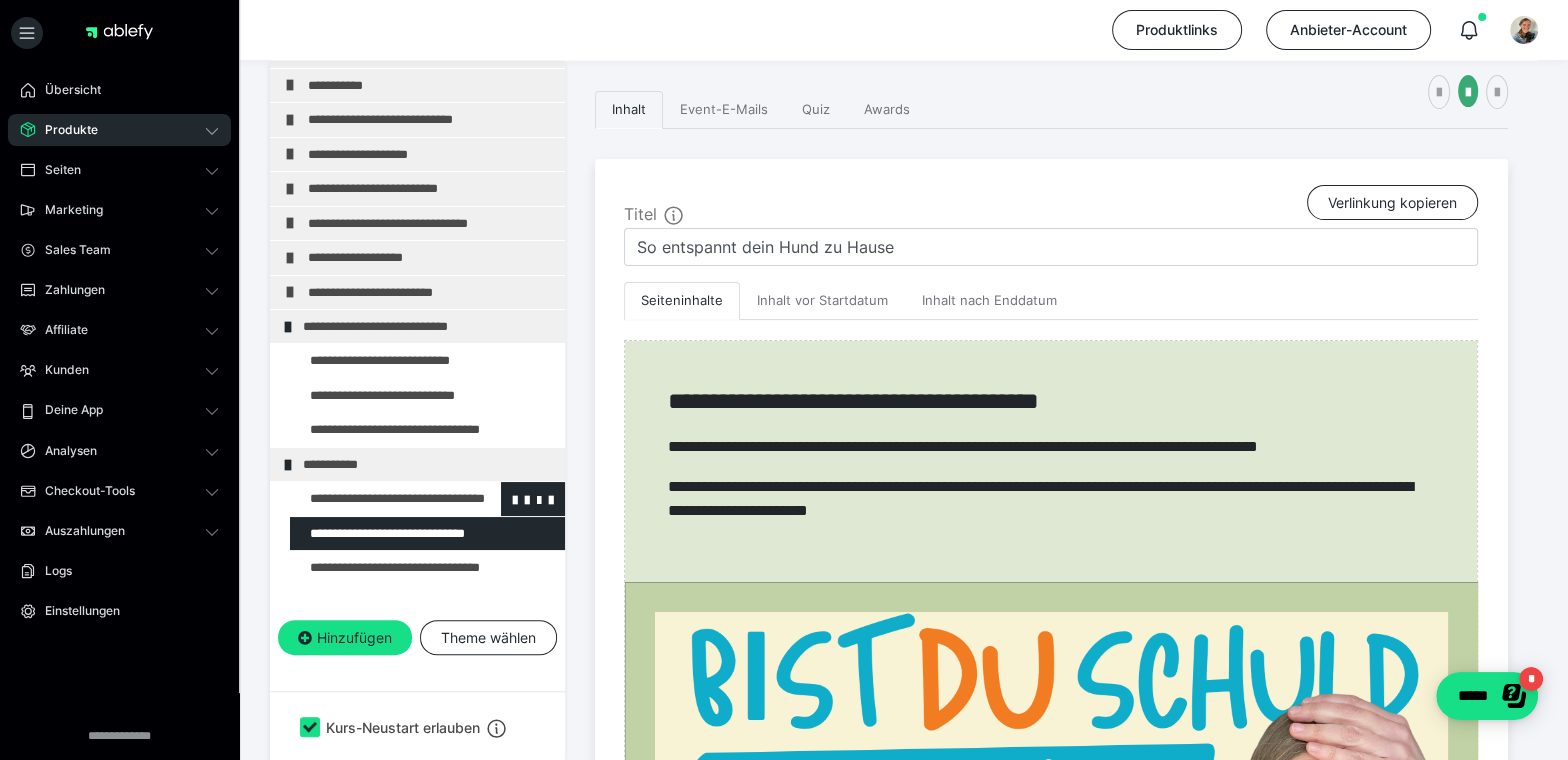 click at bounding box center [375, 498] 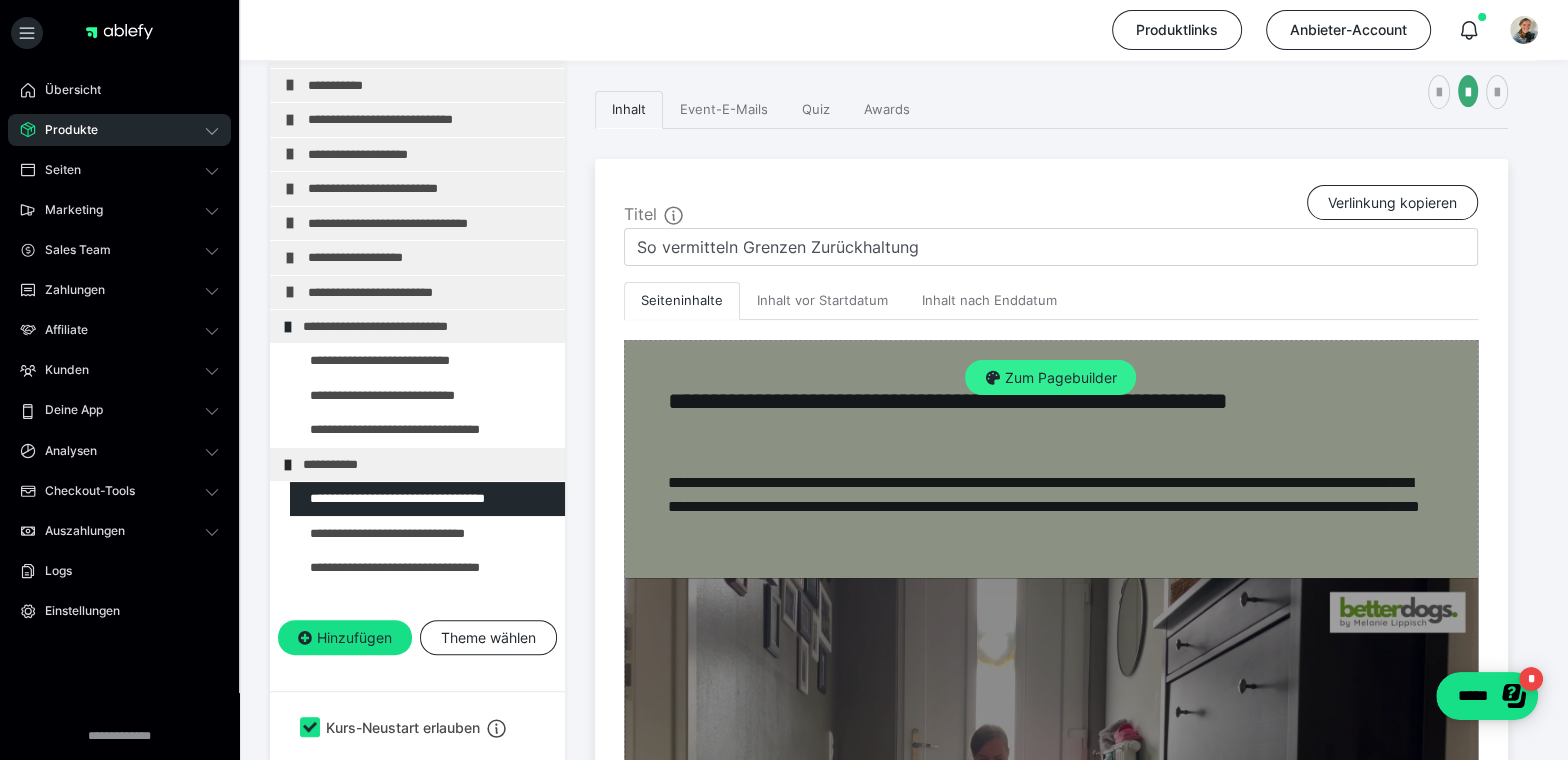 click on "Zum Pagebuilder" at bounding box center (1050, 378) 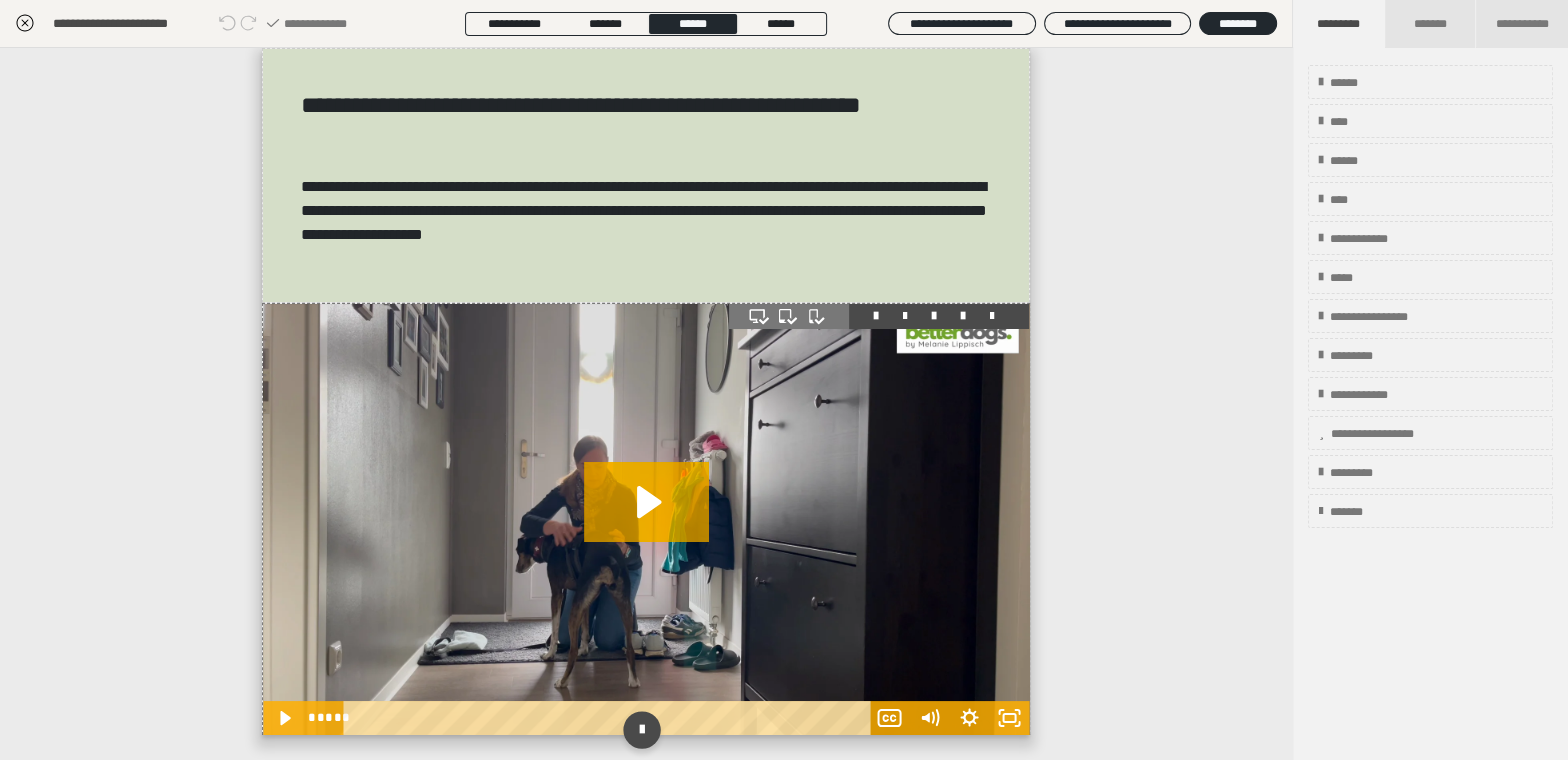 click at bounding box center [646, 519] 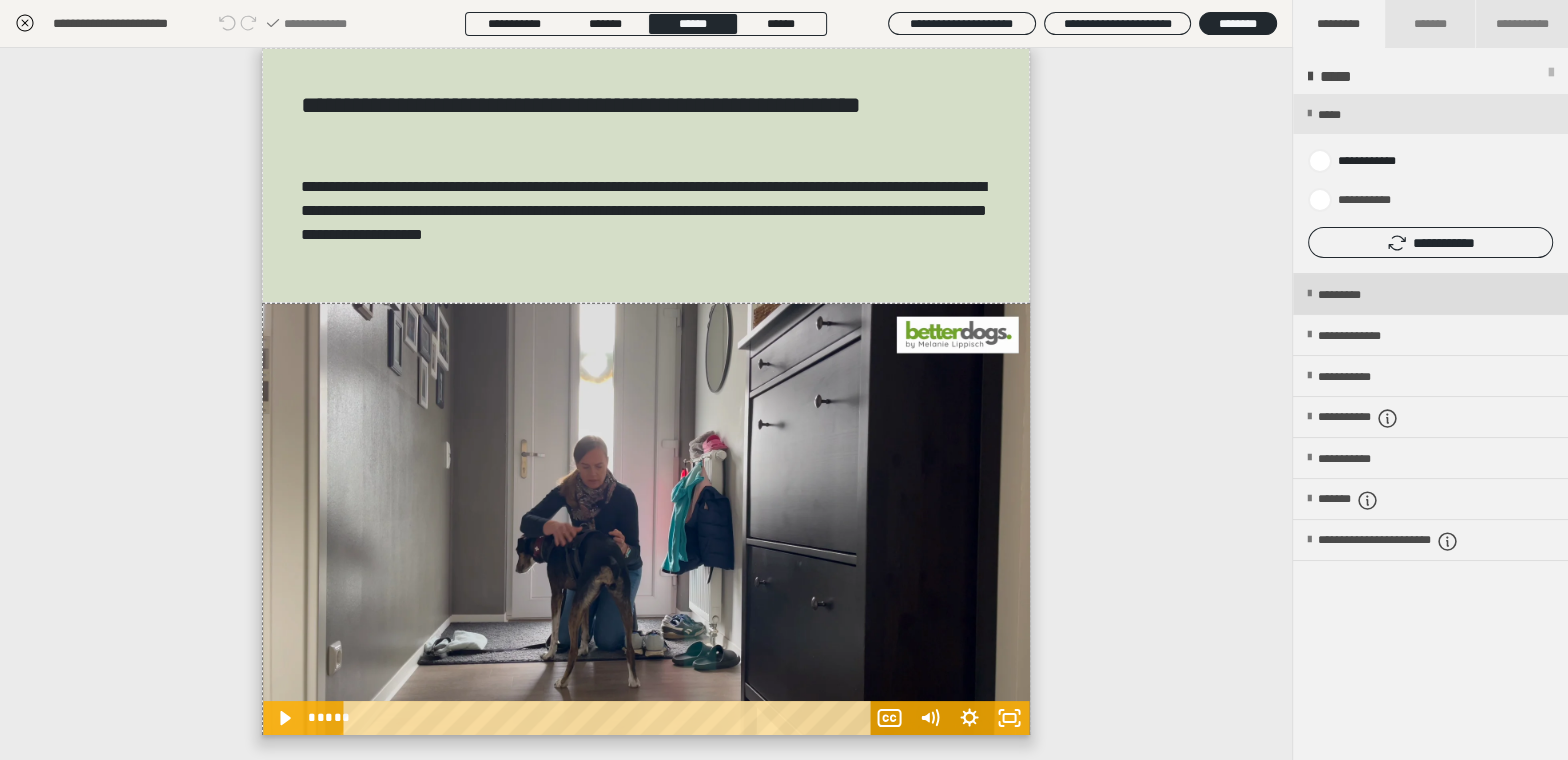 click on "*********" at bounding box center (1356, 295) 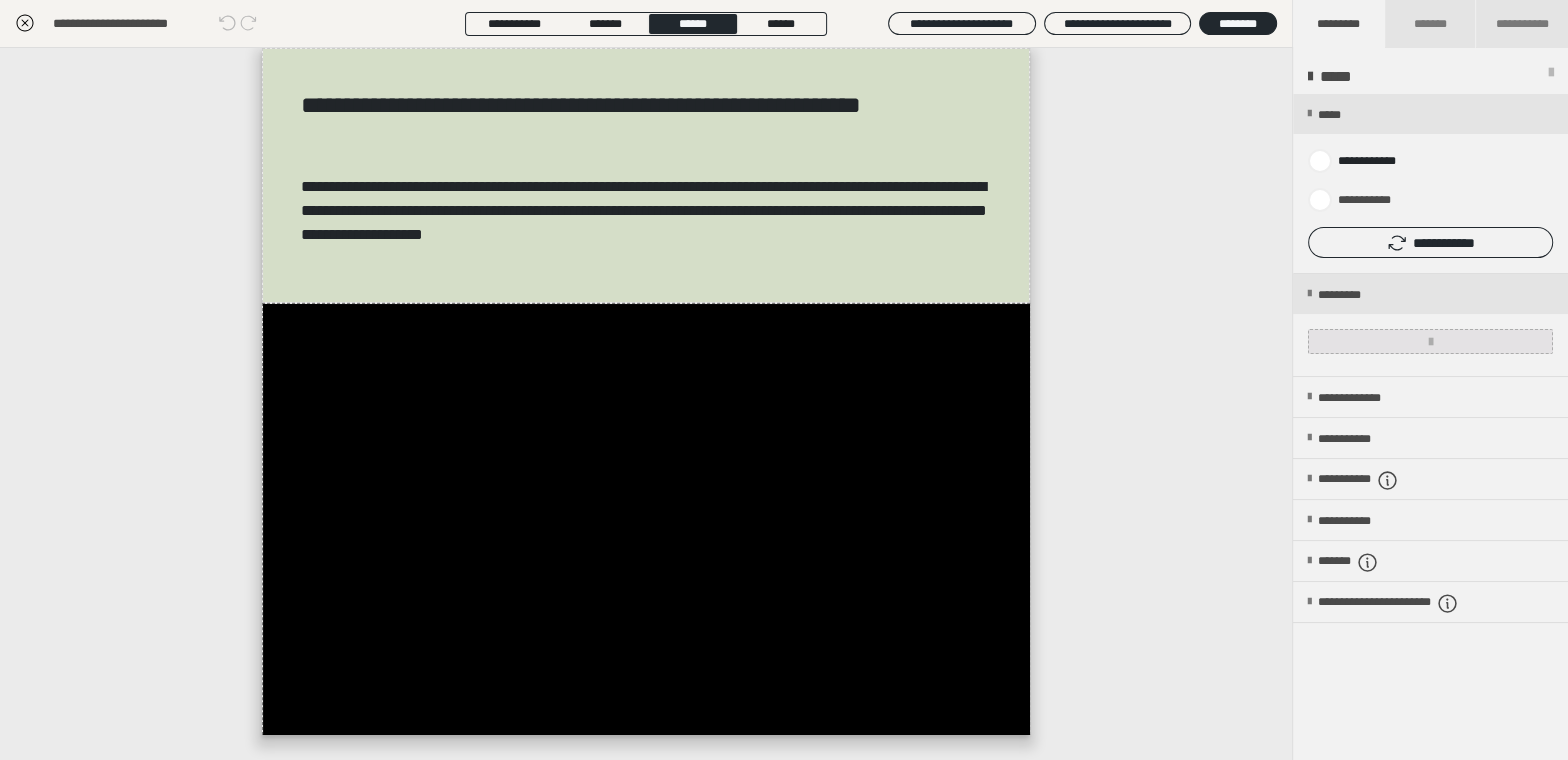 click at bounding box center (1430, 341) 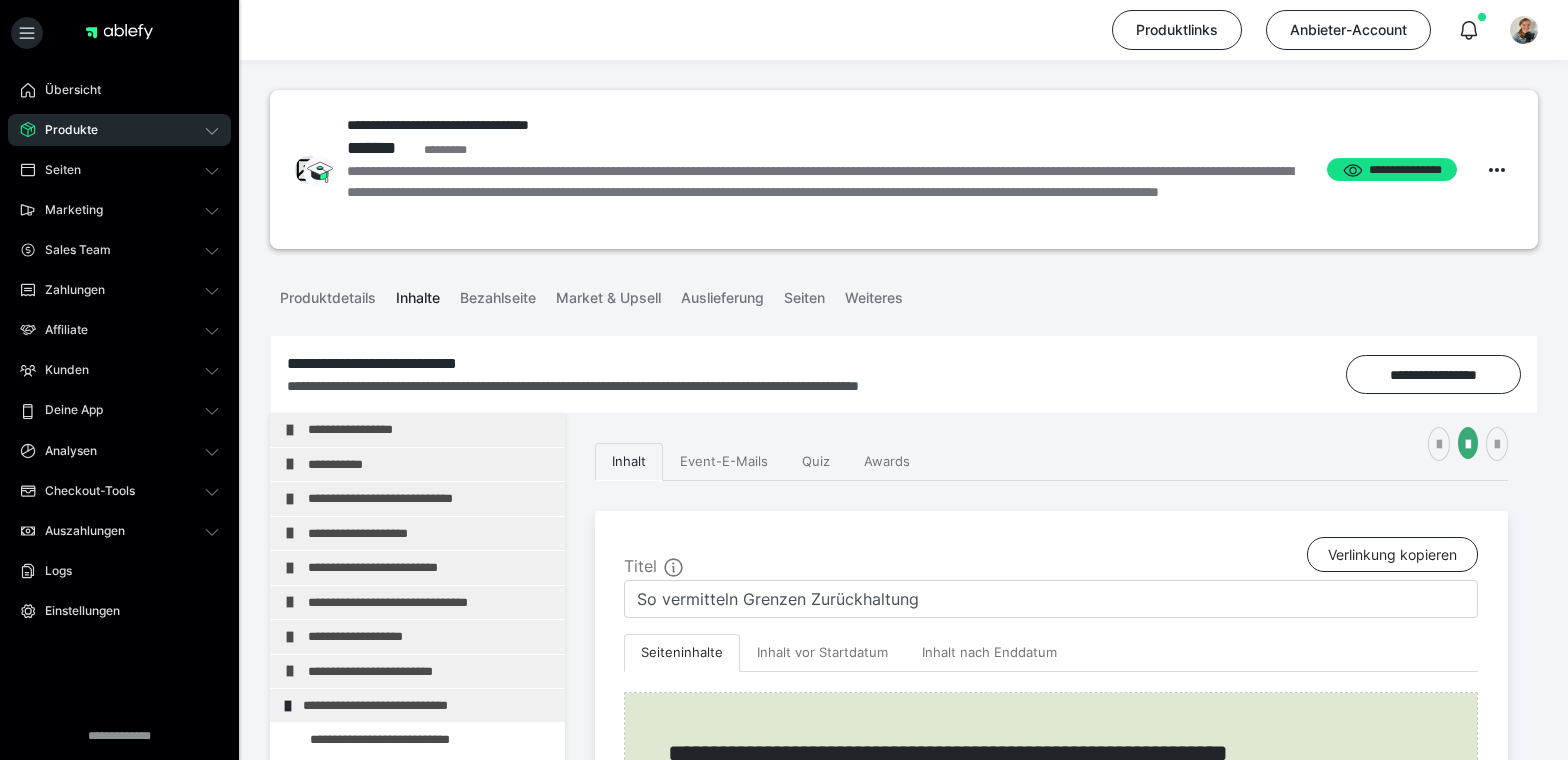 scroll, scrollTop: 433, scrollLeft: 0, axis: vertical 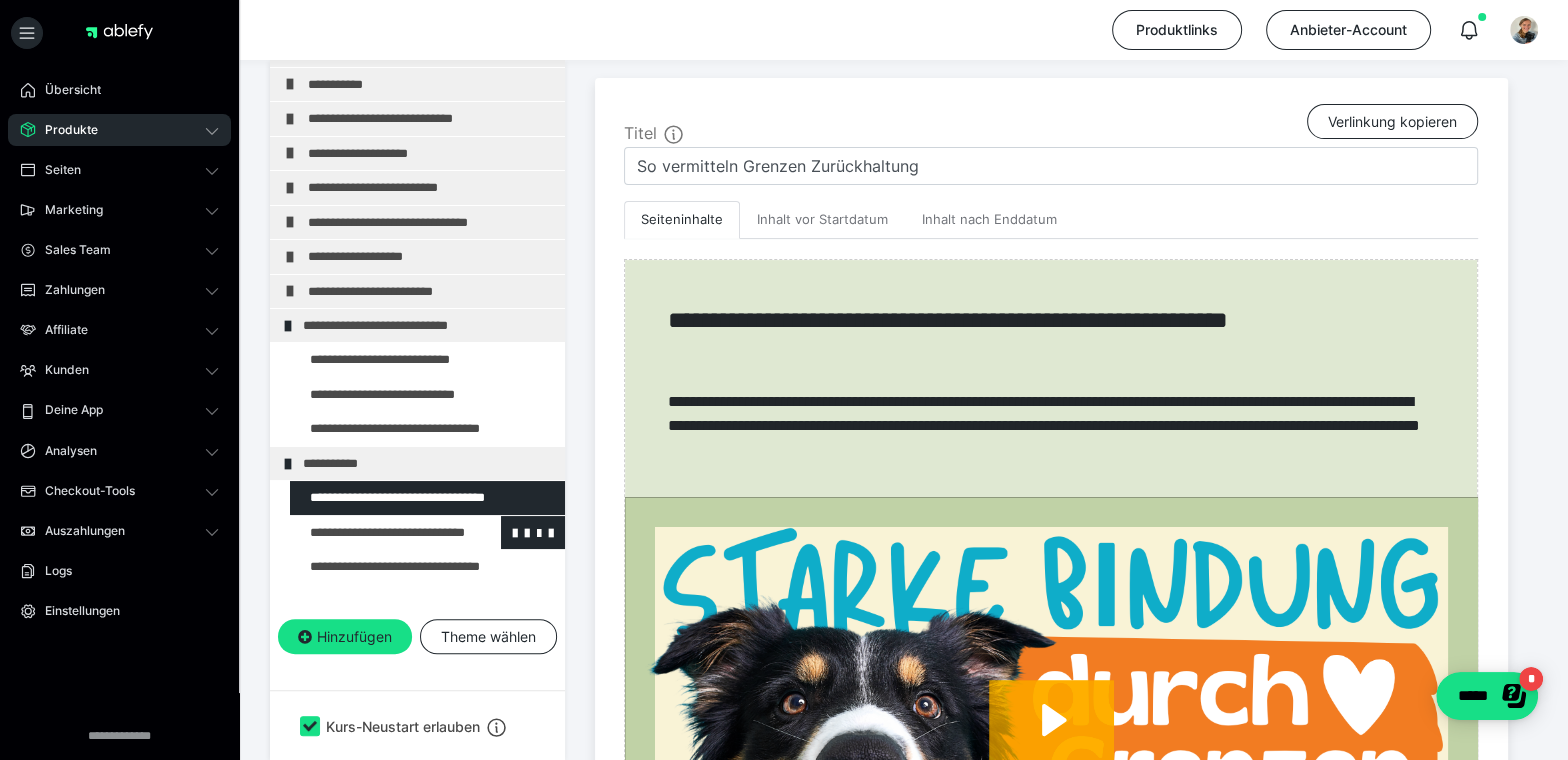 click at bounding box center (375, 532) 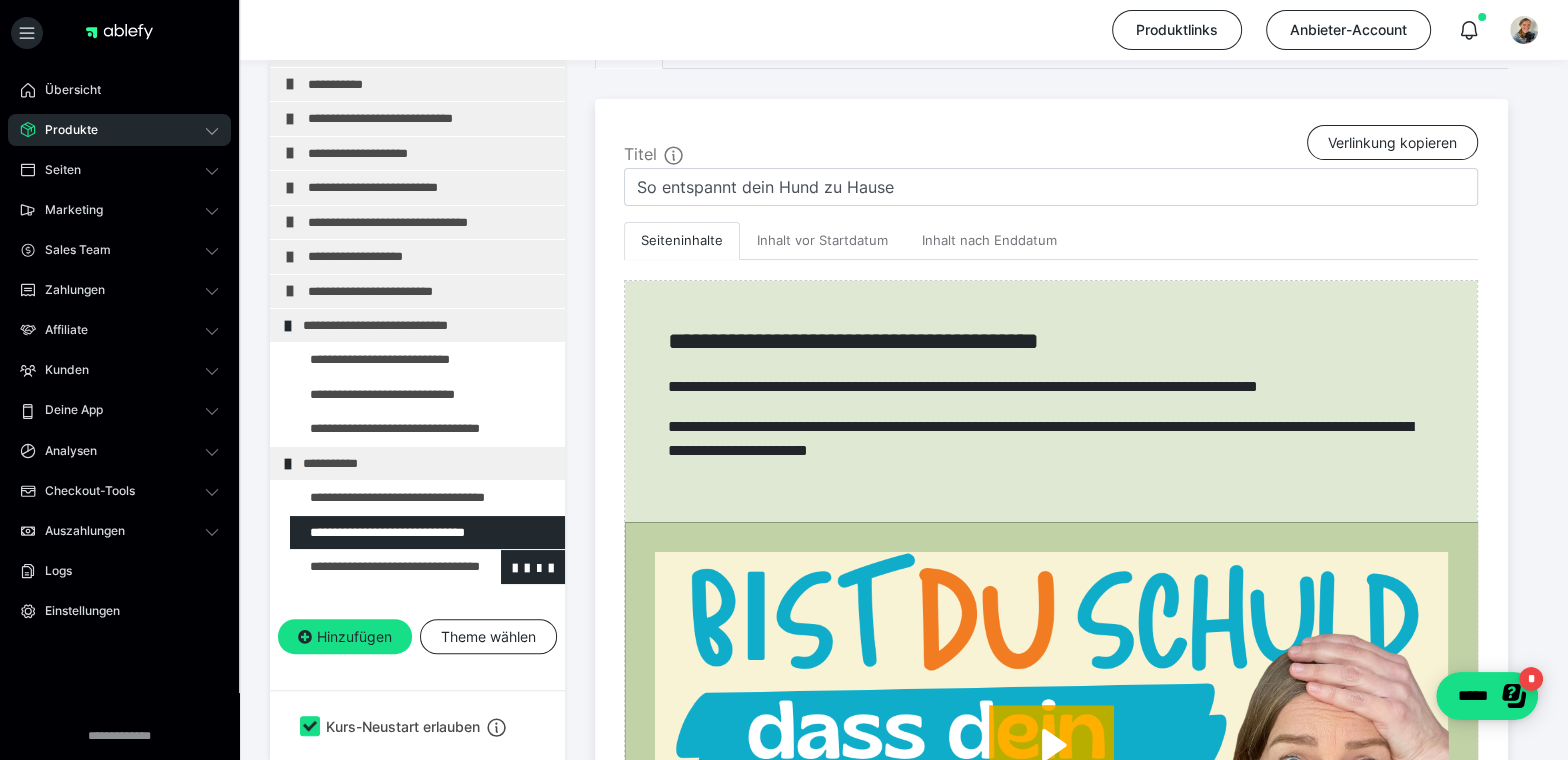 click at bounding box center (375, 566) 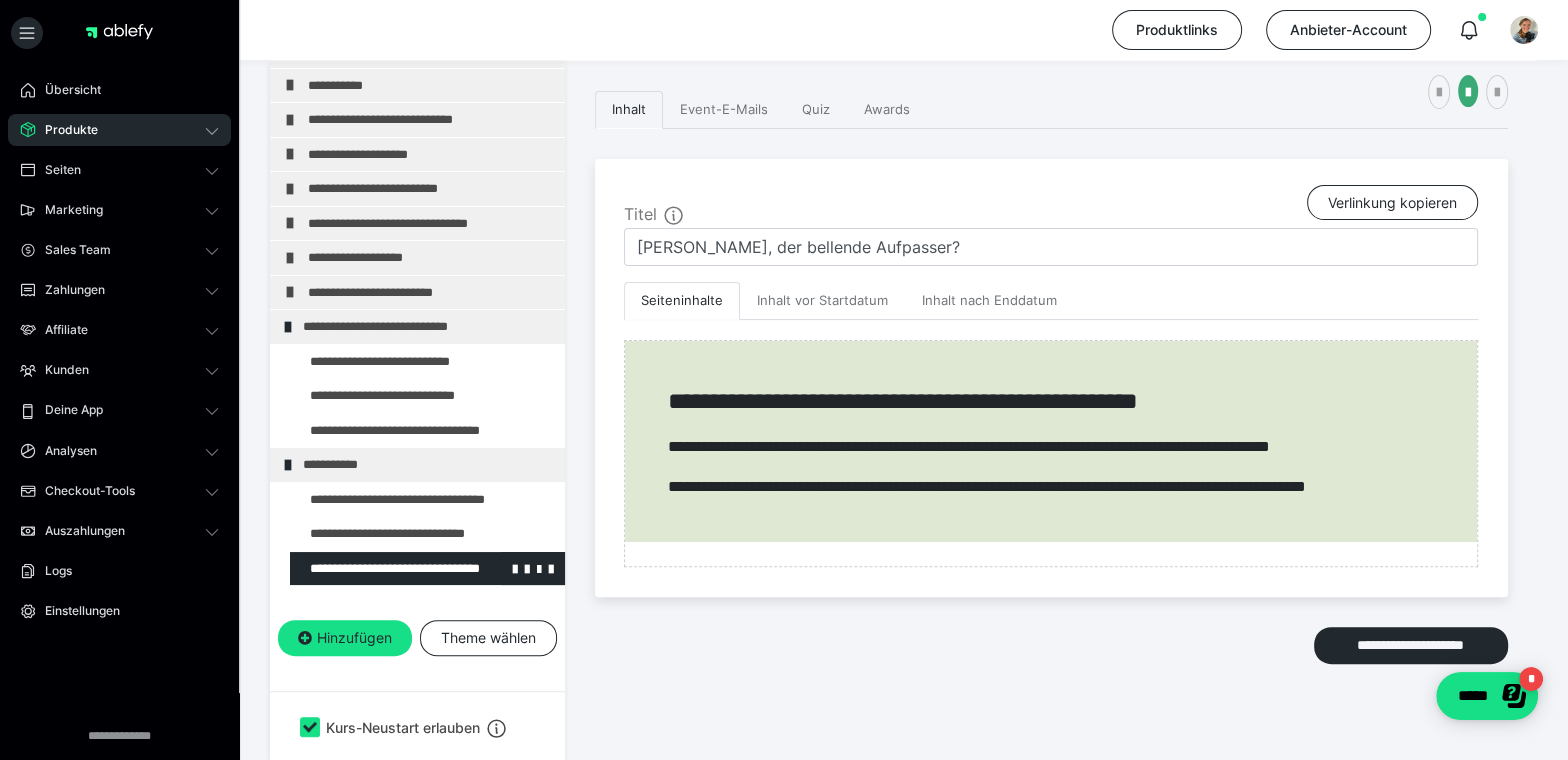 scroll, scrollTop: 398, scrollLeft: 0, axis: vertical 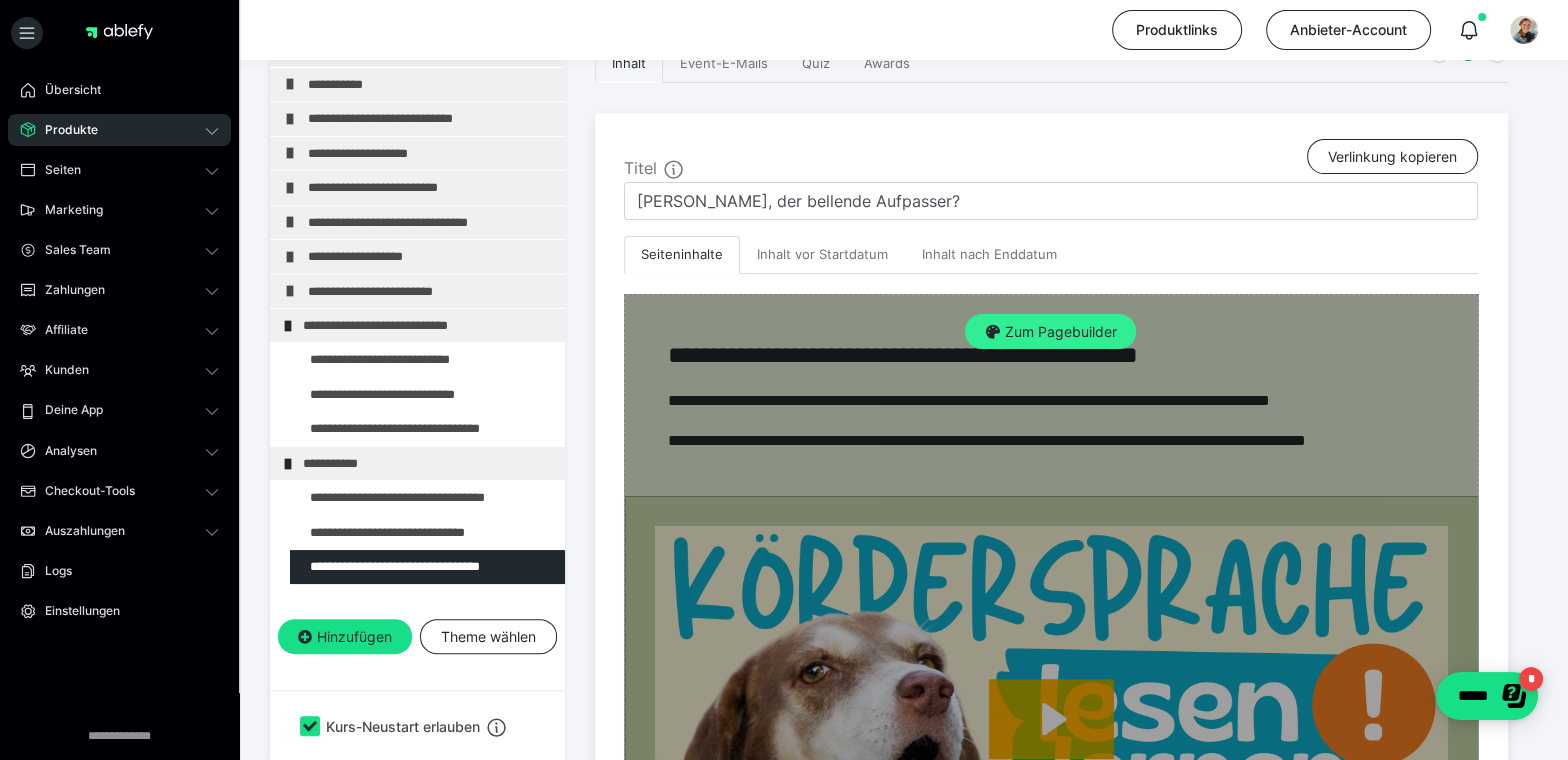 click on "Zum Pagebuilder" at bounding box center (1050, 332) 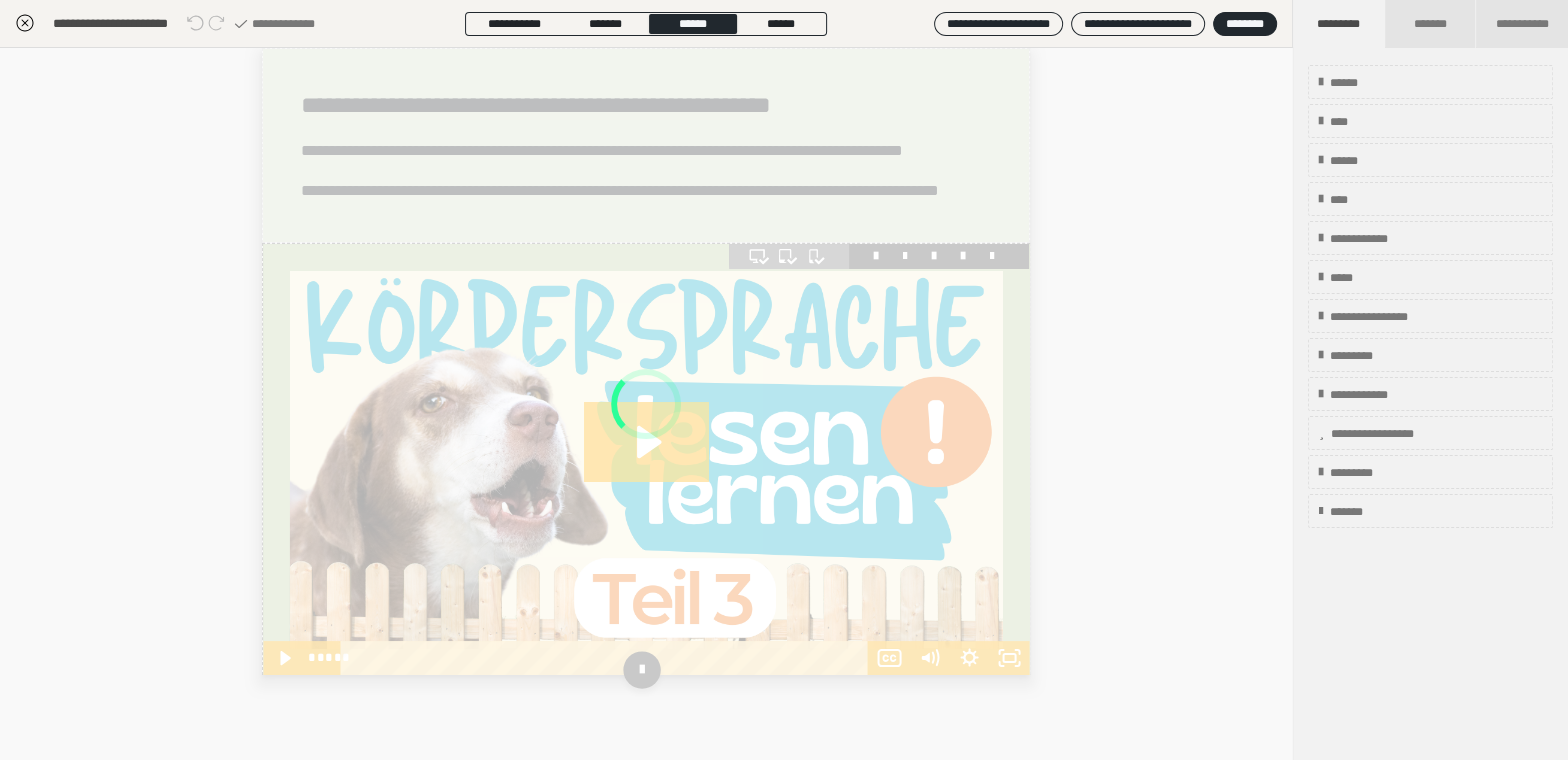 scroll, scrollTop: 352, scrollLeft: 0, axis: vertical 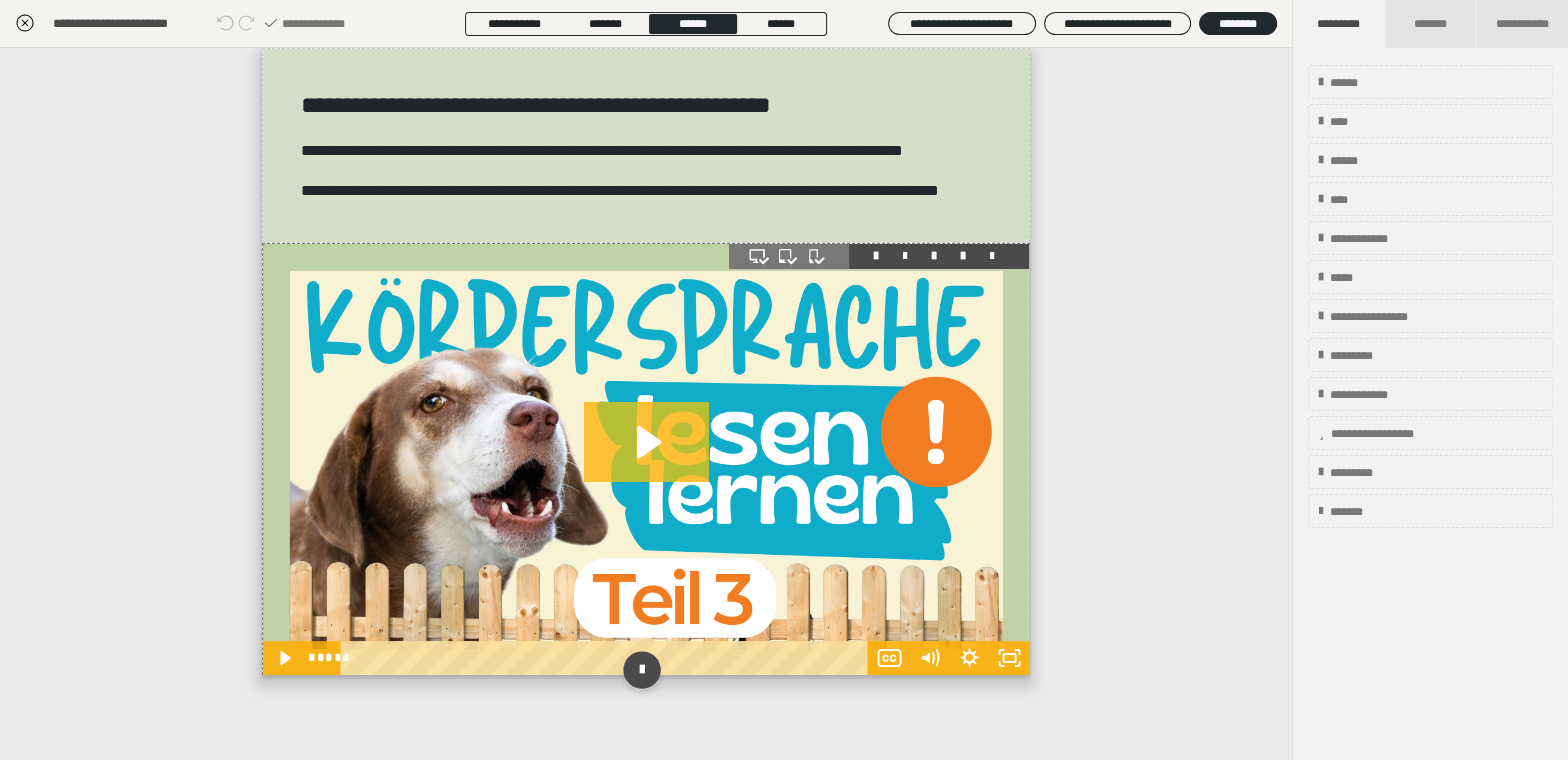 click 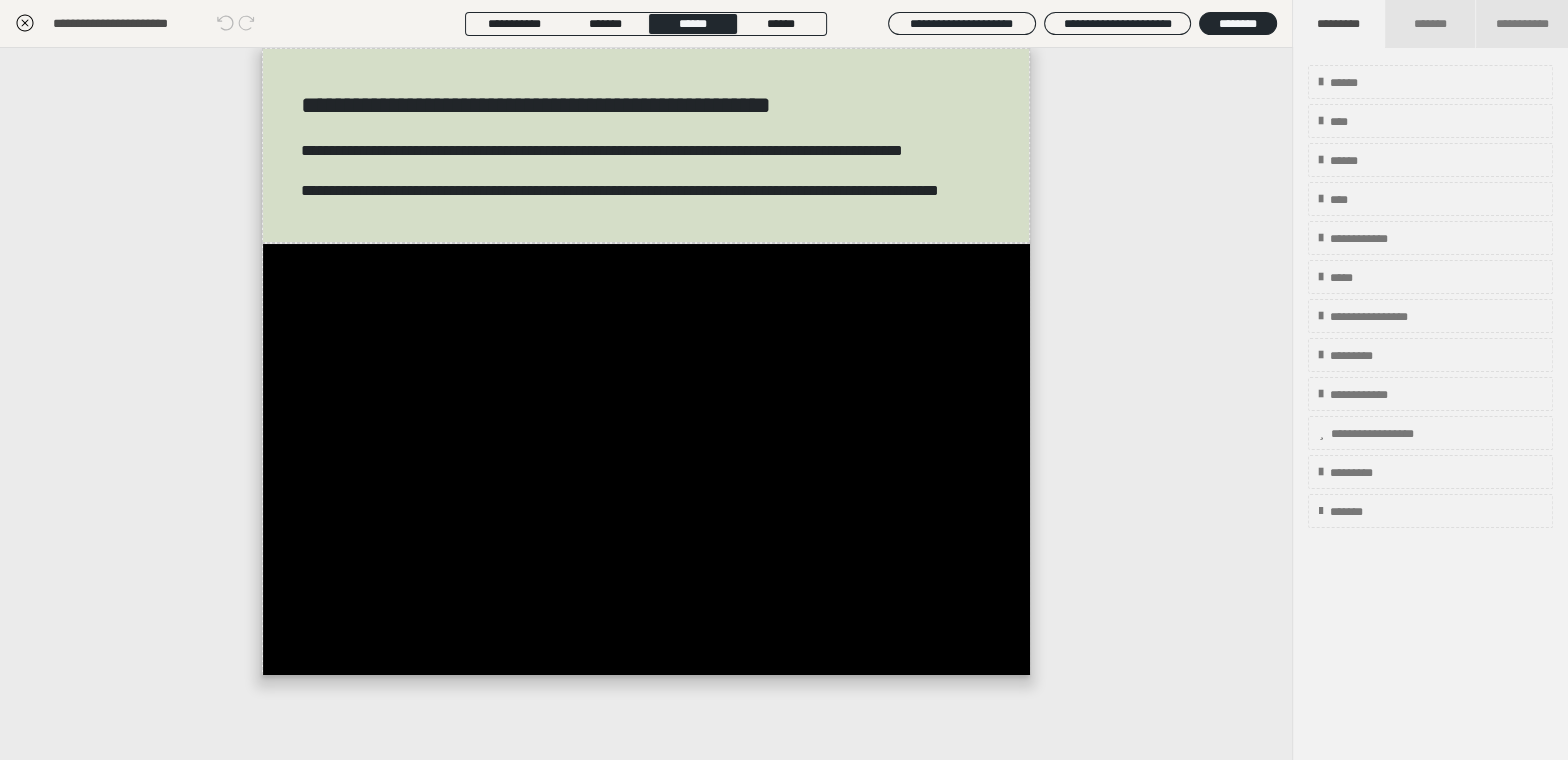 click 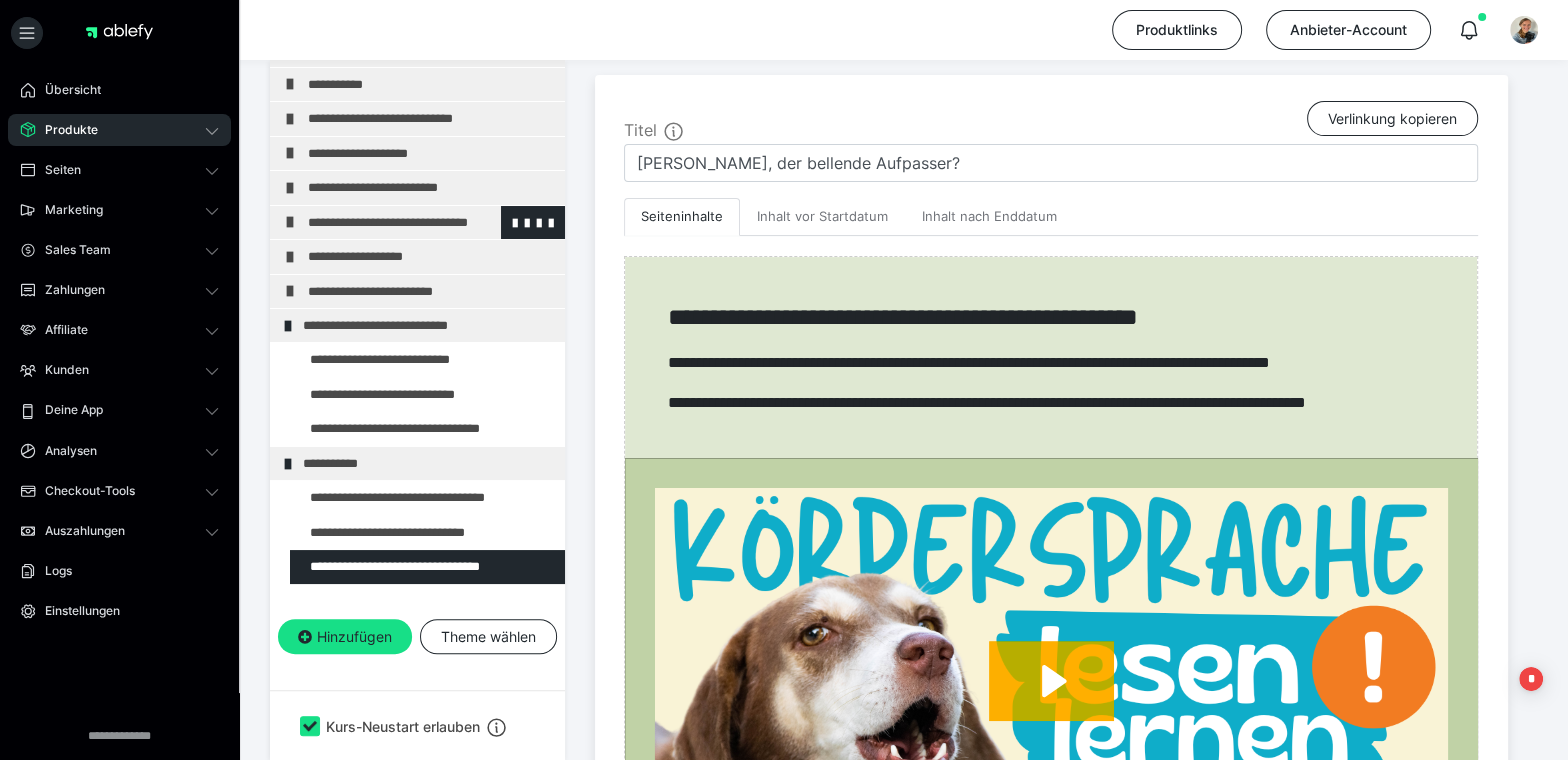 scroll, scrollTop: 437, scrollLeft: 0, axis: vertical 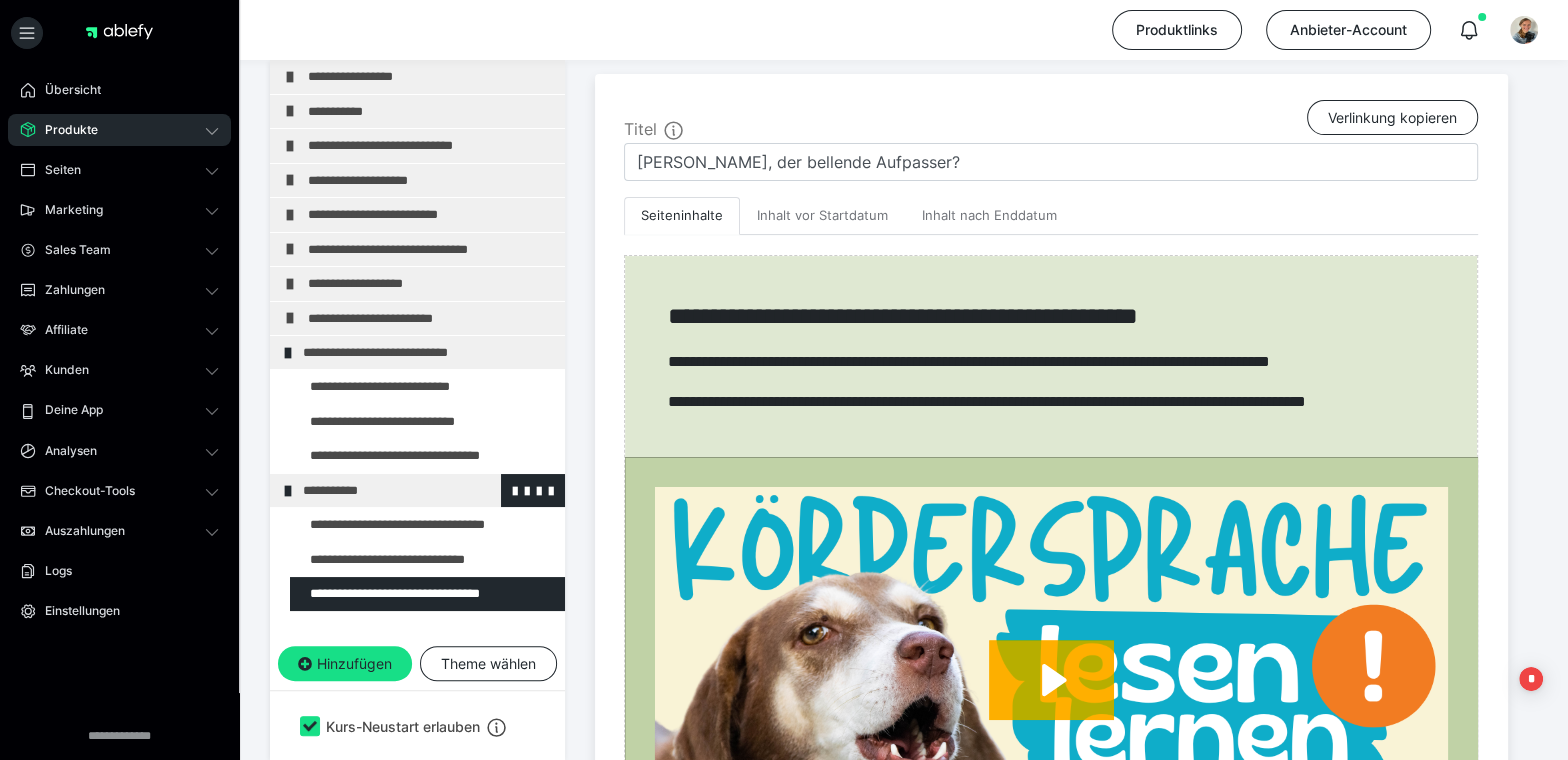 click at bounding box center (288, 491) 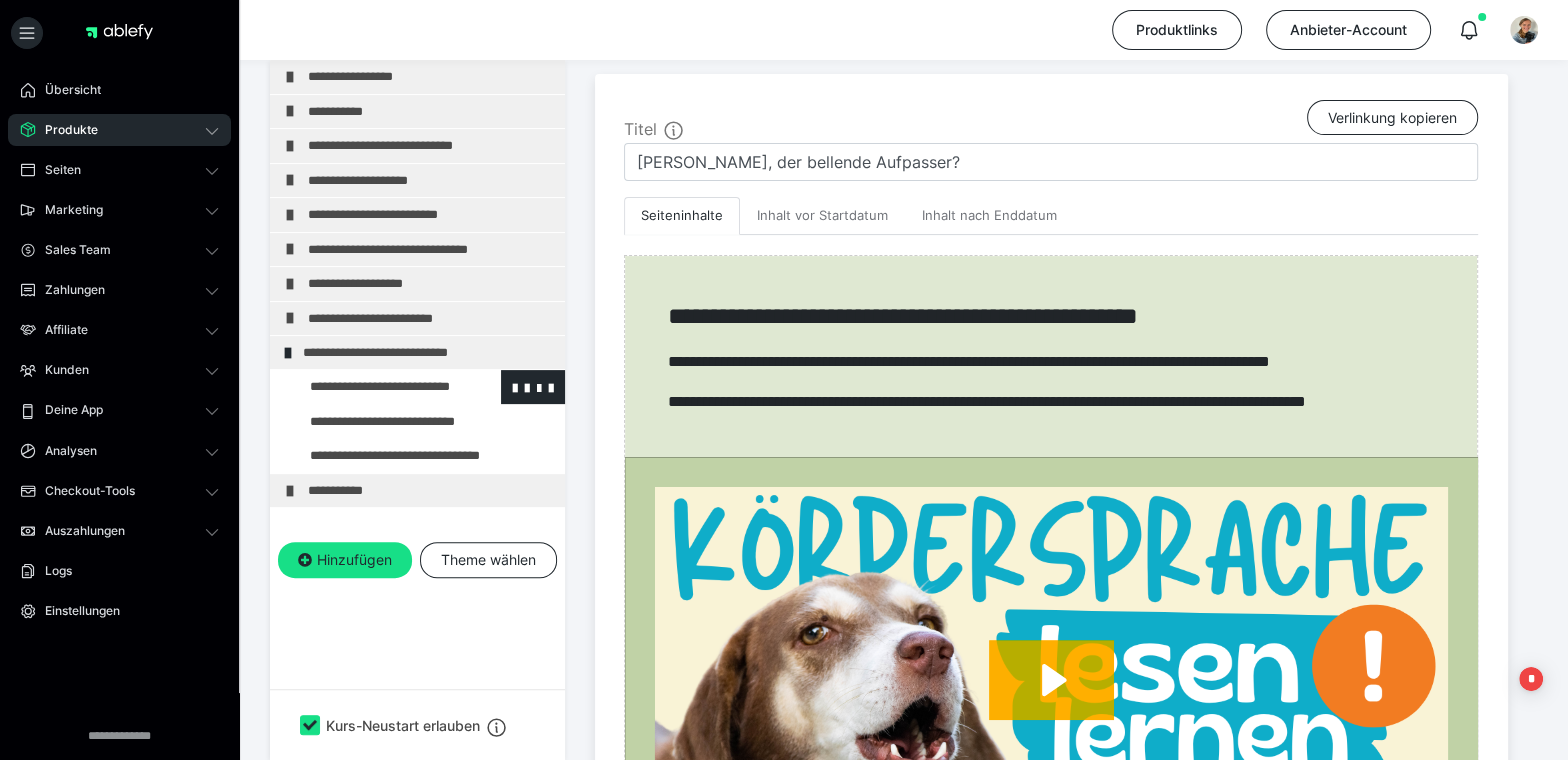 click at bounding box center (375, 386) 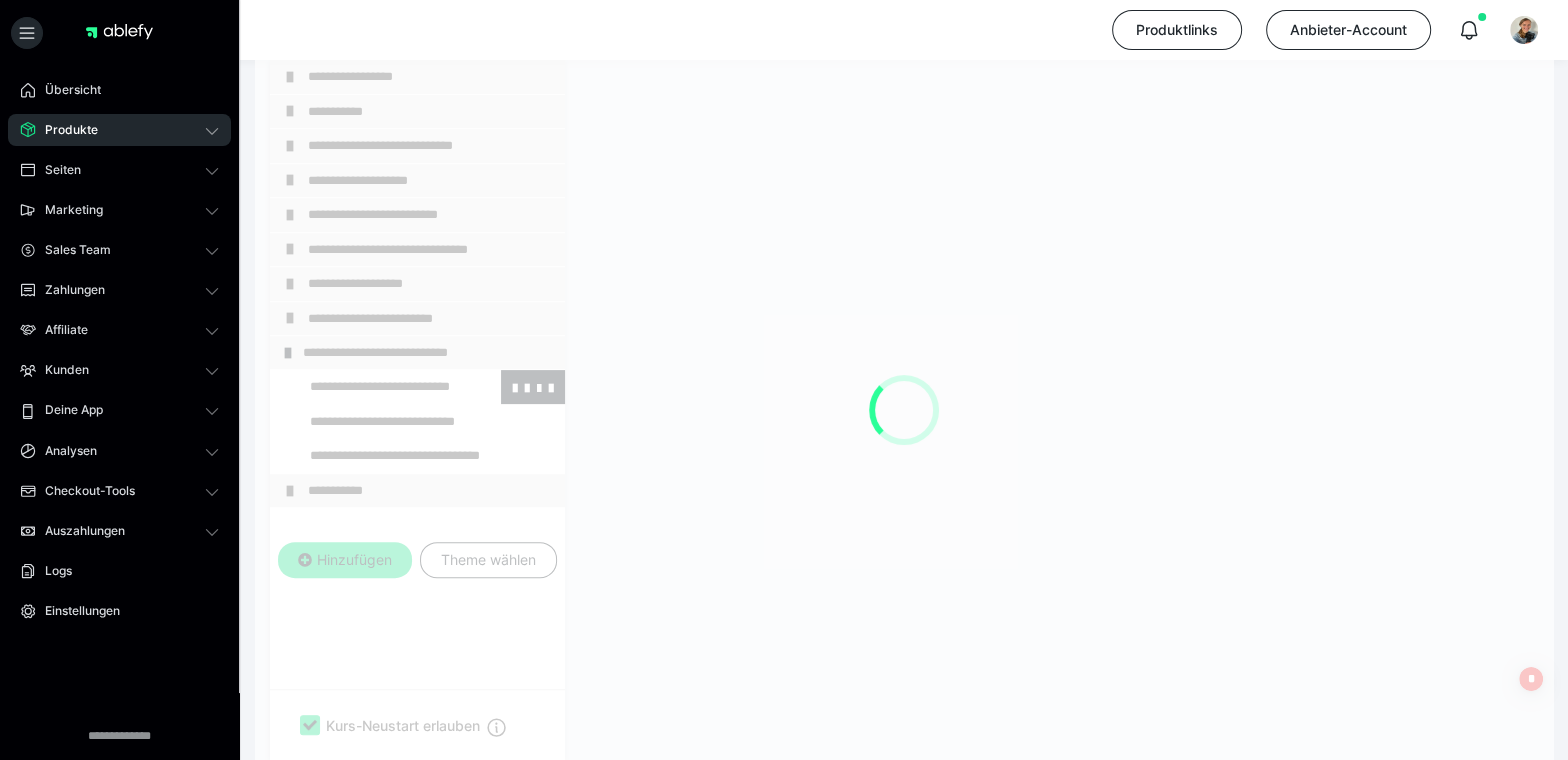 scroll, scrollTop: 352, scrollLeft: 0, axis: vertical 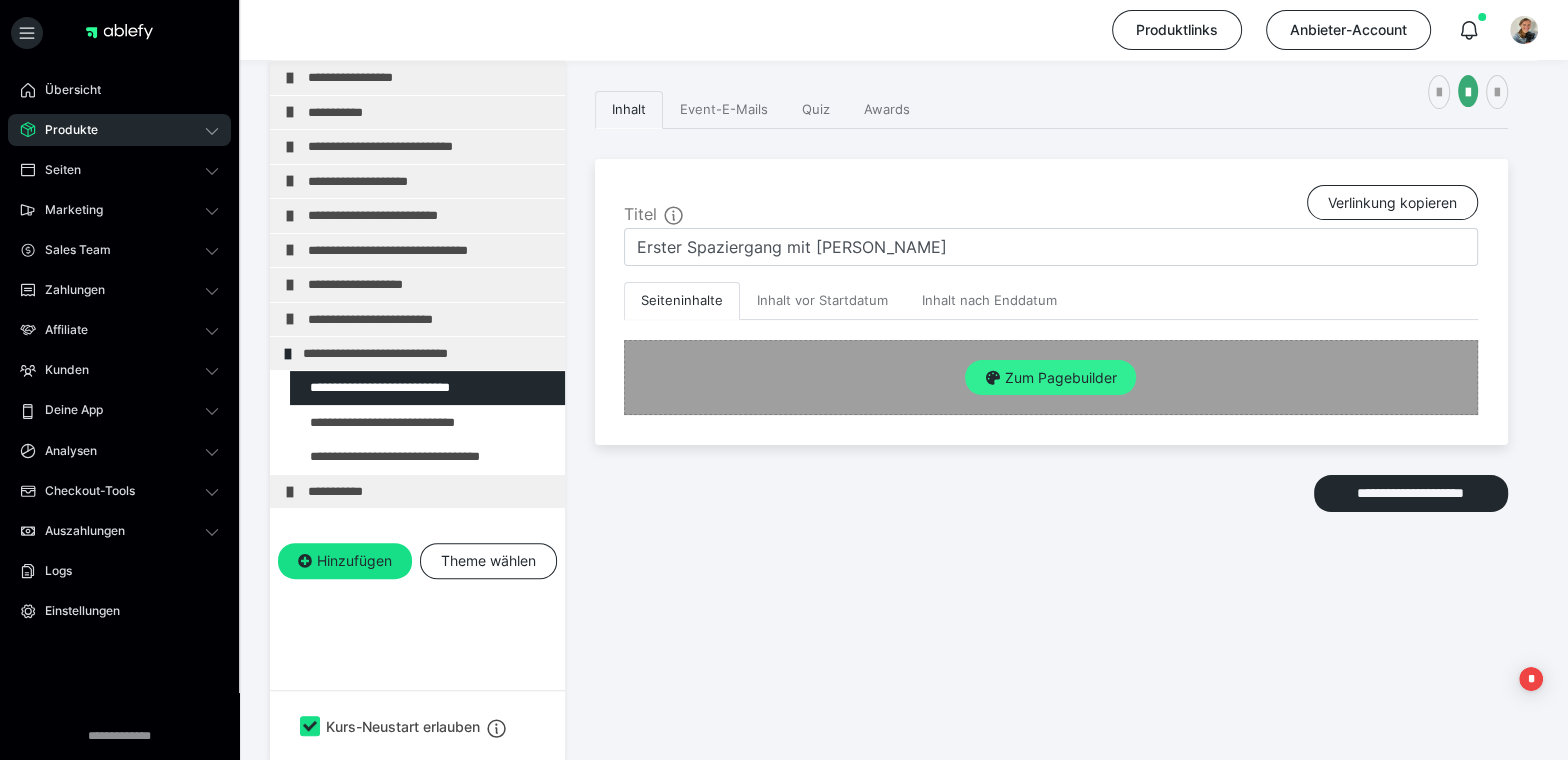 click on "Zum Pagebuilder" at bounding box center [1050, 378] 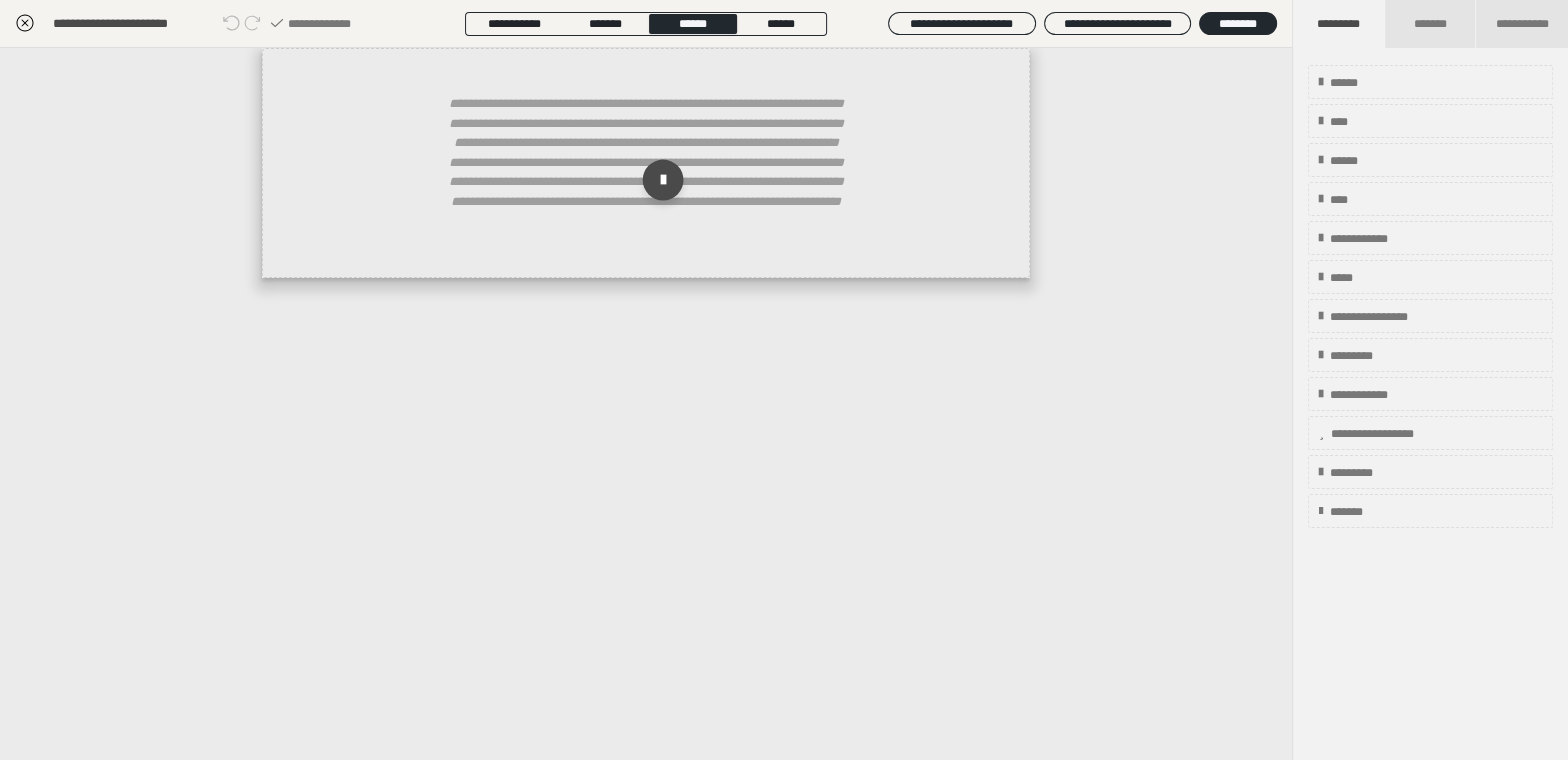 click at bounding box center [663, 180] 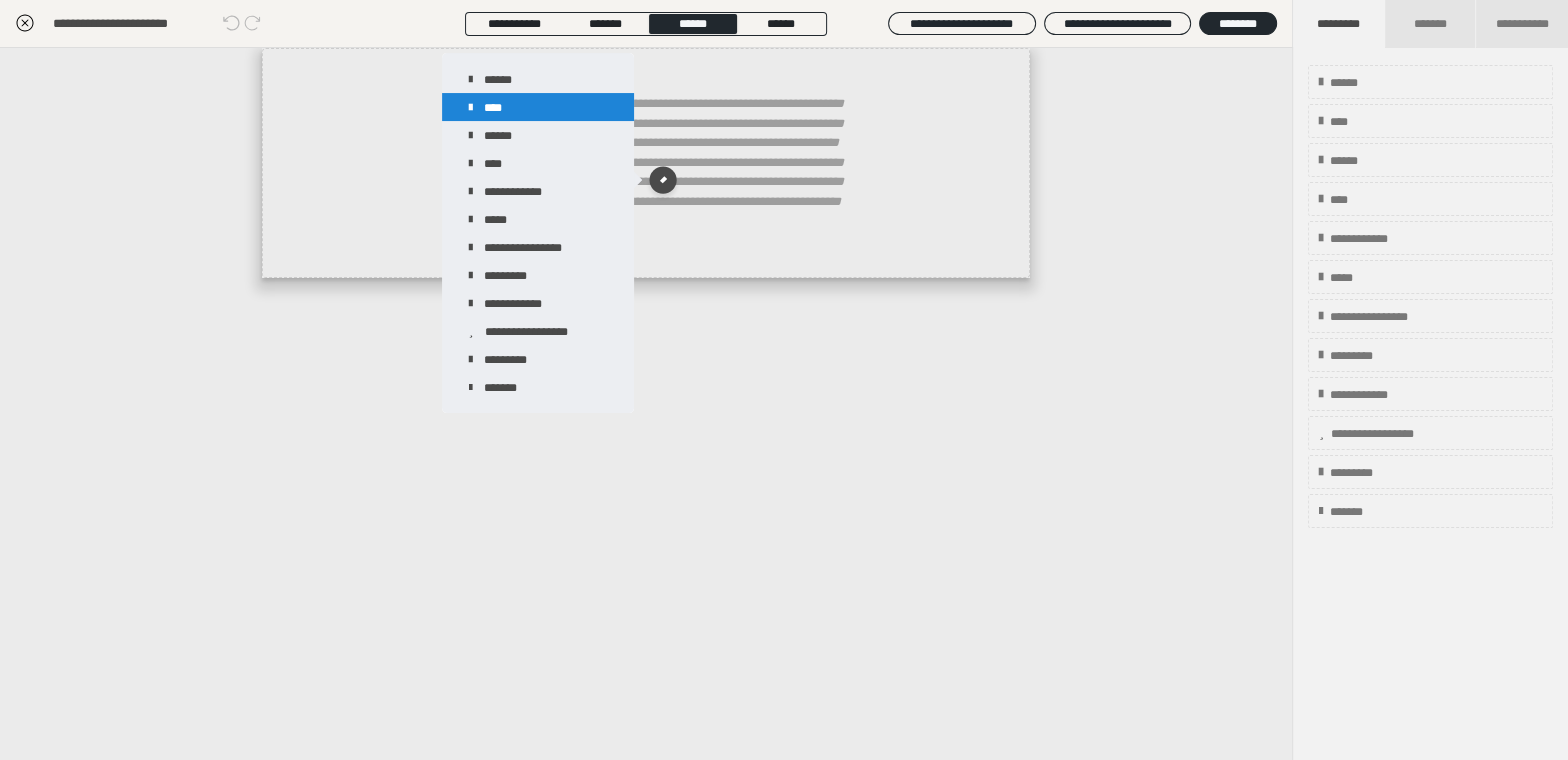 click on "****" at bounding box center (538, 107) 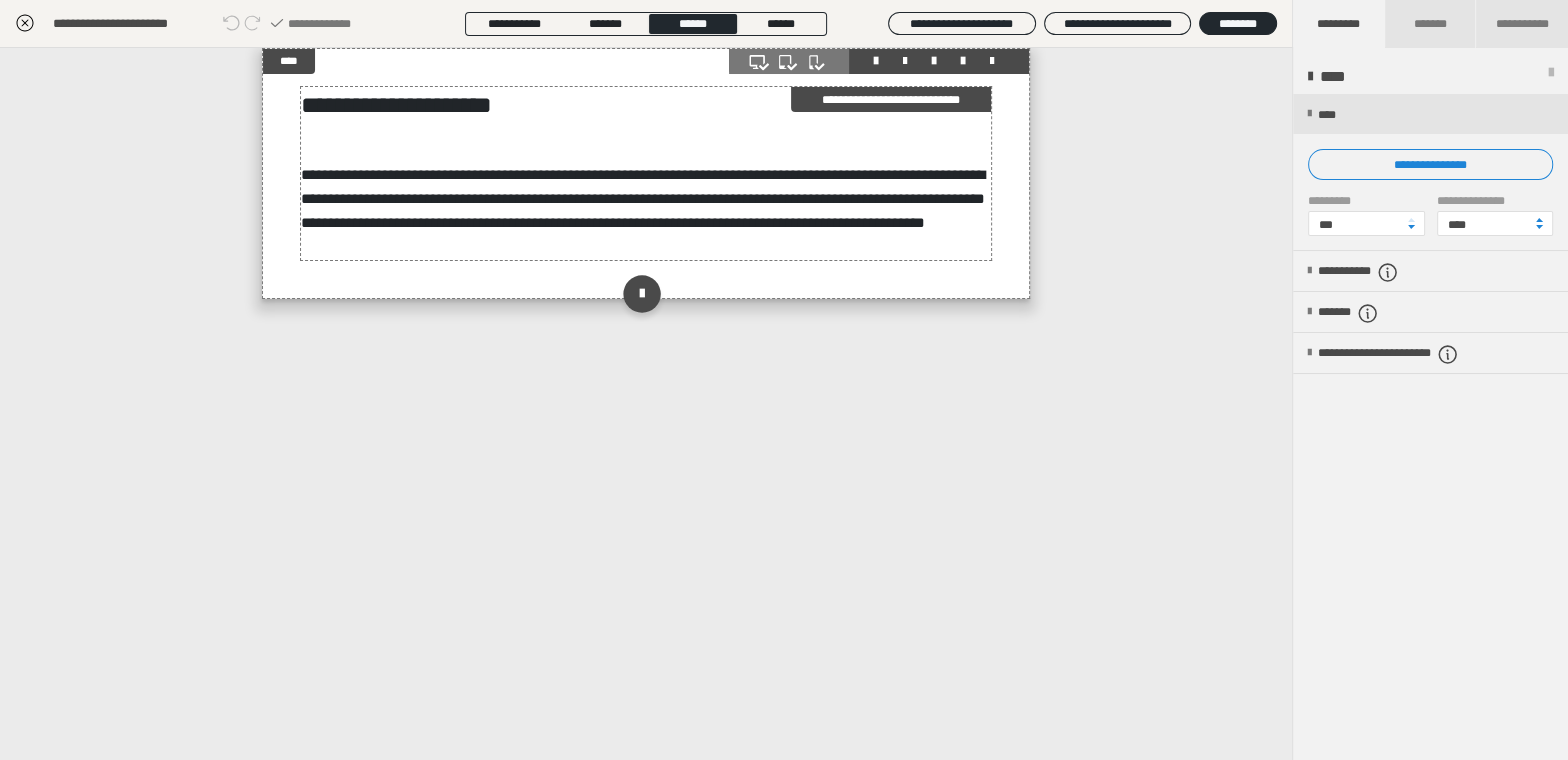 click on "**********" at bounding box center (646, 105) 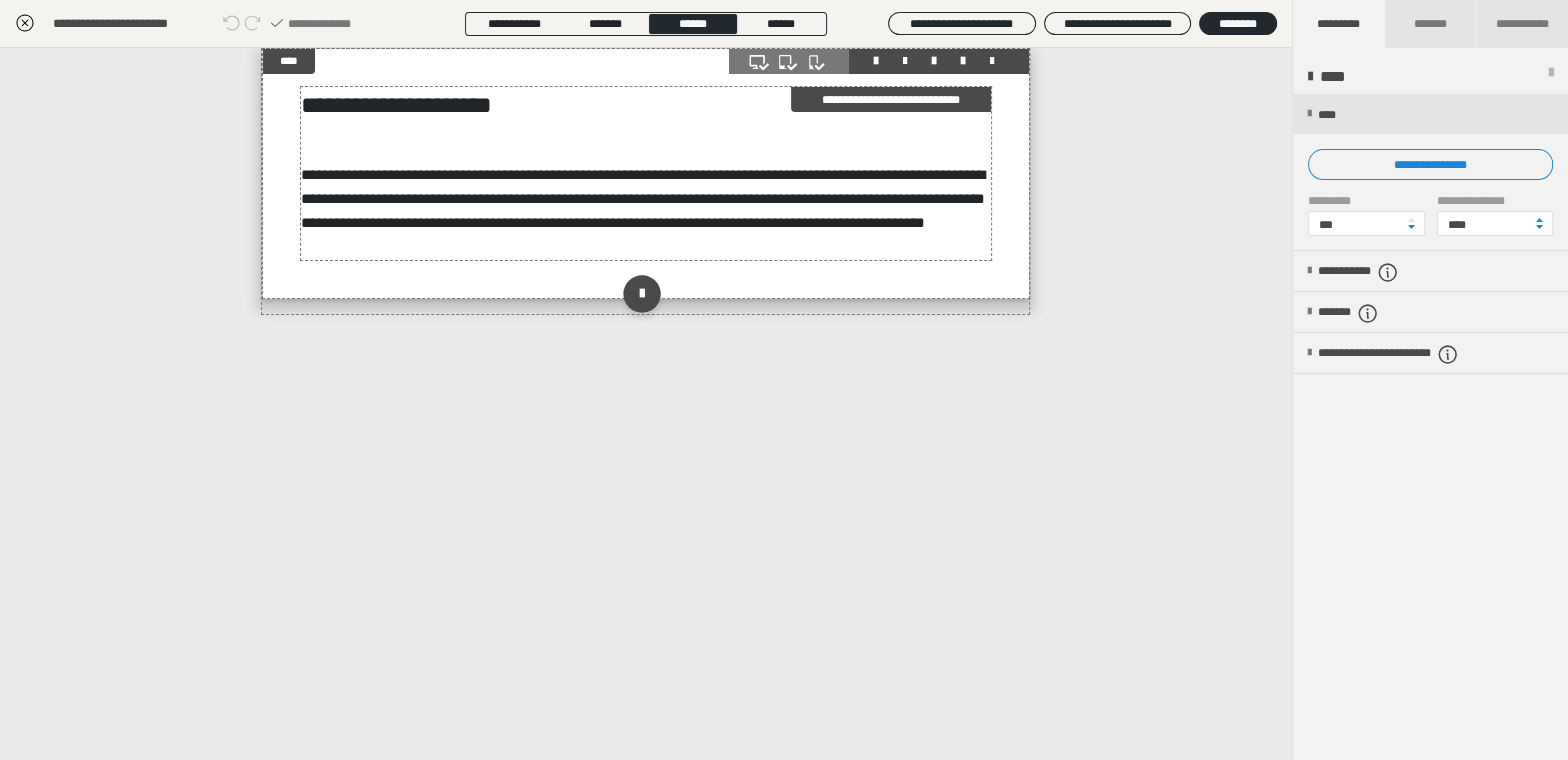 click on "**********" at bounding box center [646, 105] 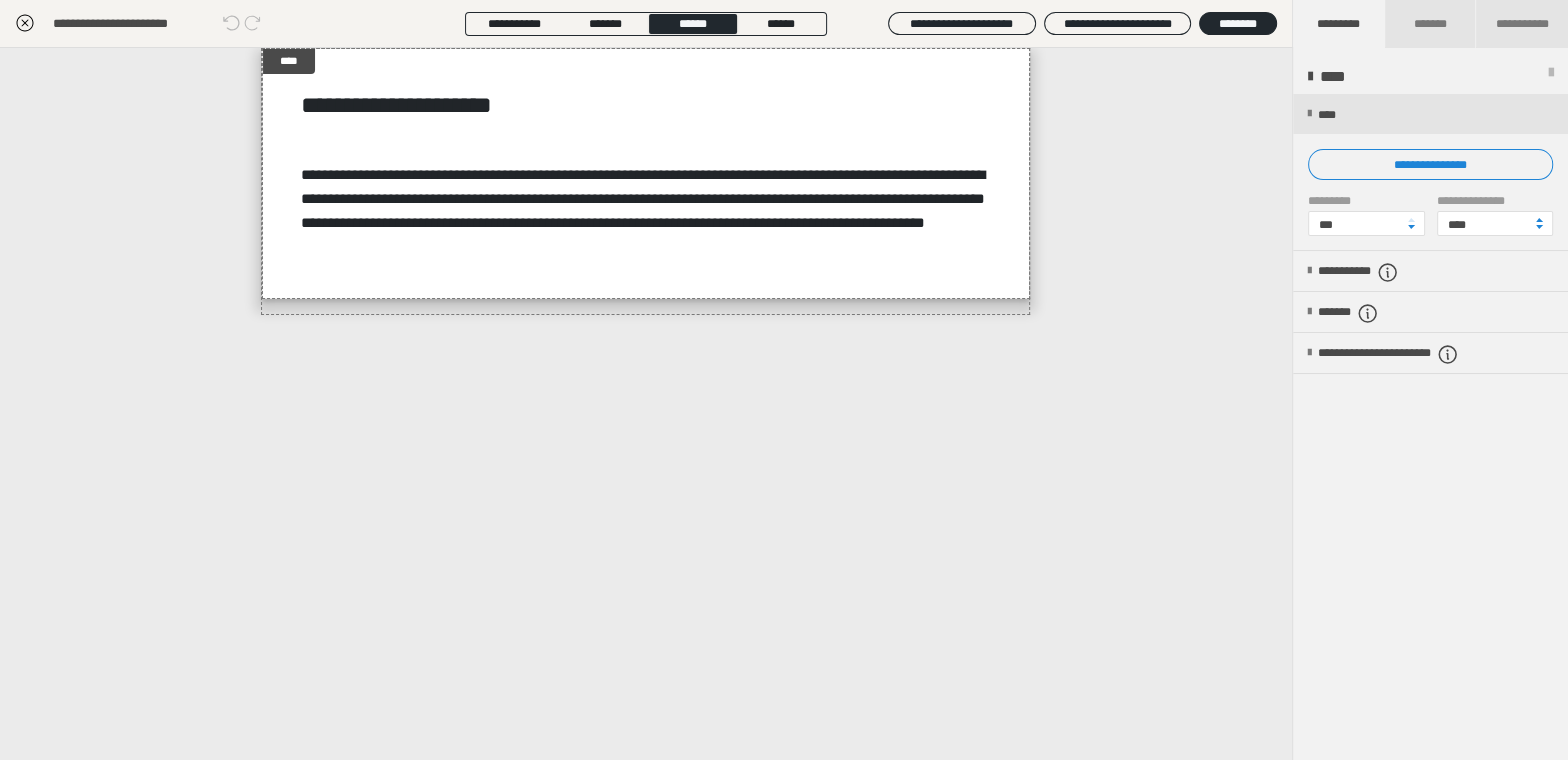 click 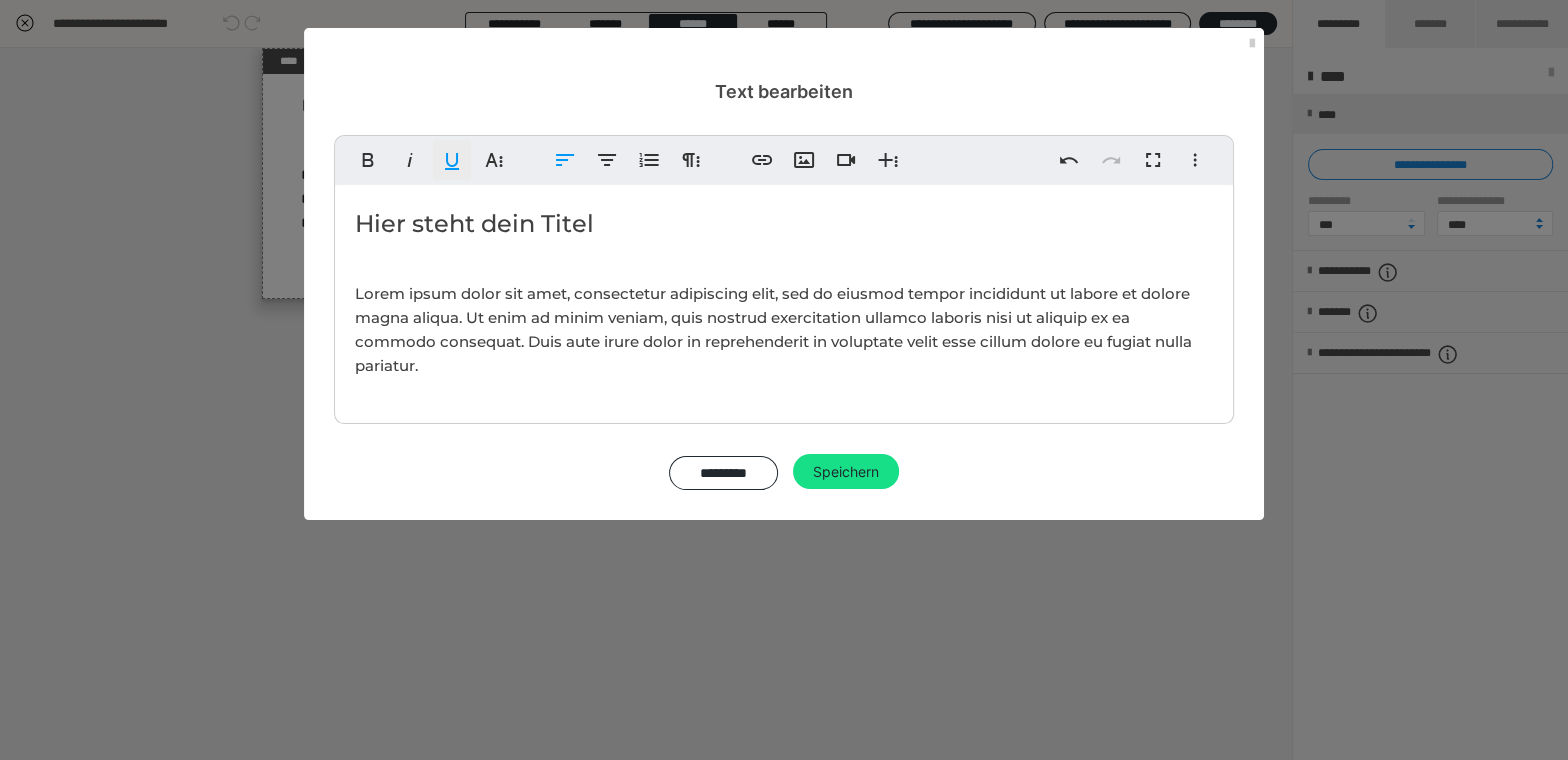 click 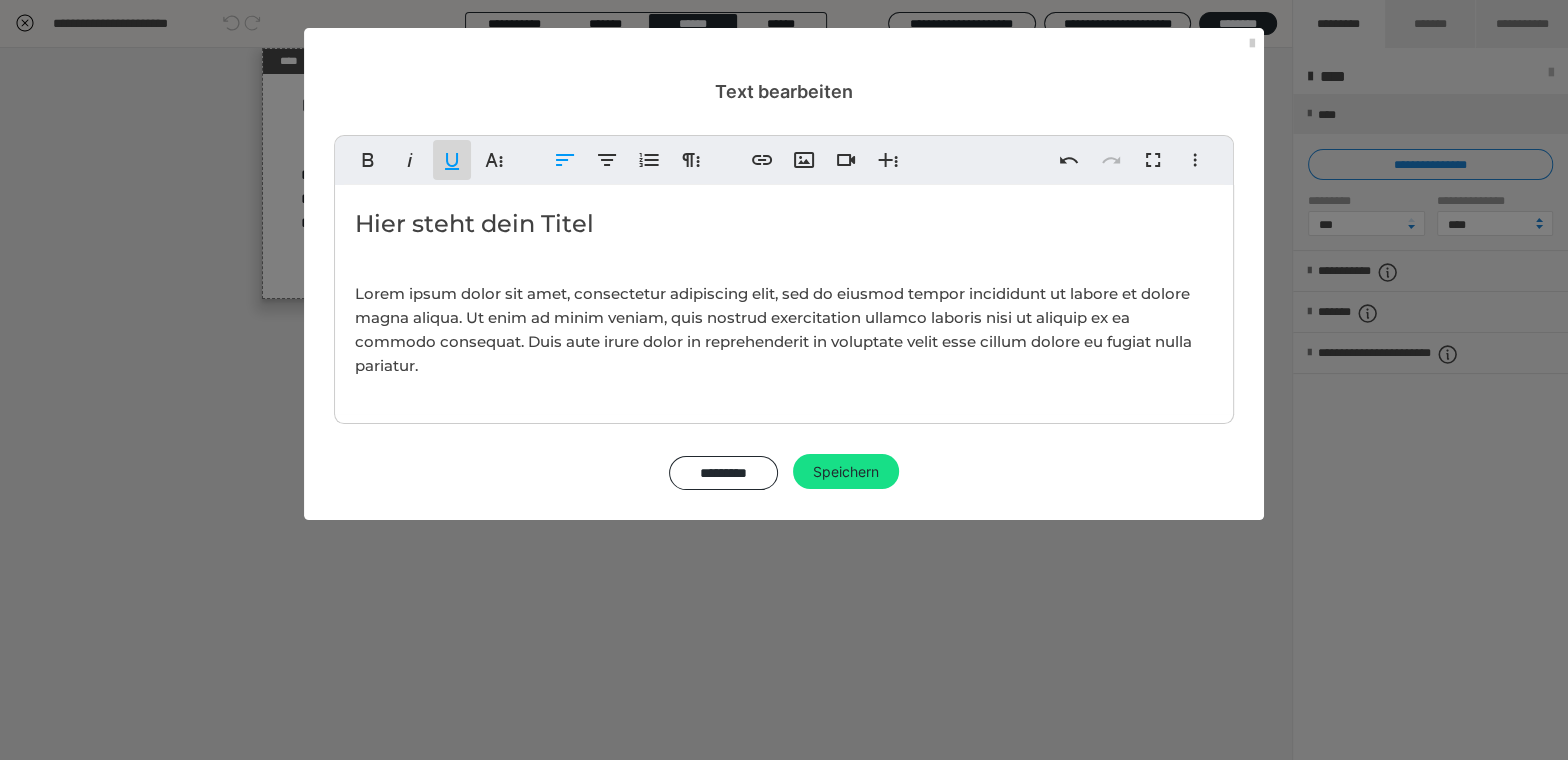 click on "​ Hier steht dein Titel" at bounding box center [784, 224] 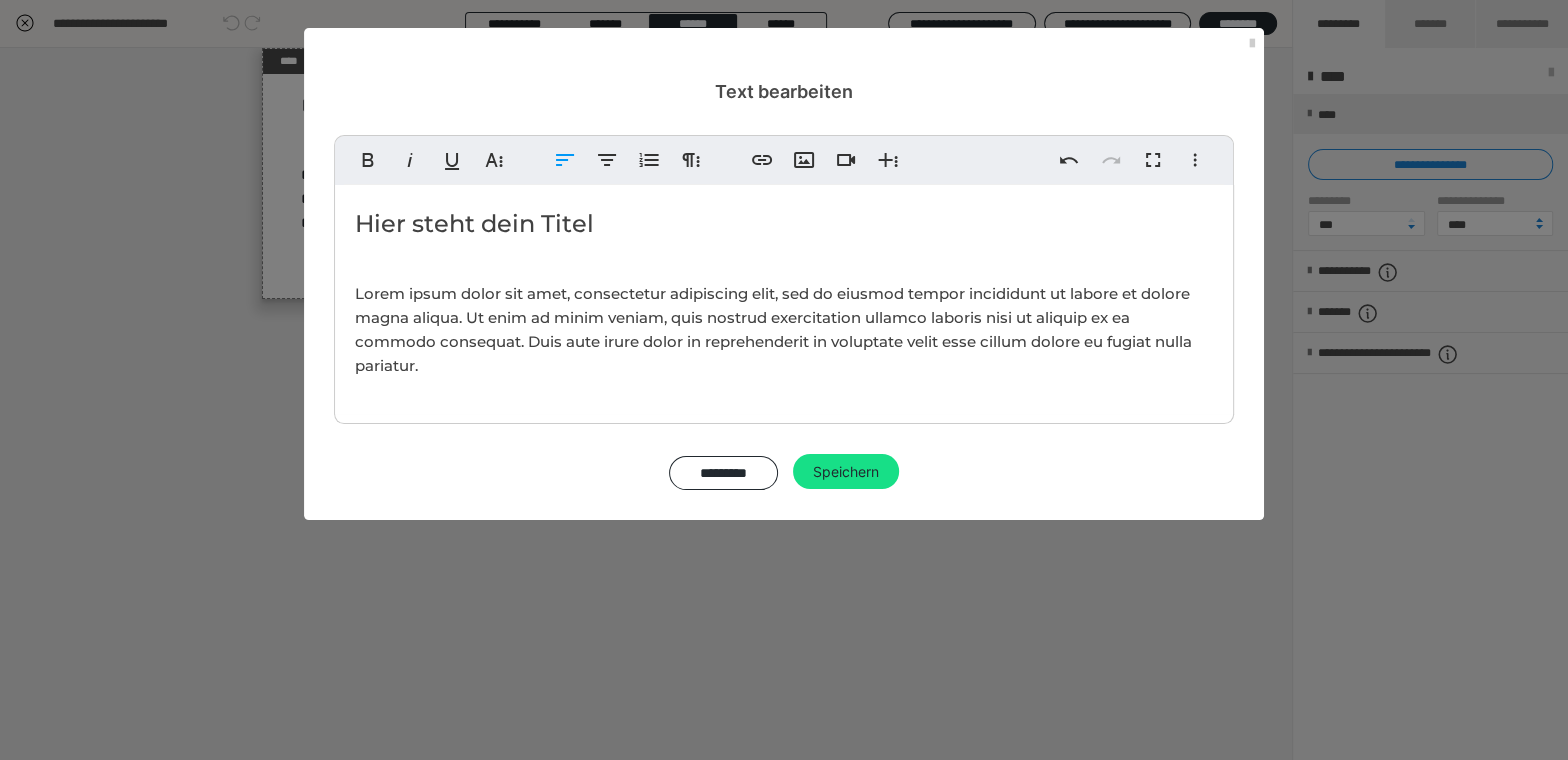 click on "​​​​​Hier steht dein Titel" at bounding box center [784, 224] 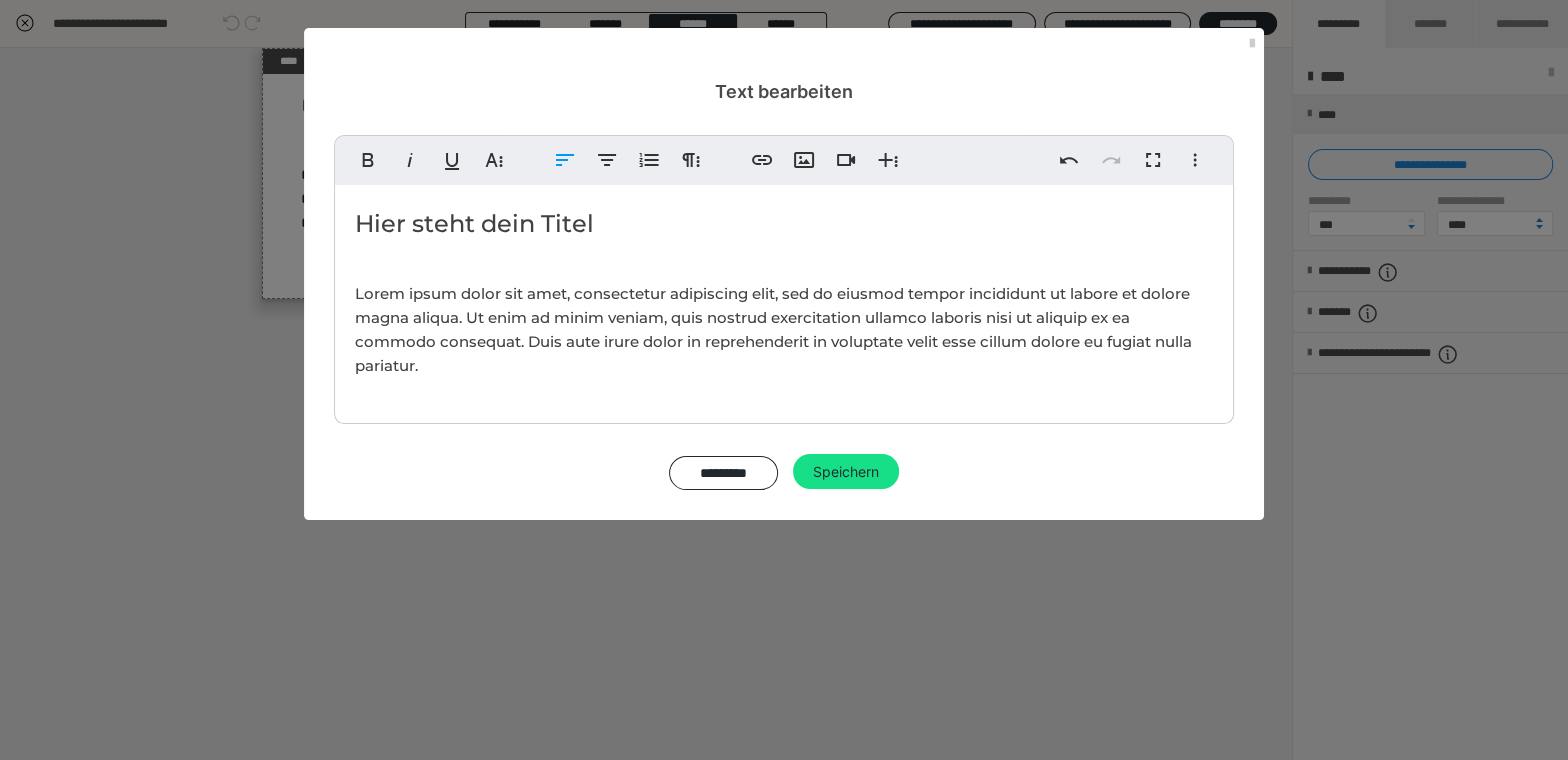 drag, startPoint x: 594, startPoint y: 221, endPoint x: 354, endPoint y: 221, distance: 240 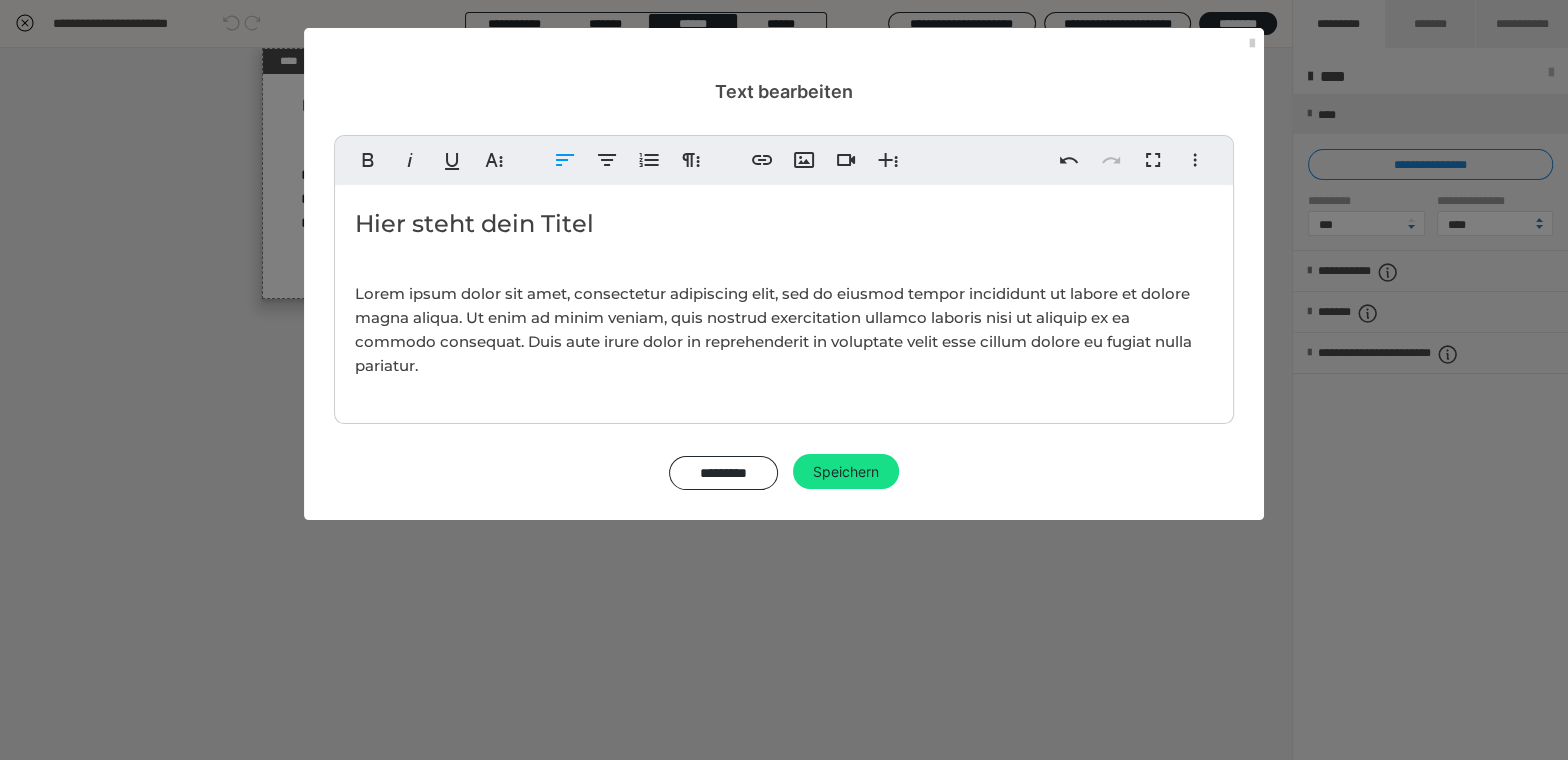 click on "​​​​​Hier steht dein Titel" at bounding box center [784, 224] 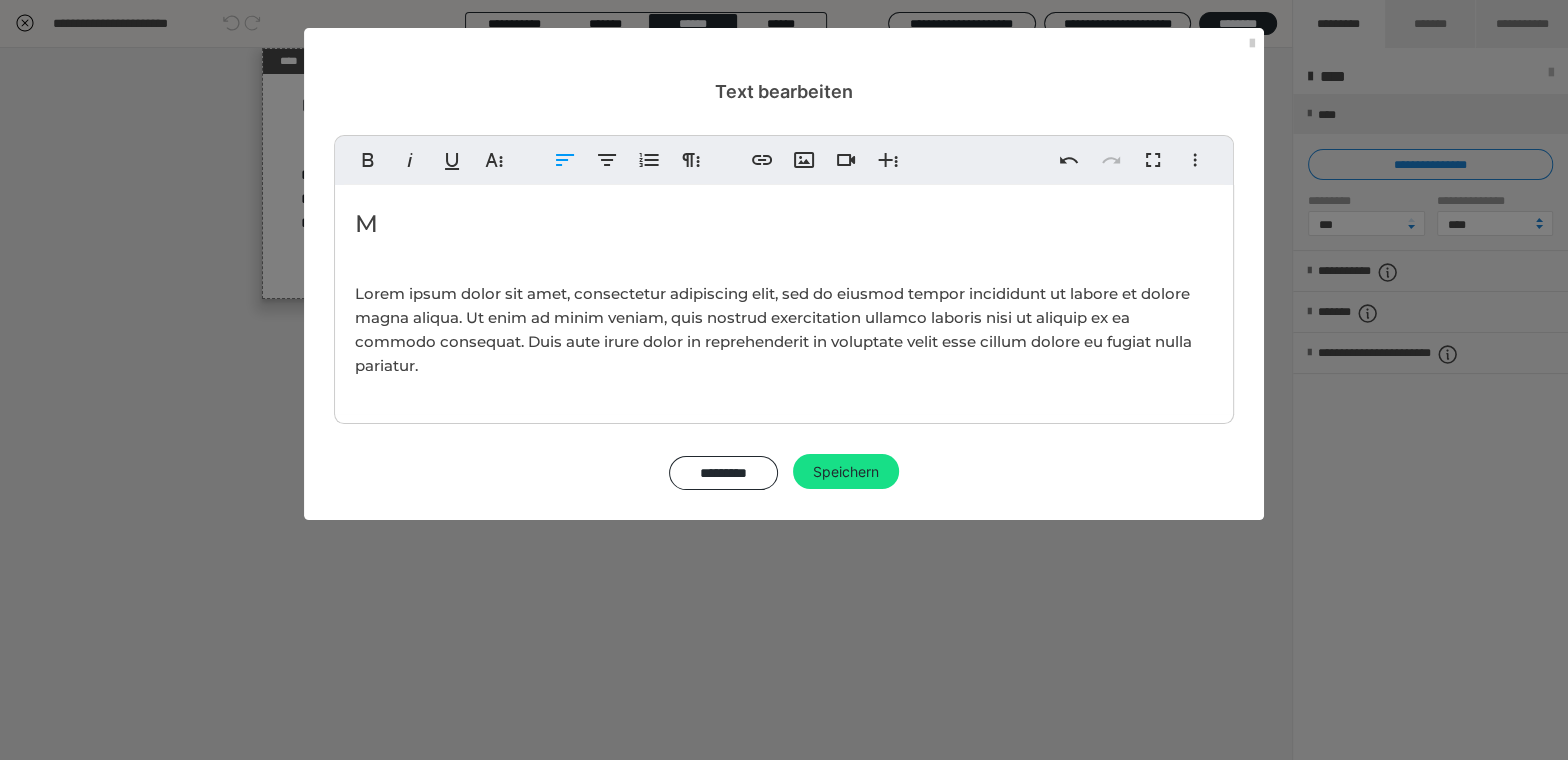 type 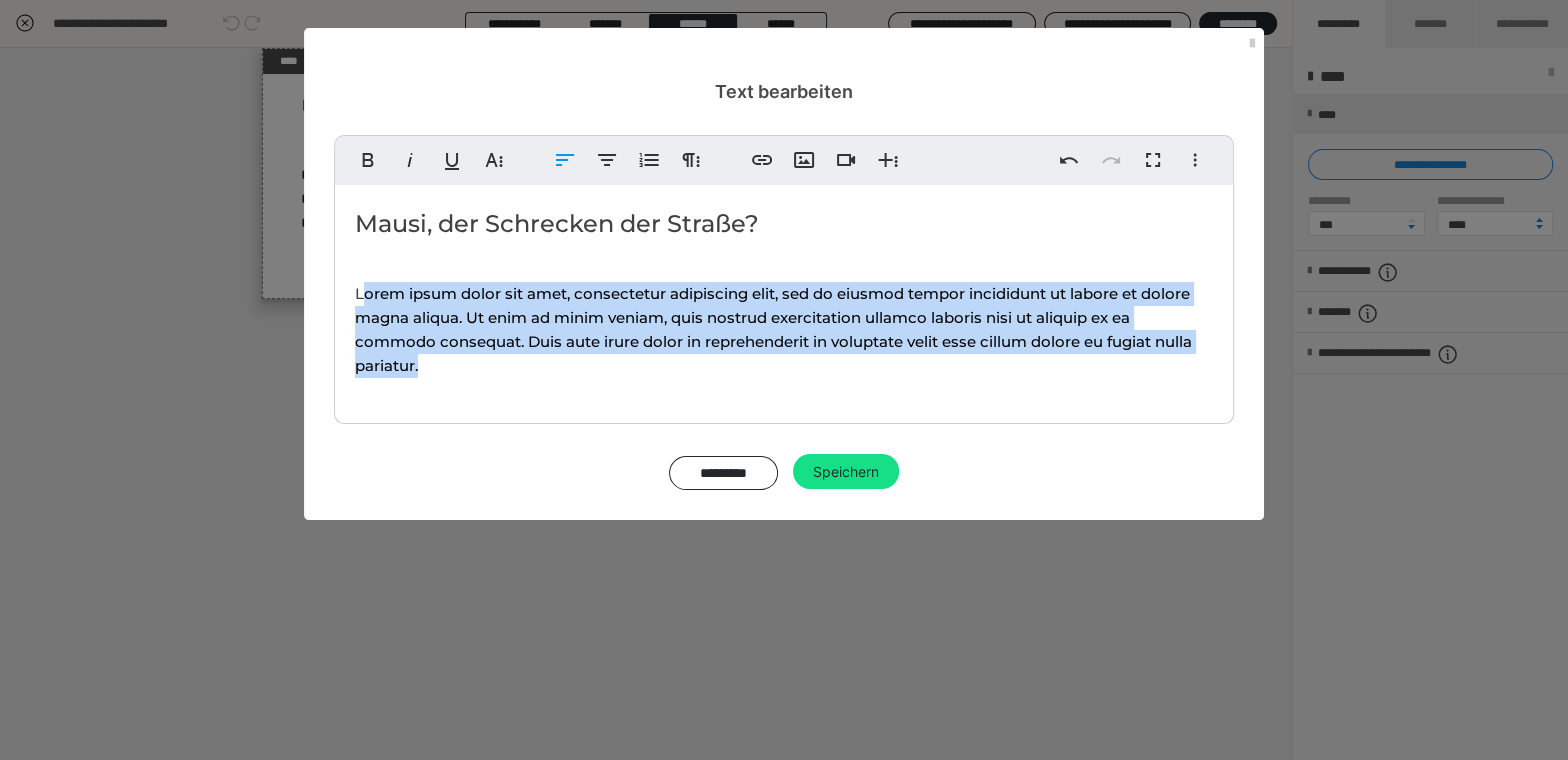 drag, startPoint x: 432, startPoint y: 363, endPoint x: 358, endPoint y: 288, distance: 105.36128 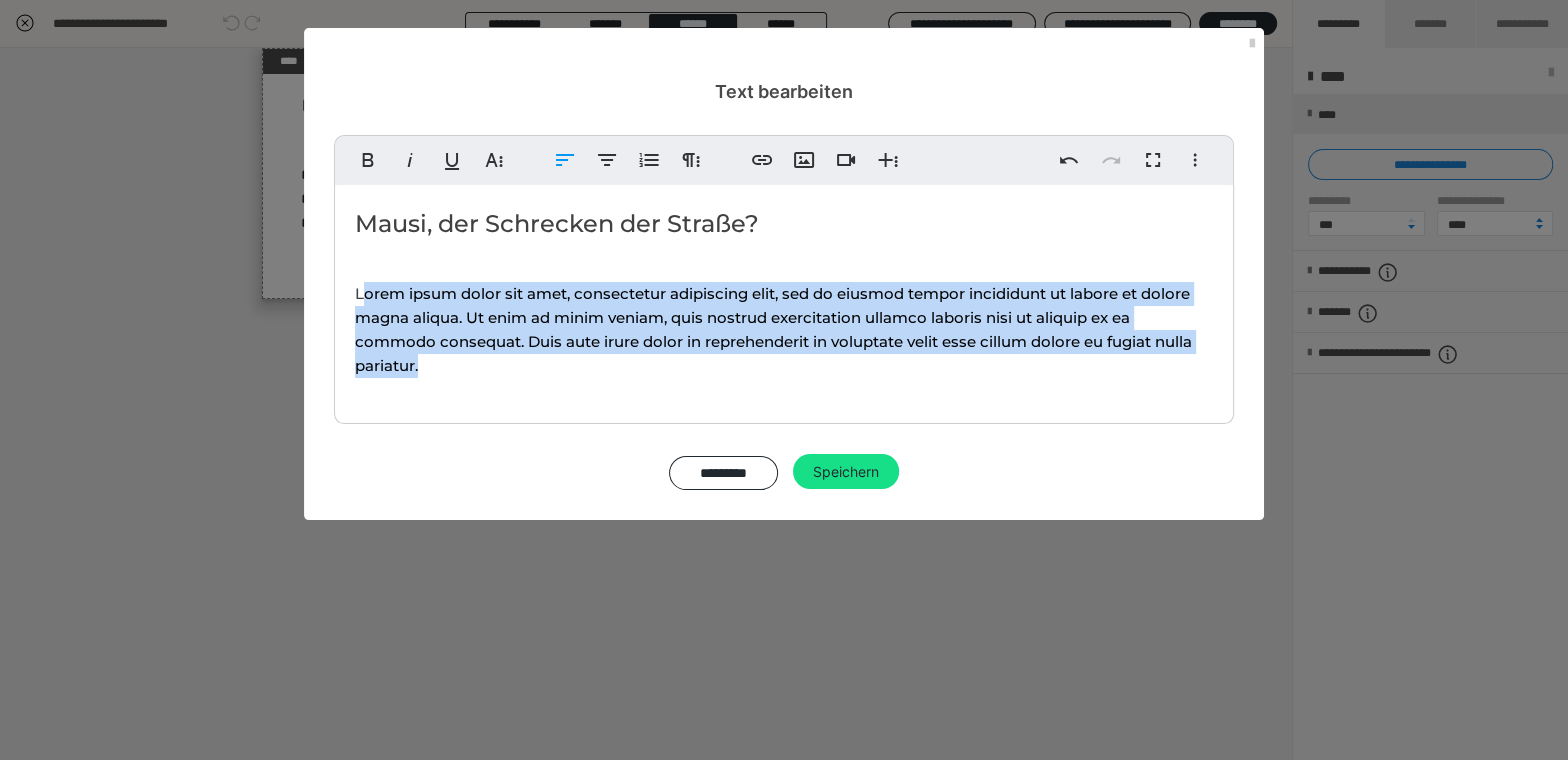 click on "Lorem ipsum dolor sit amet, consectetur adipiscing elit, sed do eiusmod tempor incididunt ut labore et dolore magna aliqua. Ut enim ad minim veniam, quis nostrud exercitation ullamco laboris nisi ut aliquip ex ea commodo consequat. Duis aute irure dolor in reprehenderit in voluptate velit esse cillum dolore eu fugiat nulla pariatur." at bounding box center [784, 330] 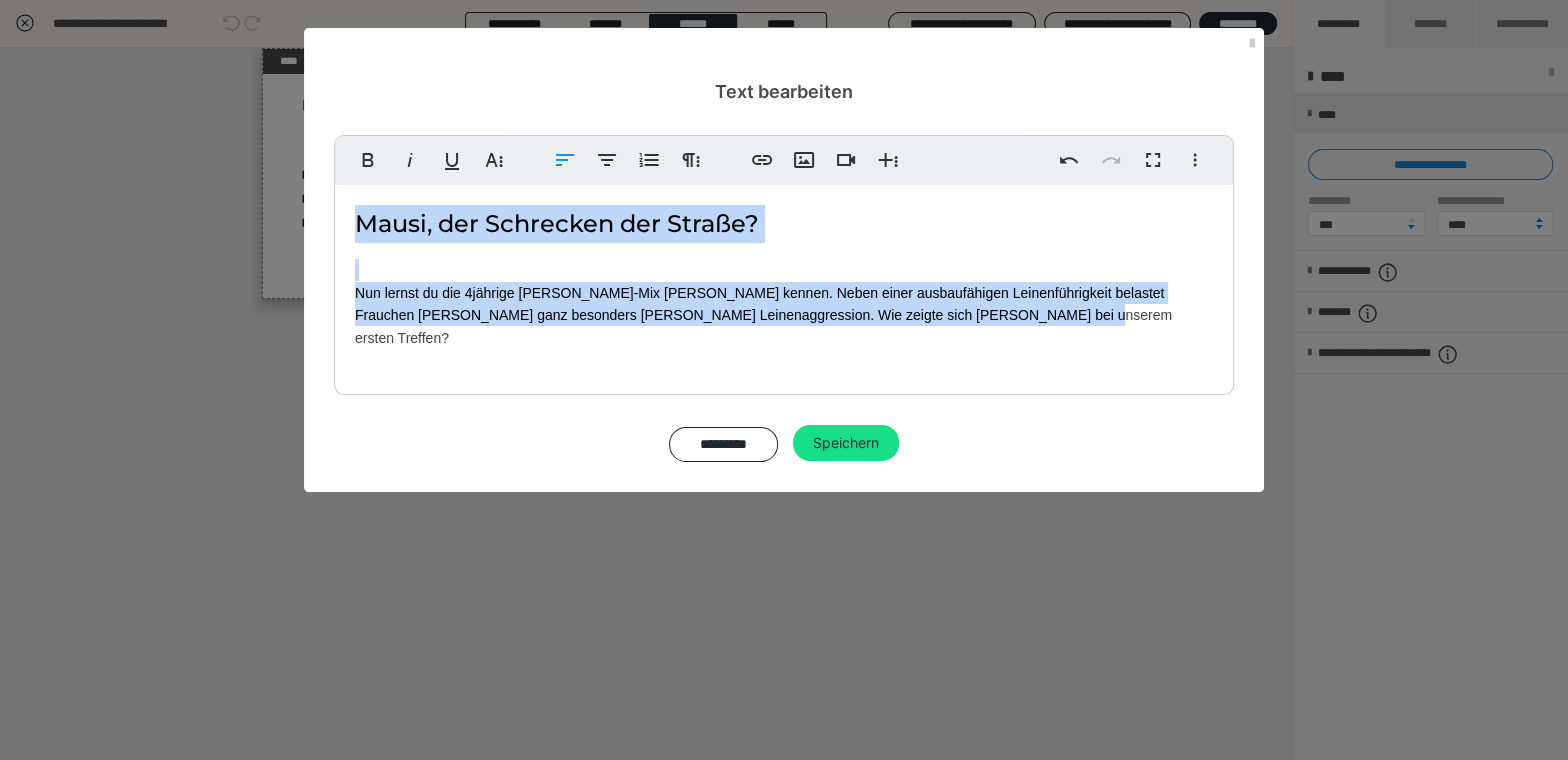 drag, startPoint x: 979, startPoint y: 314, endPoint x: 325, endPoint y: 273, distance: 655.28394 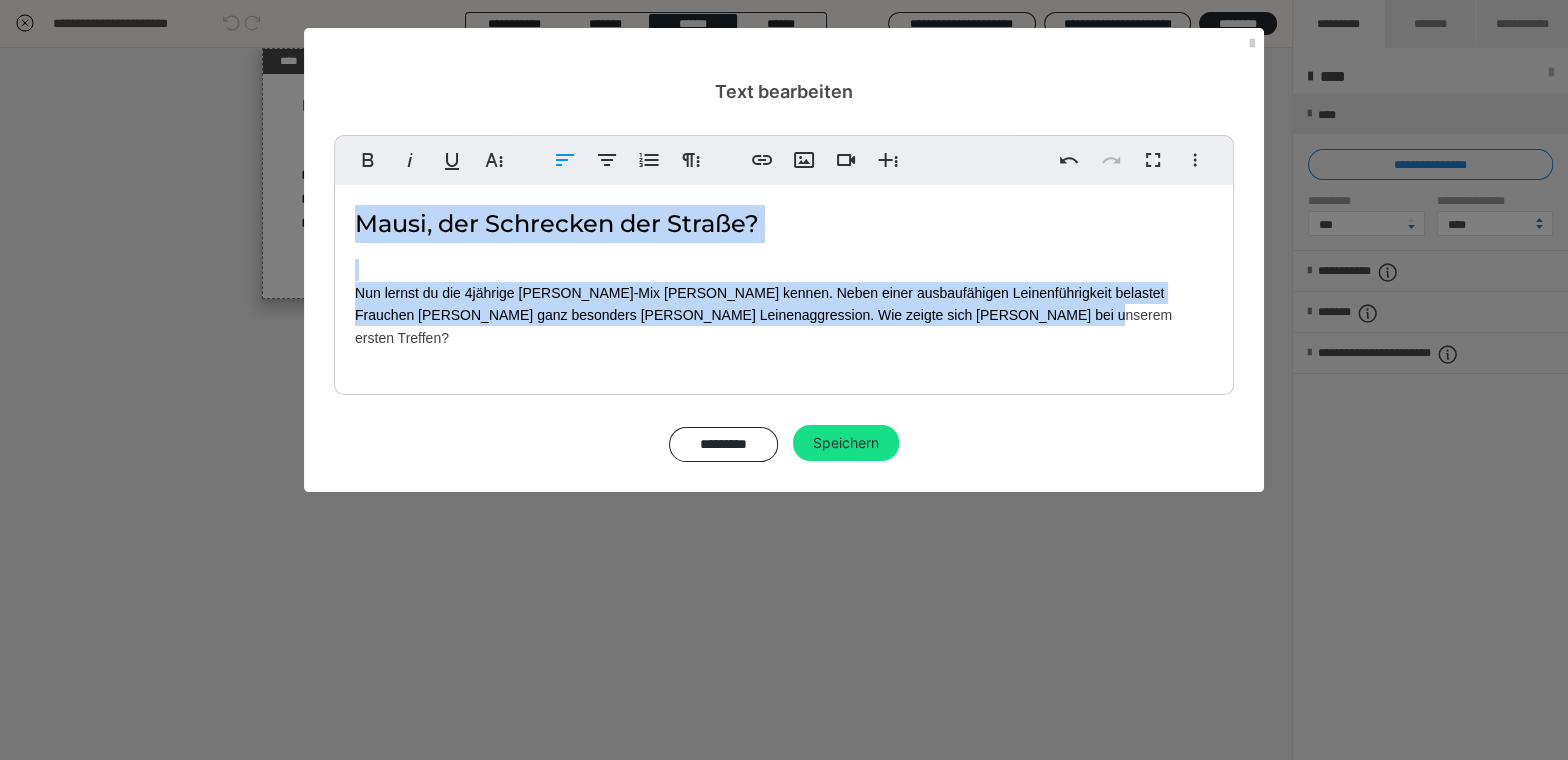 click on "**********" at bounding box center [784, 298] 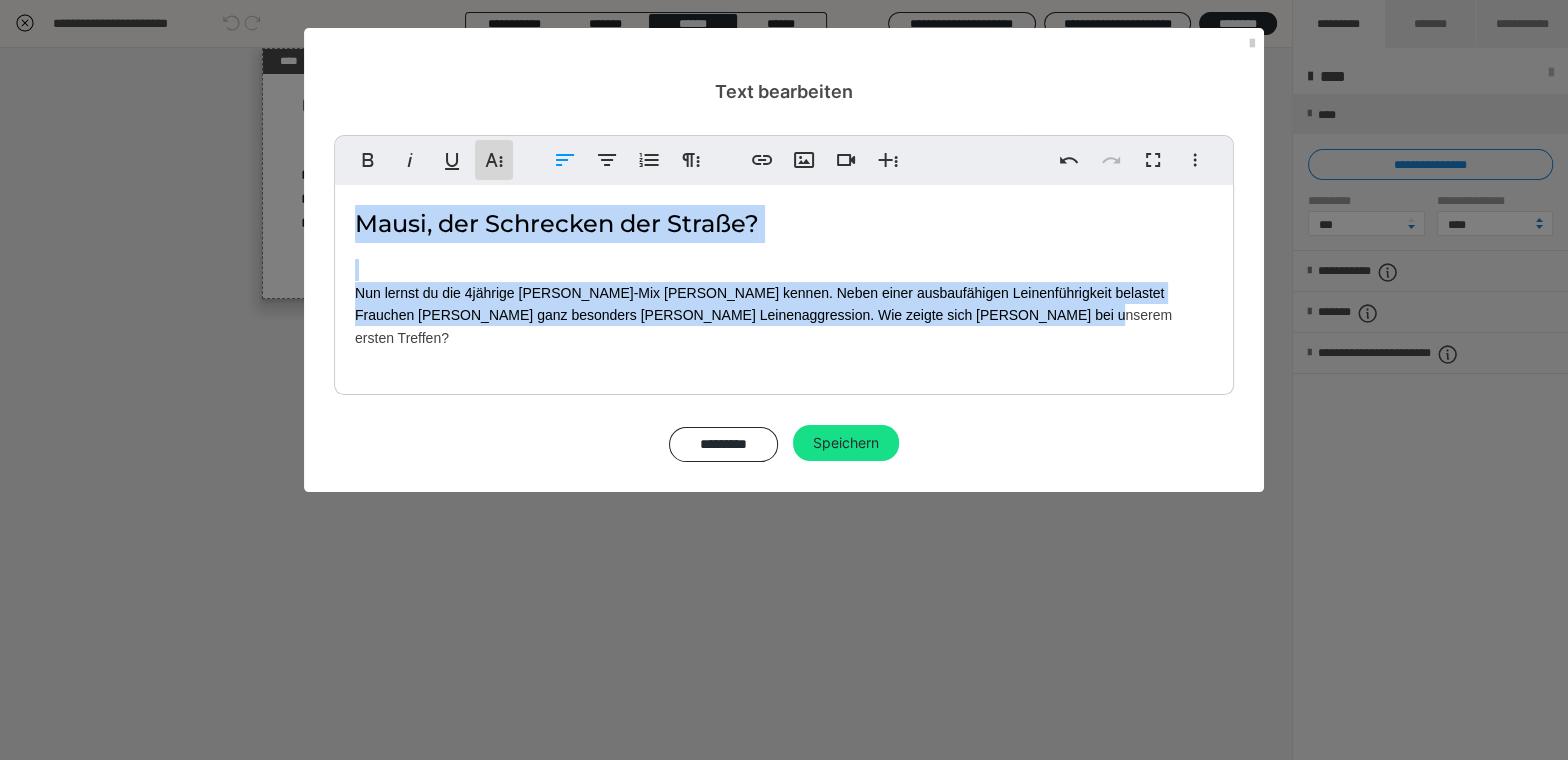 click 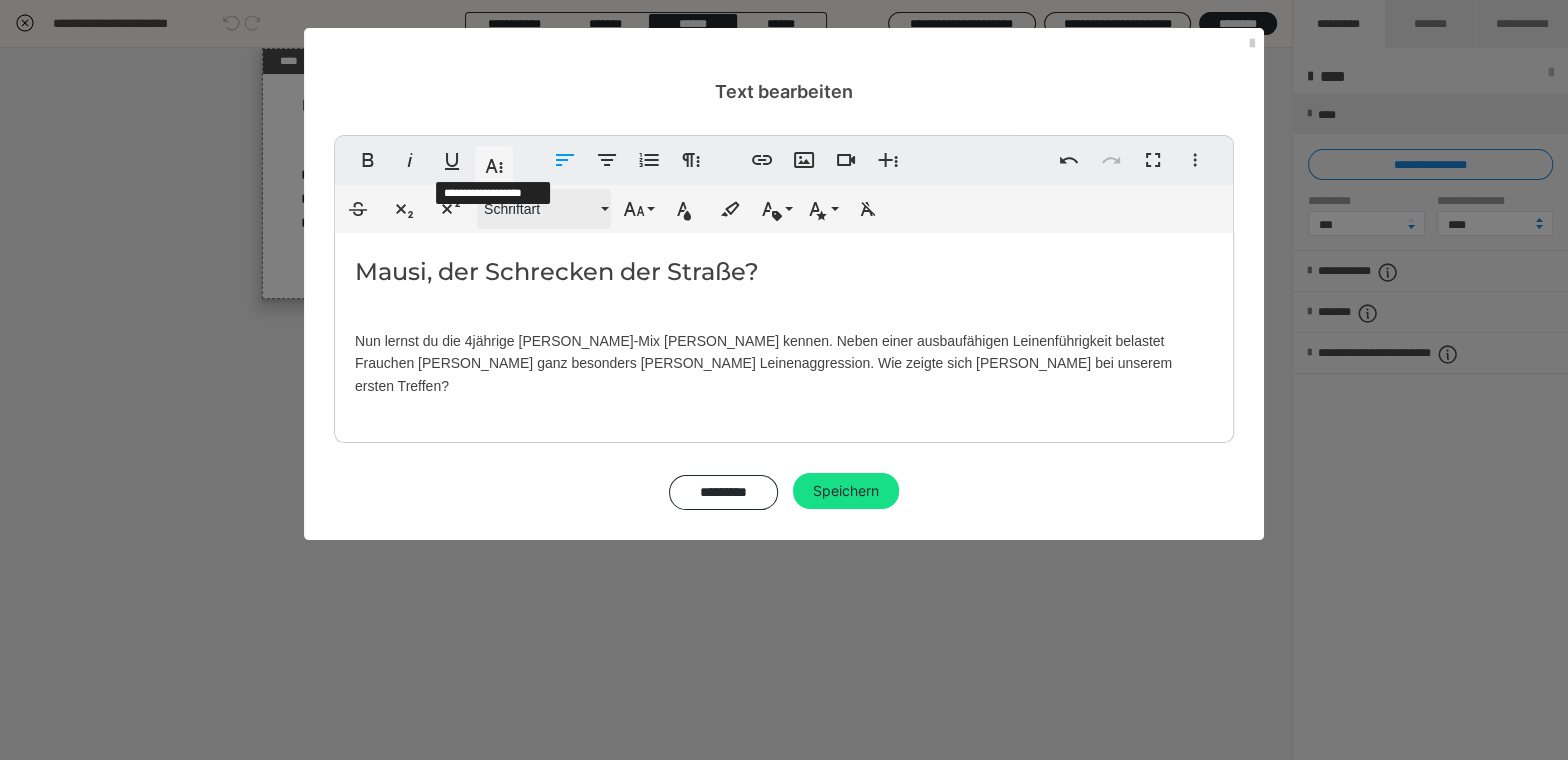click on "Schriftart" at bounding box center (540, 209) 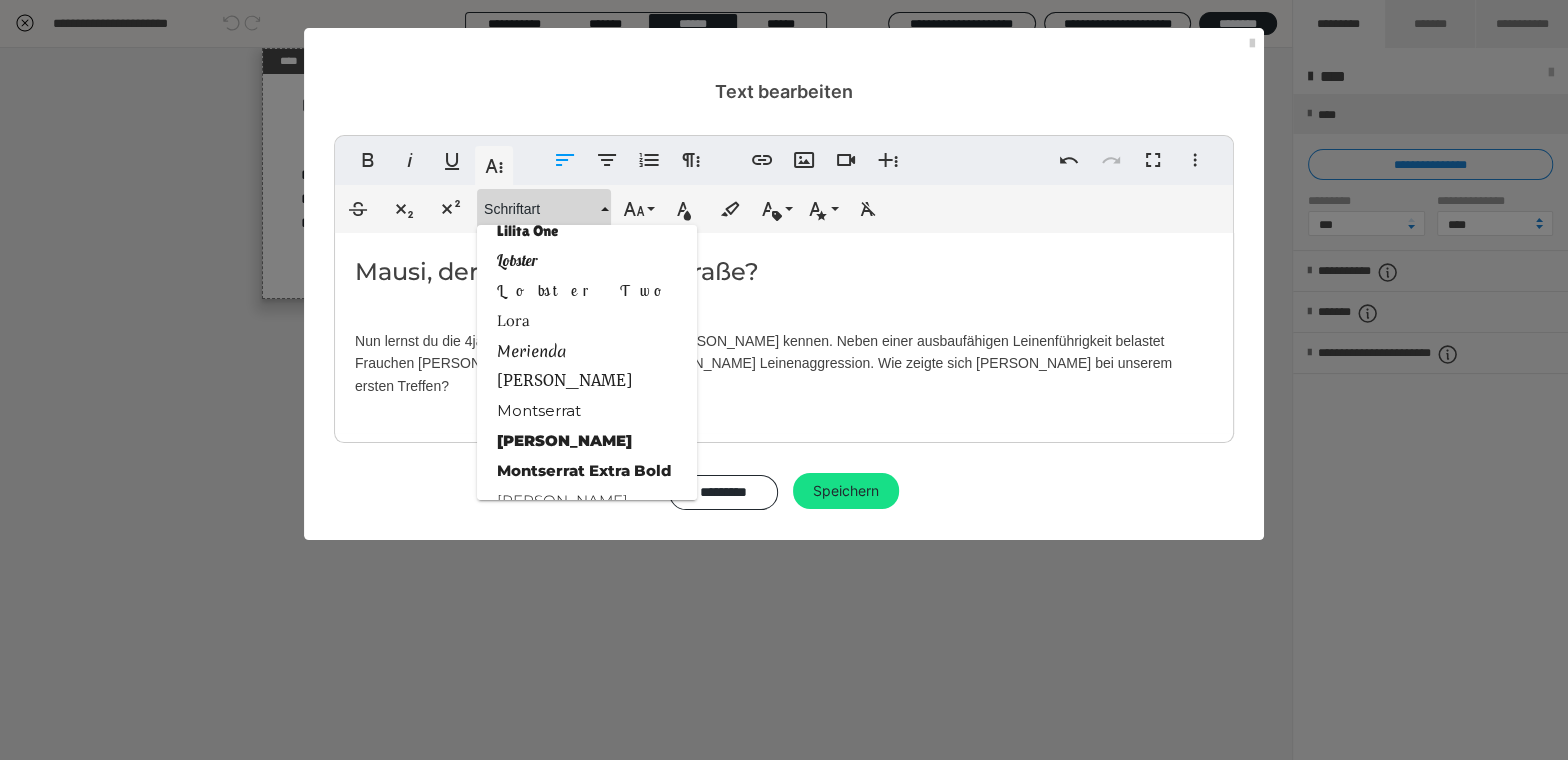 scroll, scrollTop: 1731, scrollLeft: 0, axis: vertical 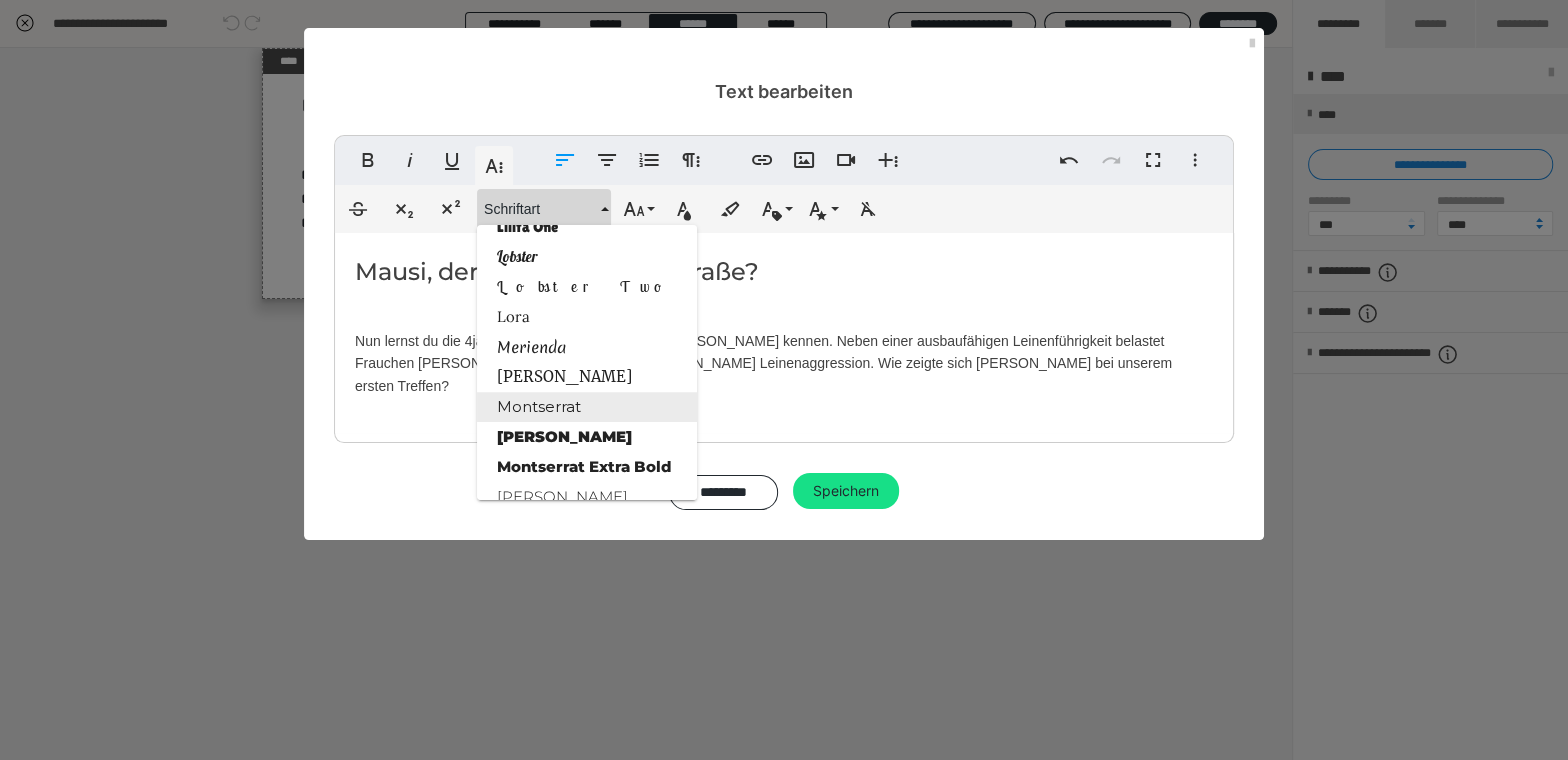 click on "Montserrat" at bounding box center [587, 407] 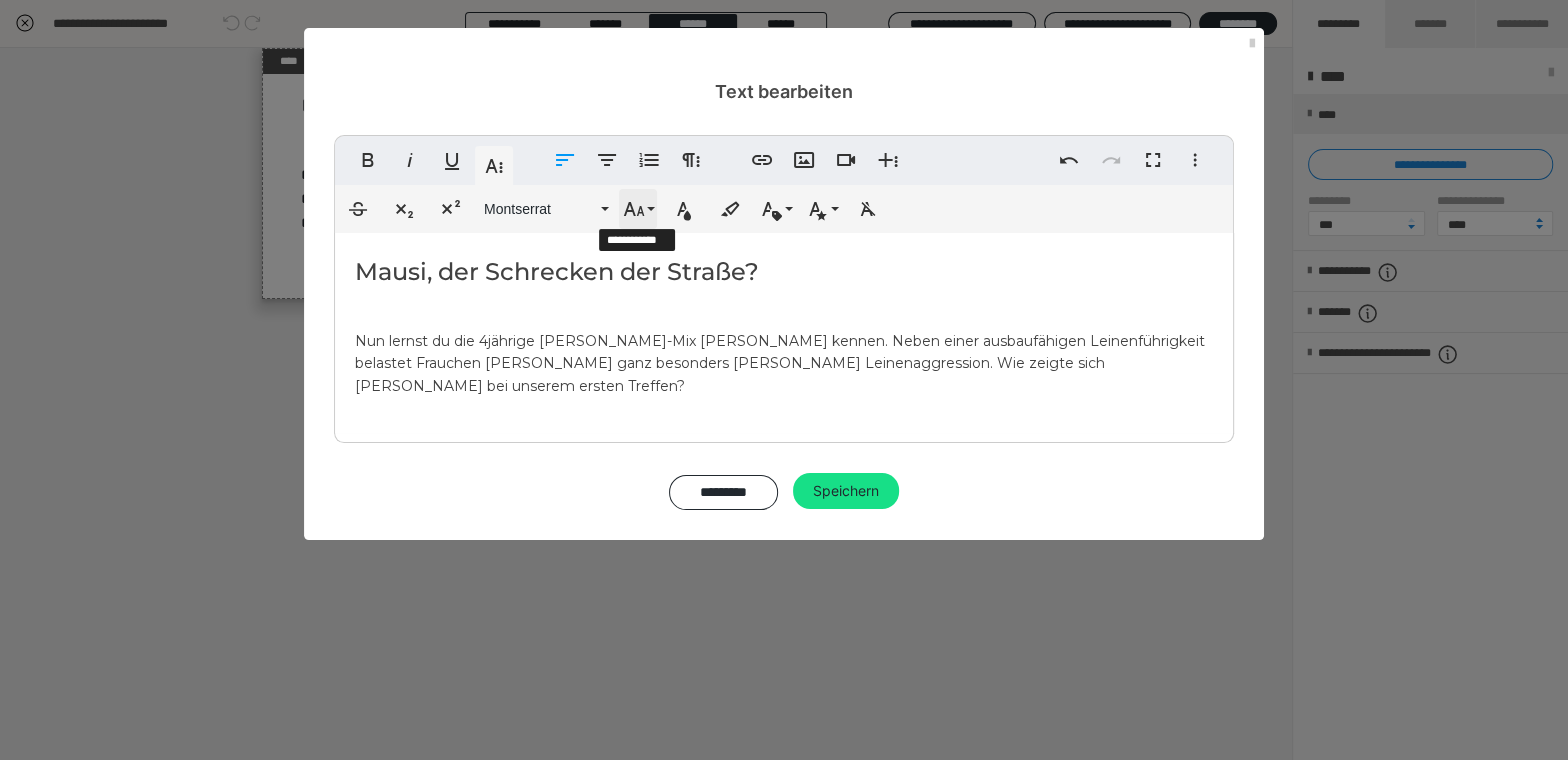 click 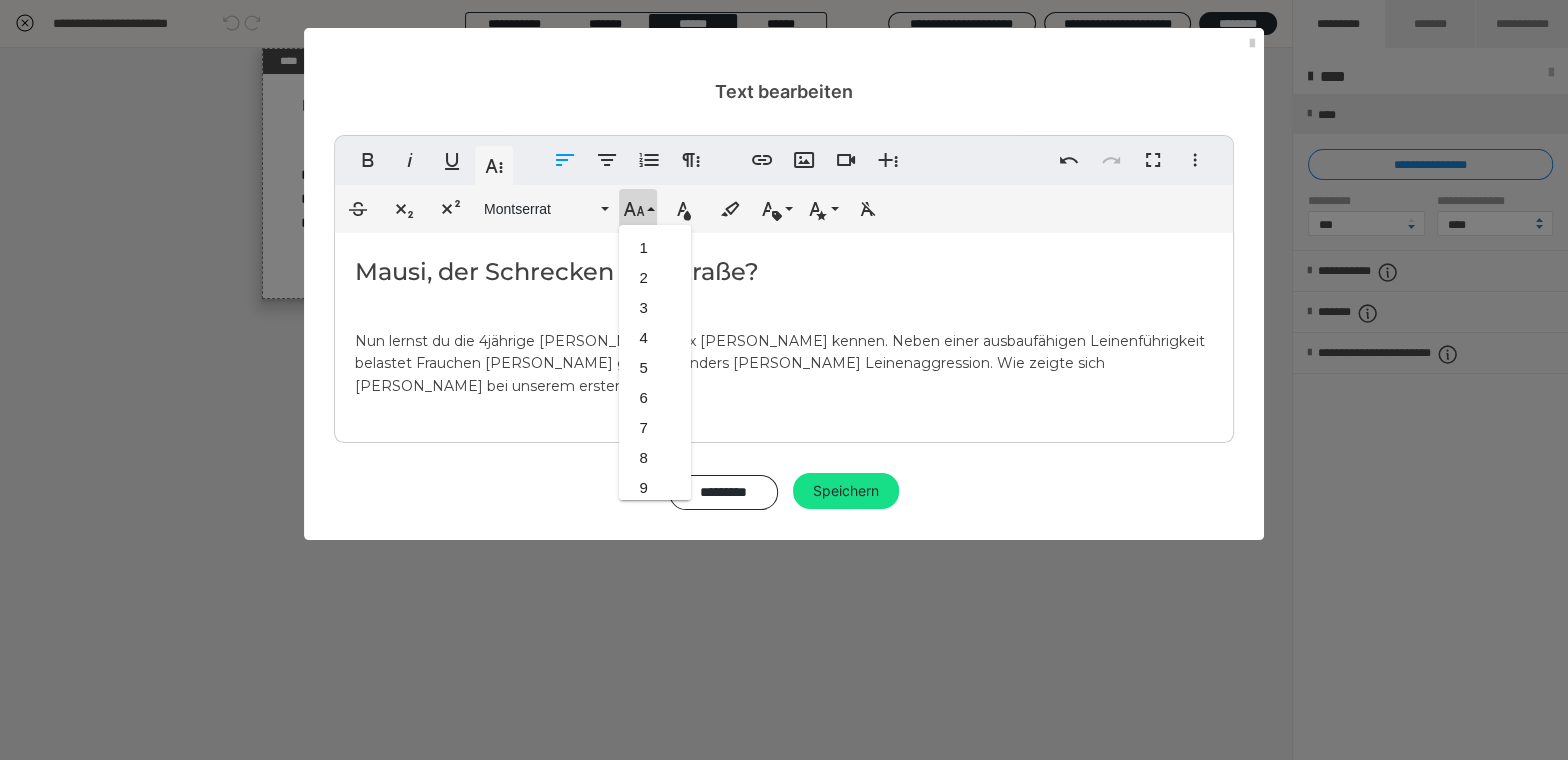 scroll, scrollTop: 412, scrollLeft: 0, axis: vertical 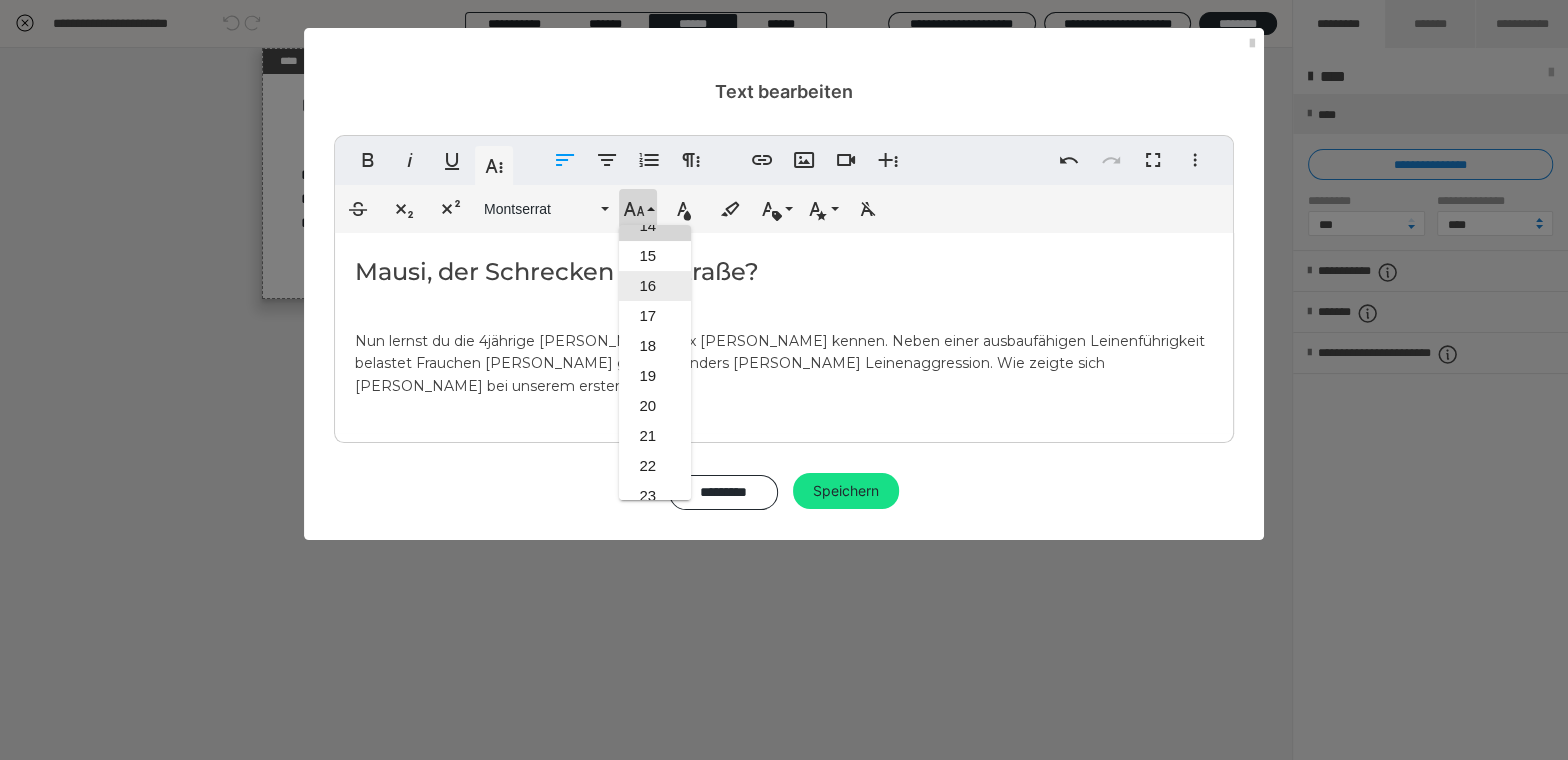 click on "16" at bounding box center (655, 286) 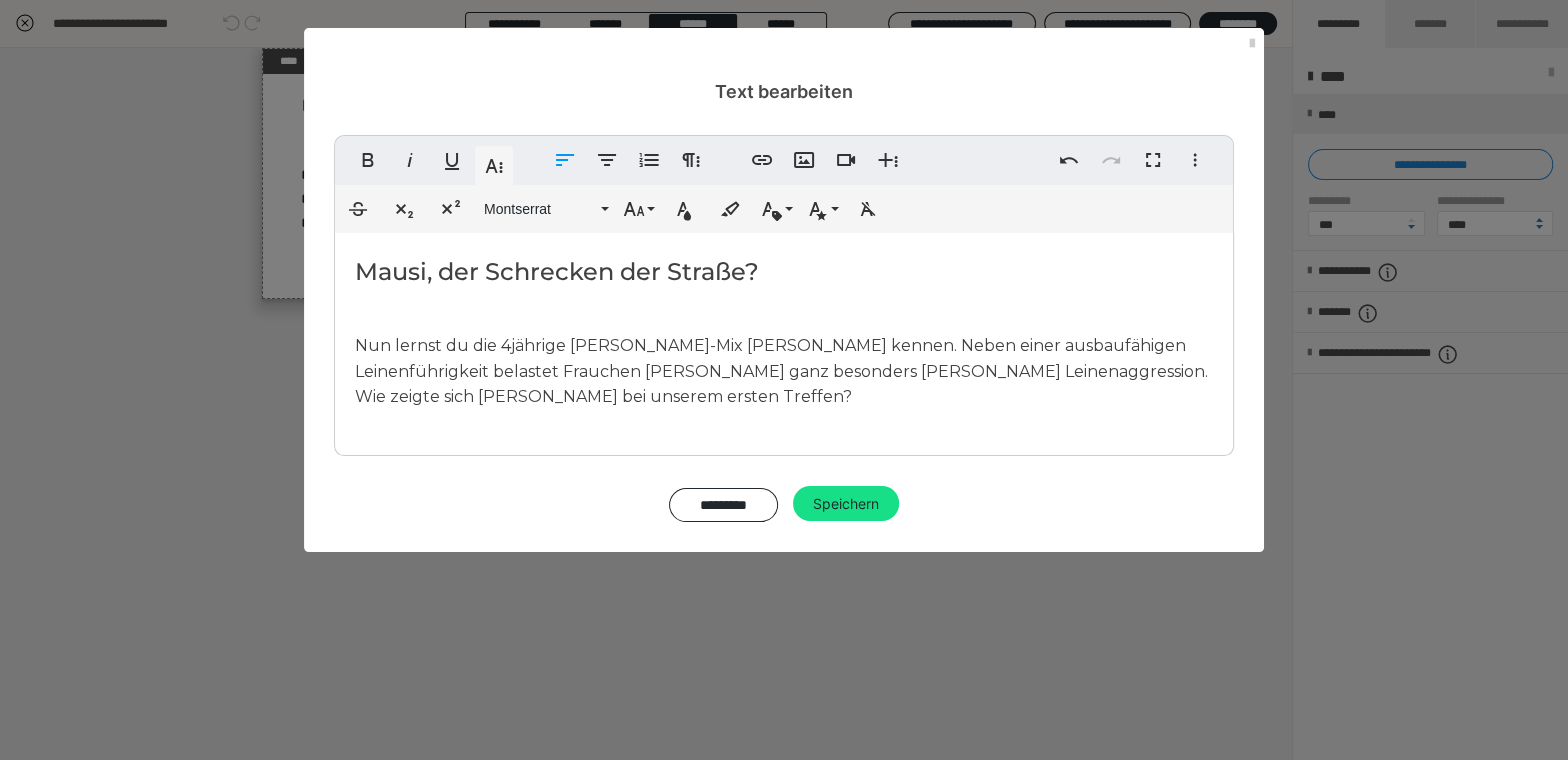 click on "​​​​​Mausi, der Schrecken der Straße? Nun lernst du die 4jährige Dackel-Terrier-Mix Hündin Mausi kennen. Neben einer ausbaufähigen Leinenführigkeit belastet Frauchen Antje ganz besonders Mausi's Leinenaggression. Wie zeigte sich Mausi bei unserem ersten Treffen?" at bounding box center (784, 339) 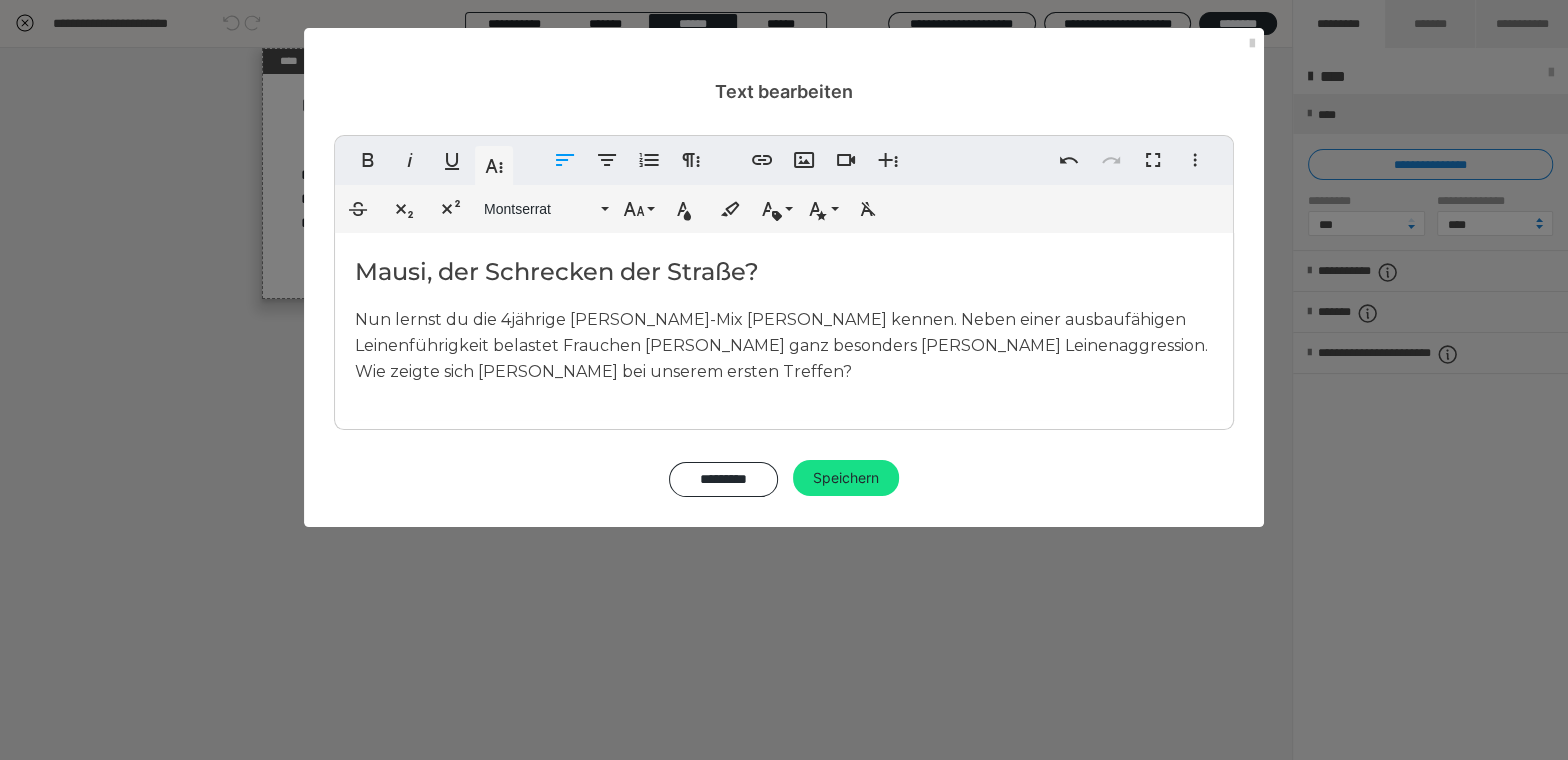type 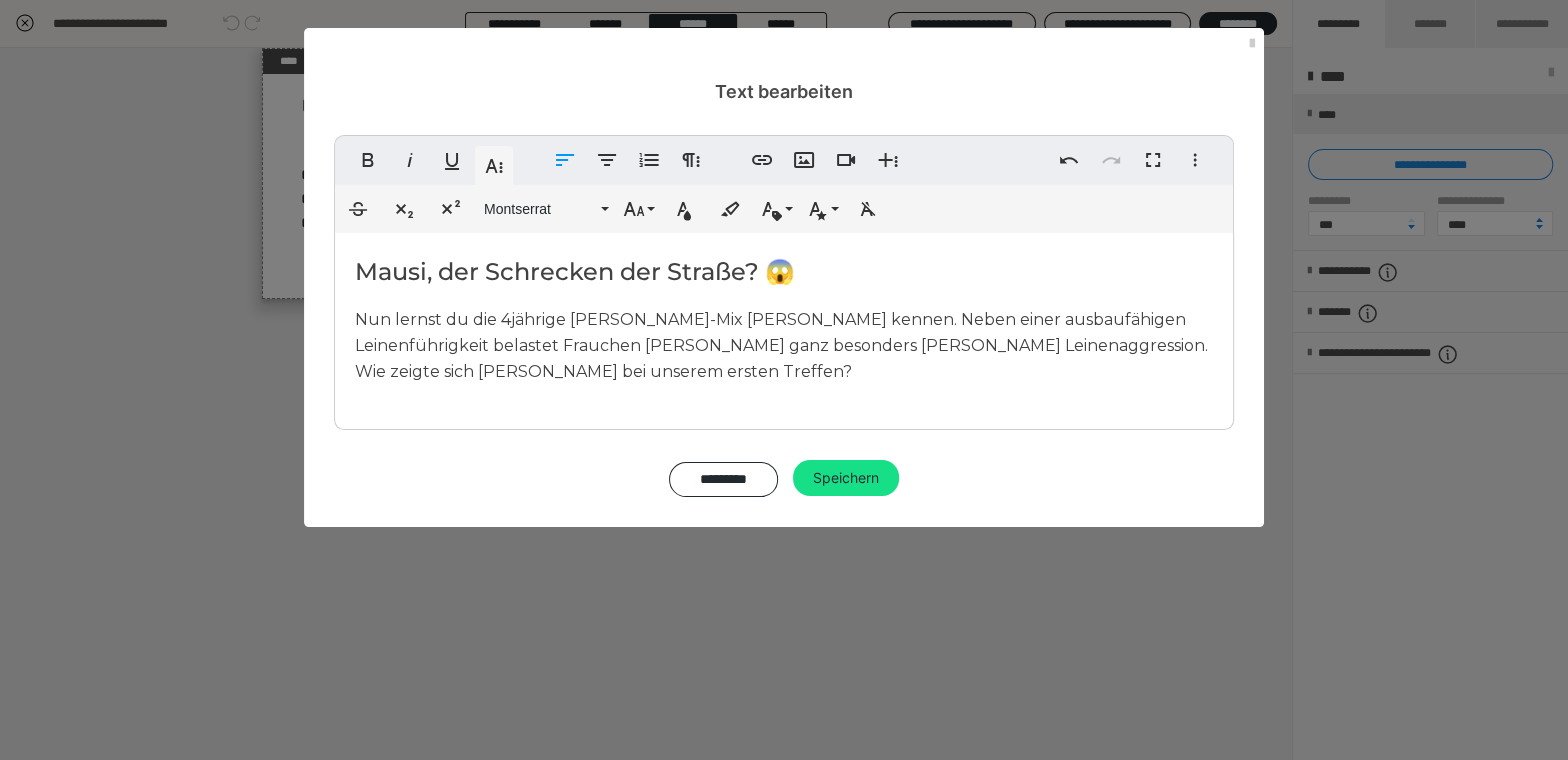 click on "Nun lernst du die 4jährige Dackel-Terrier-Mix Hündin Mausi kennen. Neben einer ausbaufähigen Leinenführigkeit belastet Frauchen Antje ganz besonders Mausi's Leinenaggression. Wie zeigte sich Mausi bei unserem ersten Treffen?" at bounding box center [781, 345] 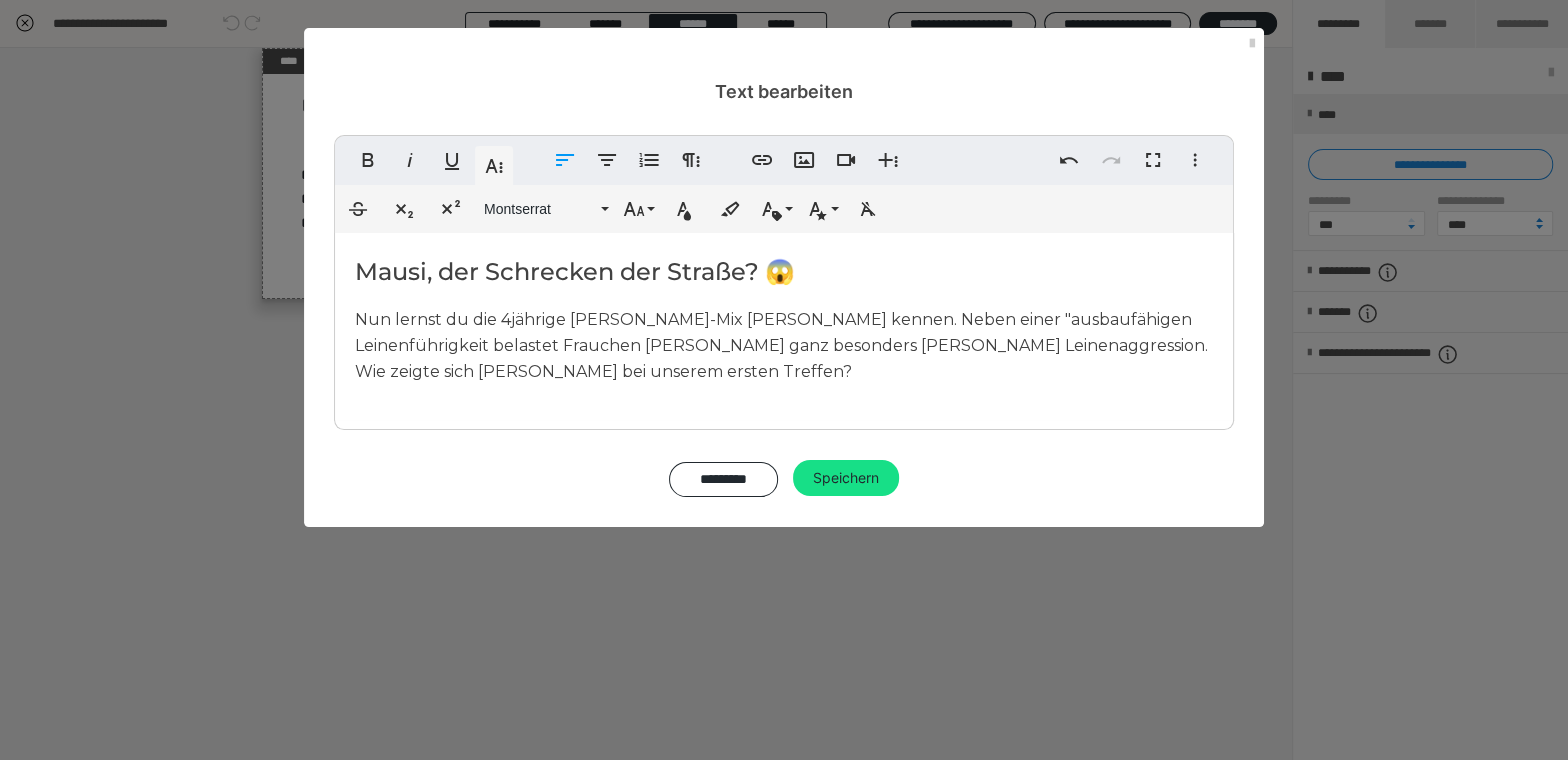 click on "Nun lernst du die 4jährige Dackel-Terrier-Mix Hündin Mausi kennen. Neben einer "ausbaufähigen Leinenführigkeit belastet Frauchen Antje ganz besonders Mausi's Leinenaggression. Wie zeigte sich Mausi bei unserem ersten Treffen?" at bounding box center [784, 345] 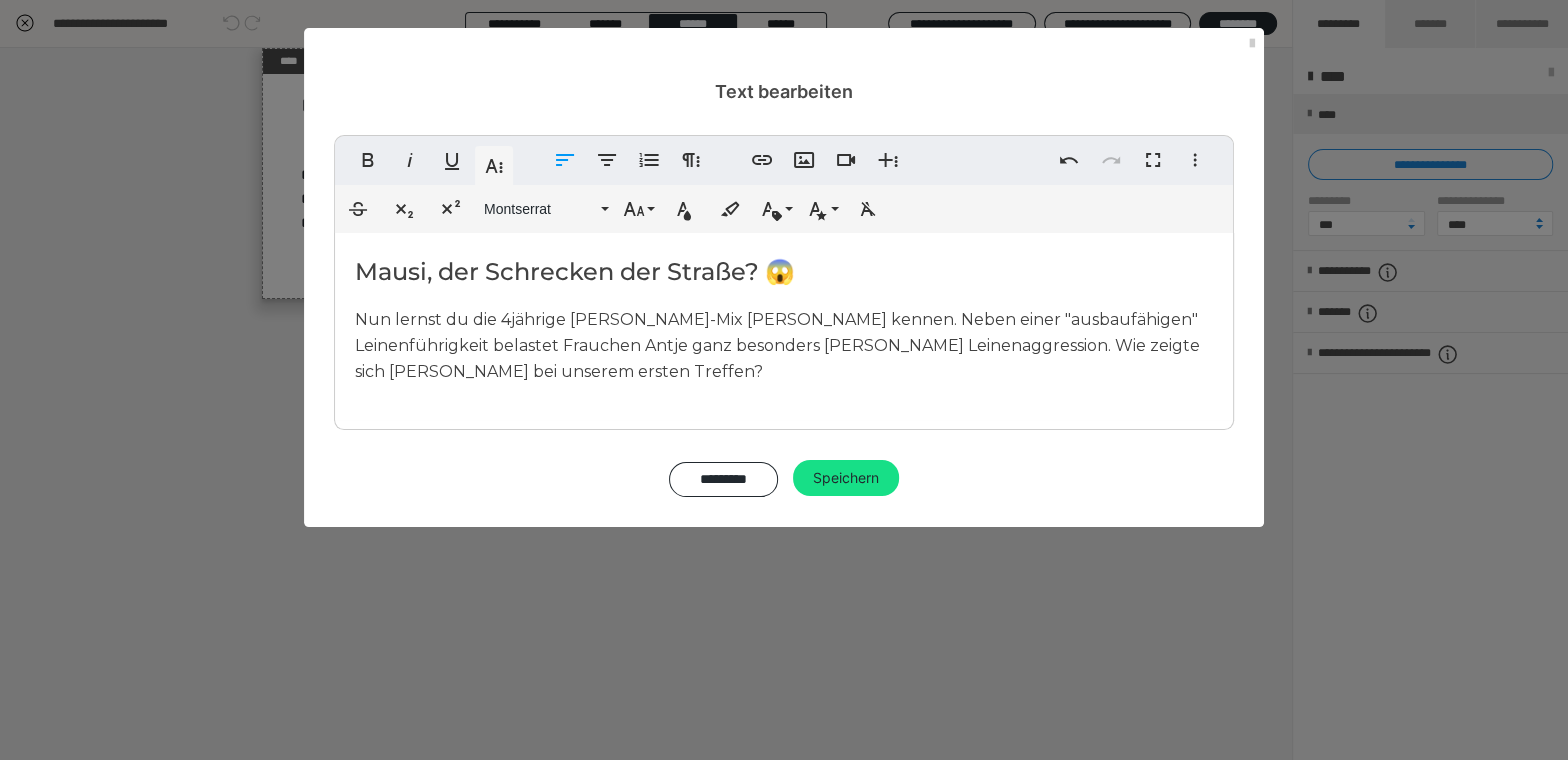 click on "Nun lernst du die 4jährige Dackel-Terrier-Mix Hündin Mausi kennen. Neben einer "ausbaufähigen" Leinenführigkeit belastet Frauchen Antje ganz besonders Mausi's Leinenaggression. Wie zeigte sich Mausi bei unserem ersten Treffen?" at bounding box center (777, 345) 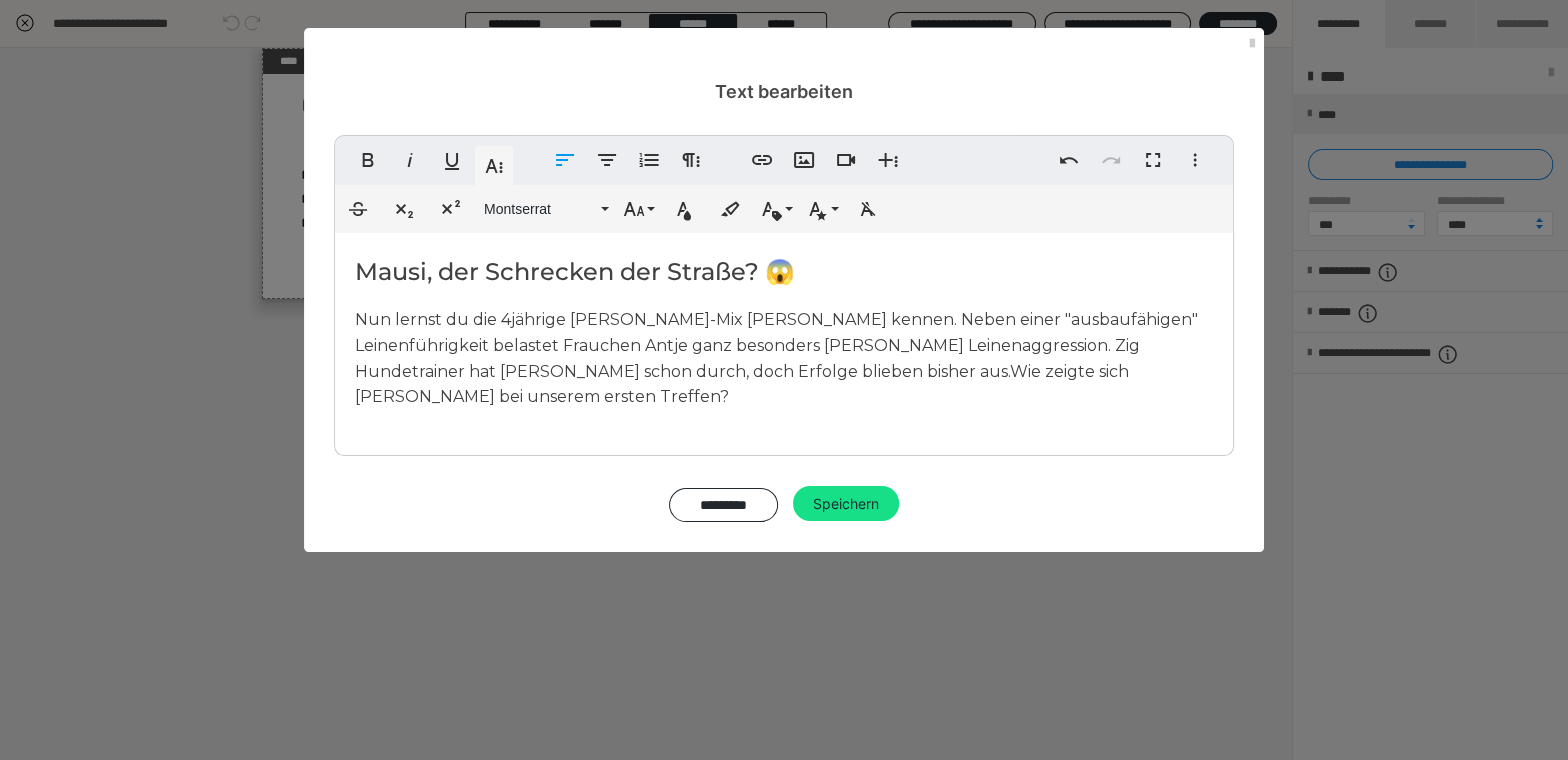 click on "Nun lernst du die 4jährige Dackel-Terrier-Mix Hündin Mausi kennen. Neben einer "ausbaufähigen" Leinenführigkeit belastet Frauchen Antje ganz besonders Mausi's Leinenaggression. Zig Hundetrainer hat Antje schon durch, doch Erfolge blieben bisher aus.  Wie zeigte sich Mausi bei unserem ersten Treffen?" at bounding box center [776, 358] 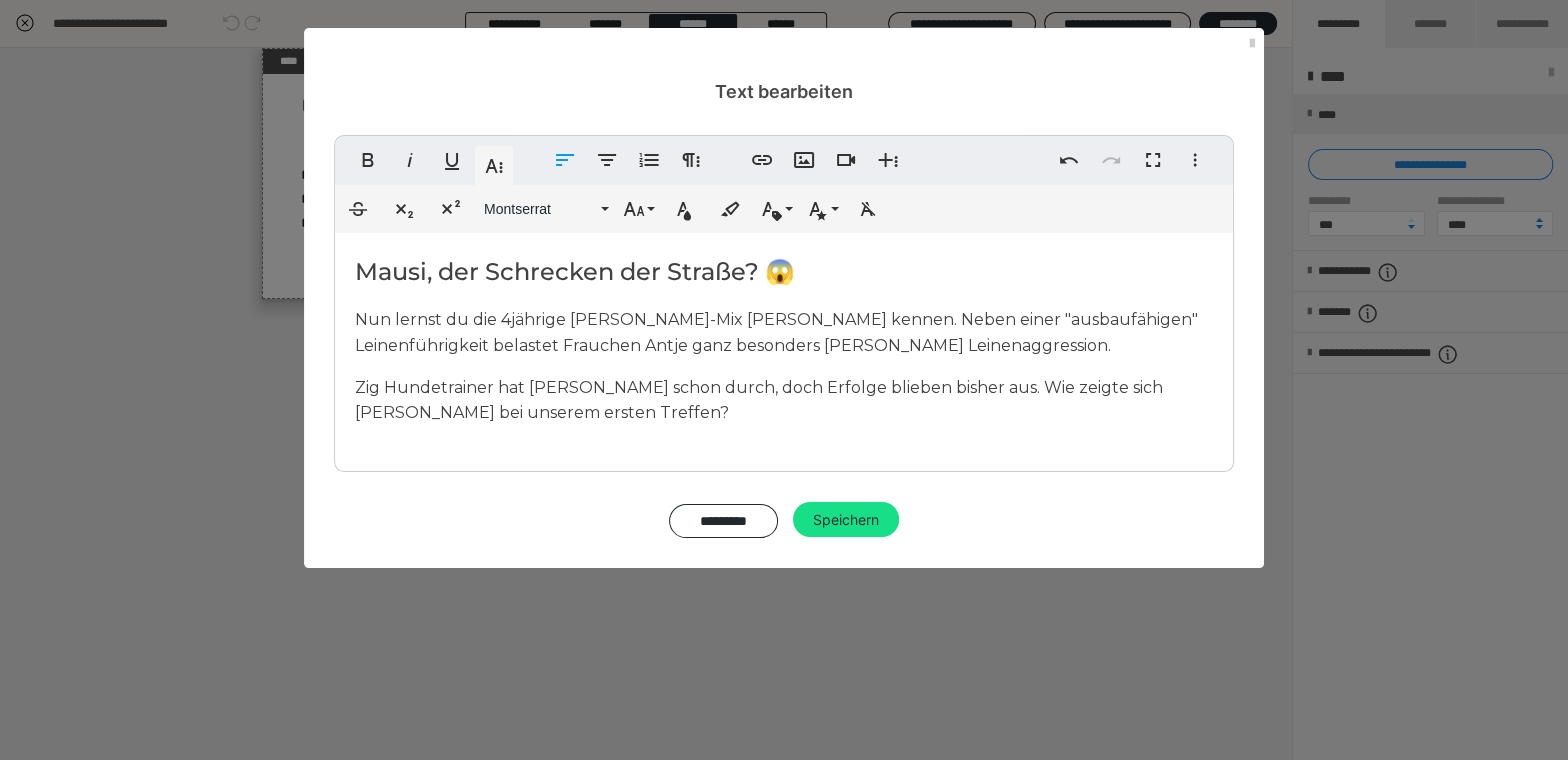click on "Zig Hundetrainer hat Antje schon durch, doch Erfolge blieben bisher aus. Wie zeigte sich Mausi bei unserem ersten Treffen?" at bounding box center [759, 400] 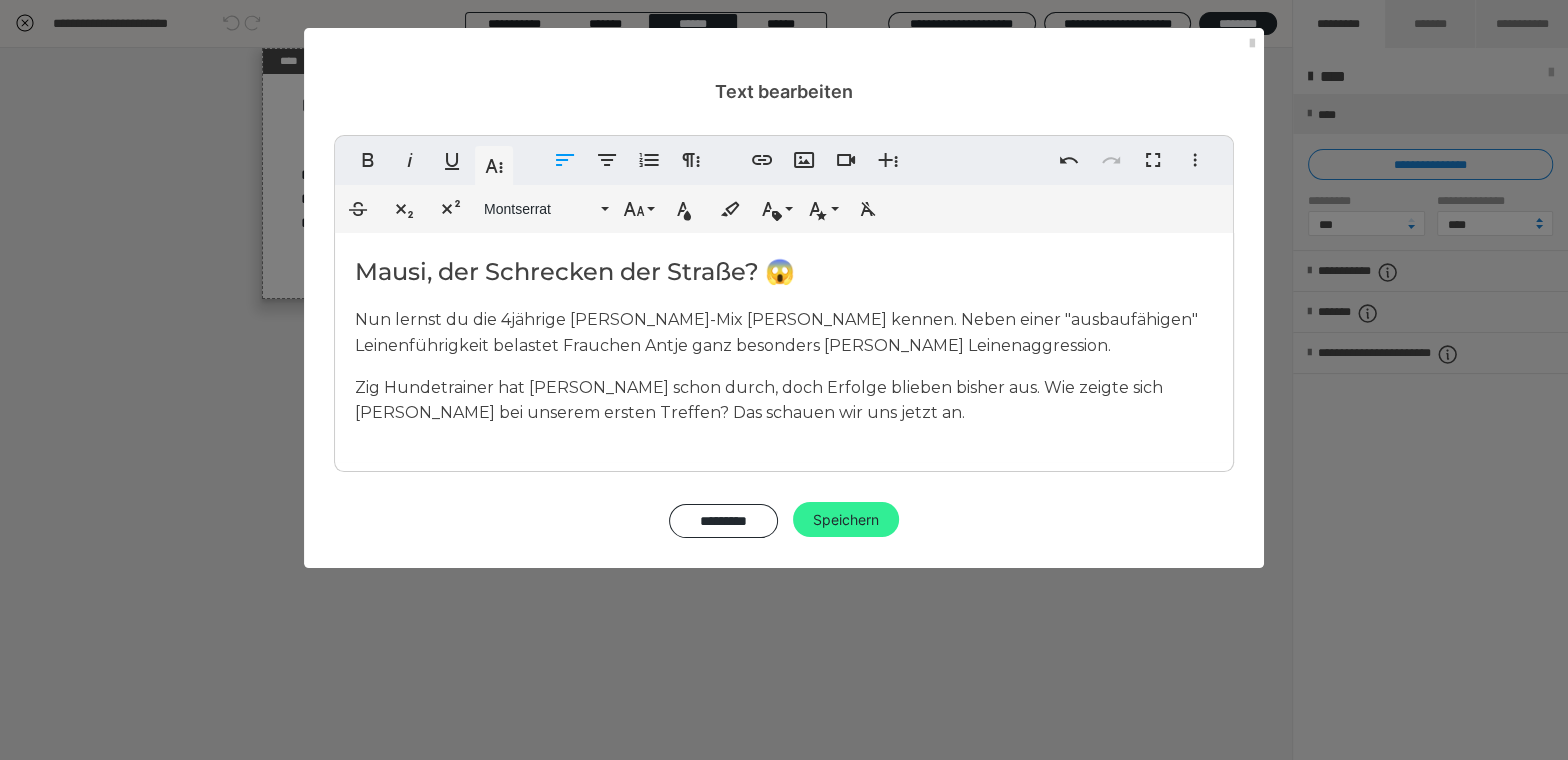 click on "Speichern" at bounding box center [846, 520] 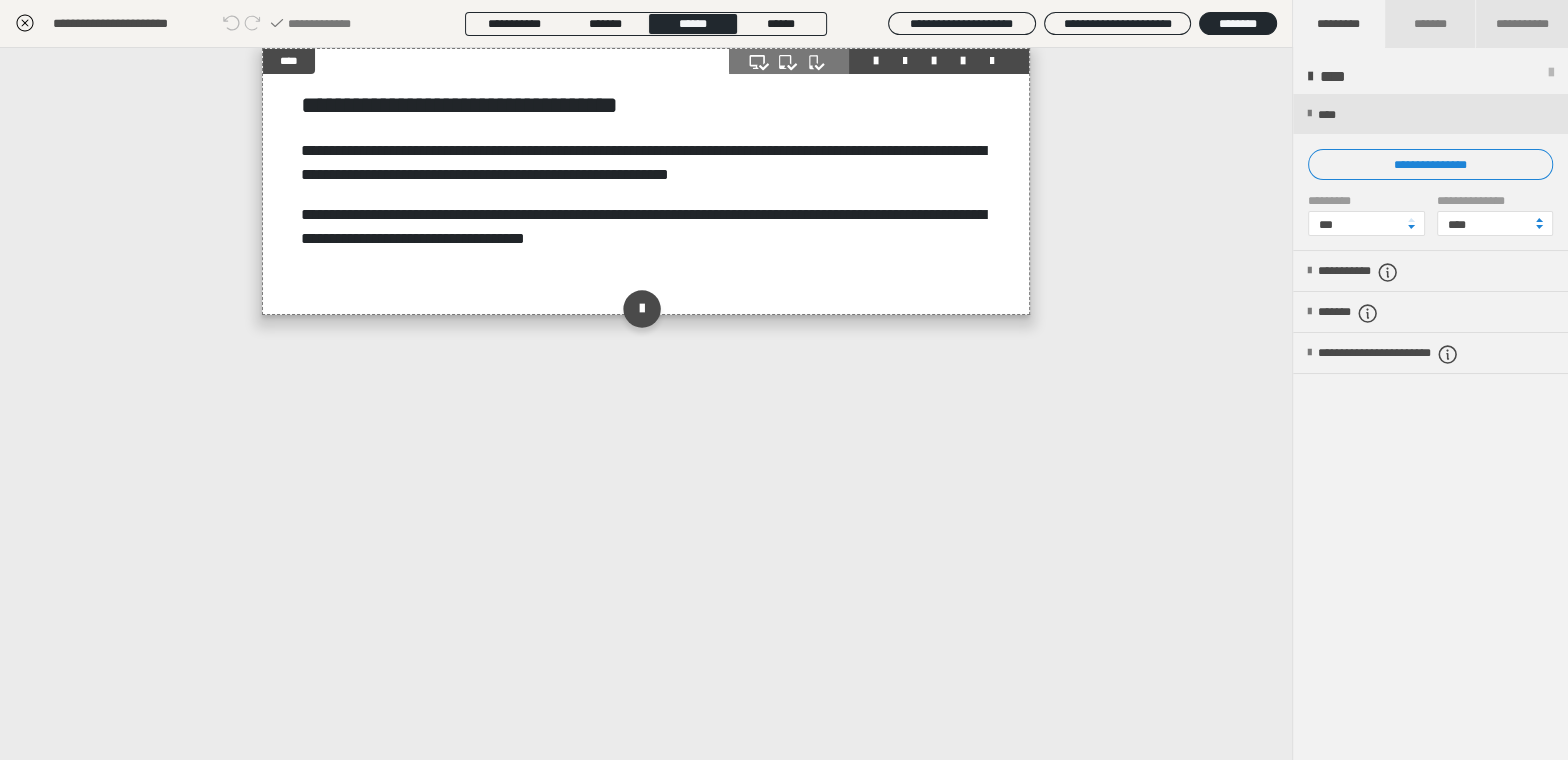 click on "**********" at bounding box center (646, 181) 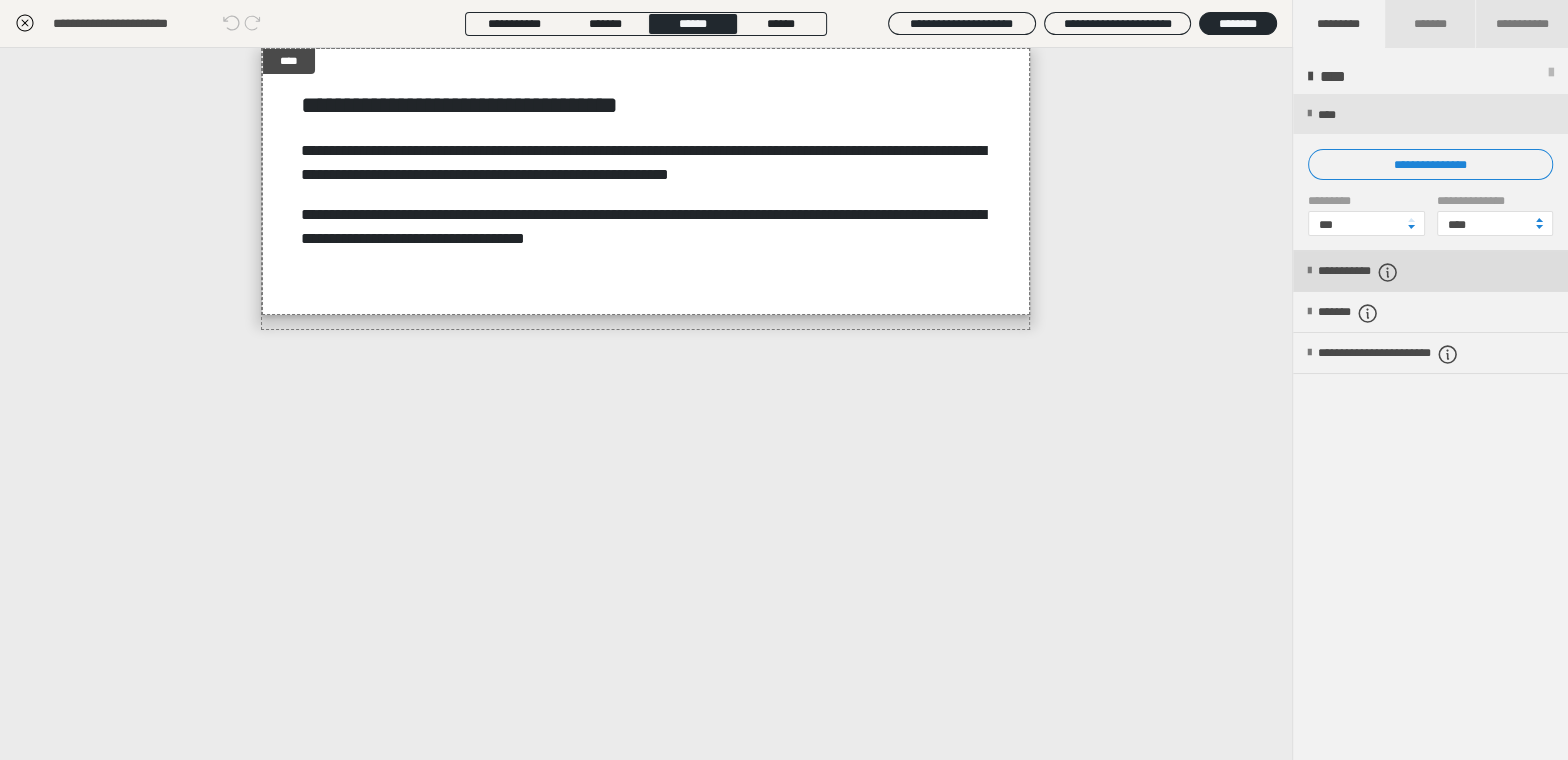 click on "**********" at bounding box center [1382, 272] 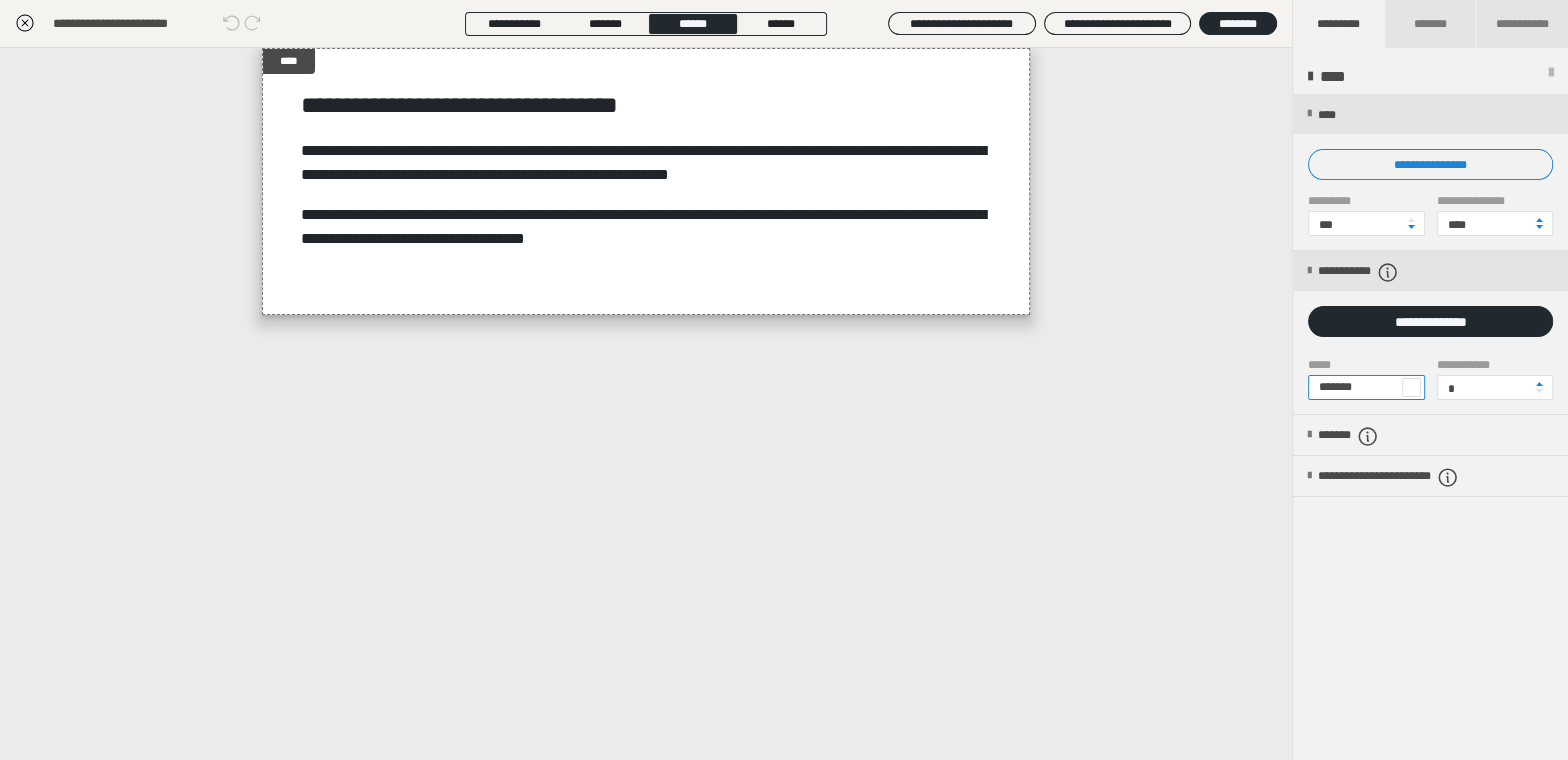 click on "*******" at bounding box center [1366, 387] 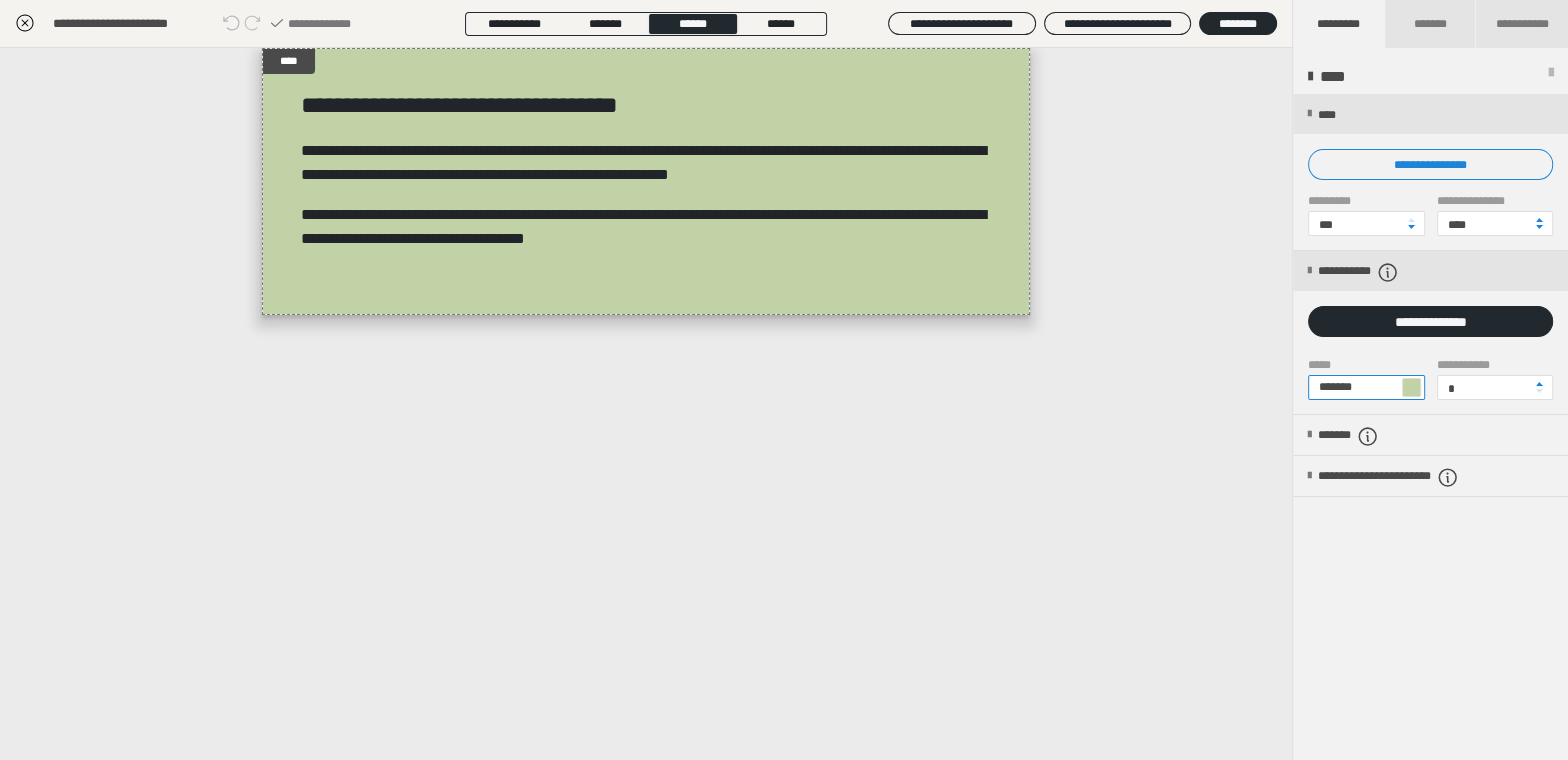 type on "*******" 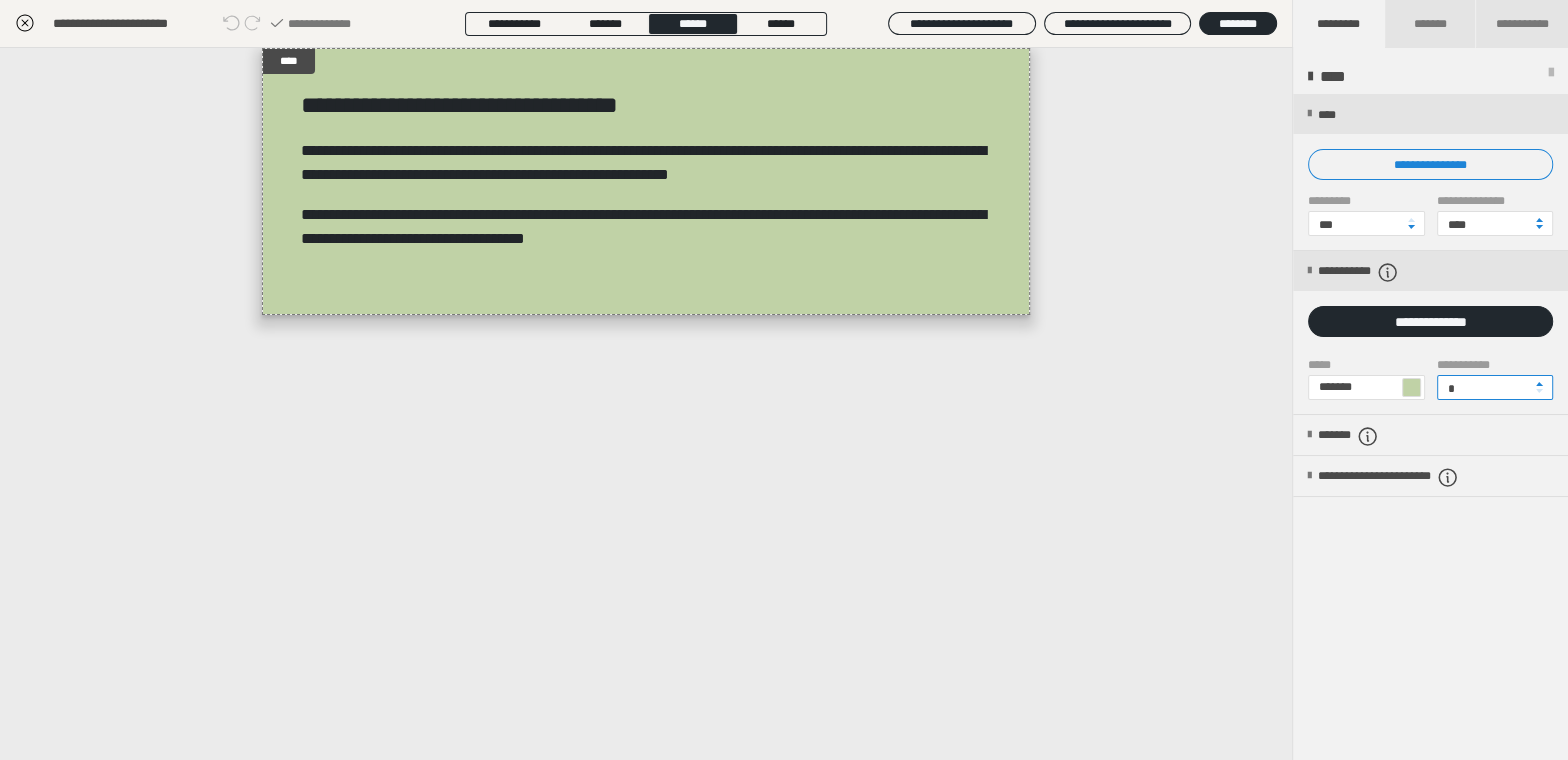 click on "*" at bounding box center (1495, 387) 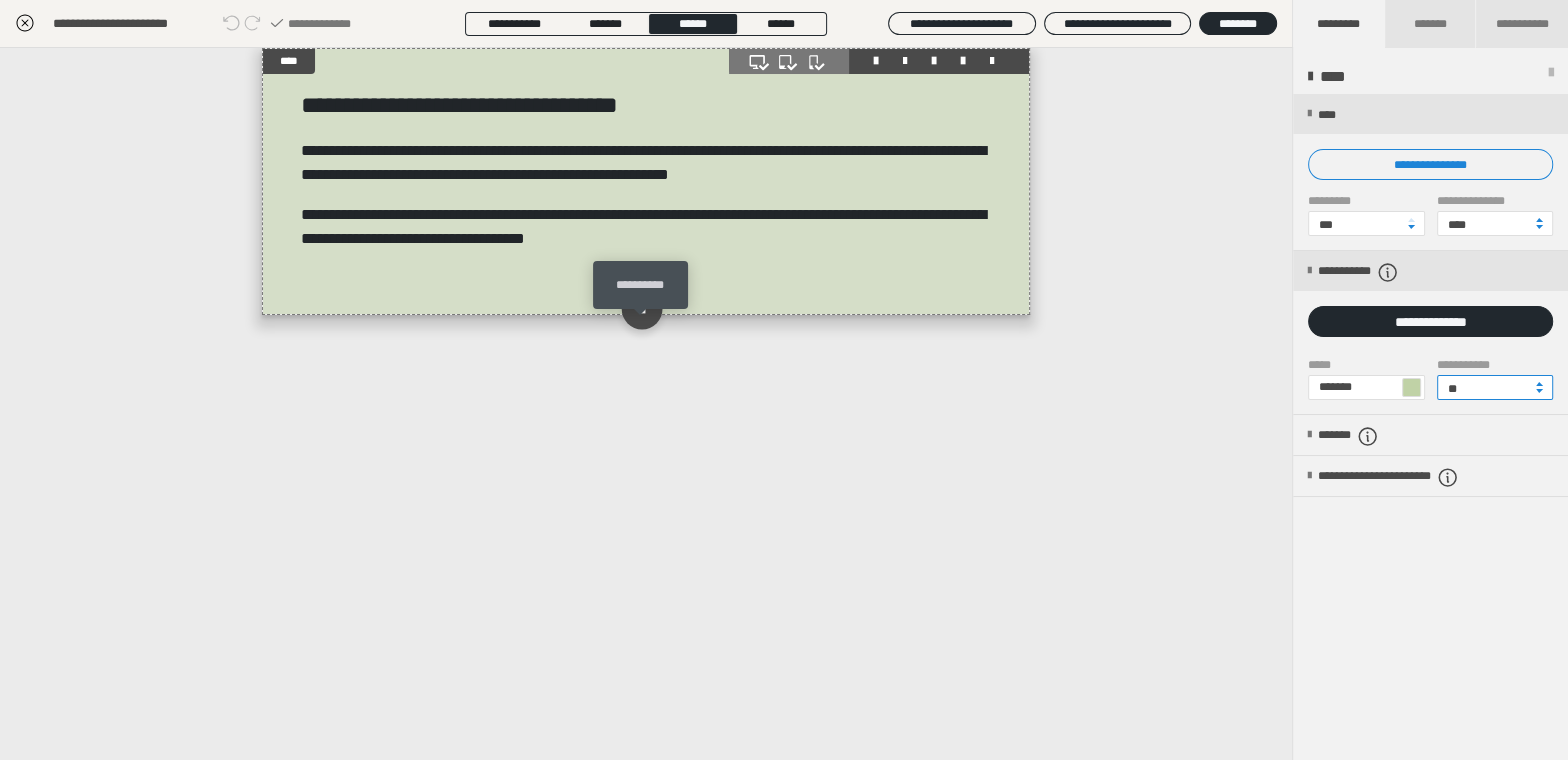 type on "**" 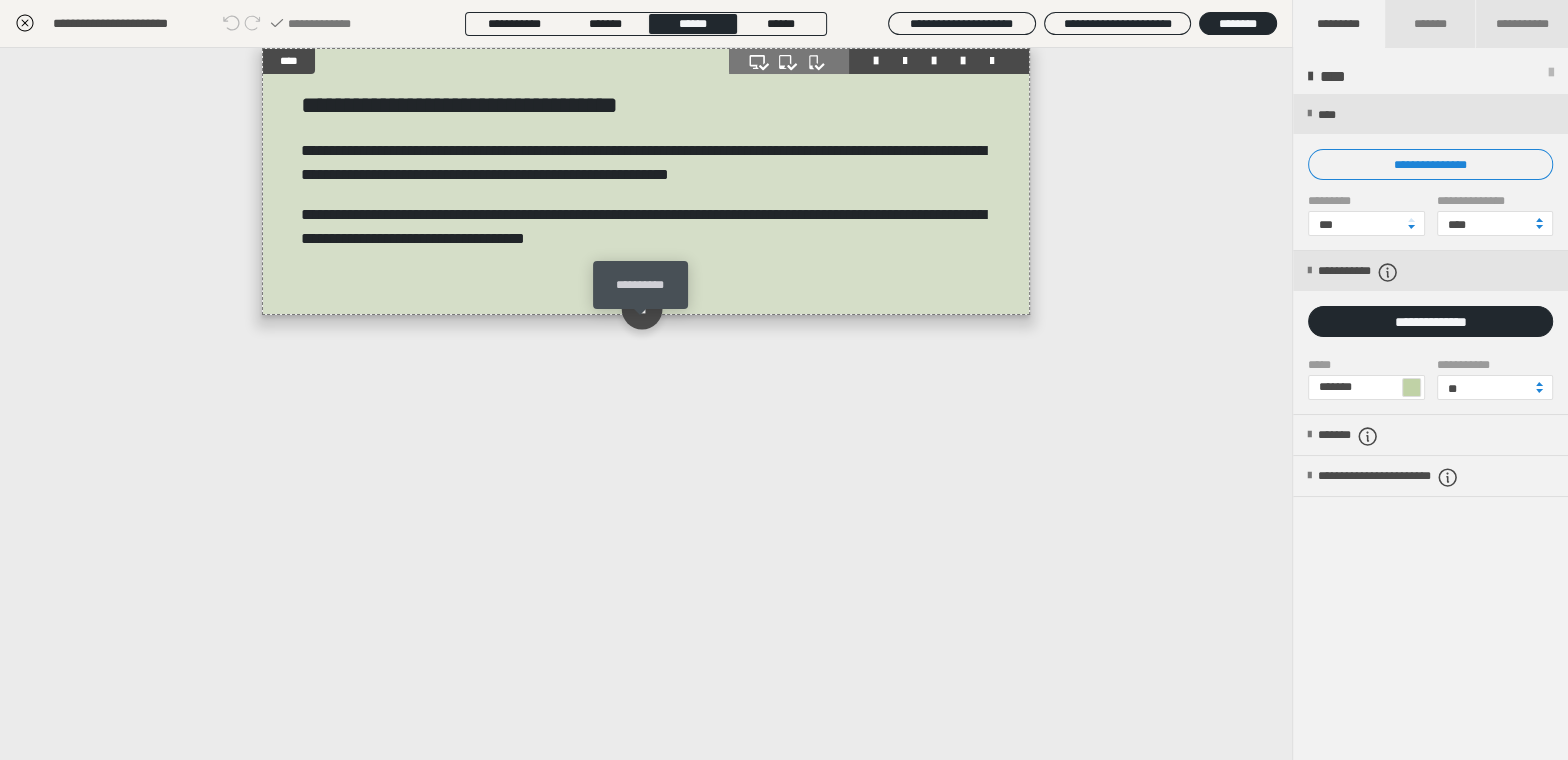 click at bounding box center (641, 309) 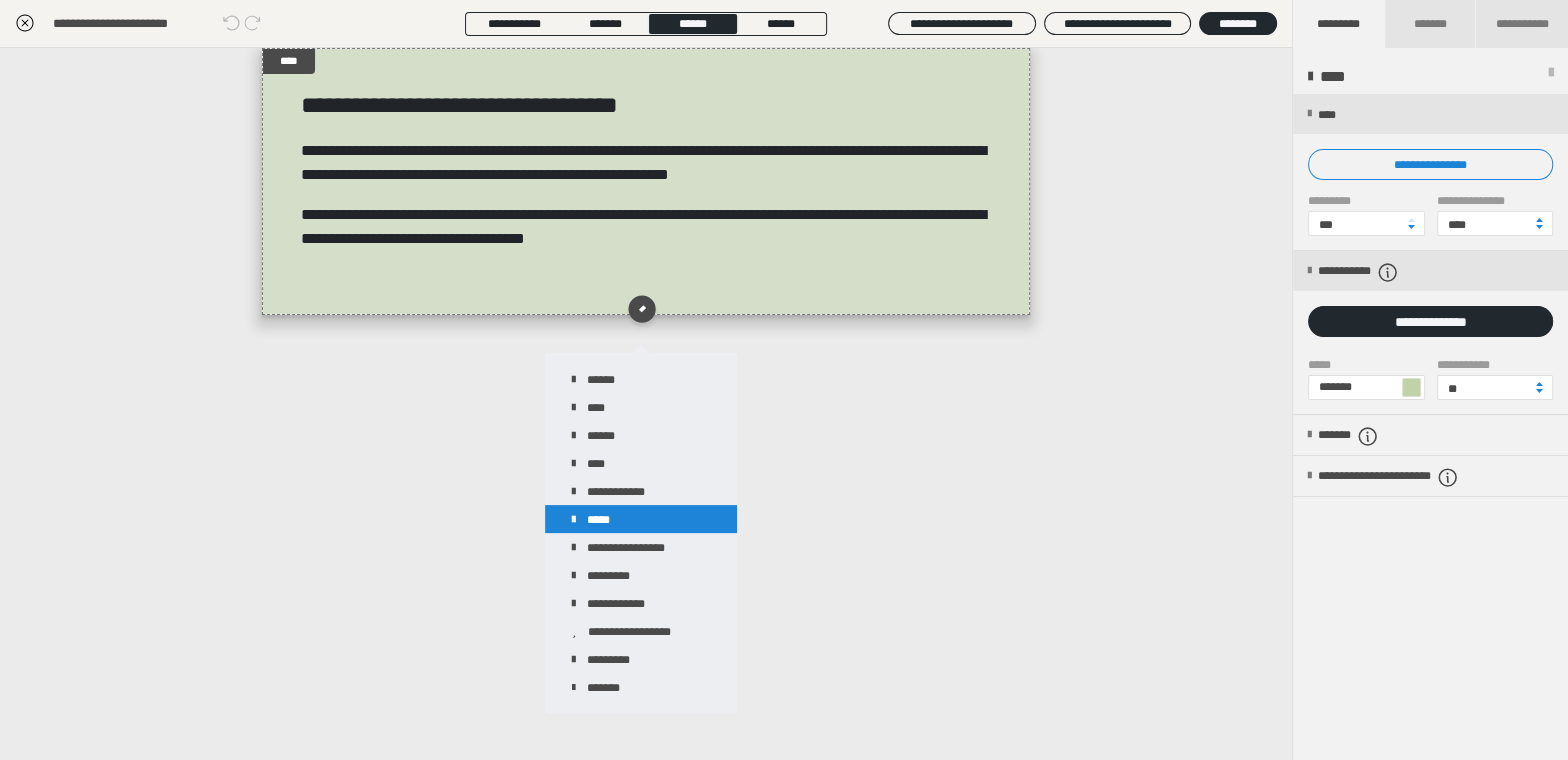 click on "*****" at bounding box center [641, 519] 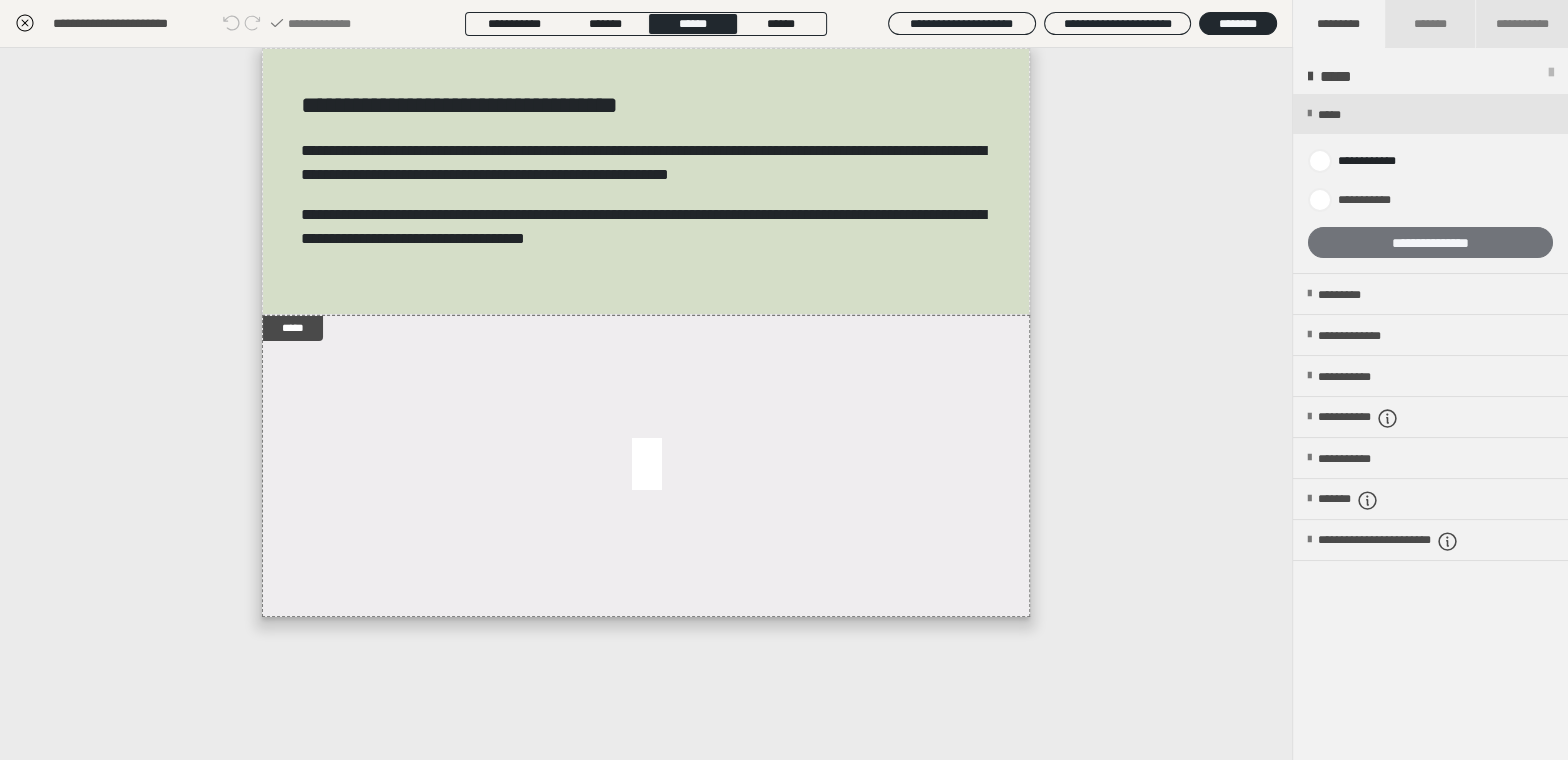 click on "**********" at bounding box center [1430, 242] 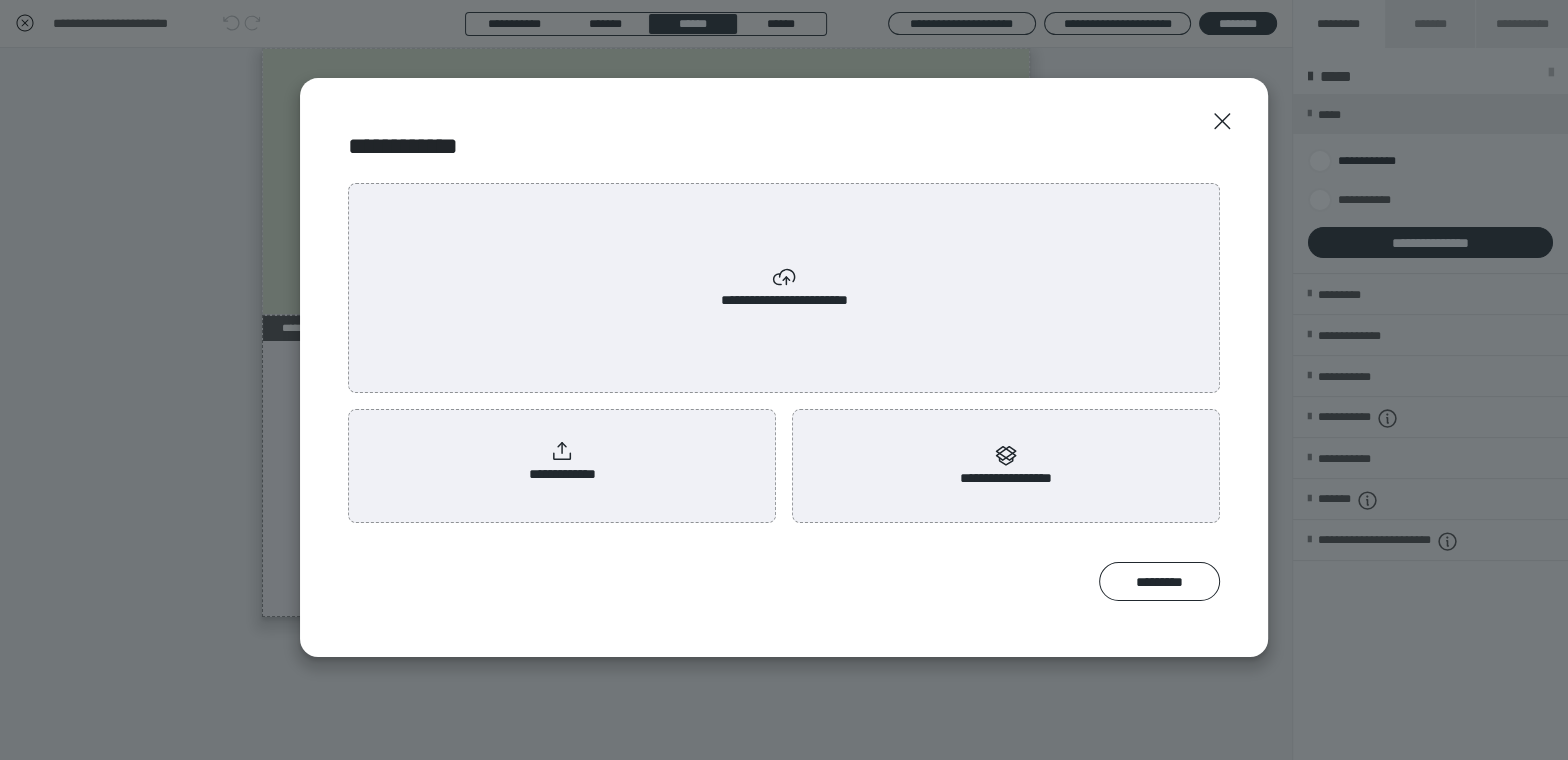 click on "**********" at bounding box center (784, 288) 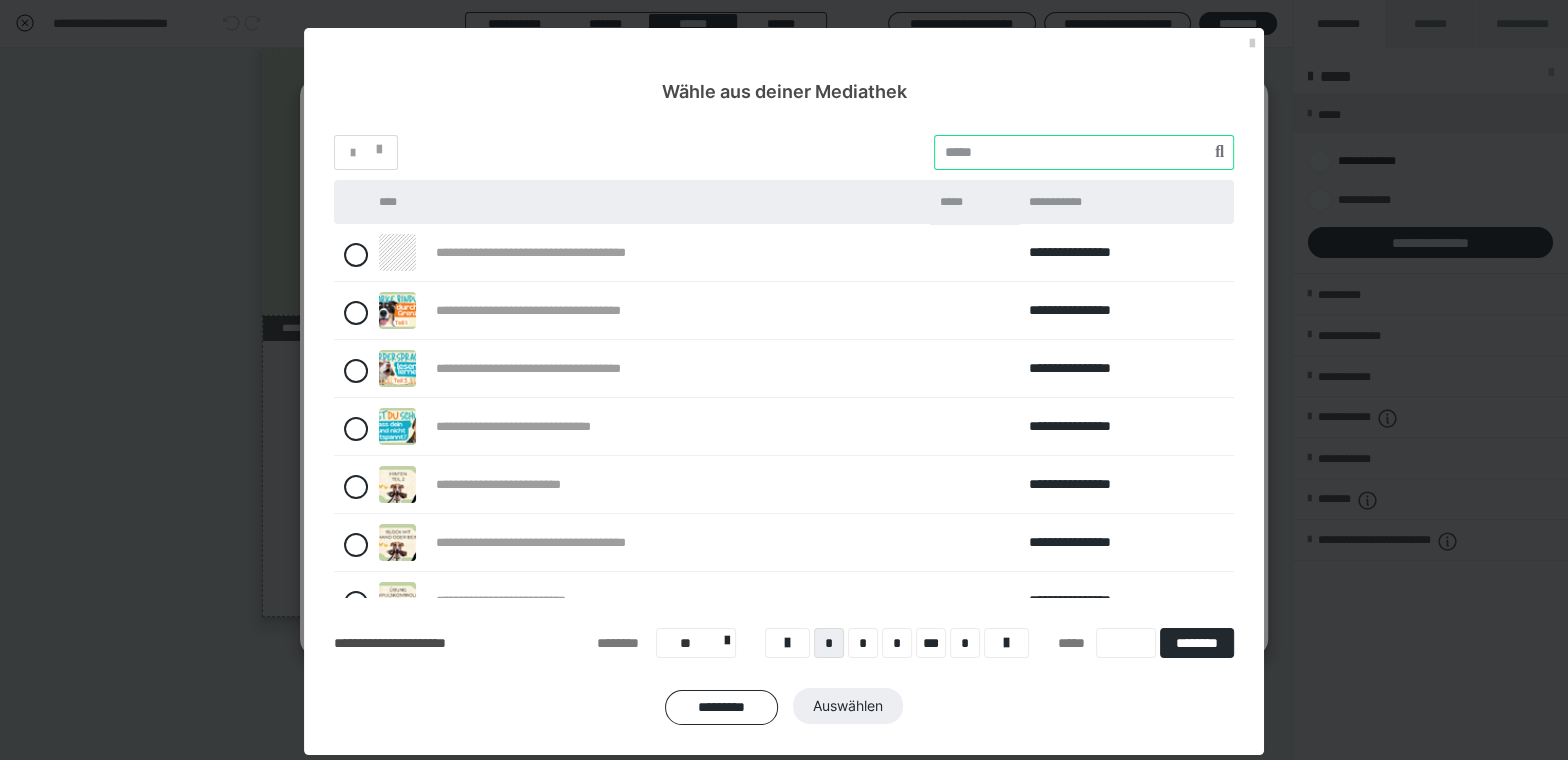 click at bounding box center (1084, 152) 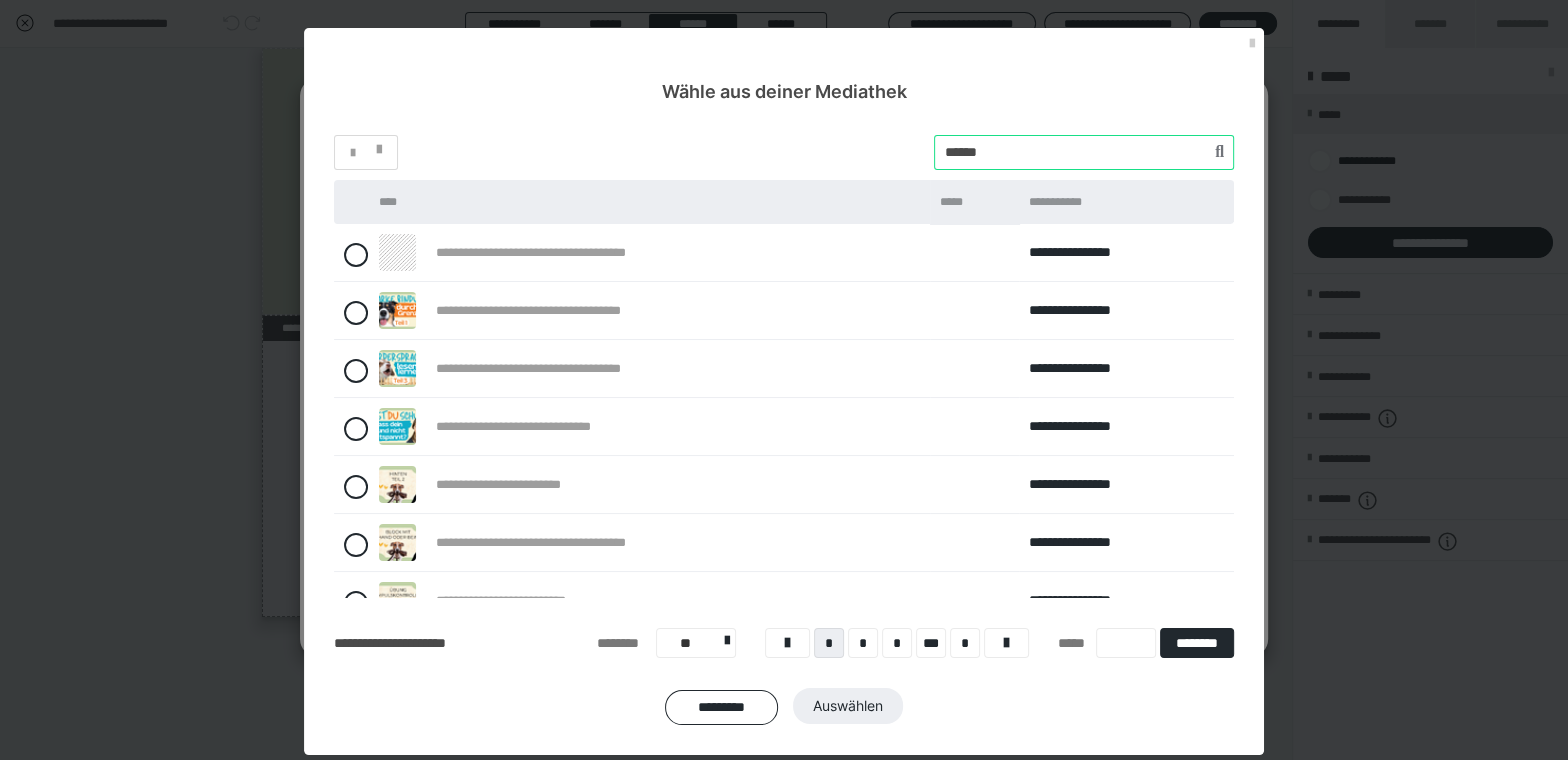 type on "******" 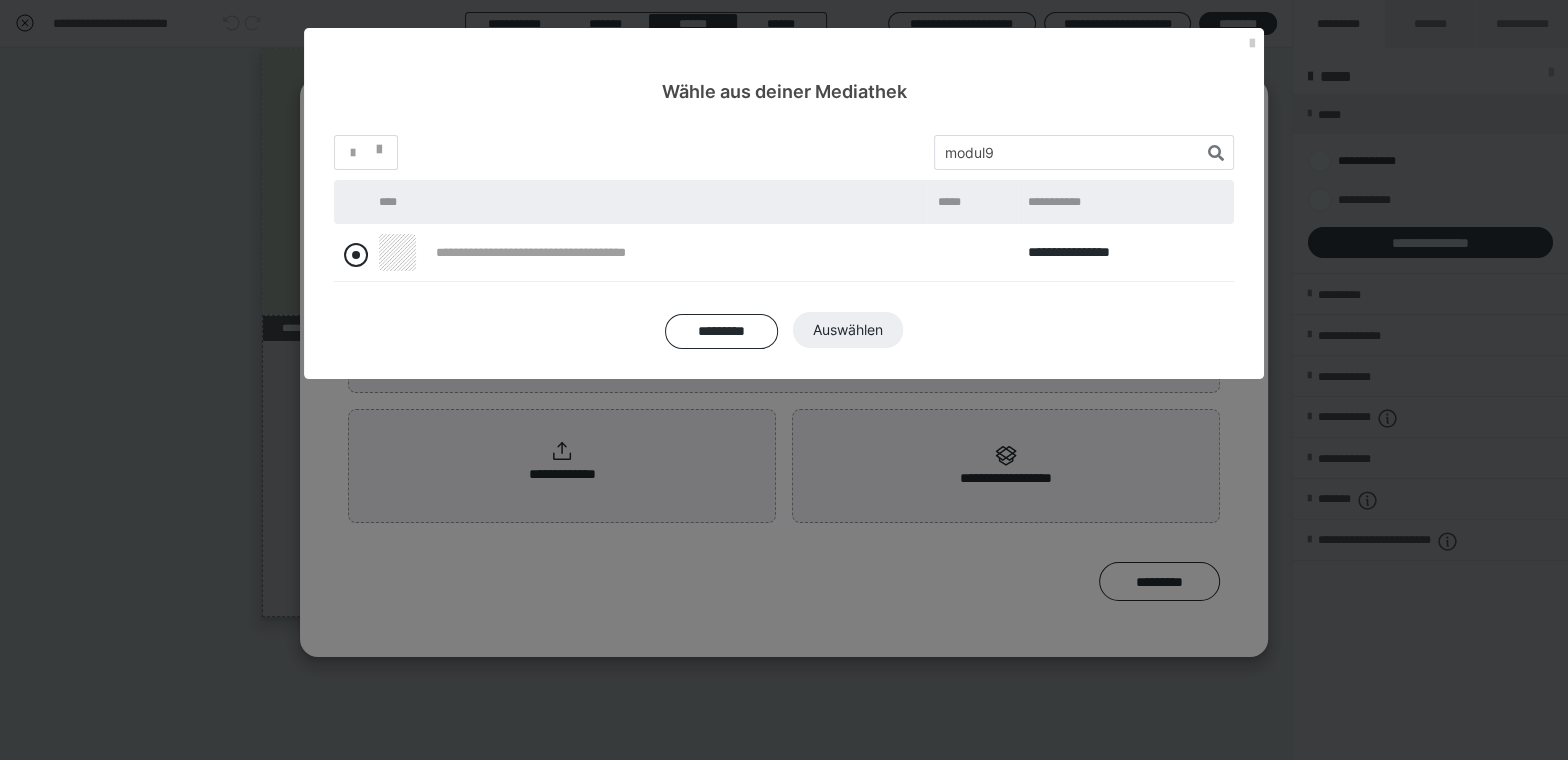 click at bounding box center (356, 255) 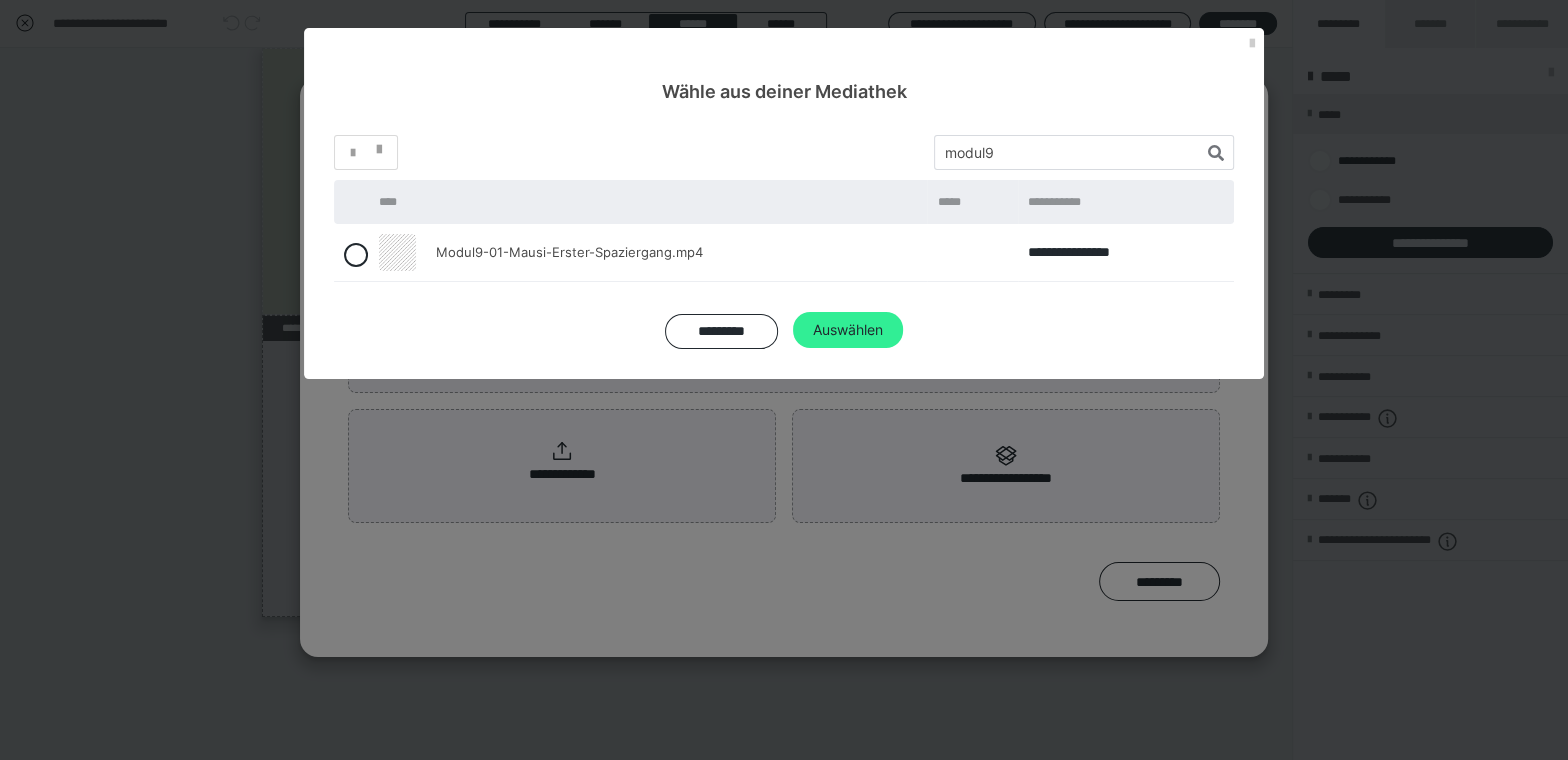 click on "Auswählen" at bounding box center [848, 330] 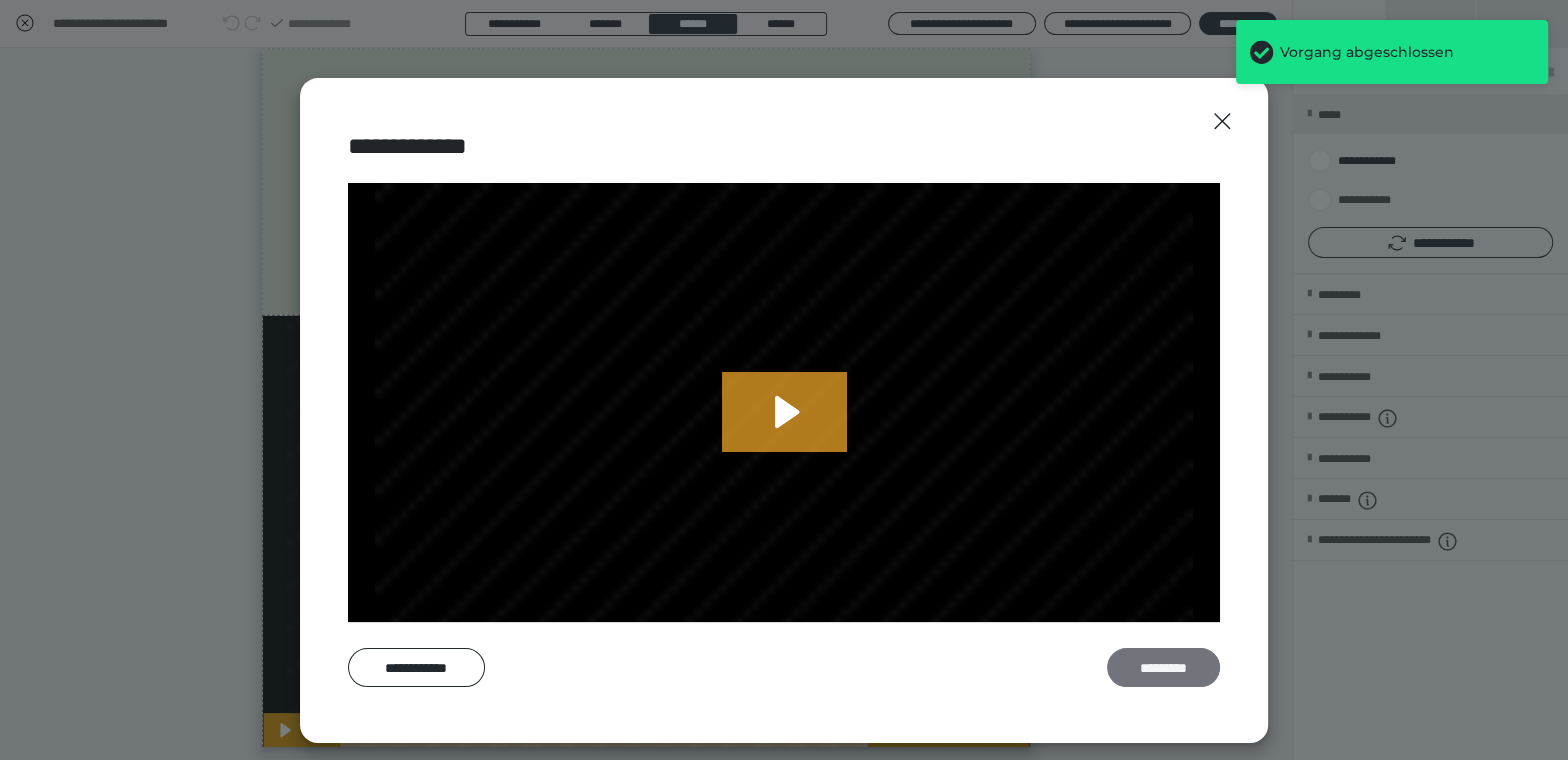click on "*********" at bounding box center (1163, 667) 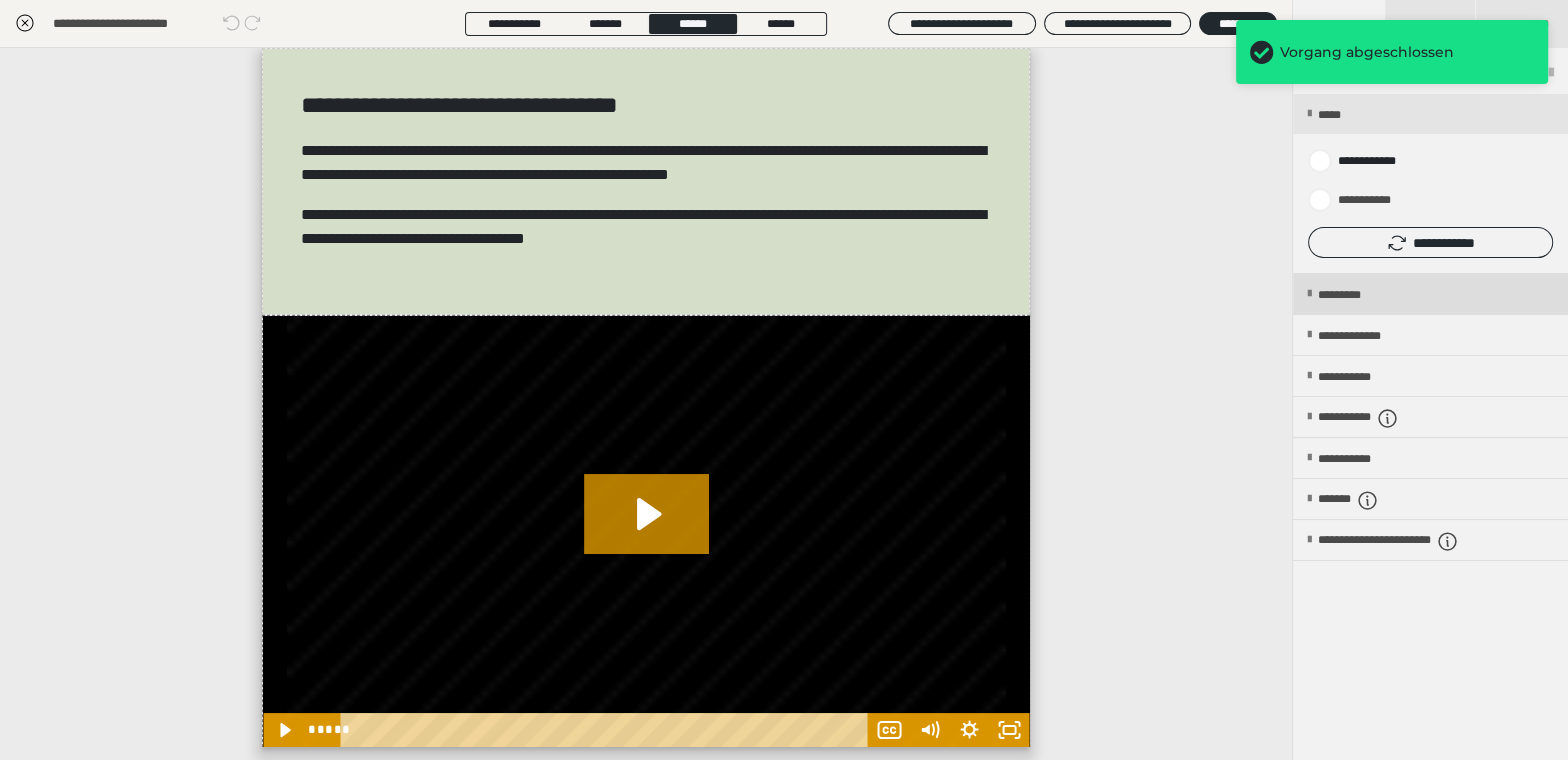 click on "*********" at bounding box center (1356, 295) 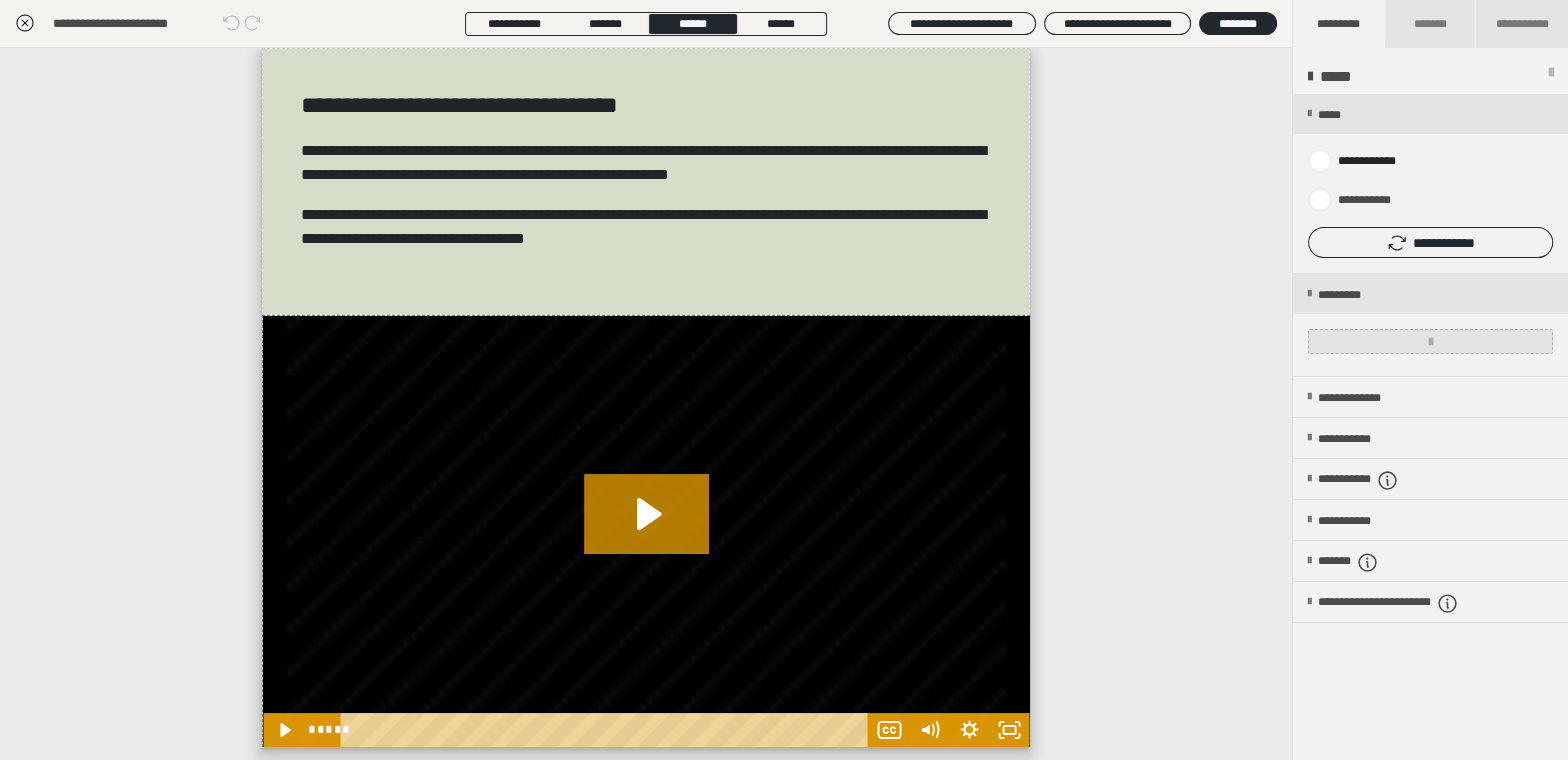 click at bounding box center (1430, 341) 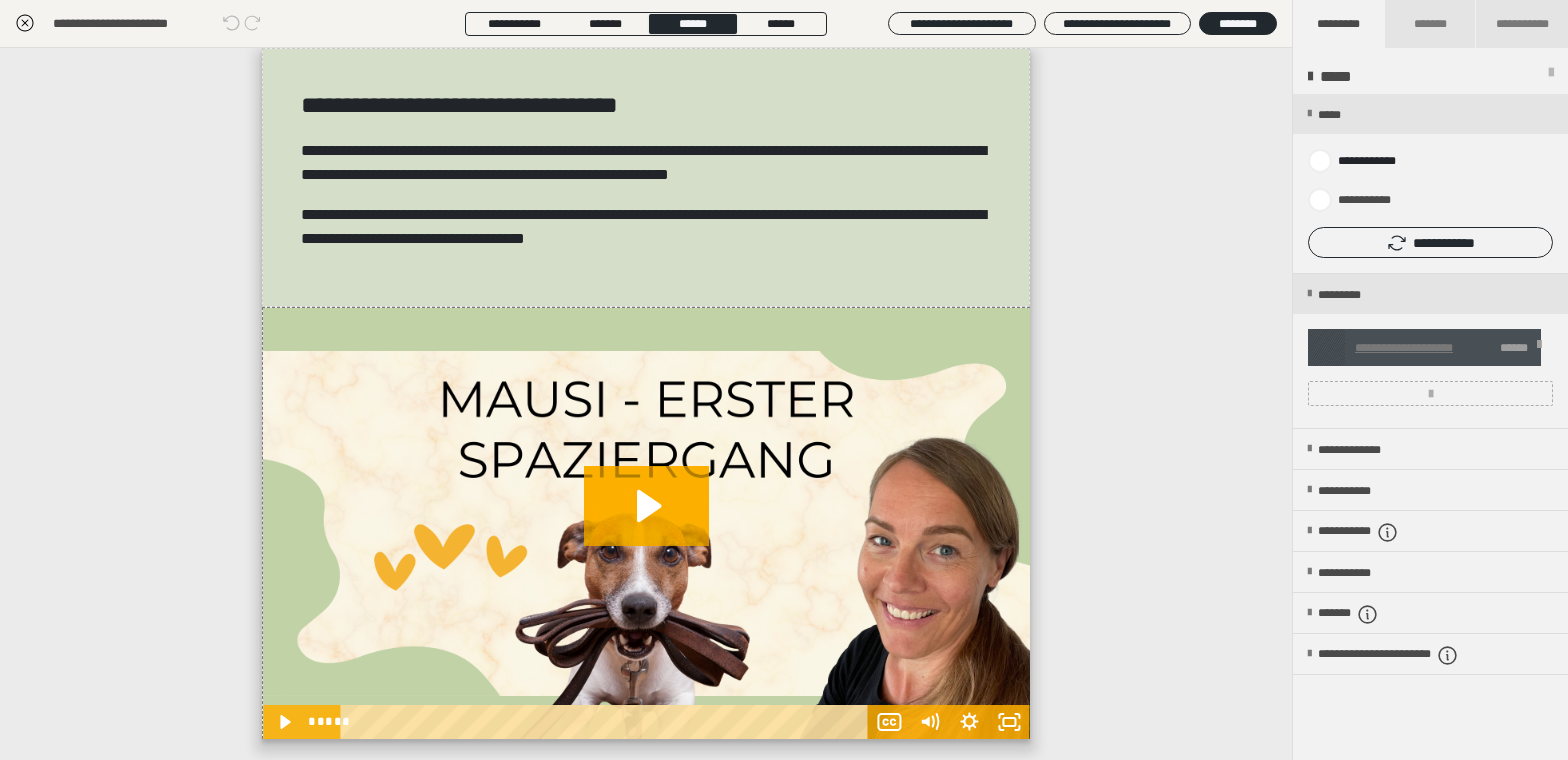 scroll, scrollTop: 0, scrollLeft: 0, axis: both 